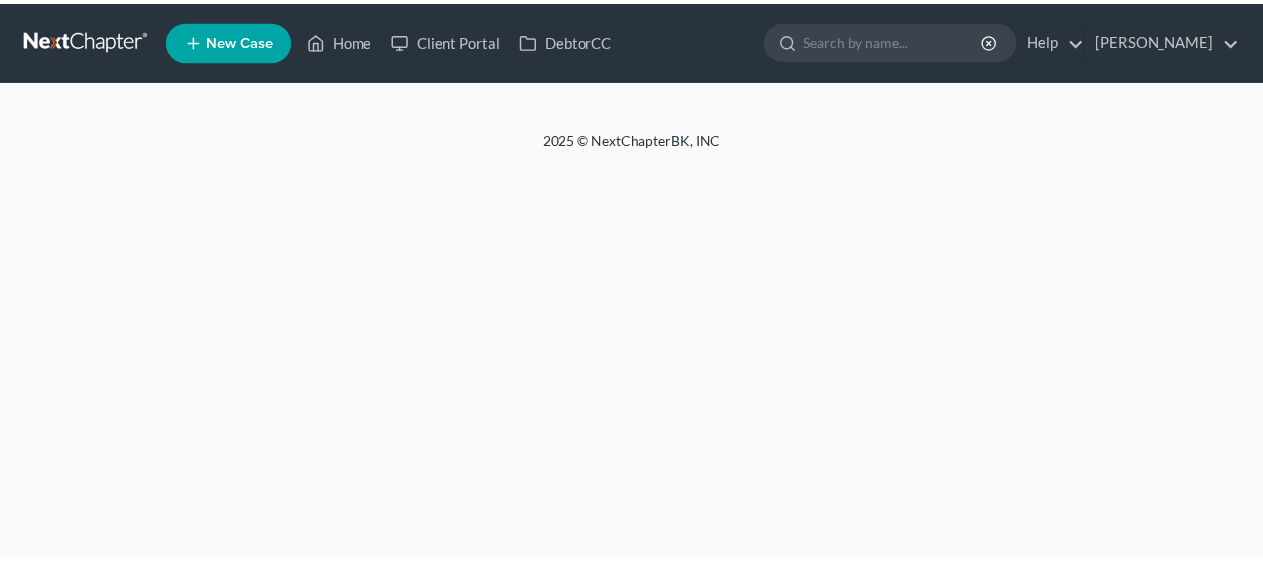 scroll, scrollTop: 0, scrollLeft: 0, axis: both 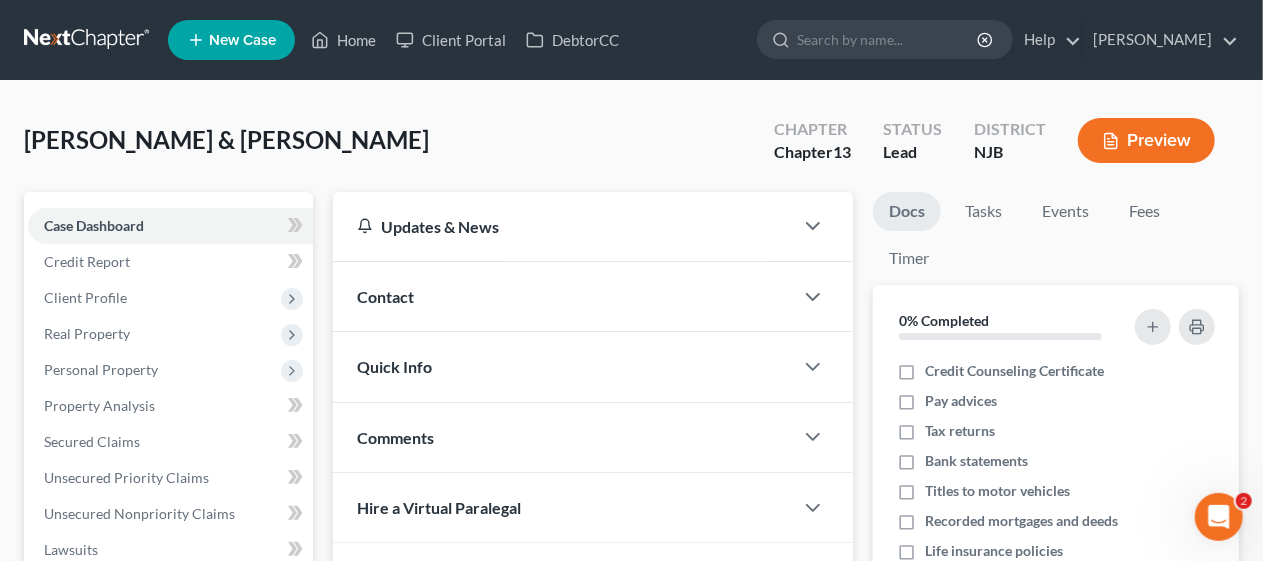 click on "[PERSON_NAME] & [PERSON_NAME] Upgraded Chapter Chapter  13 Status Lead District [GEOGRAPHIC_DATA] Preview" at bounding box center [631, 148] 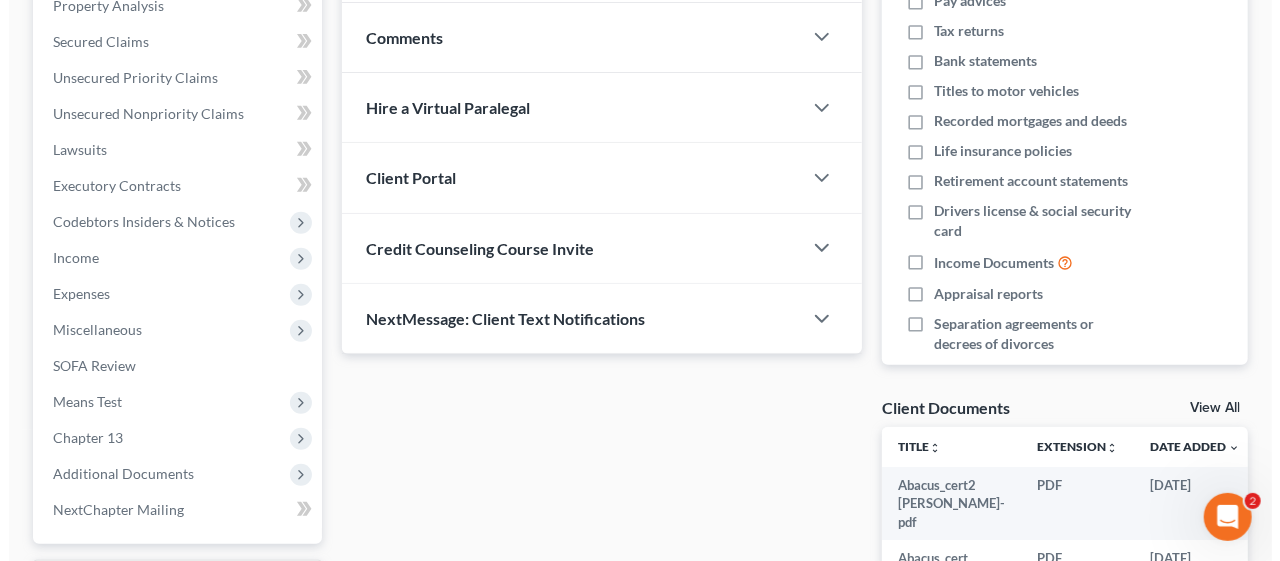 scroll, scrollTop: 0, scrollLeft: 0, axis: both 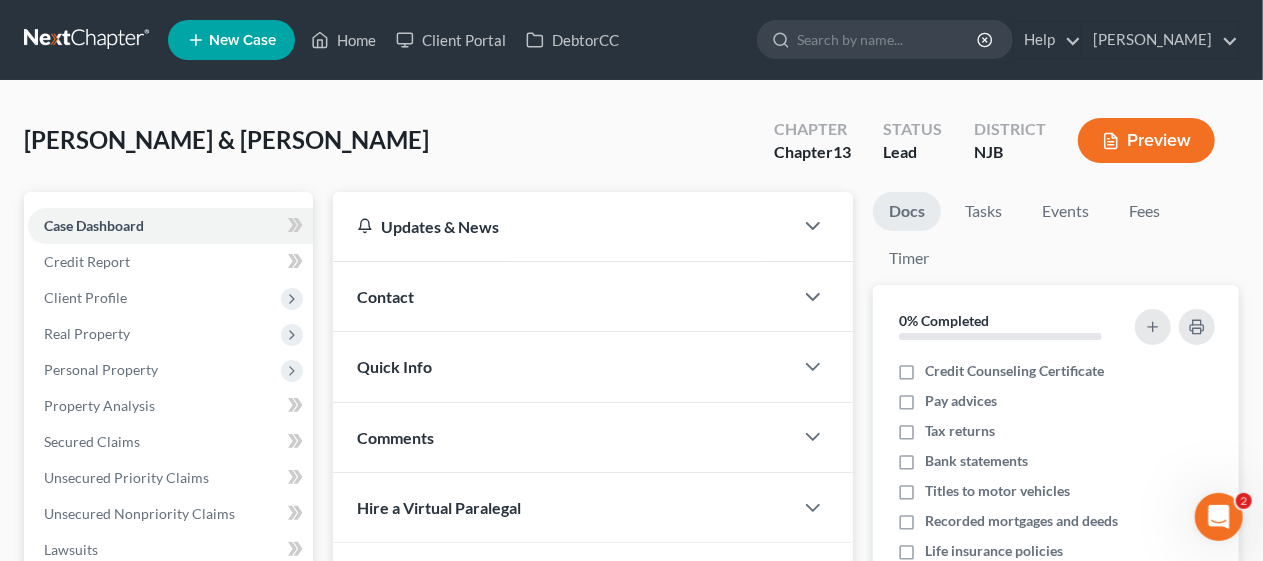 click on "Preview" at bounding box center (1146, 140) 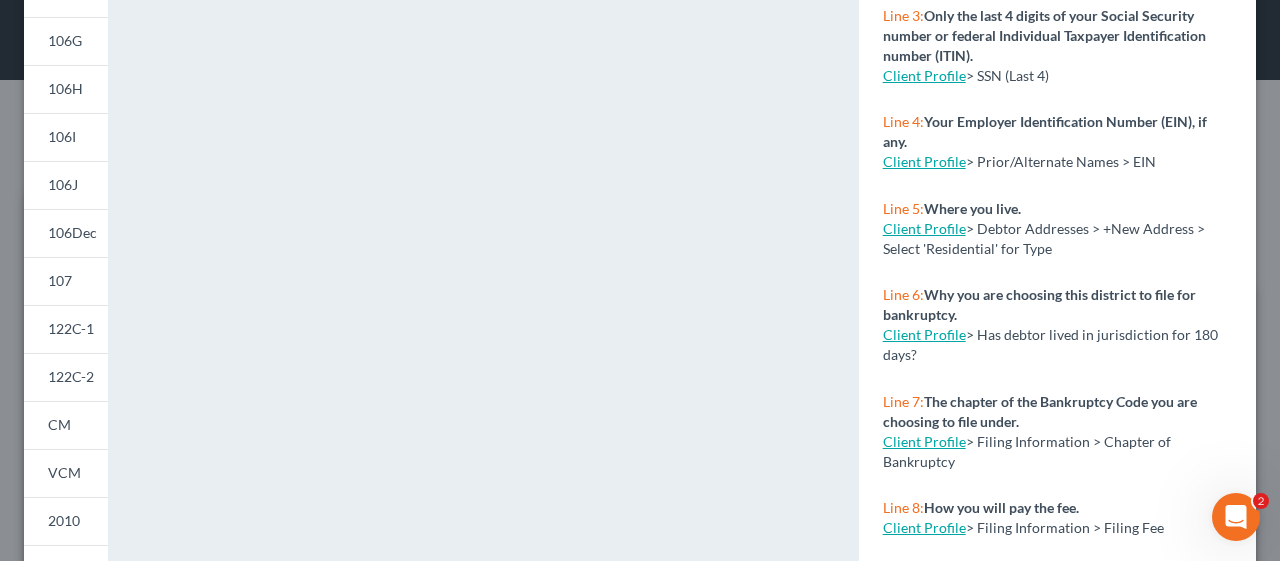 scroll, scrollTop: 400, scrollLeft: 0, axis: vertical 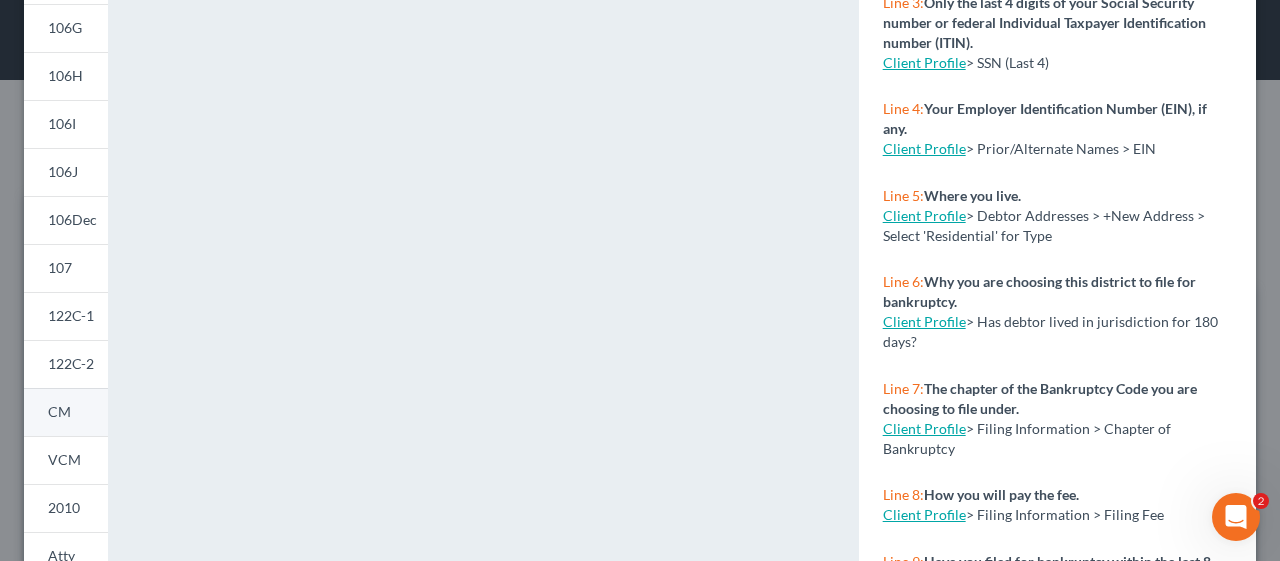 click on "CM" at bounding box center [66, 412] 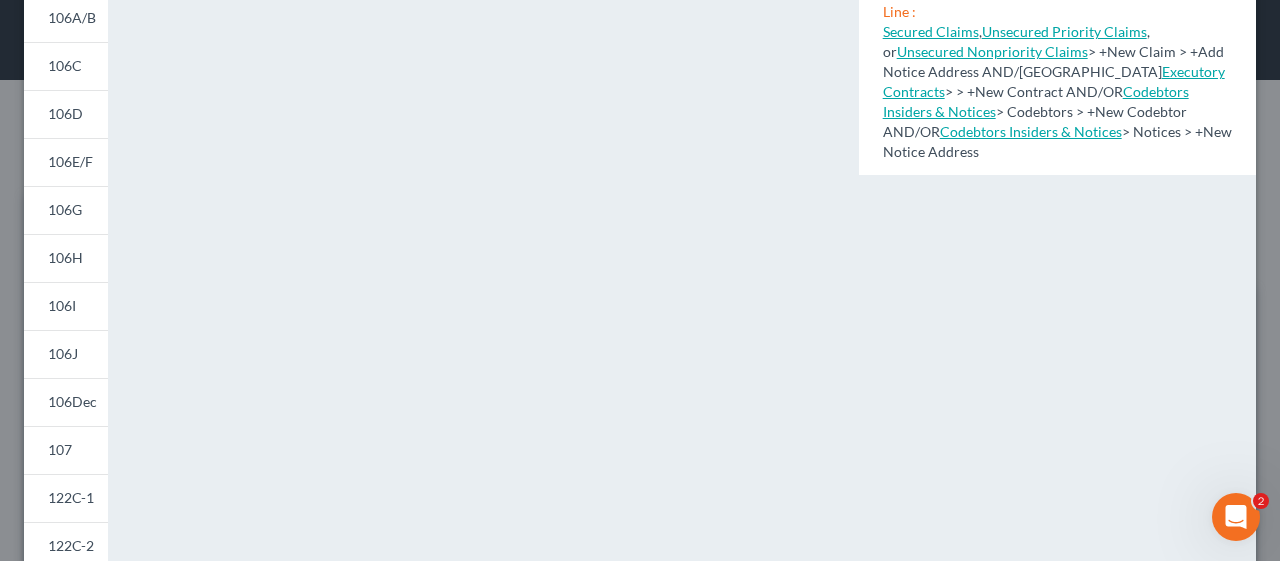 scroll, scrollTop: 200, scrollLeft: 0, axis: vertical 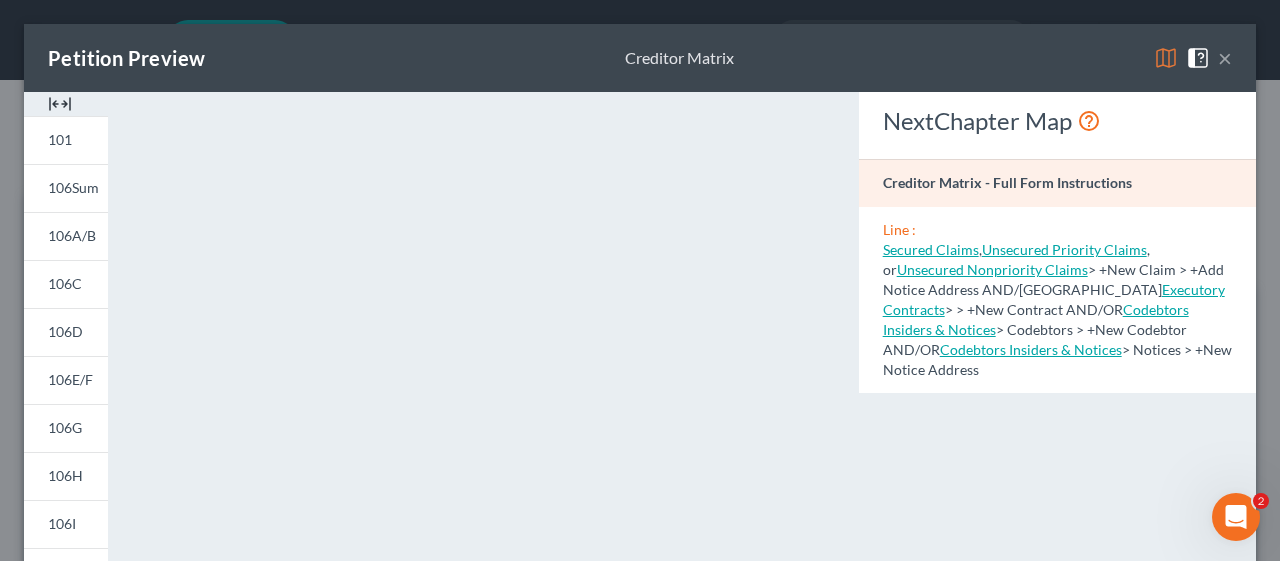click on "×" at bounding box center [1225, 58] 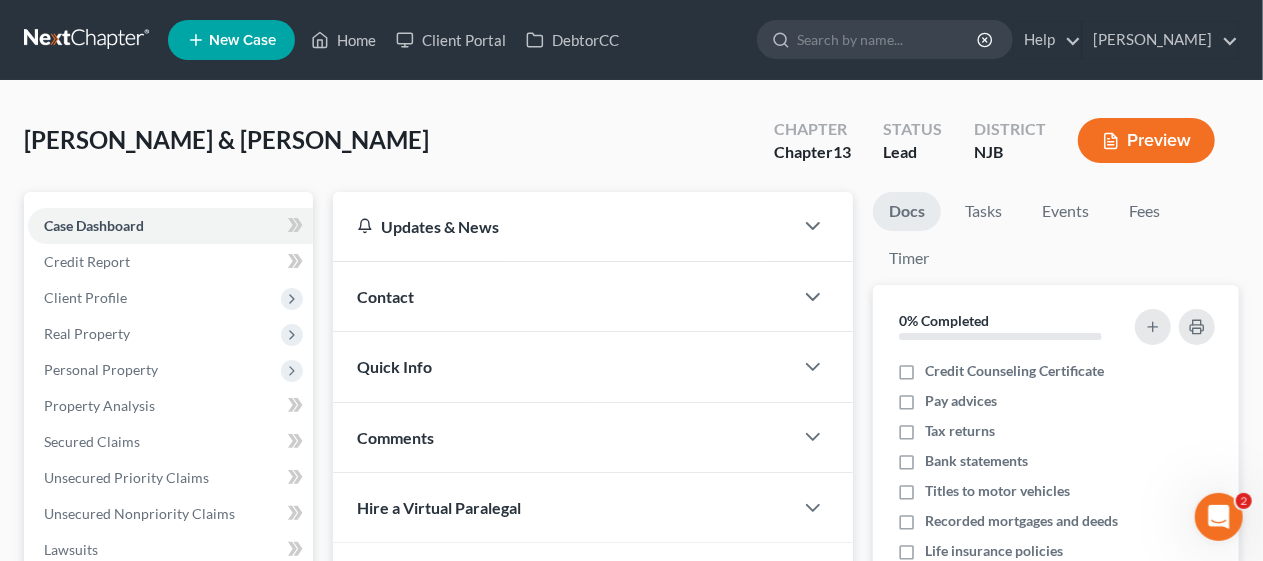 click on "Updates & News × [US_STATE][GEOGRAPHIC_DATA] Notes Take a look at NextChapter's  District Notes  to see all available forms, plans, and filing options for your court as well as any updates that are coming soon!
[US_STATE] Post Petition filing is now live on NextChatpter!
Need Help Preparing and Filing this Case?  Simply click on the “Hire a Virtual Paralegal” option below! Contact
New Contact
Quick Info Status Discharged Discharged & Reported Discharge Litigation Dismissal Notice Dismissed Dismissed & Litigation Filed Filed / Pre 341 Inactive In Progress Lead Lost Lead Plan Confirmation Plan Failing Possible Post 341 Pre Confirmation Preparing to File Ready to File Ready to Sign Rejected Retained To Review Withdrawn As Counsel Referral Source
Select Word Of Mouth Previous Clients Direct Mail Website Google Search Modern Attorney Other (specify)
IC Date
None
close
Date
Time" at bounding box center [593, 626] 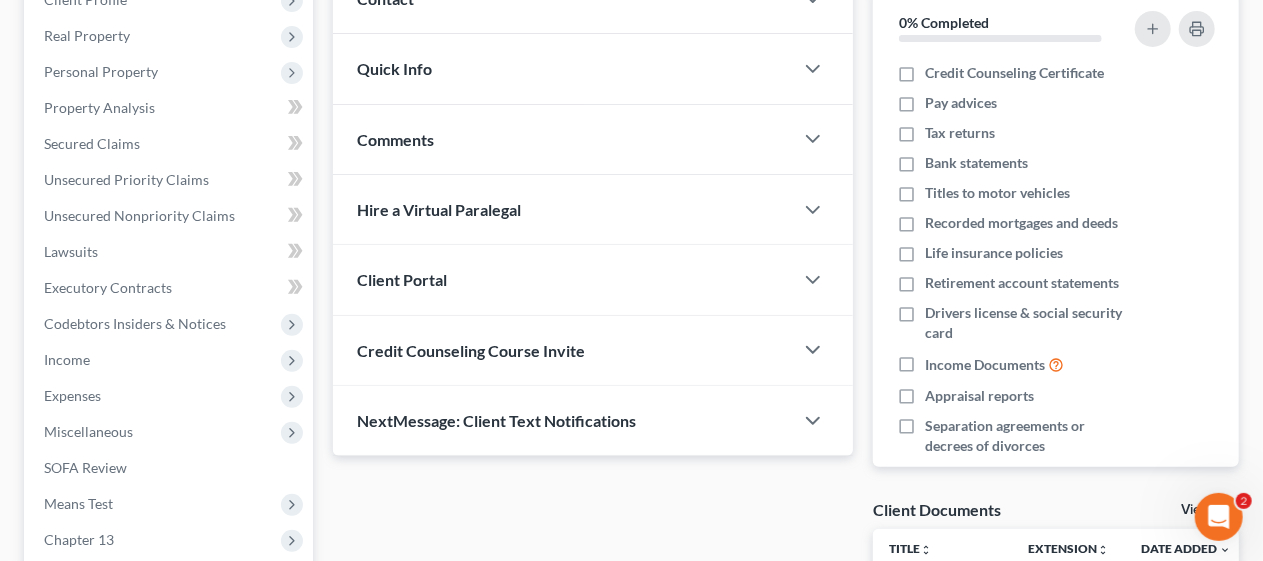 scroll, scrollTop: 300, scrollLeft: 0, axis: vertical 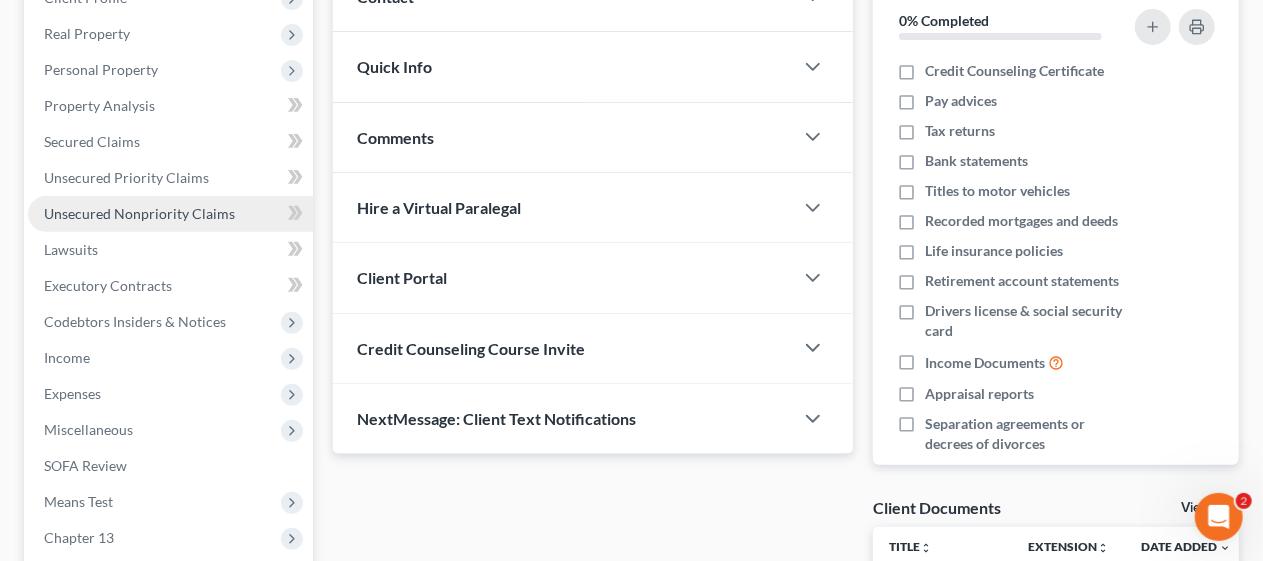 click on "Unsecured Nonpriority Claims" at bounding box center (139, 213) 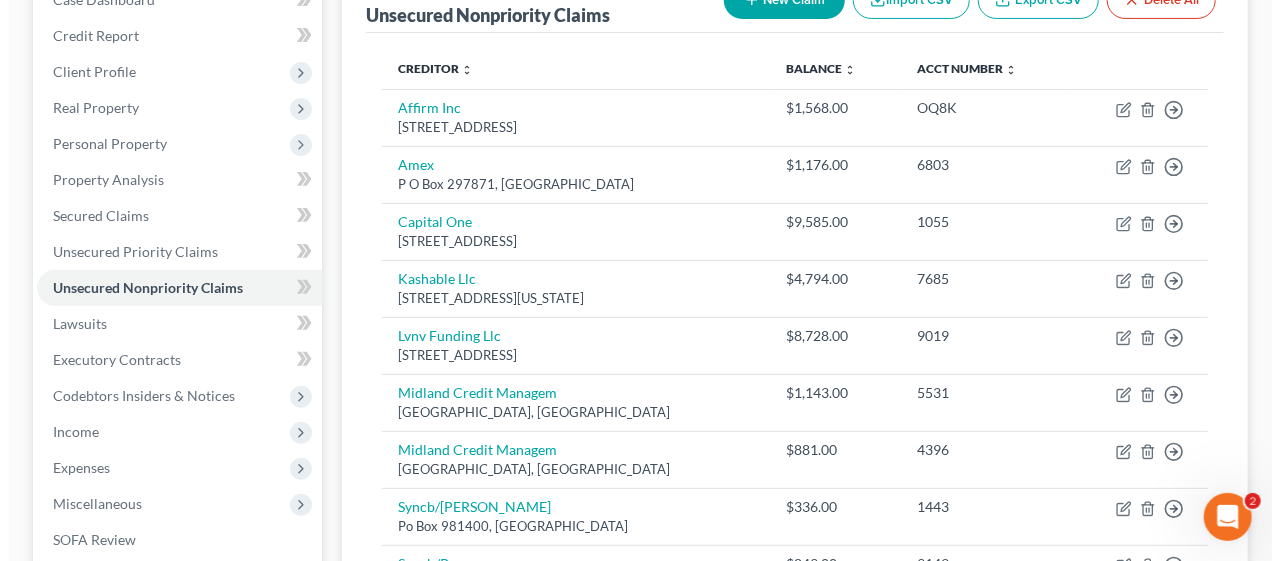 scroll, scrollTop: 200, scrollLeft: 0, axis: vertical 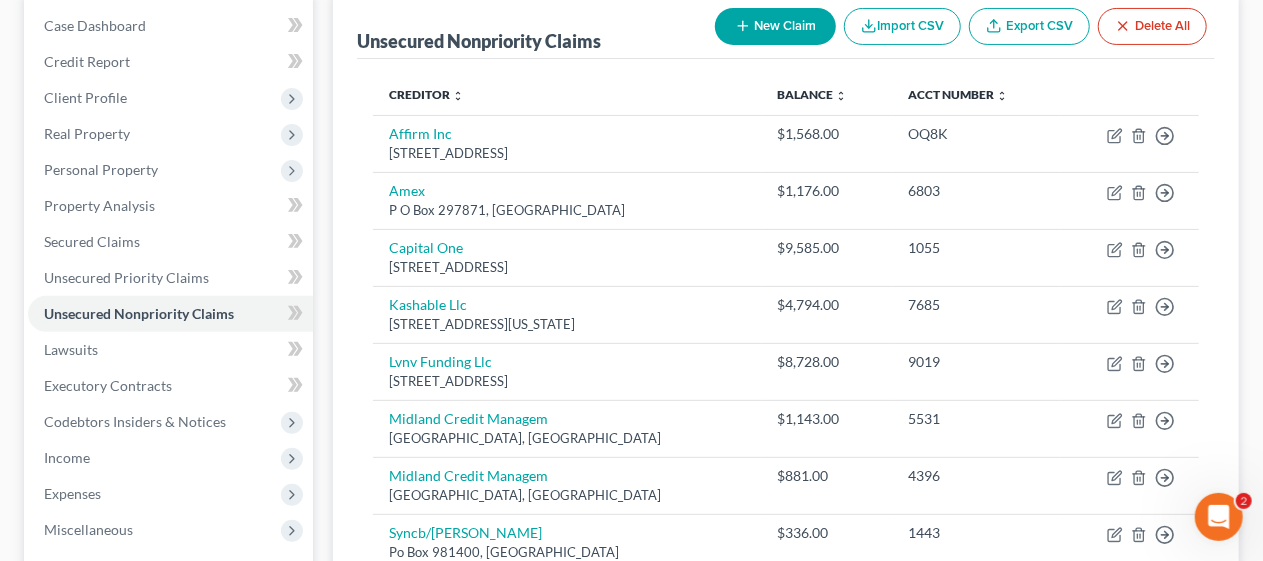 click on "New Claim" at bounding box center [775, 26] 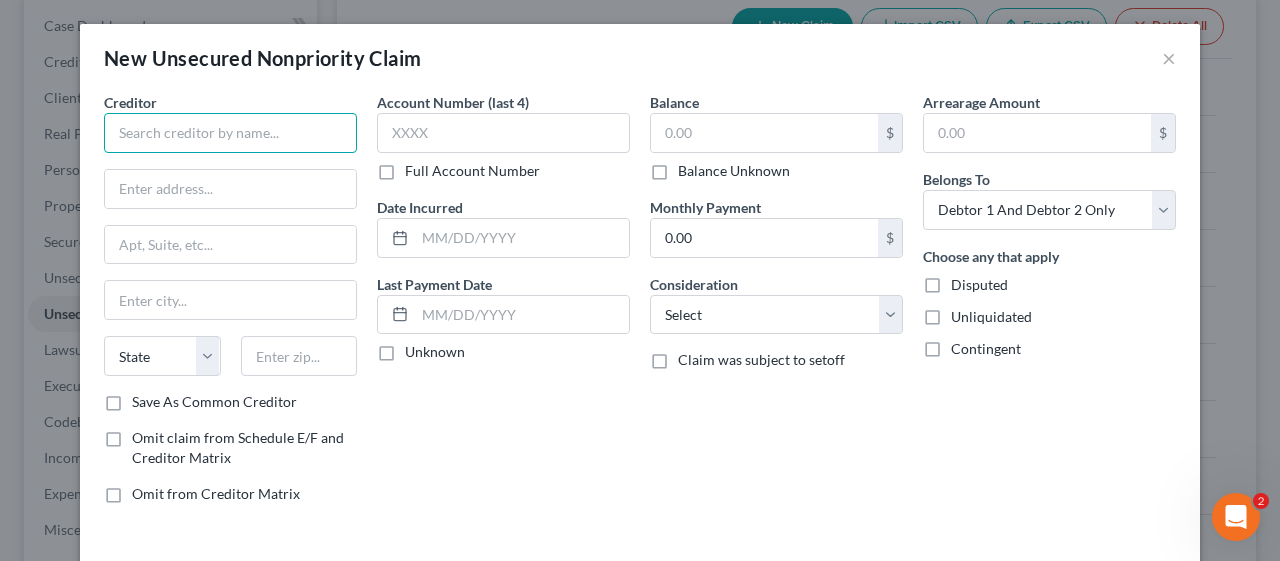 click at bounding box center [230, 133] 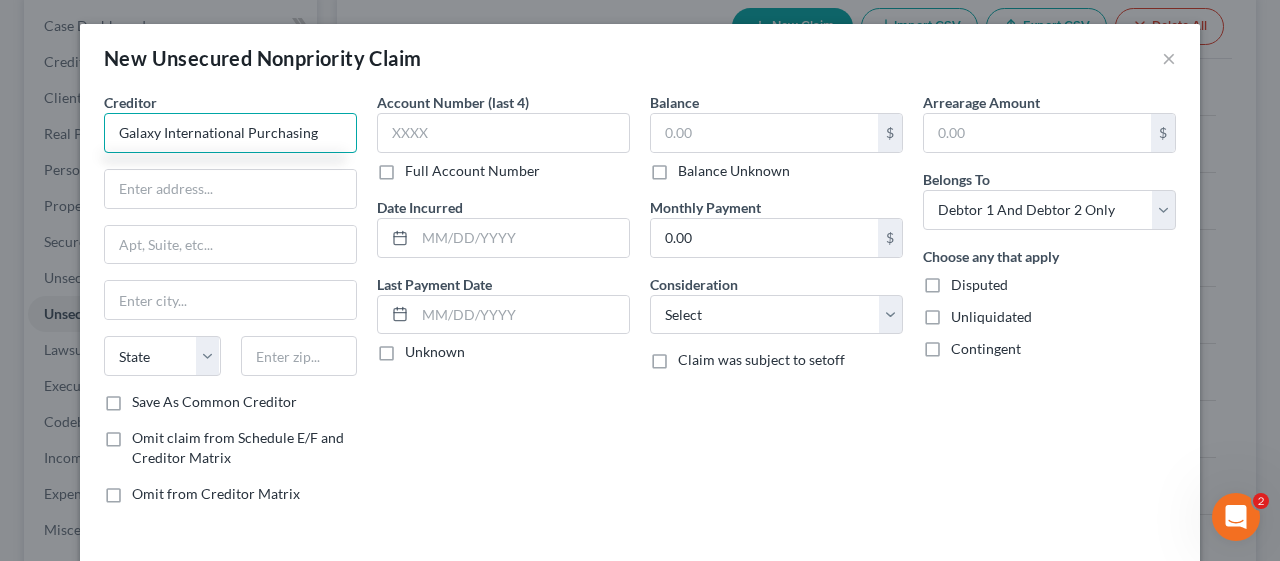 type on "Galaxy International Purchasing" 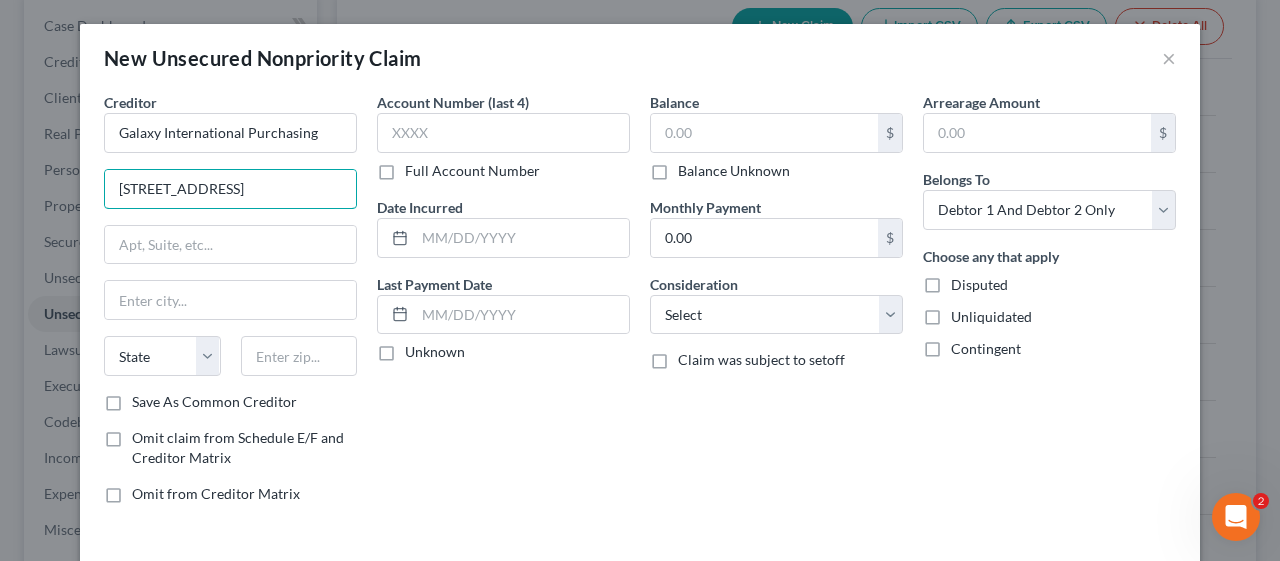 type on "[STREET_ADDRESS]" 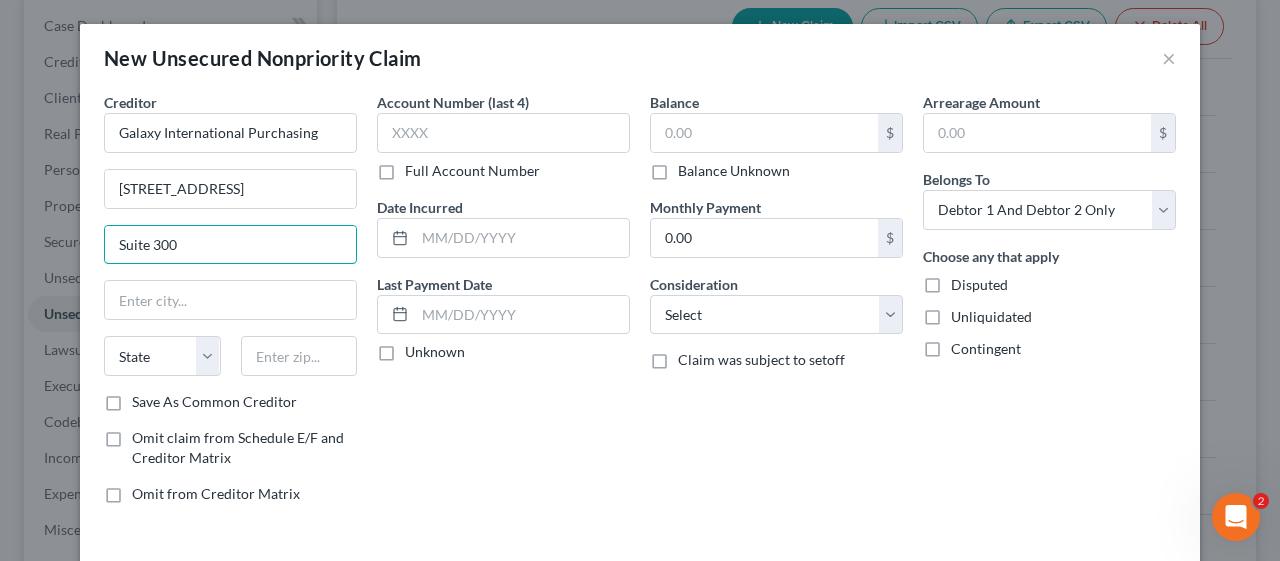 type on "Suite 300" 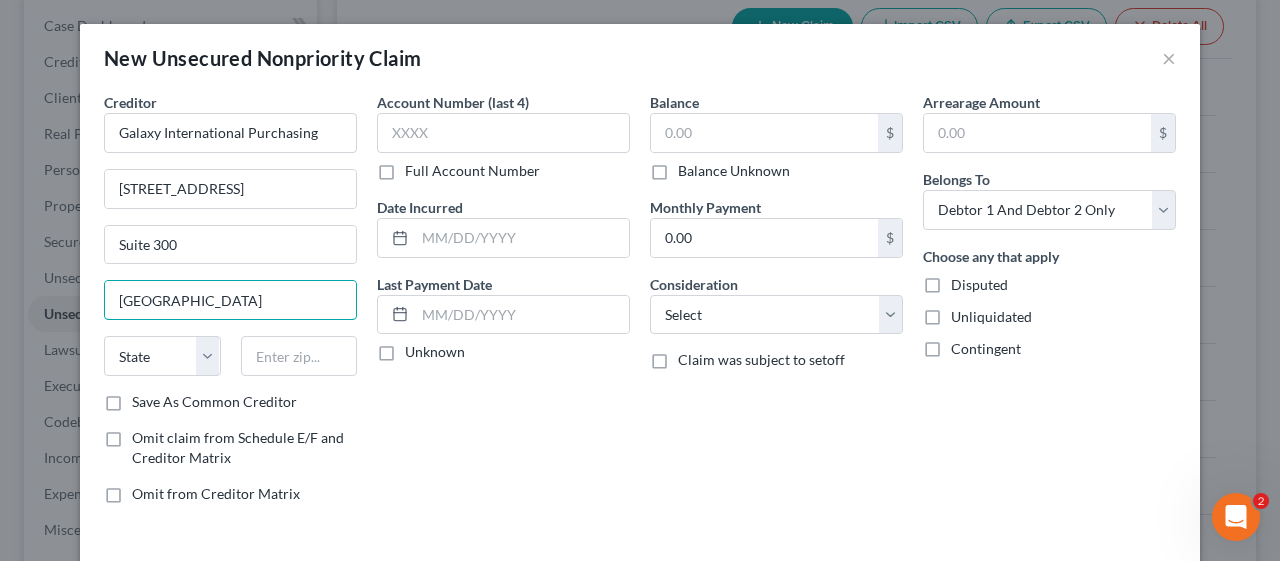 type on "[GEOGRAPHIC_DATA]" 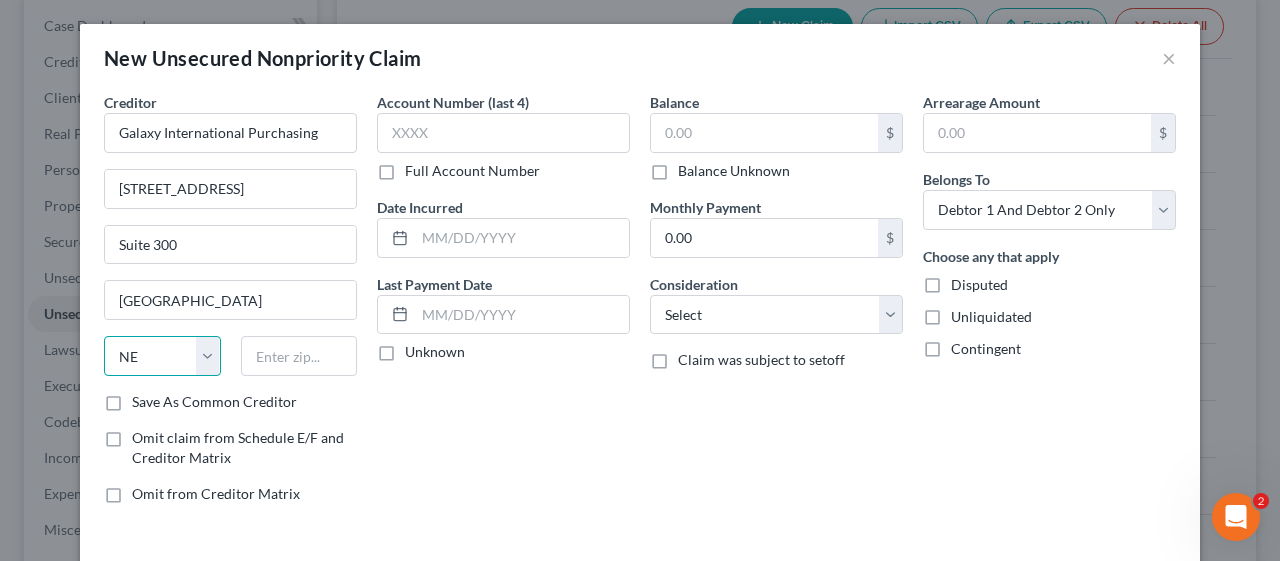 select on "31" 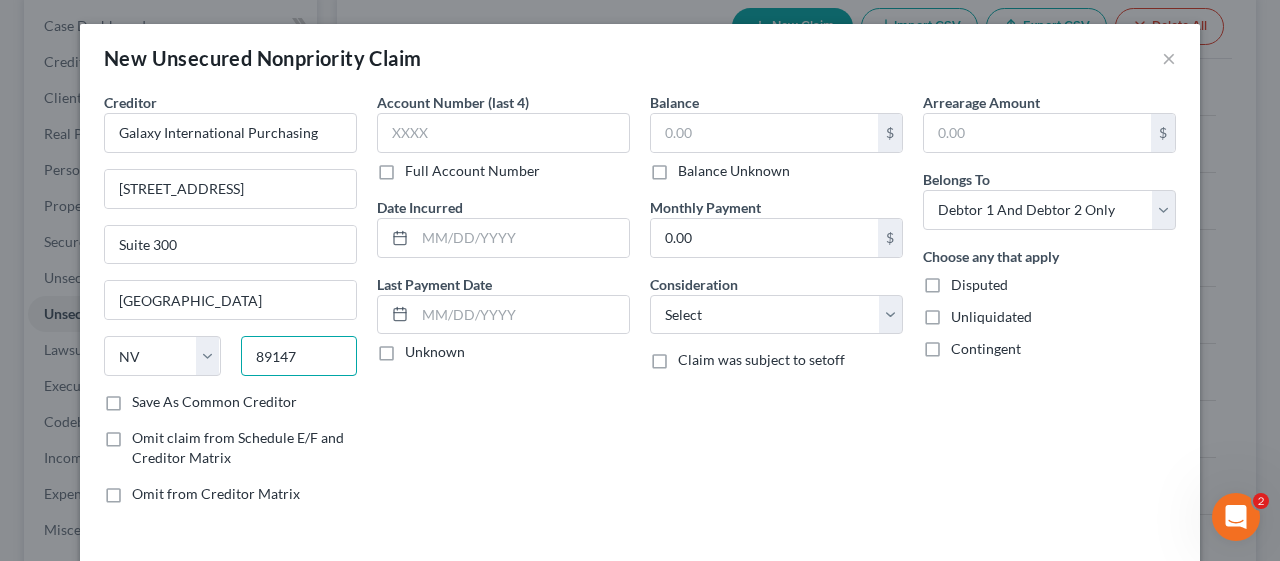 type on "89147" 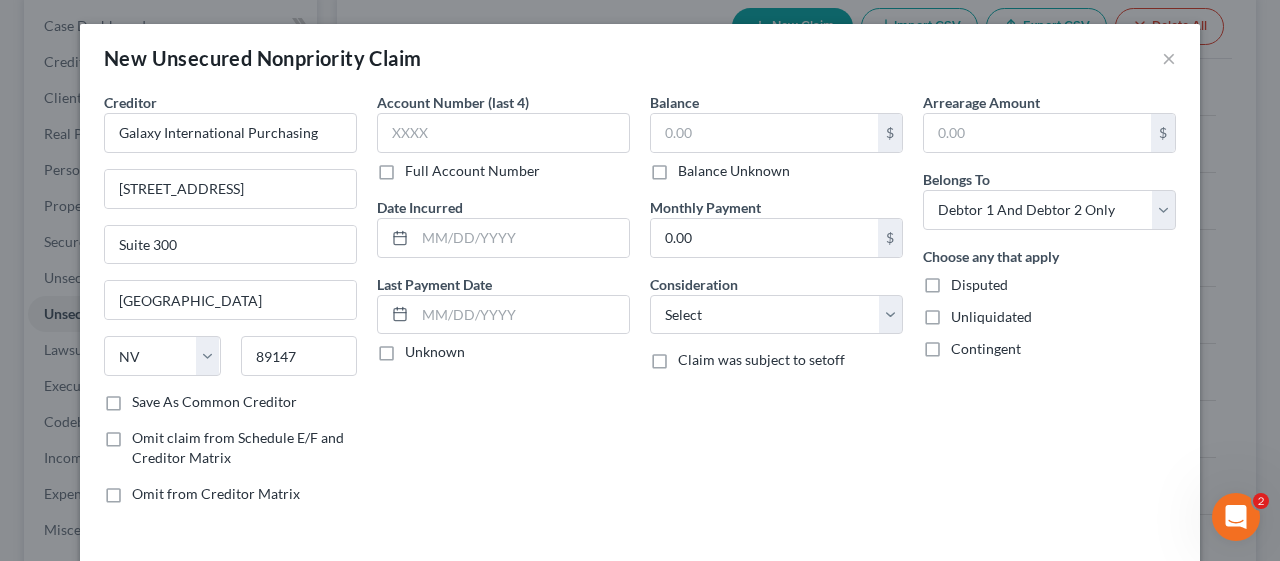 click on "Account Number (last 4)
Full Account Number
Date Incurred         Last Payment Date         Unknown" at bounding box center [503, 306] 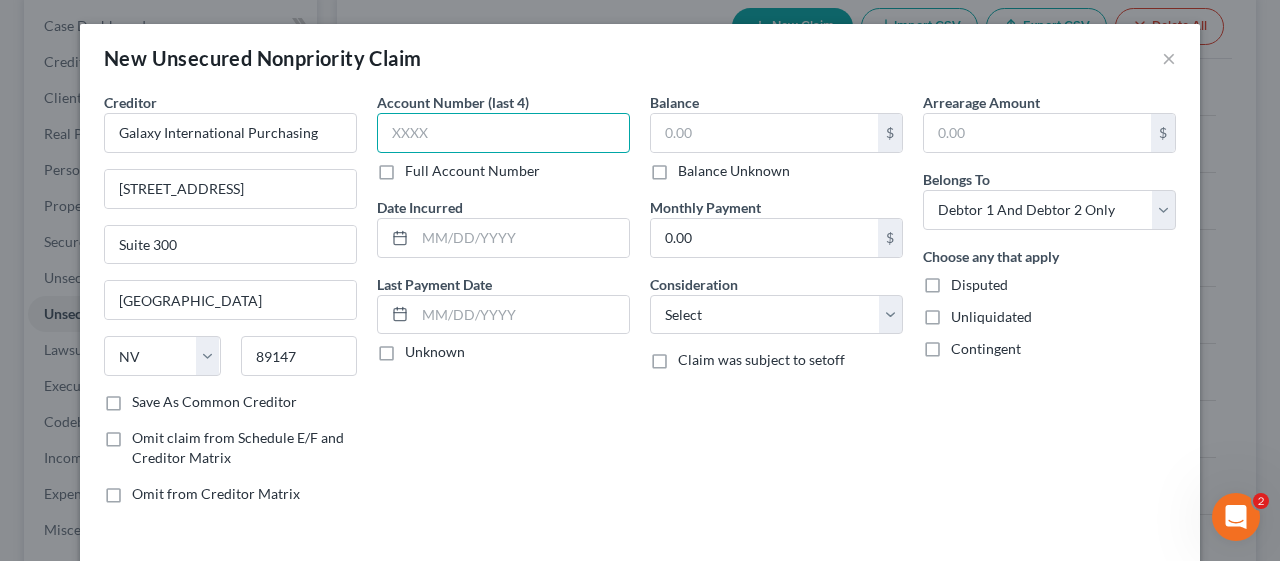 click at bounding box center [503, 133] 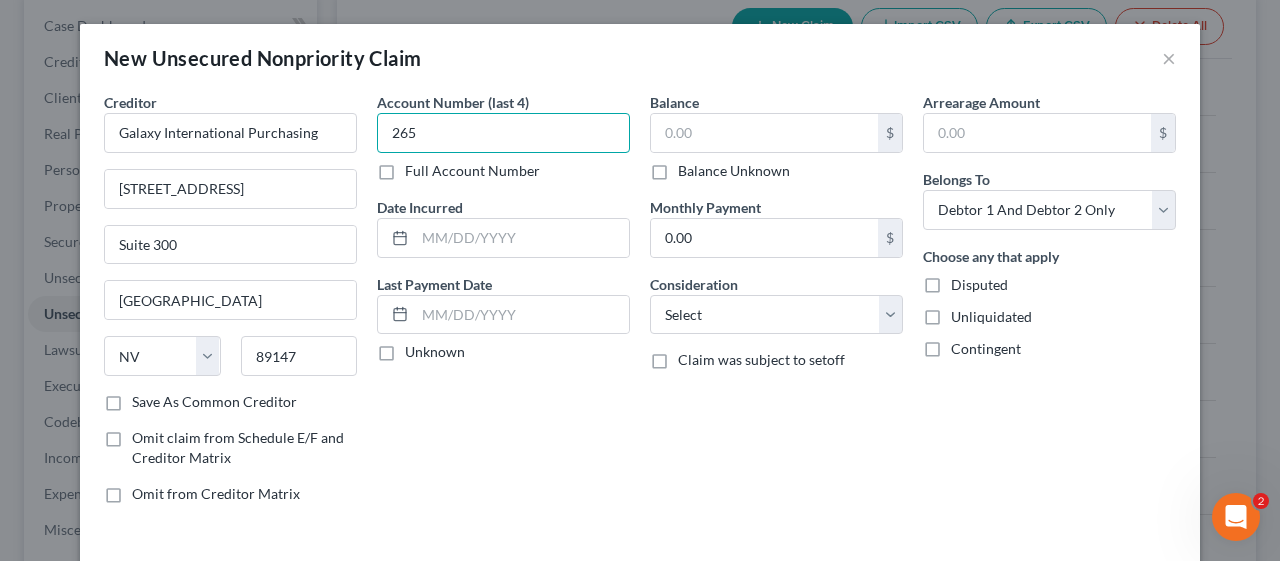 type on "265" 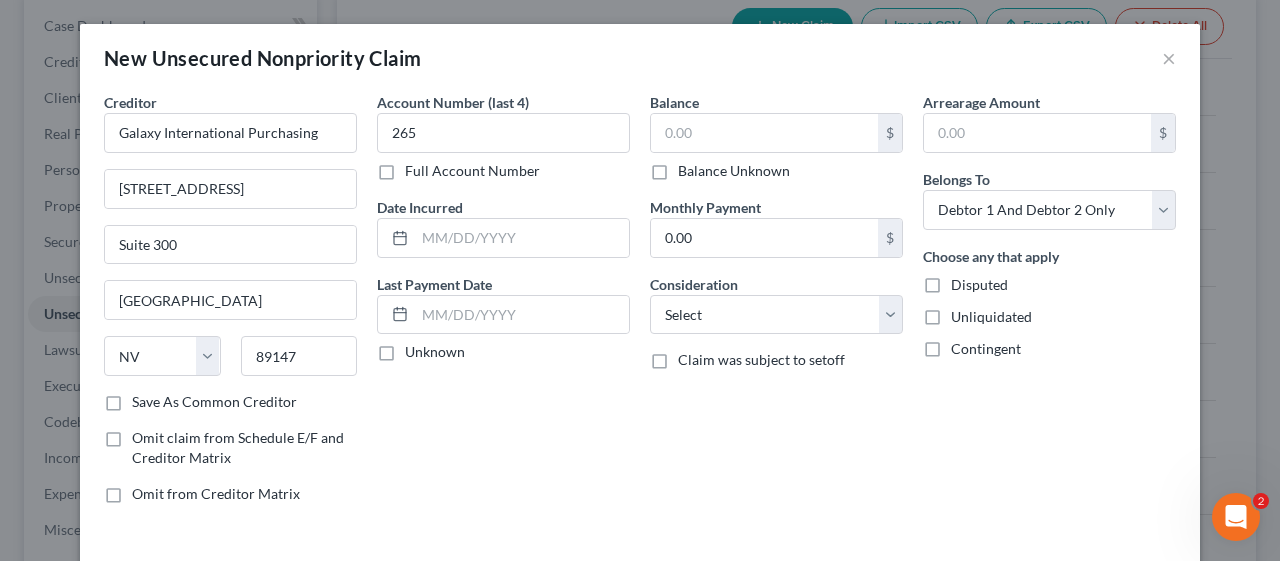 click on "Balance Unknown" at bounding box center (734, 171) 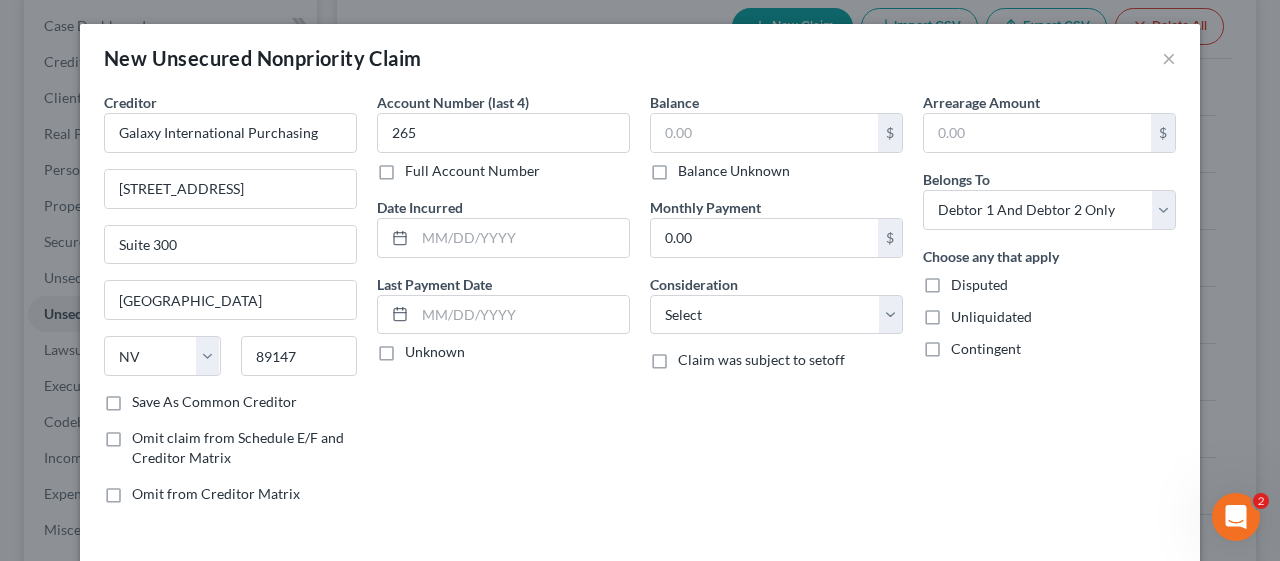 click on "Balance Unknown" at bounding box center [692, 167] 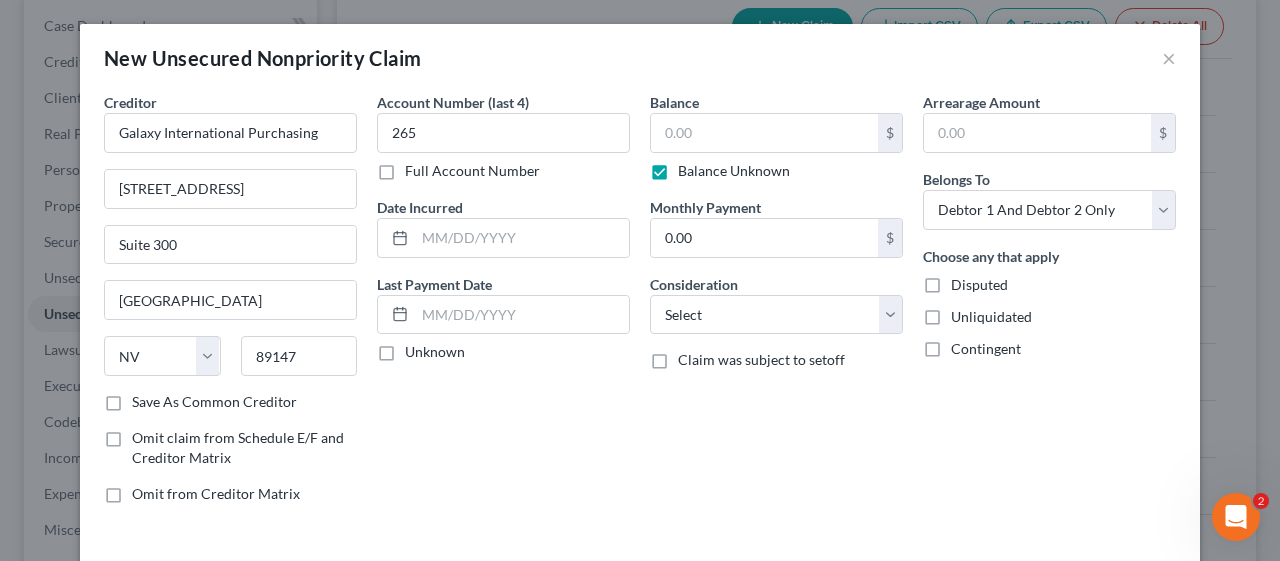 type on "0.00" 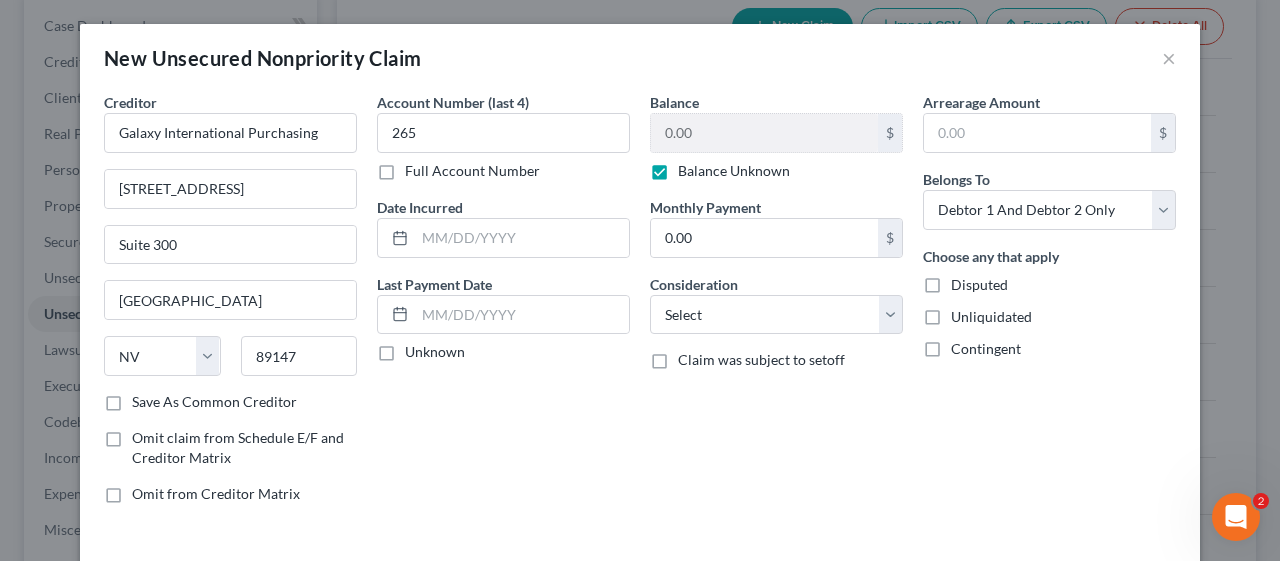 click on "Disputed" at bounding box center [979, 285] 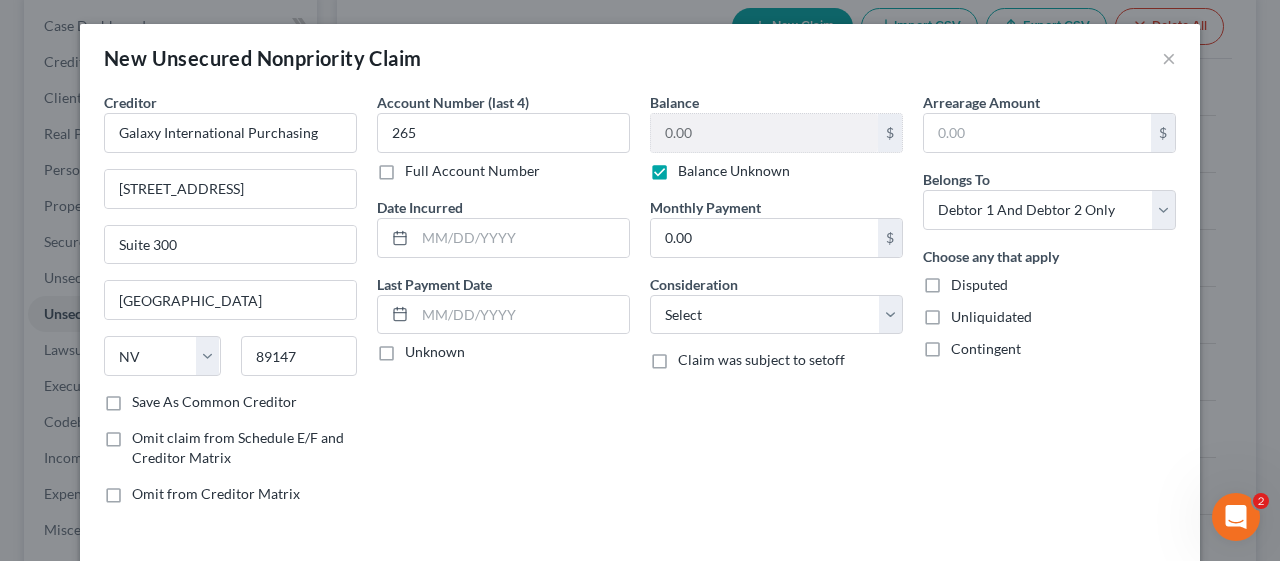 click on "Disputed" at bounding box center [965, 281] 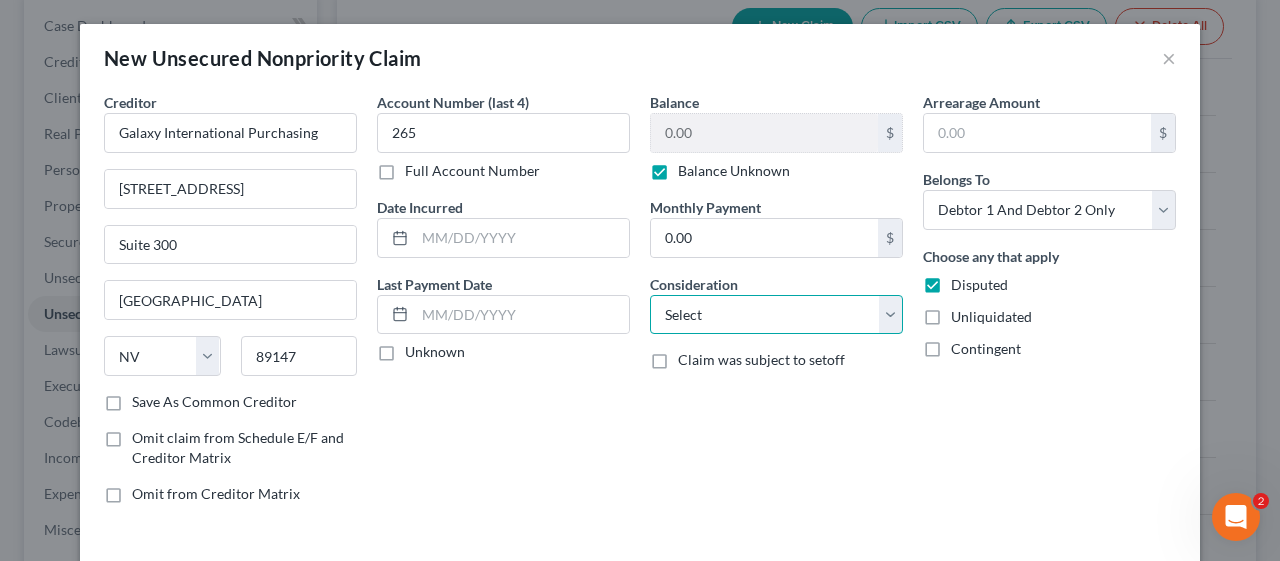 click on "Select Cable / Satellite Services Collection Agency Credit Card Debt Debt Counseling / Attorneys Deficiency Balance Domestic Support Obligations Home / Car Repairs Income Taxes Judgment Liens Medical Services Monies Loaned / Advanced Mortgage Obligation From Divorce Or Separation Obligation To Pensions Other Overdrawn Bank Account Promised To Help Pay Creditors Student Loans Suppliers And Vendors Telephone / Internet Services Utility Services" at bounding box center (776, 315) 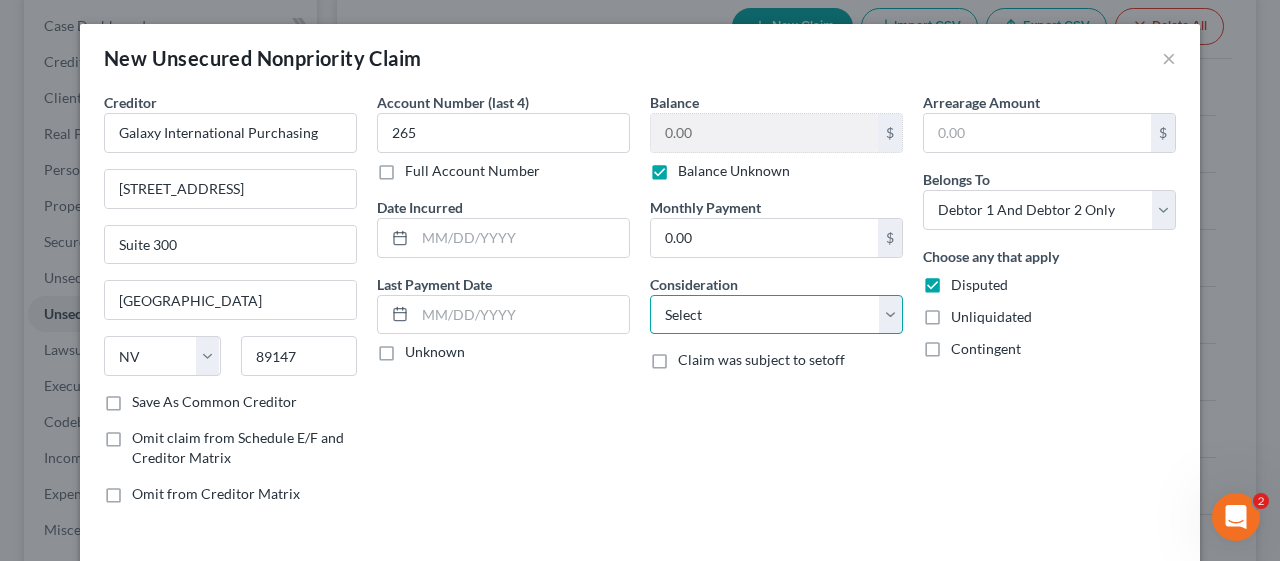 select on "10" 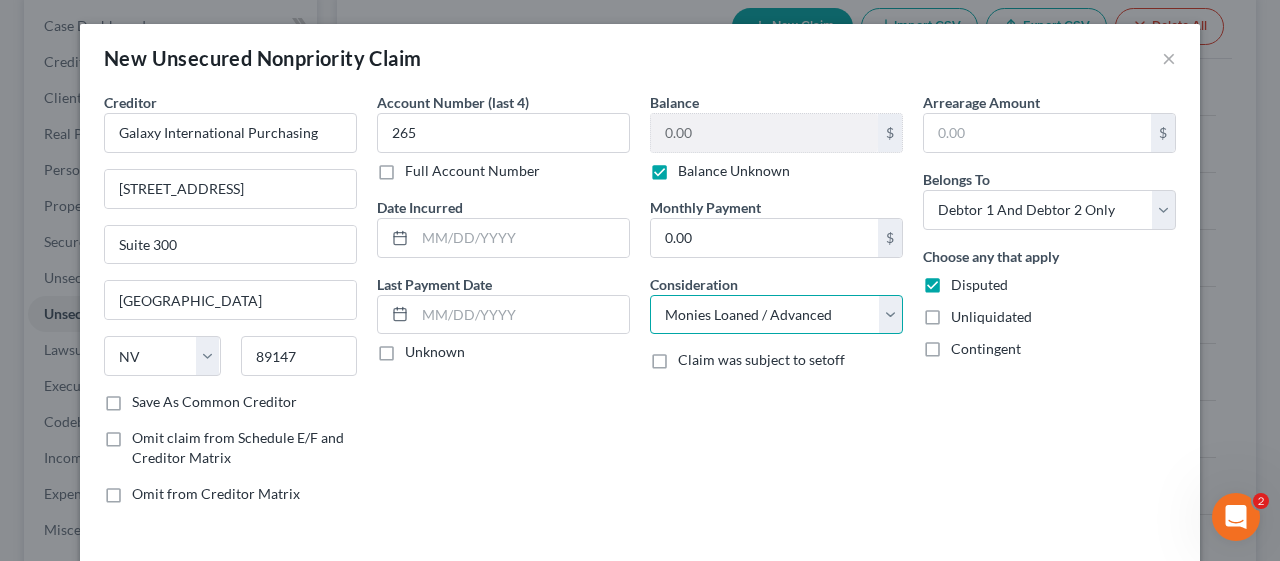 click on "Select Cable / Satellite Services Collection Agency Credit Card Debt Debt Counseling / Attorneys Deficiency Balance Domestic Support Obligations Home / Car Repairs Income Taxes Judgment Liens Medical Services Monies Loaned / Advanced Mortgage Obligation From Divorce Or Separation Obligation To Pensions Other Overdrawn Bank Account Promised To Help Pay Creditors Student Loans Suppliers And Vendors Telephone / Internet Services Utility Services" at bounding box center [776, 315] 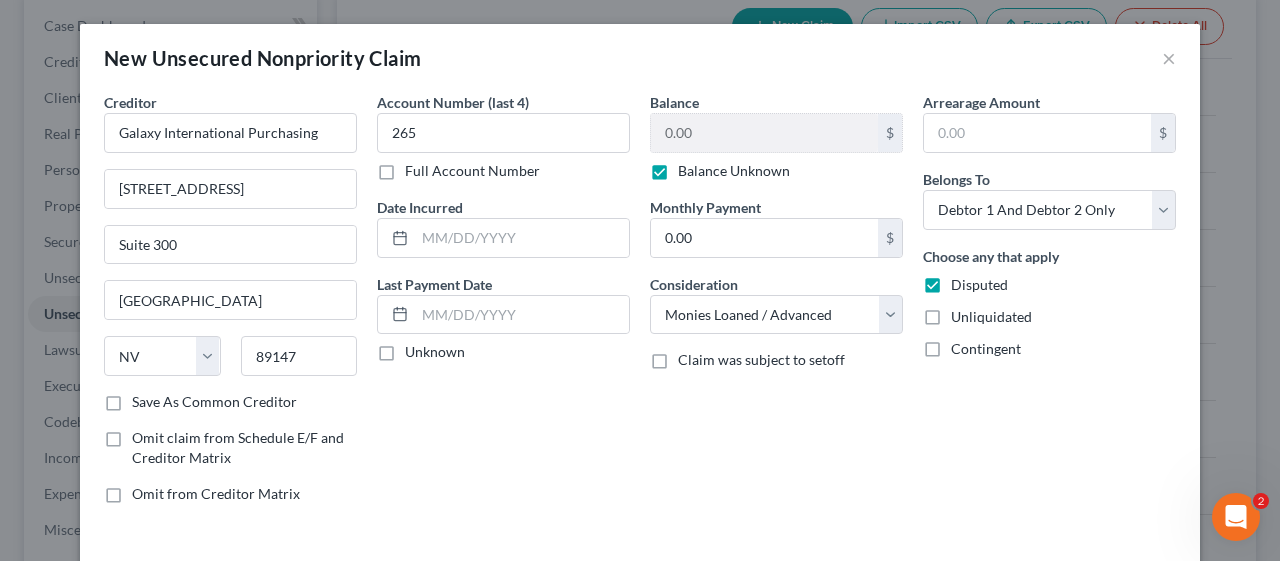 click on "Account Number (last 4)
265
Full Account Number
Date Incurred         Last Payment Date         Unknown" at bounding box center [503, 306] 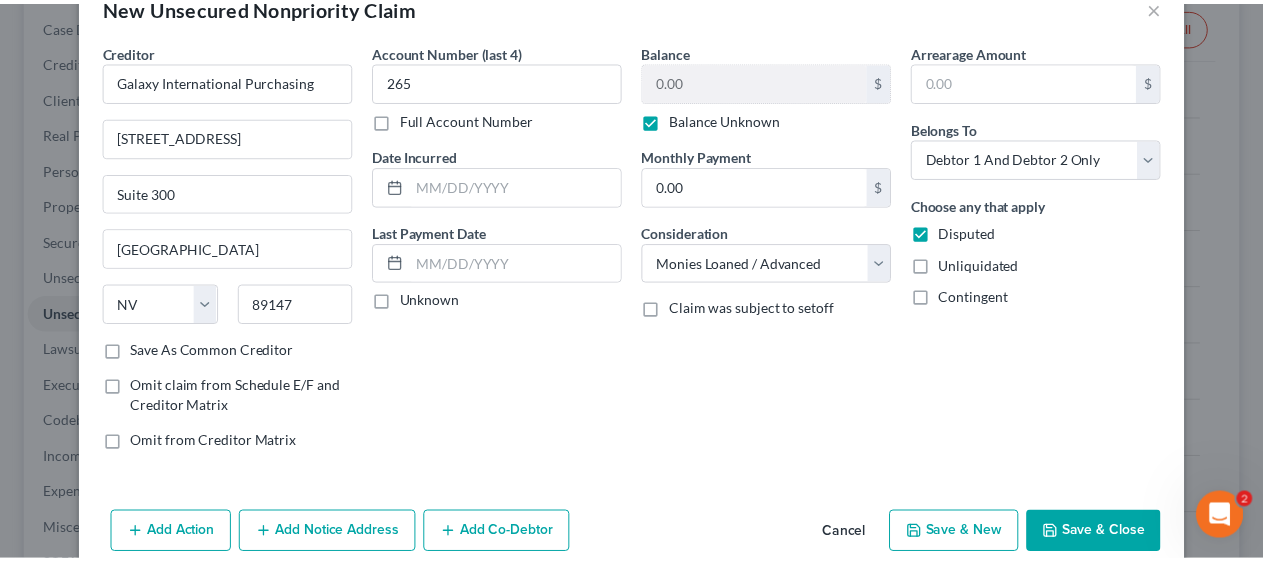 scroll, scrollTop: 80, scrollLeft: 0, axis: vertical 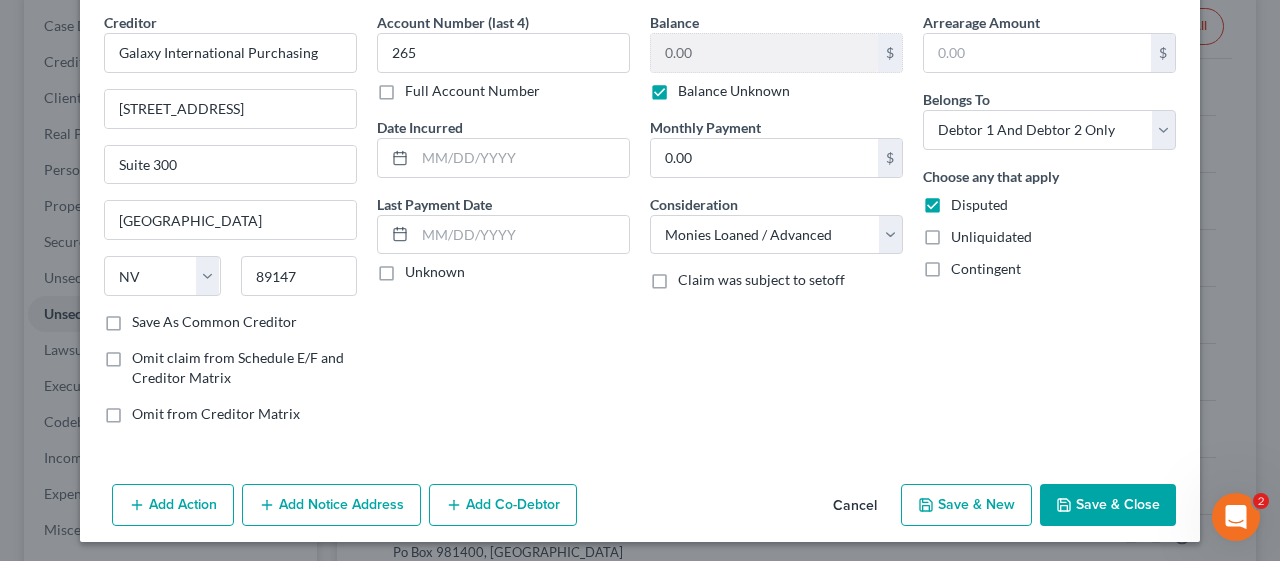 click on "Save & Close" at bounding box center [1108, 505] 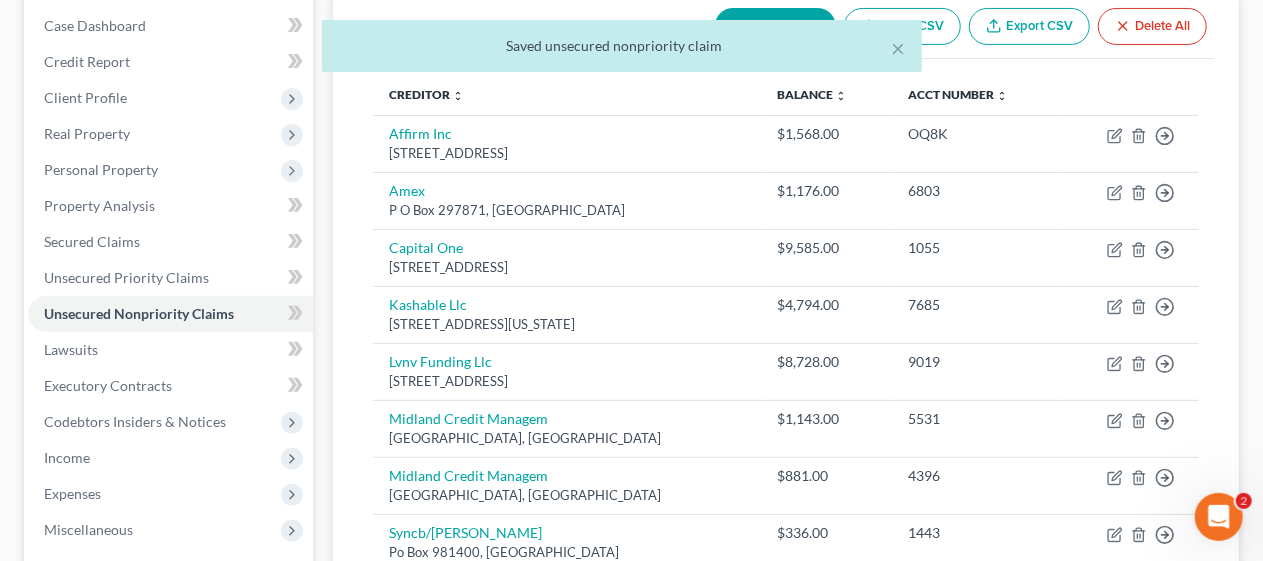 click on "Unsecured Nonpriority Claims New Claim
Import CSV
Export CSV Delete All
Creditor  expand_more   expand_less   unfold_more Balance  expand_more   expand_less   unfold_more Acct Number  expand_more   expand_less   unfold_more Affirm Inc [STREET_ADDRESS] $1,568.00 OQ8K Move to D Move to E Move to G Move to Notice Only Amex P O Box 297871, [GEOGRAPHIC_DATA] $1,176.00 6803 Move to D Move to E Move to G Move to Notice Only Capital One [STREET_ADDRESS][PERSON_NAME] $9,585.00 1055 Move to D Move to E Move to G Move to Notice Only Kashable Llc [STREET_ADDRESS][US_STATE] $4,794.00 7685 Move to D Move to E Move to G Move to Notice Only Lvnv Funding [GEOGRAPHIC_DATA] $8,728.00 9019 Move to D Move to E Move to G Move to Notice Only Midland Credit Managem [GEOGRAPHIC_DATA], [GEOGRAPHIC_DATA]  $1,143.00 5531 Move to D Move to E Move to G Move to Notice Only Midland Credit [GEOGRAPHIC_DATA] [GEOGRAPHIC_DATA], [GEOGRAPHIC_DATA]  $881.00 4396 Move to D Move to E Move to G Move to Notice Only" at bounding box center (786, 405) 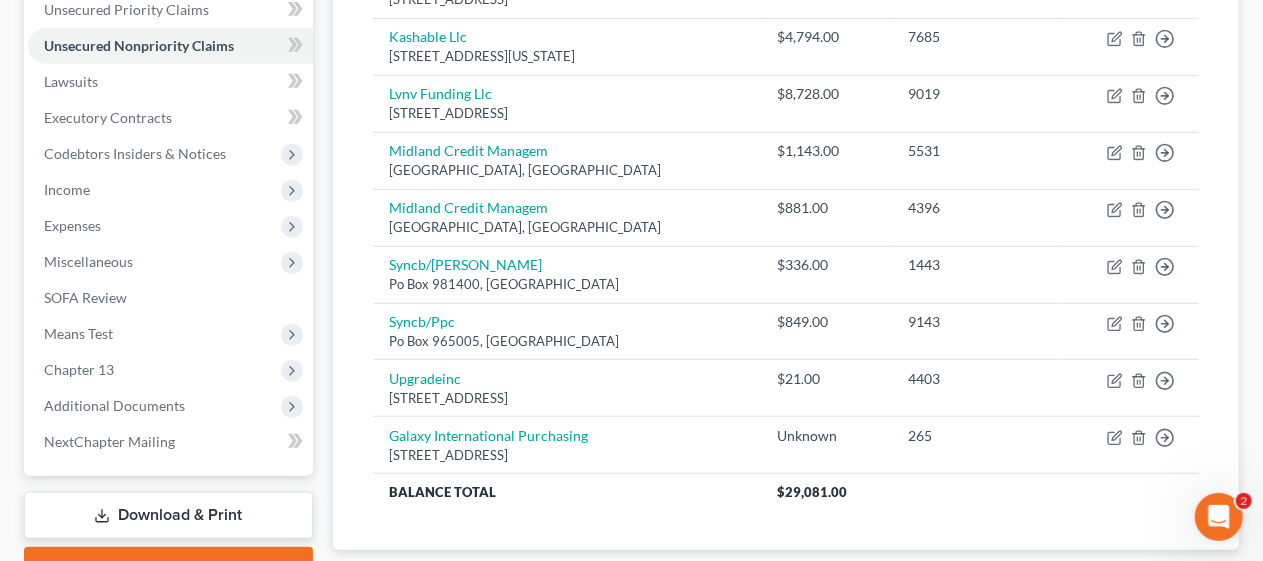 scroll, scrollTop: 500, scrollLeft: 0, axis: vertical 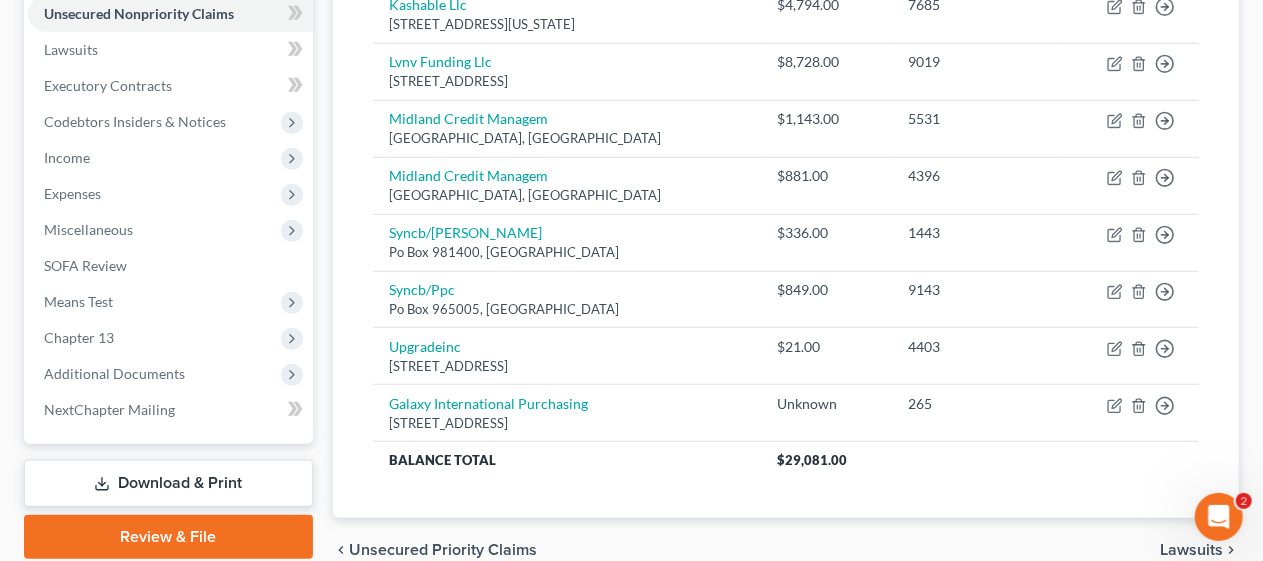 click on "Unsecured Nonpriority Claims New Claim
Import CSV
Export CSV Delete All
Creditor  expand_more   expand_less   unfold_more Balance  expand_more   expand_less   unfold_more Acct Number  expand_more   expand_less   unfold_more Affirm Inc [STREET_ADDRESS] $1,568.00 OQ8K Move to D Move to E Move to G Move to Notice Only Amex P O Box 297871, [GEOGRAPHIC_DATA] $1,176.00 6803 Move to D Move to E Move to G Move to Notice Only Capital One [STREET_ADDRESS][PERSON_NAME] $9,585.00 1055 Move to D Move to E Move to G Move to Notice Only Kashable Llc [STREET_ADDRESS][US_STATE] $4,794.00 7685 Move to D Move to E Move to G Move to Notice Only Lvnv Funding [GEOGRAPHIC_DATA] $8,728.00 9019 Move to D Move to E Move to G Move to Notice Only Midland Credit Managem [GEOGRAPHIC_DATA], [GEOGRAPHIC_DATA]  $1,143.00 5531 Move to D Move to E Move to G Move to Notice Only Midland Credit [GEOGRAPHIC_DATA] [GEOGRAPHIC_DATA], [GEOGRAPHIC_DATA]  $881.00 4396 Move to D Move to E Move to G Move to Notice Only" at bounding box center (786, 105) 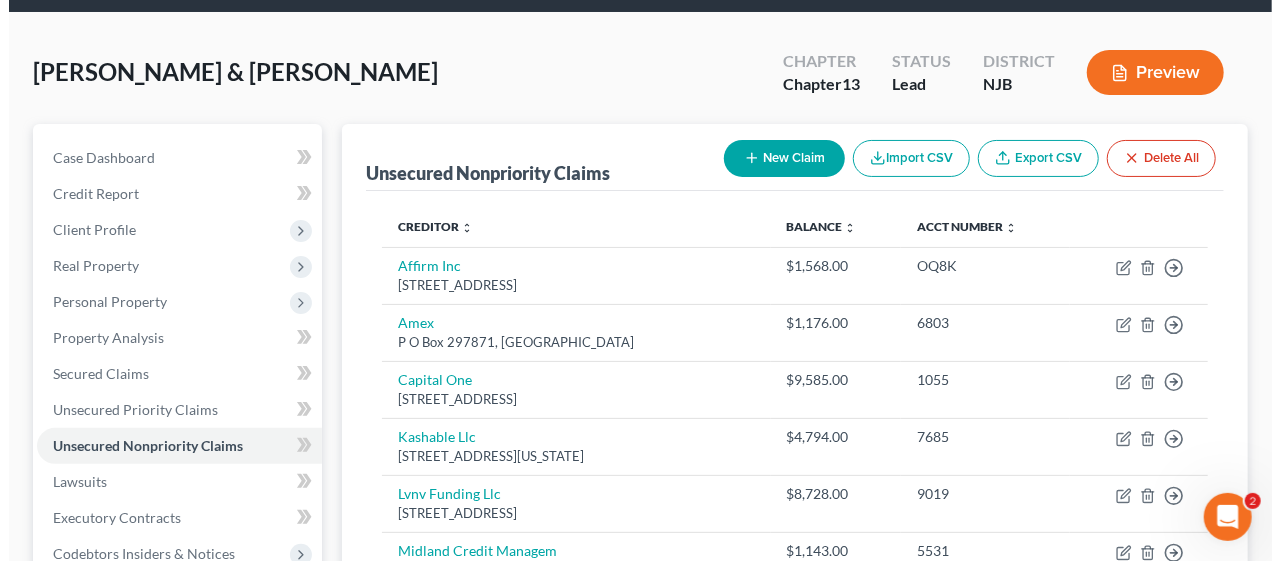 scroll, scrollTop: 100, scrollLeft: 0, axis: vertical 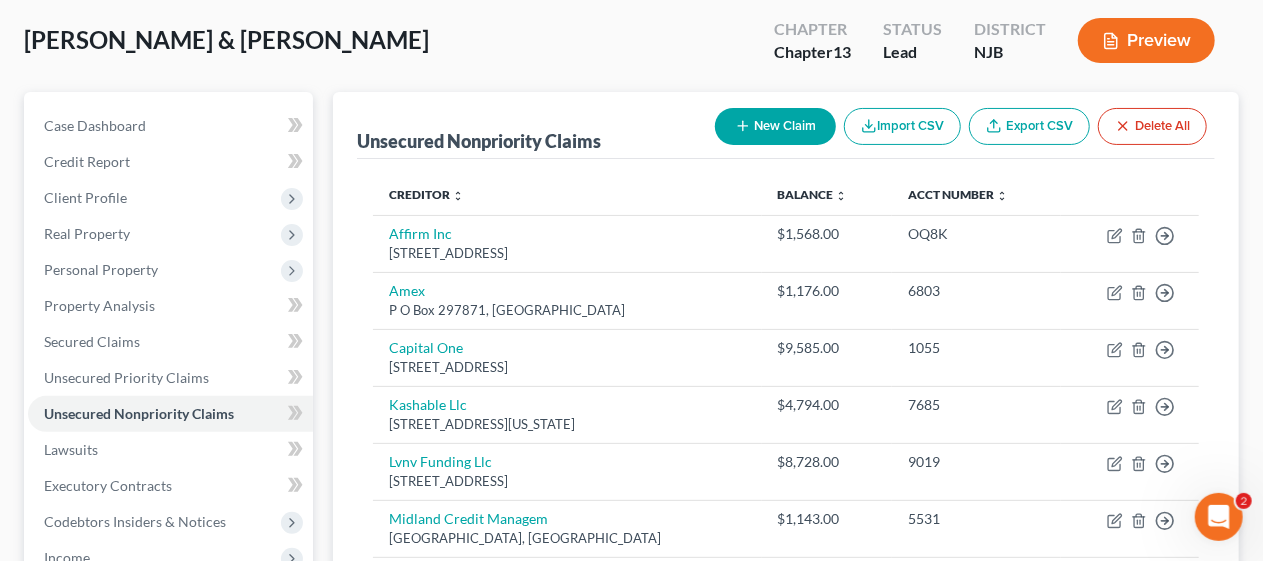 click on "New Claim" at bounding box center (775, 126) 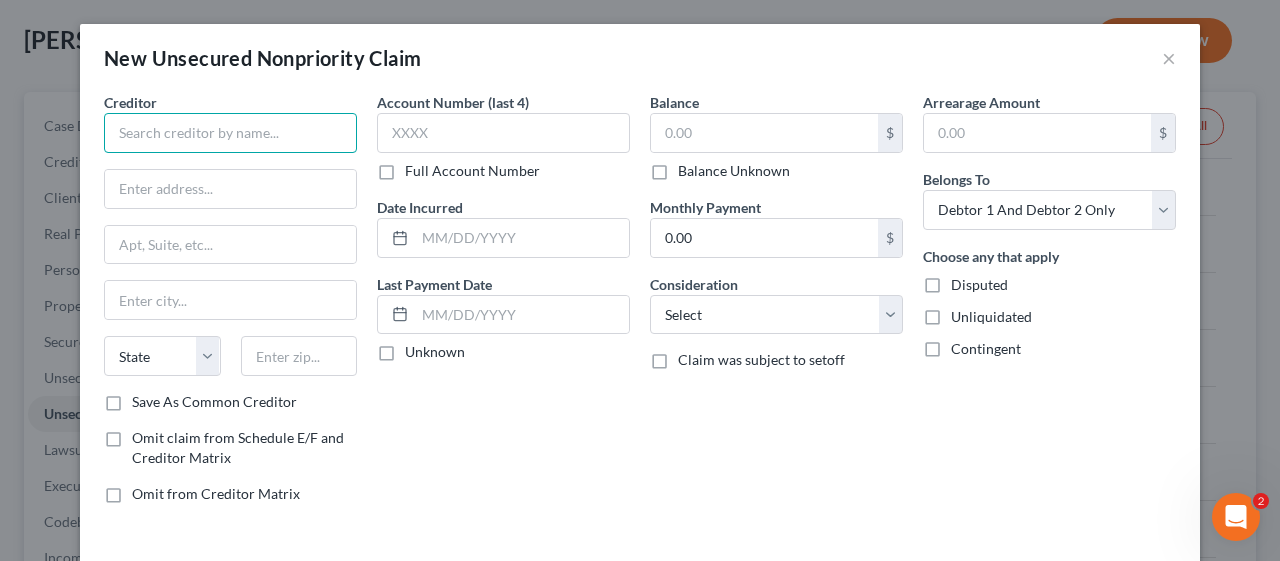 click at bounding box center [230, 133] 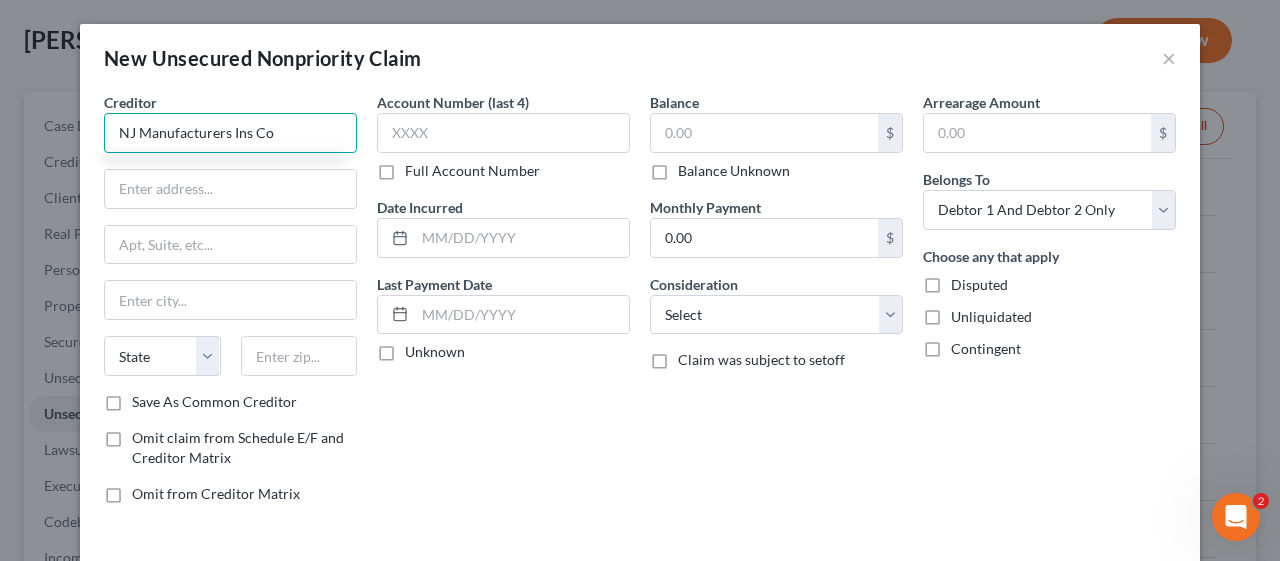 type on "NJ Manufacturers Ins Co" 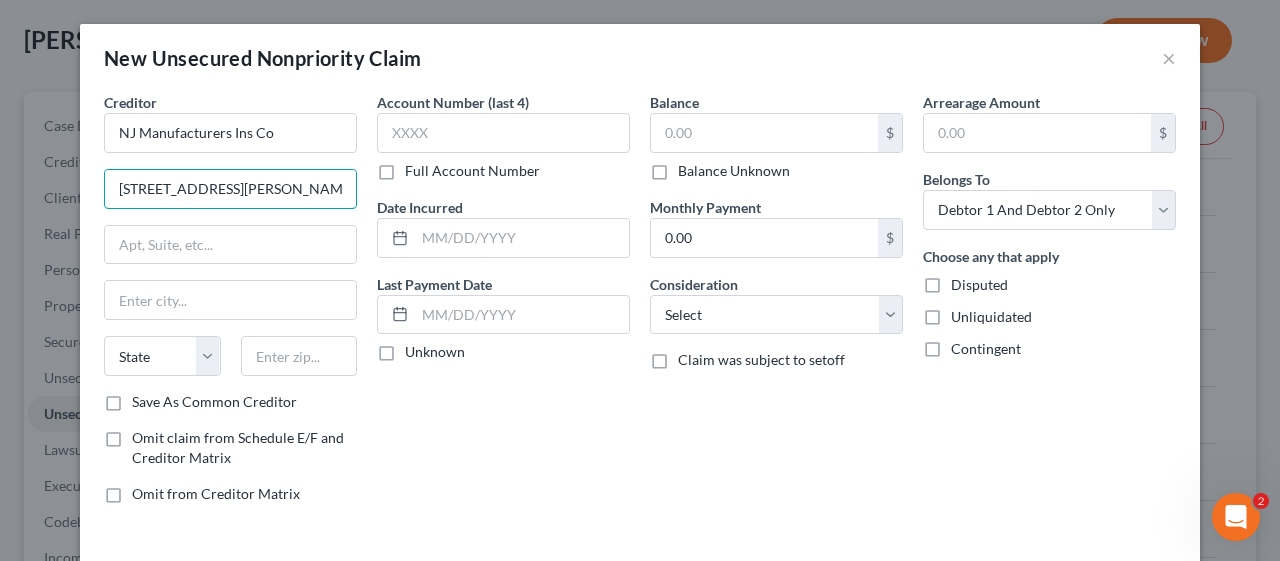 type on "[STREET_ADDRESS][PERSON_NAME]" 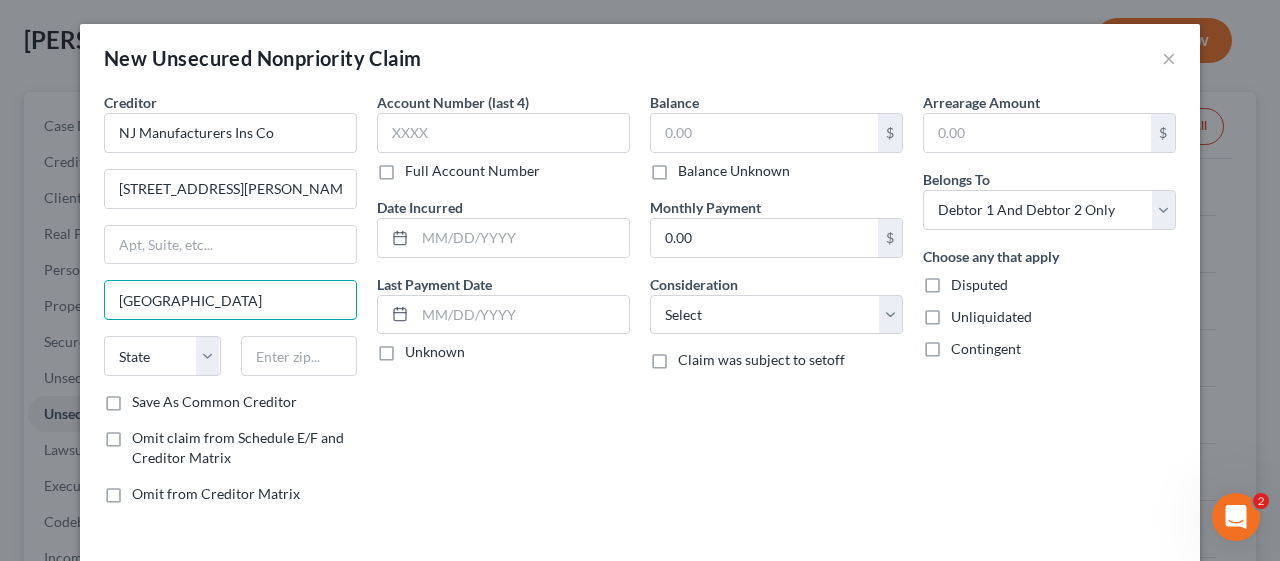 type on "[GEOGRAPHIC_DATA]" 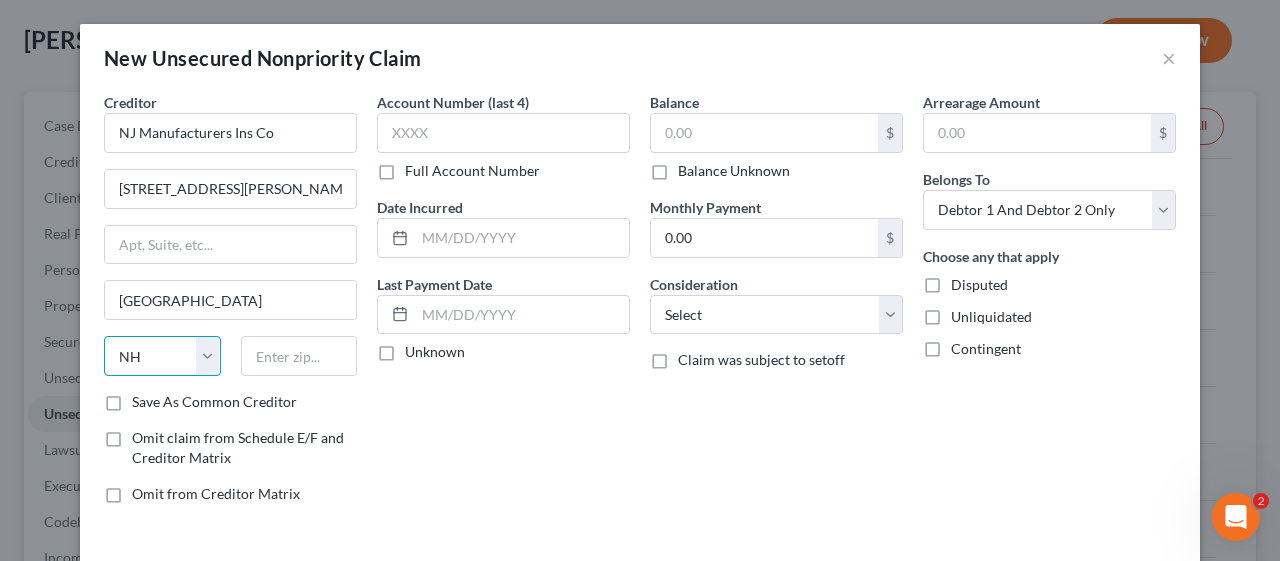 select on "33" 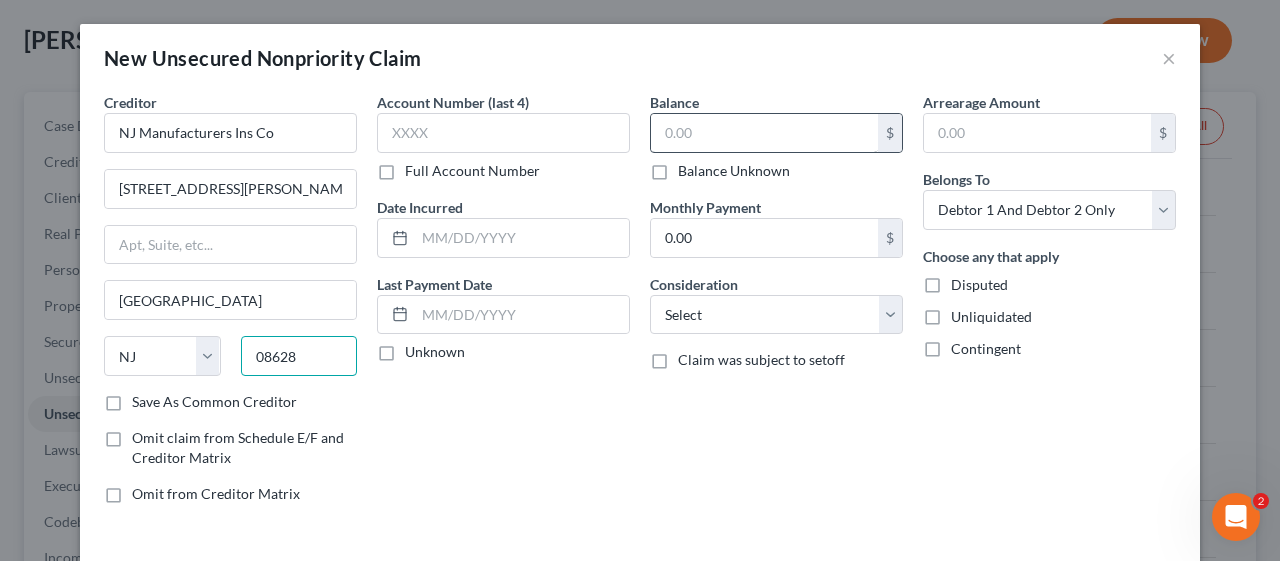 type on "08628" 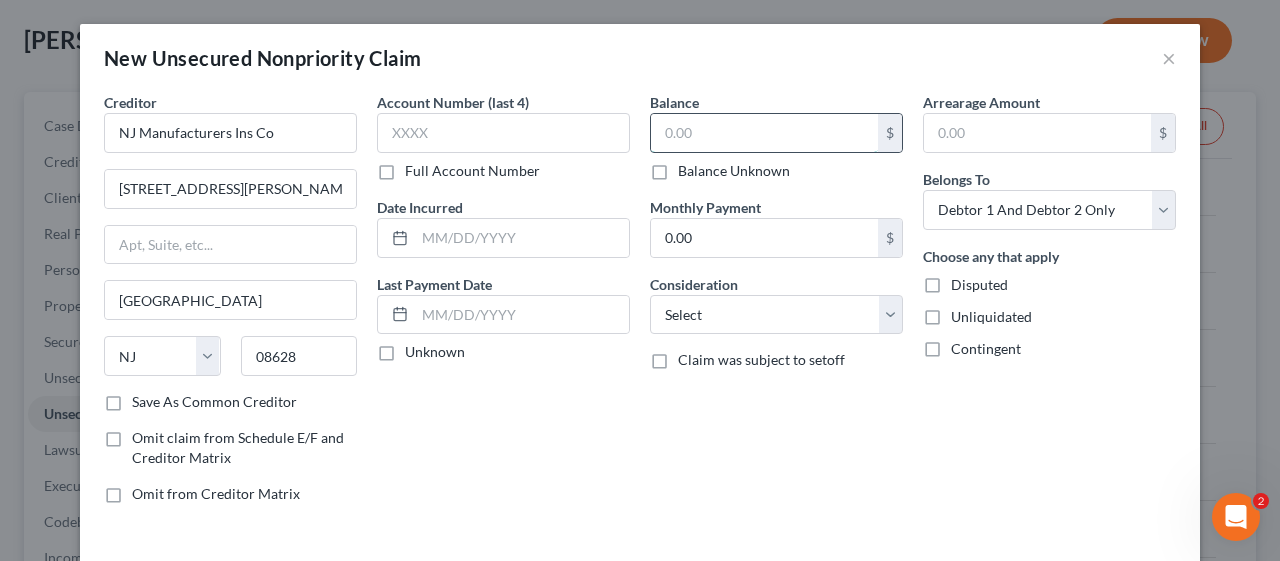 type on "[GEOGRAPHIC_DATA]" 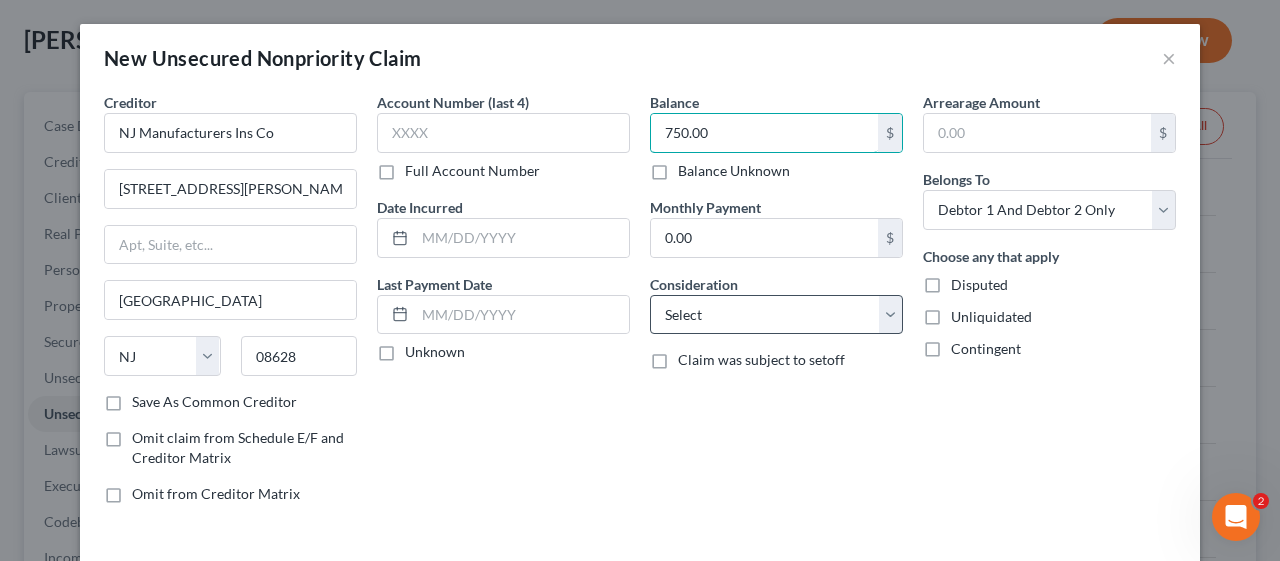 type on "750.00" 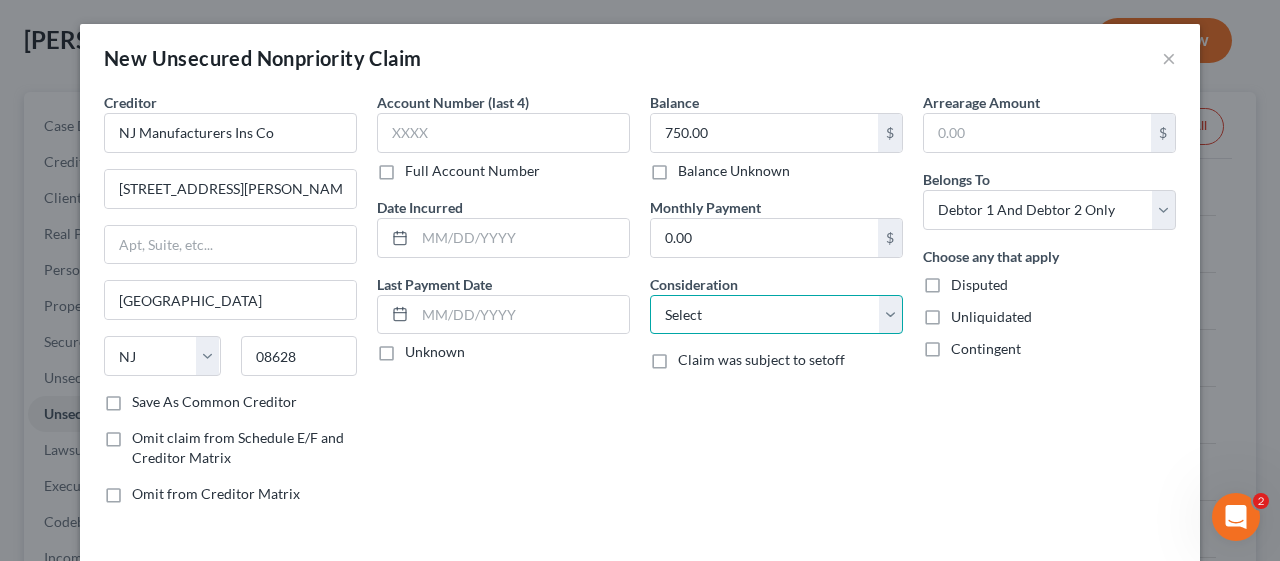 click on "Select Cable / Satellite Services Collection Agency Credit Card Debt Debt Counseling / Attorneys Deficiency Balance Domestic Support Obligations Home / Car Repairs Income Taxes Judgment Liens Medical Services Monies Loaned / Advanced Mortgage Obligation From Divorce Or Separation Obligation To Pensions Other Overdrawn Bank Account Promised To Help Pay Creditors Student Loans Suppliers And Vendors Telephone / Internet Services Utility Services" at bounding box center (776, 315) 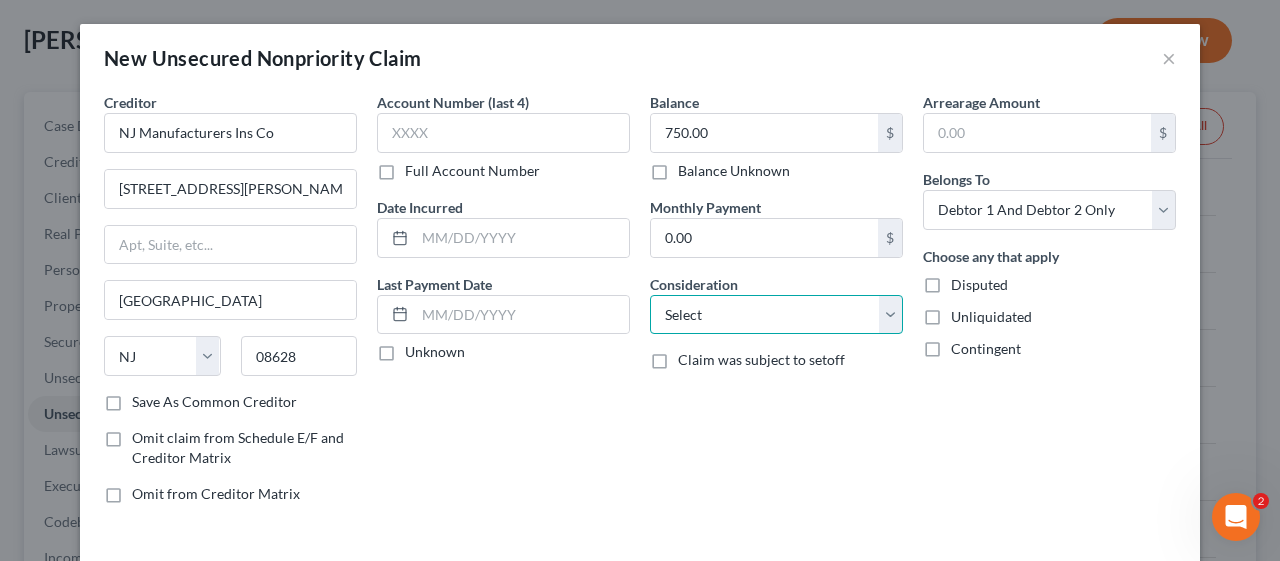 select on "14" 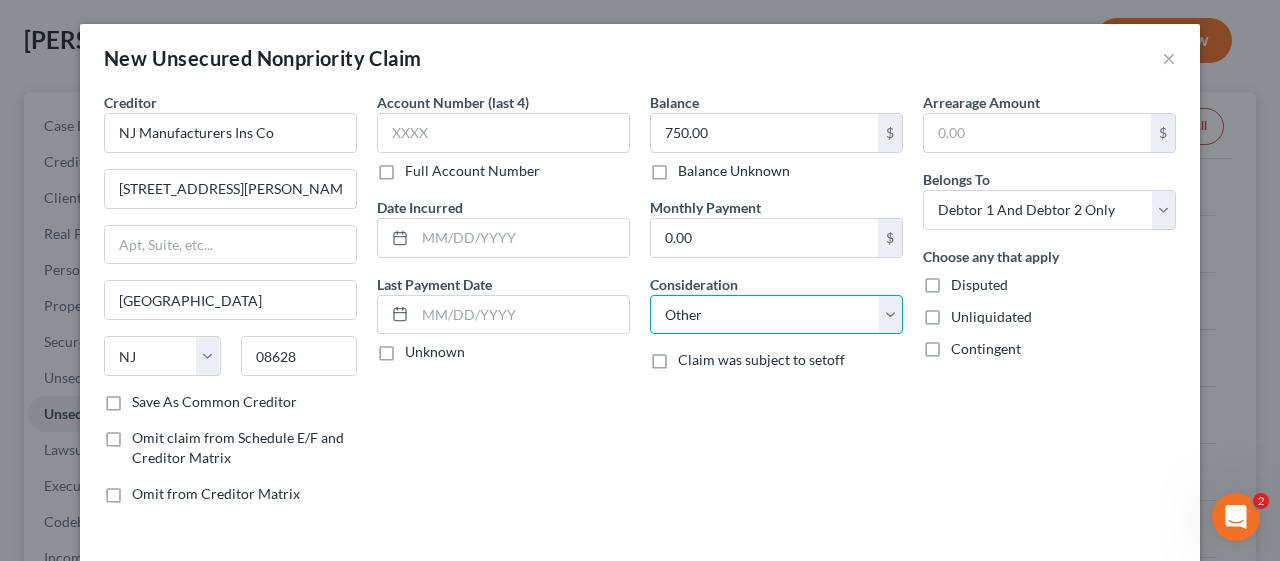 click on "Select Cable / Satellite Services Collection Agency Credit Card Debt Debt Counseling / Attorneys Deficiency Balance Domestic Support Obligations Home / Car Repairs Income Taxes Judgment Liens Medical Services Monies Loaned / Advanced Mortgage Obligation From Divorce Or Separation Obligation To Pensions Other Overdrawn Bank Account Promised To Help Pay Creditors Student Loans Suppliers And Vendors Telephone / Internet Services Utility Services" at bounding box center (776, 315) 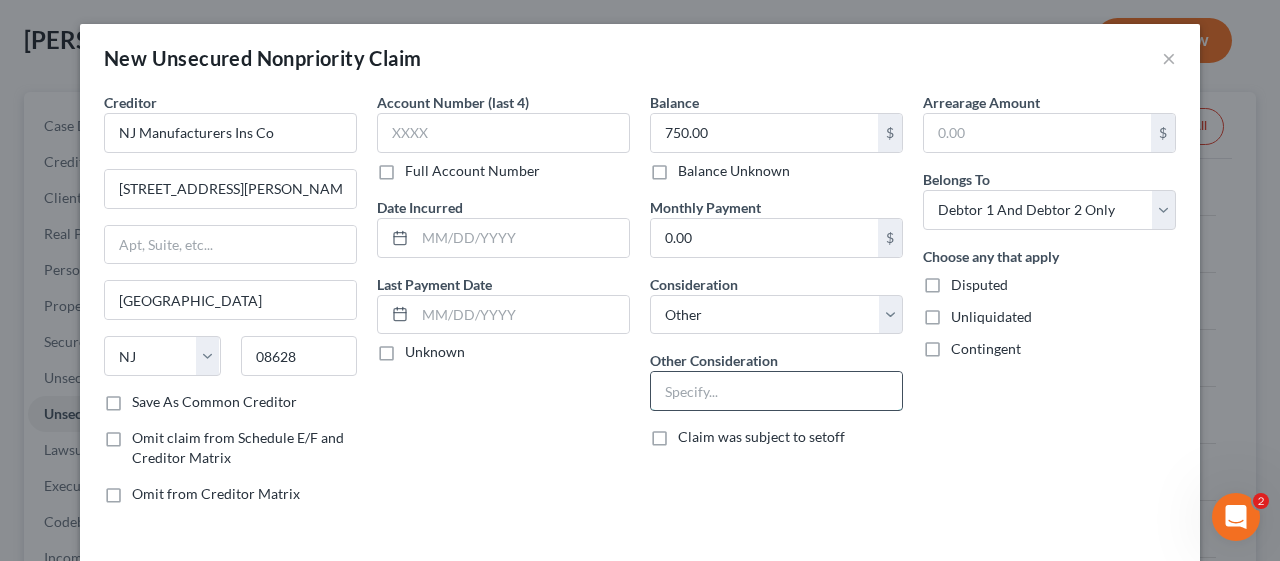 click at bounding box center (776, 391) 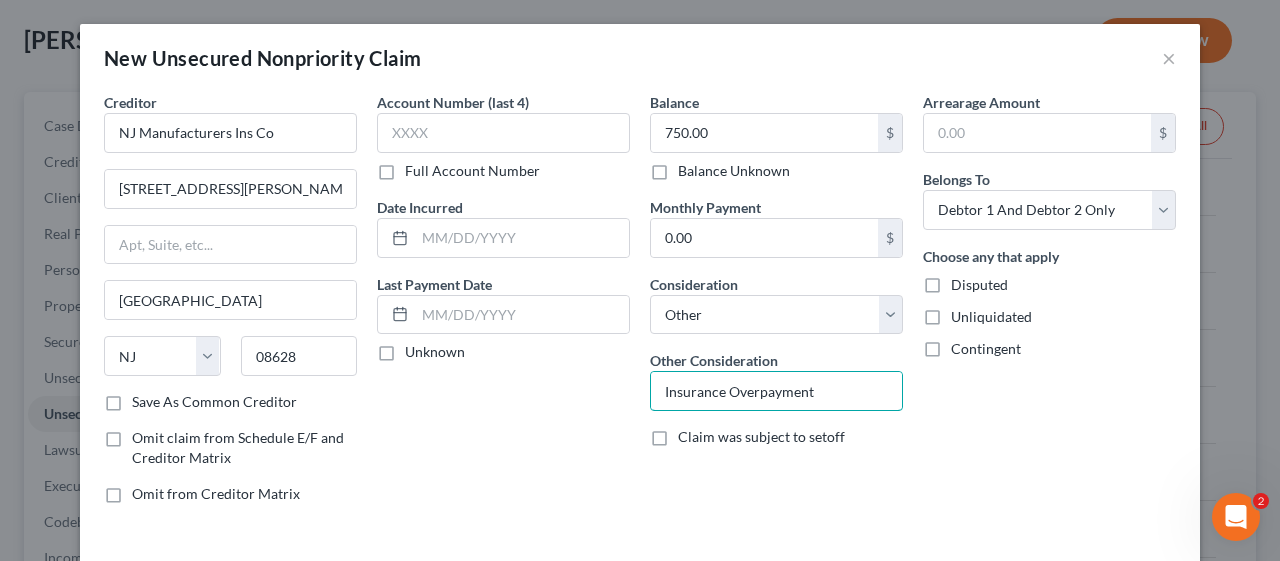 type on "Insurance Overpayment" 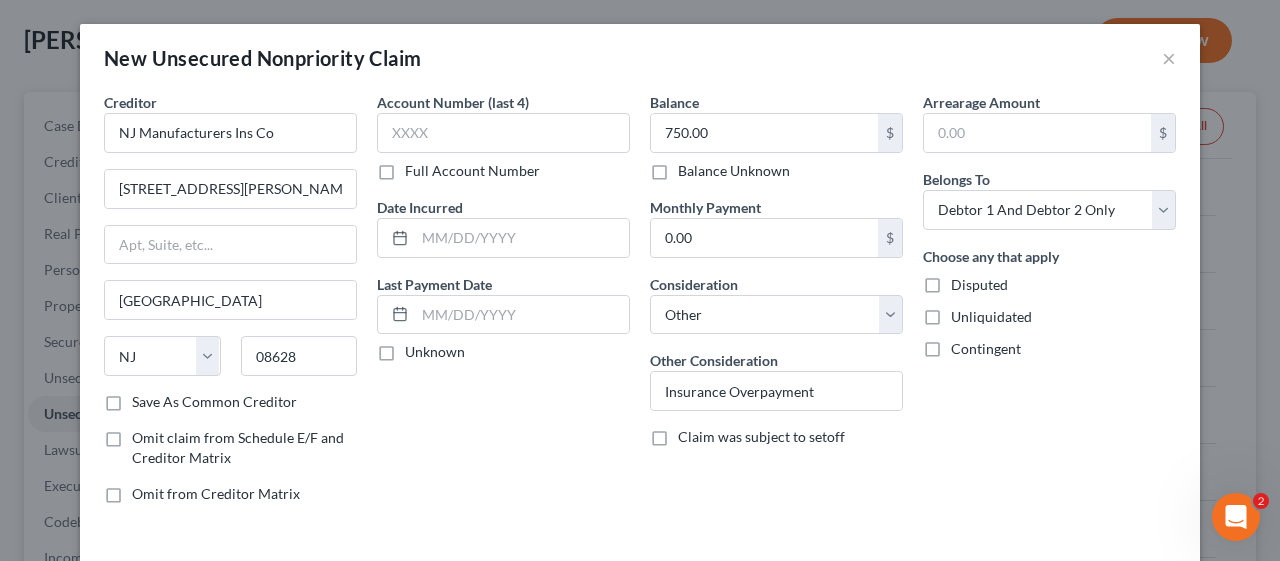 click on "Account Number (last 4)
Full Account Number
Date Incurred         Last Payment Date         Unknown" at bounding box center [503, 306] 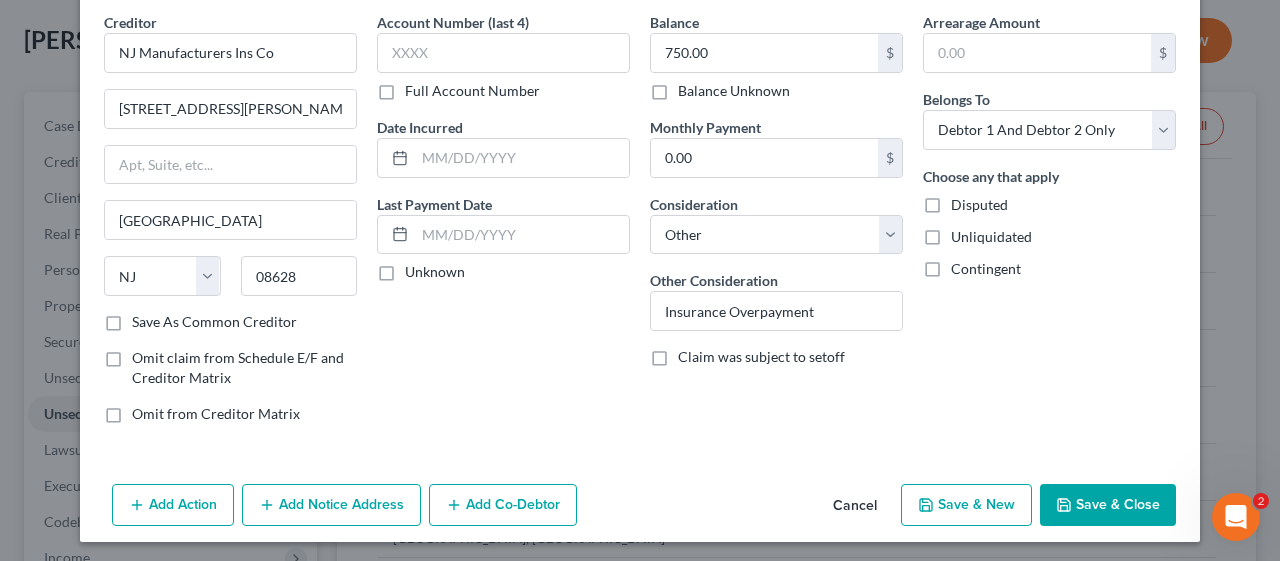 click on "Disputed" at bounding box center (979, 205) 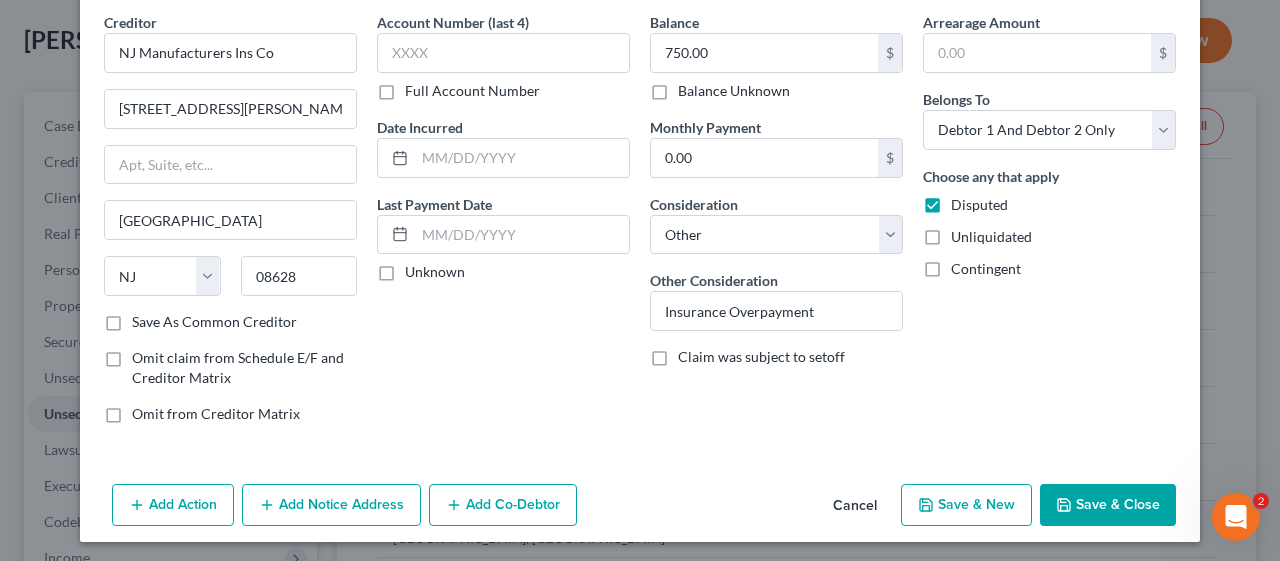 click on "Save & Close" at bounding box center (1108, 505) 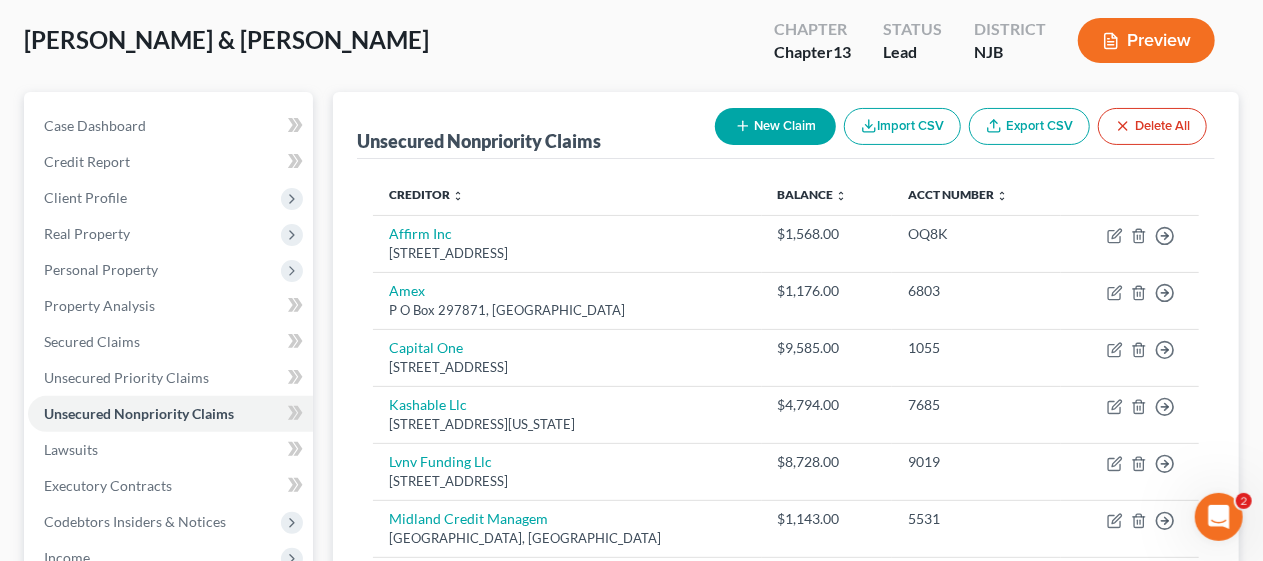 click on "New Claim" at bounding box center (775, 126) 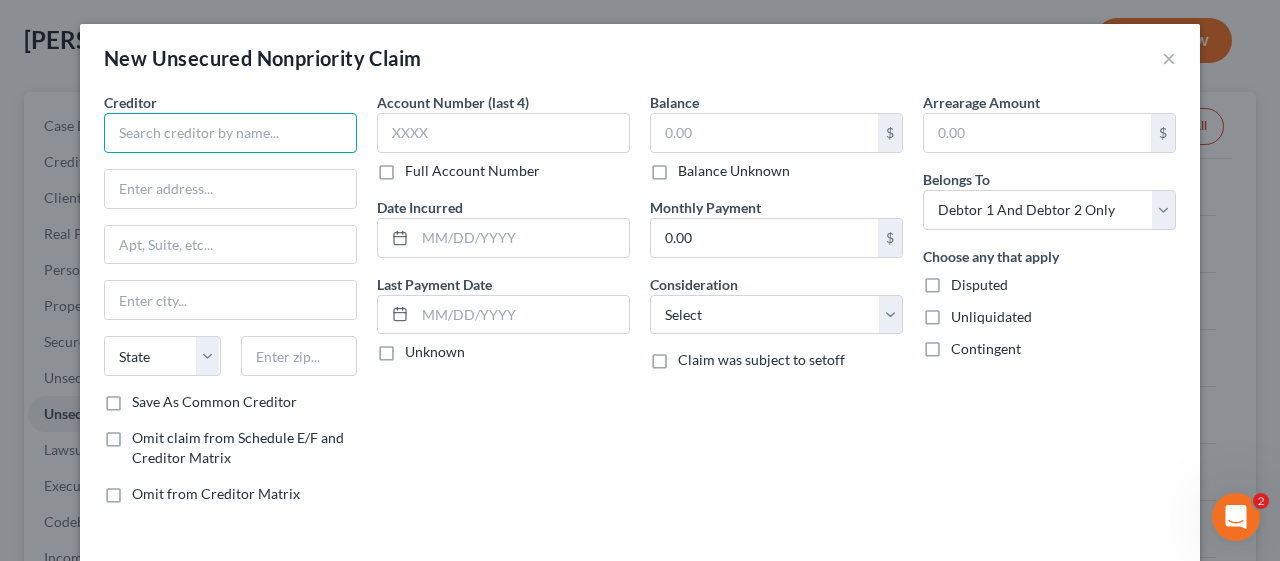 click at bounding box center [230, 133] 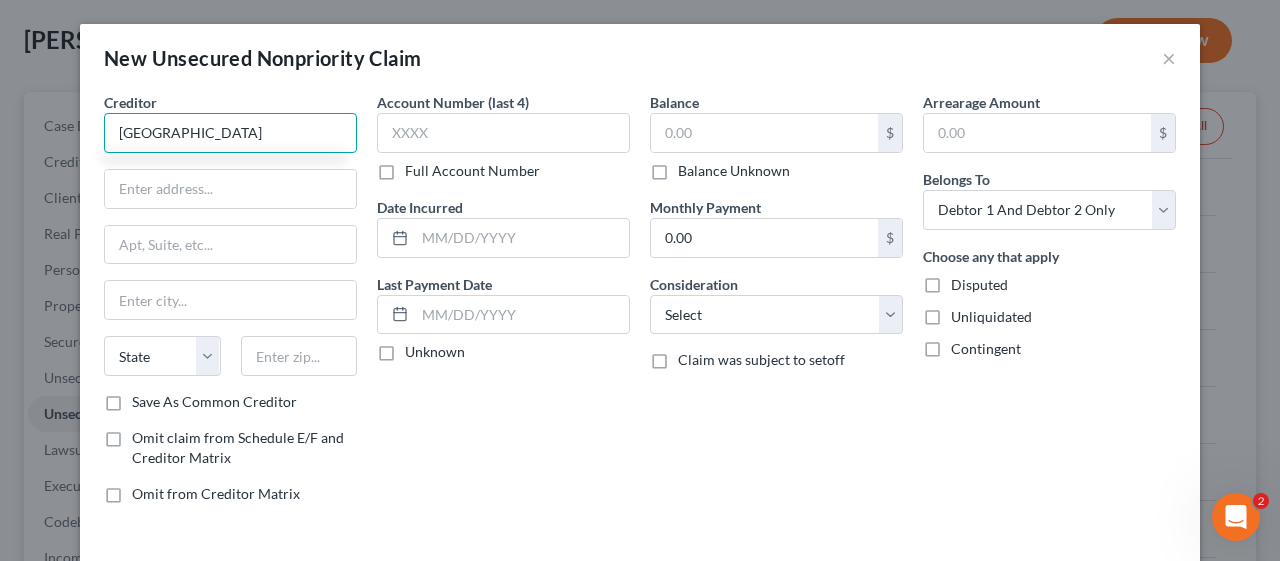 type on "[GEOGRAPHIC_DATA]" 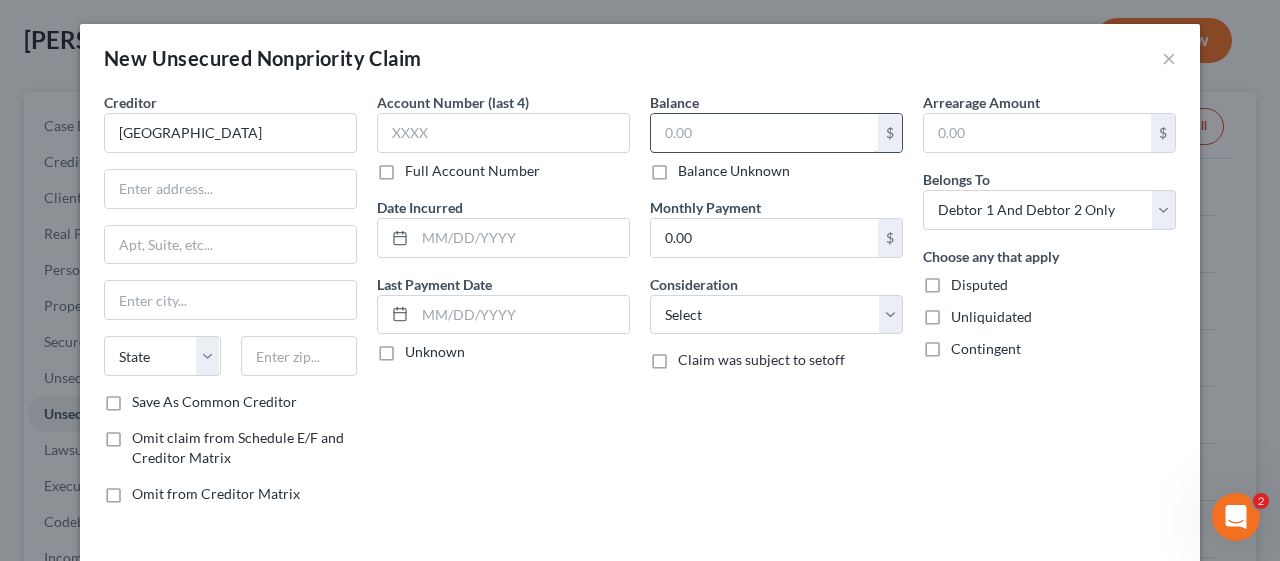 click at bounding box center [764, 133] 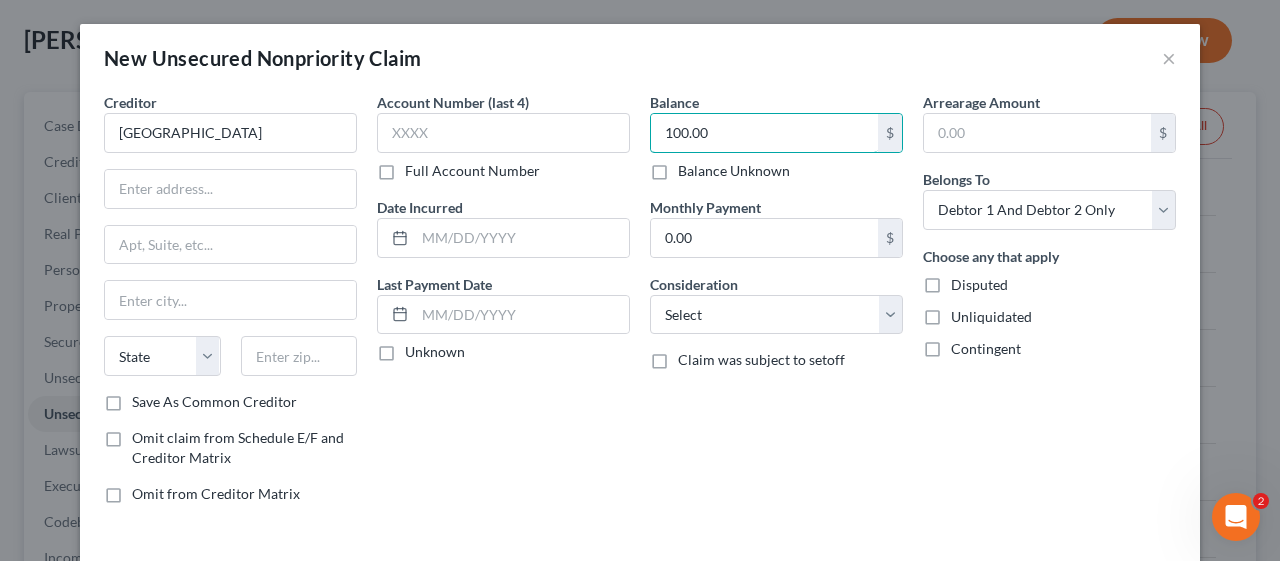 type on "100.00" 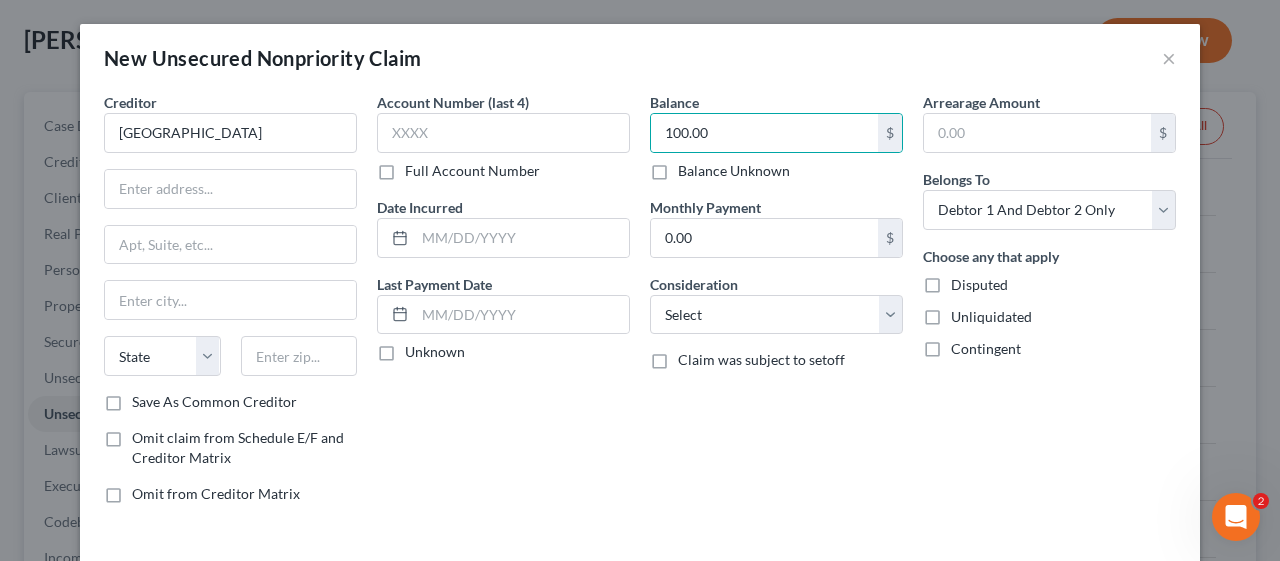 click on "Account Number (last 4)
Full Account Number
Date Incurred         Last Payment Date         Unknown" at bounding box center [503, 306] 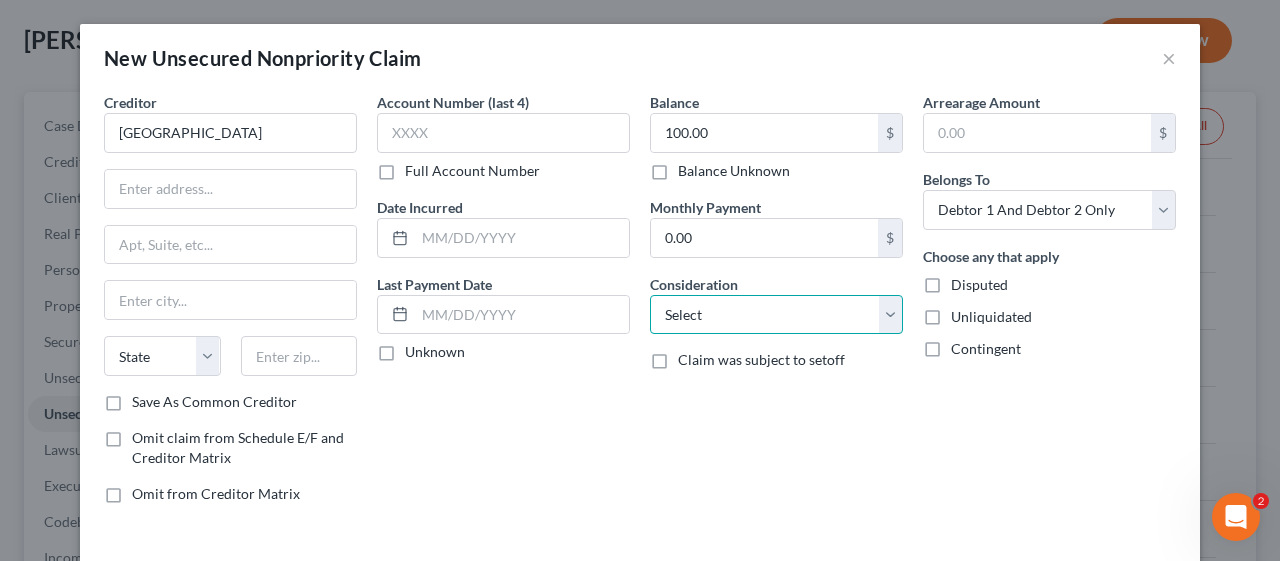 click on "Select Cable / Satellite Services Collection Agency Credit Card Debt Debt Counseling / Attorneys Deficiency Balance Domestic Support Obligations Home / Car Repairs Income Taxes Judgment Liens Medical Services Monies Loaned / Advanced Mortgage Obligation From Divorce Or Separation Obligation To Pensions Other Overdrawn Bank Account Promised To Help Pay Creditors Student Loans Suppliers And Vendors Telephone / Internet Services Utility Services" at bounding box center (776, 315) 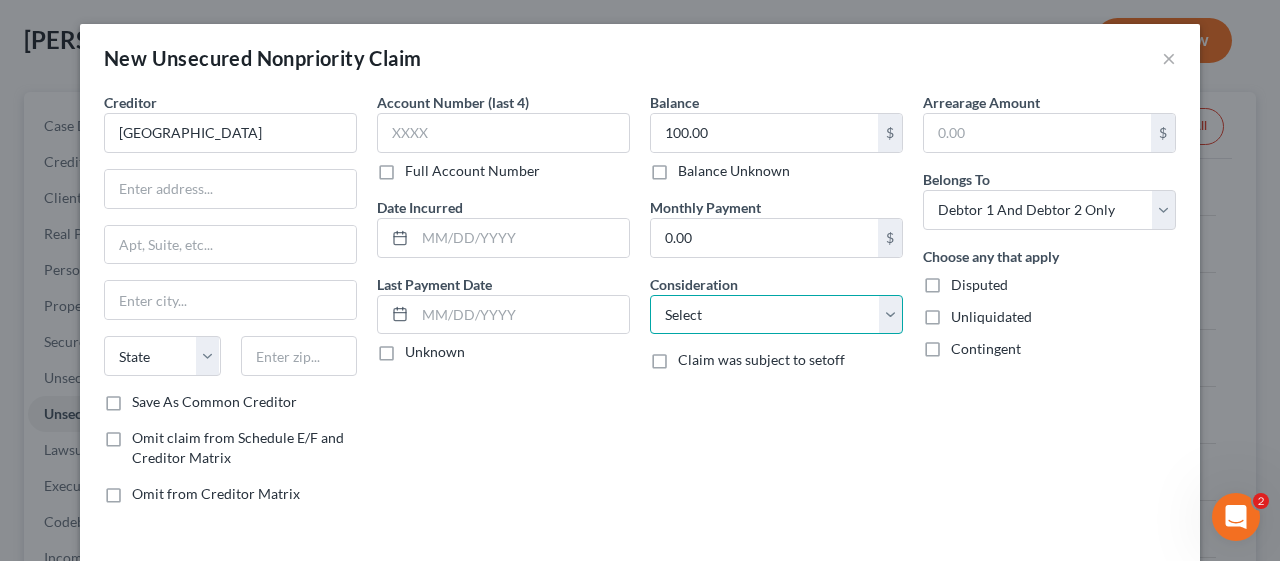 select on "9" 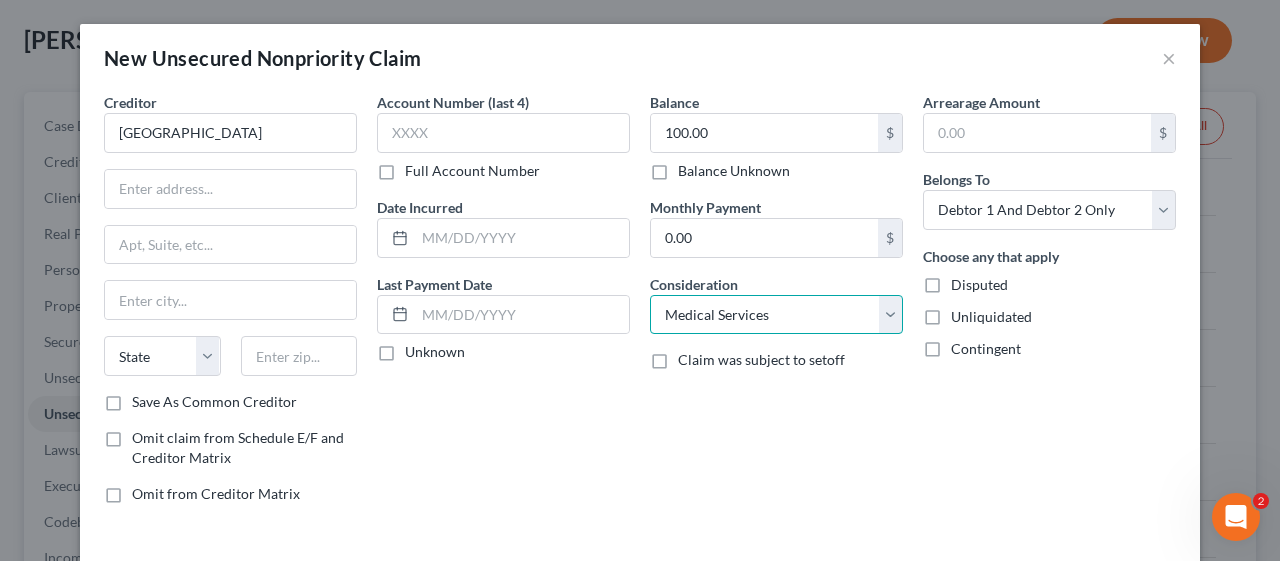 click on "Select Cable / Satellite Services Collection Agency Credit Card Debt Debt Counseling / Attorneys Deficiency Balance Domestic Support Obligations Home / Car Repairs Income Taxes Judgment Liens Medical Services Monies Loaned / Advanced Mortgage Obligation From Divorce Or Separation Obligation To Pensions Other Overdrawn Bank Account Promised To Help Pay Creditors Student Loans Suppliers And Vendors Telephone / Internet Services Utility Services" at bounding box center (776, 315) 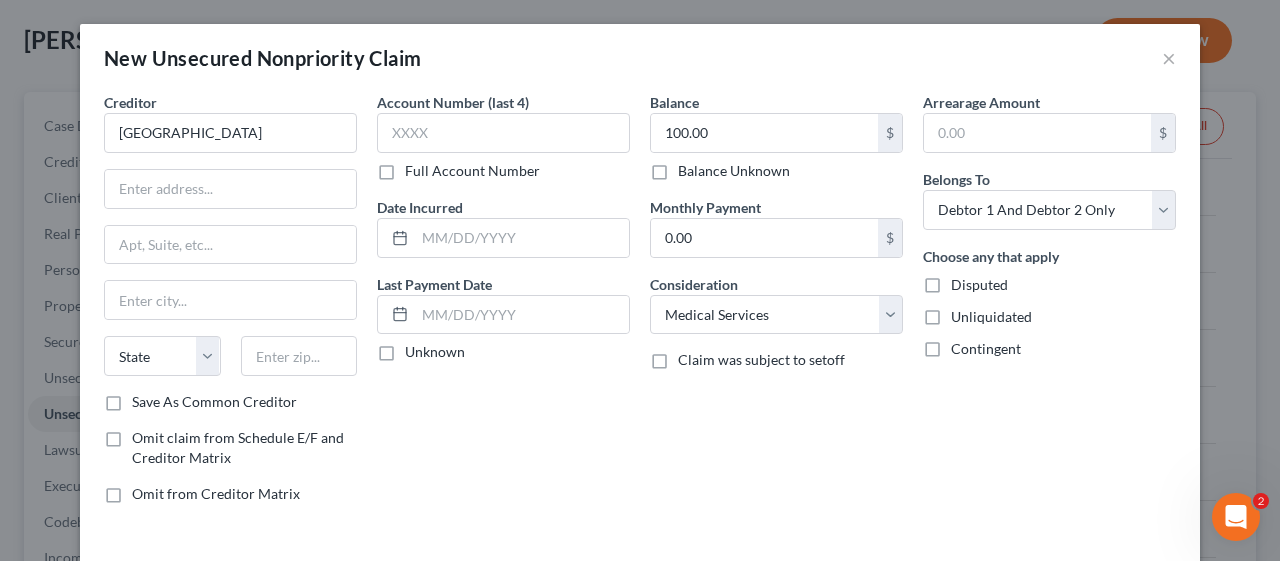 click on "Account Number (last 4)
Full Account Number
Date Incurred         Last Payment Date         Unknown" at bounding box center (503, 306) 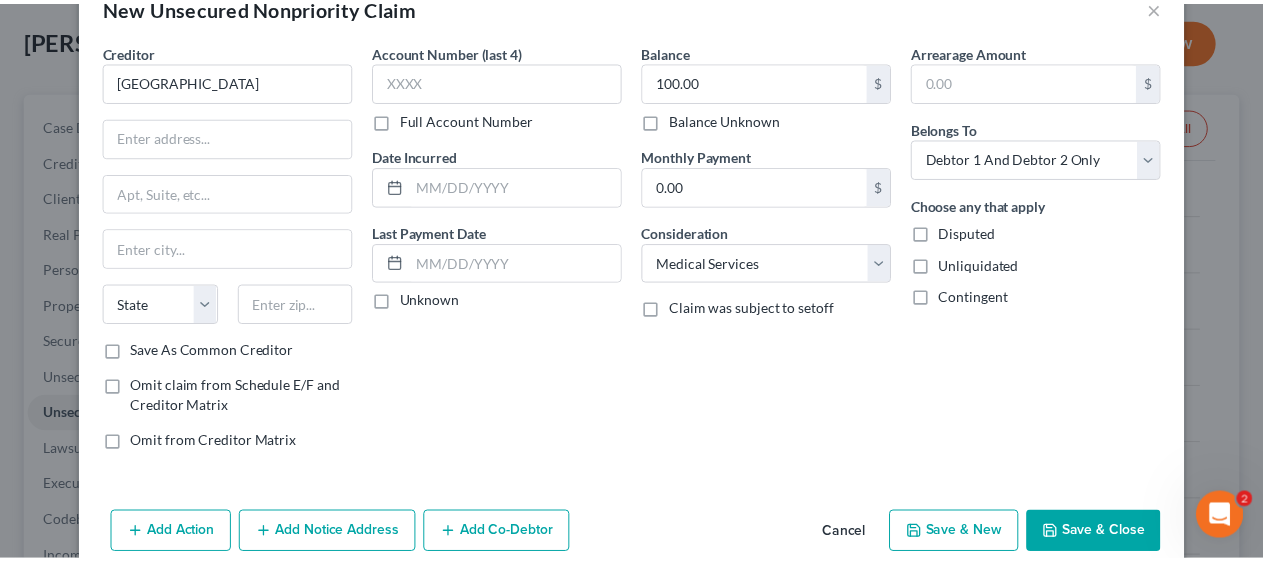 scroll, scrollTop: 80, scrollLeft: 0, axis: vertical 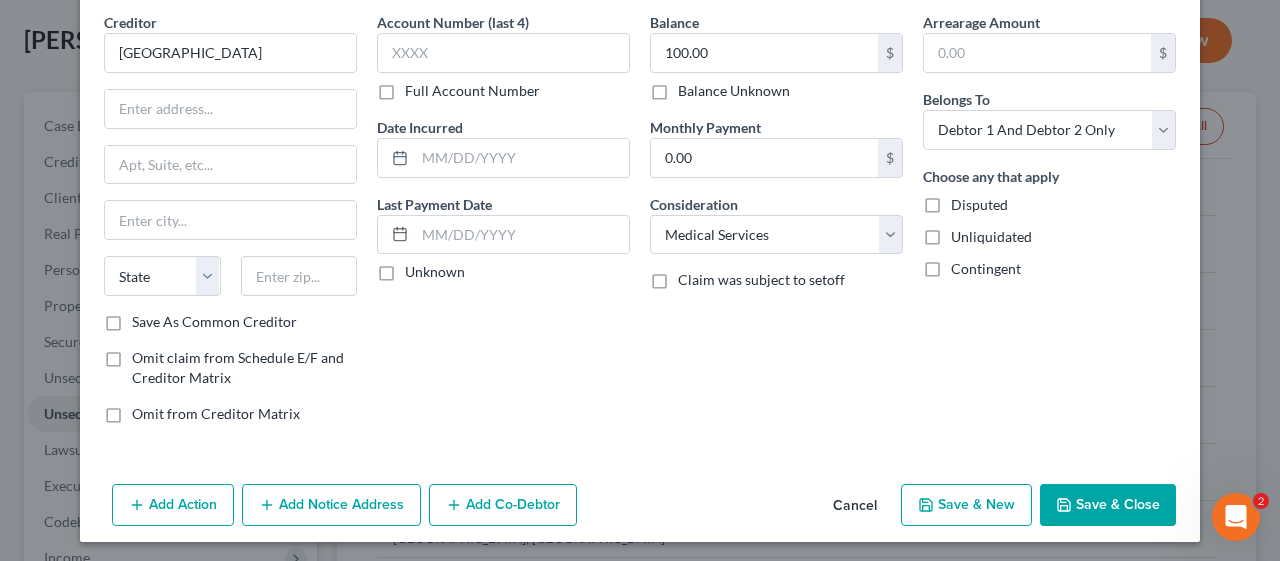 click on "Save & Close" at bounding box center (1108, 505) 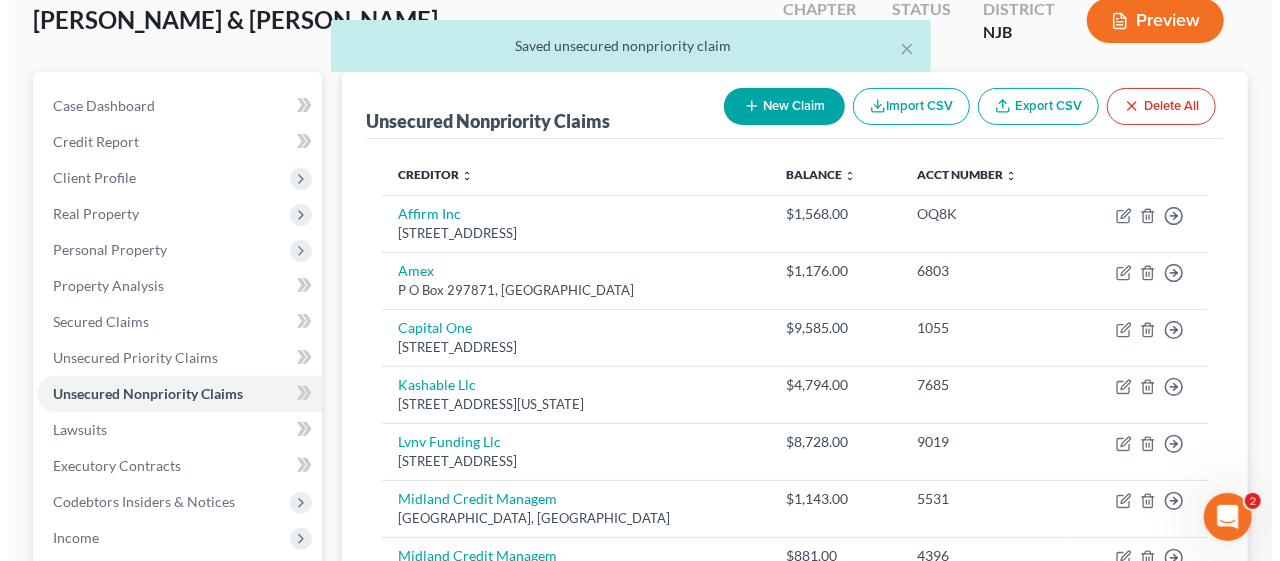 scroll, scrollTop: 88, scrollLeft: 0, axis: vertical 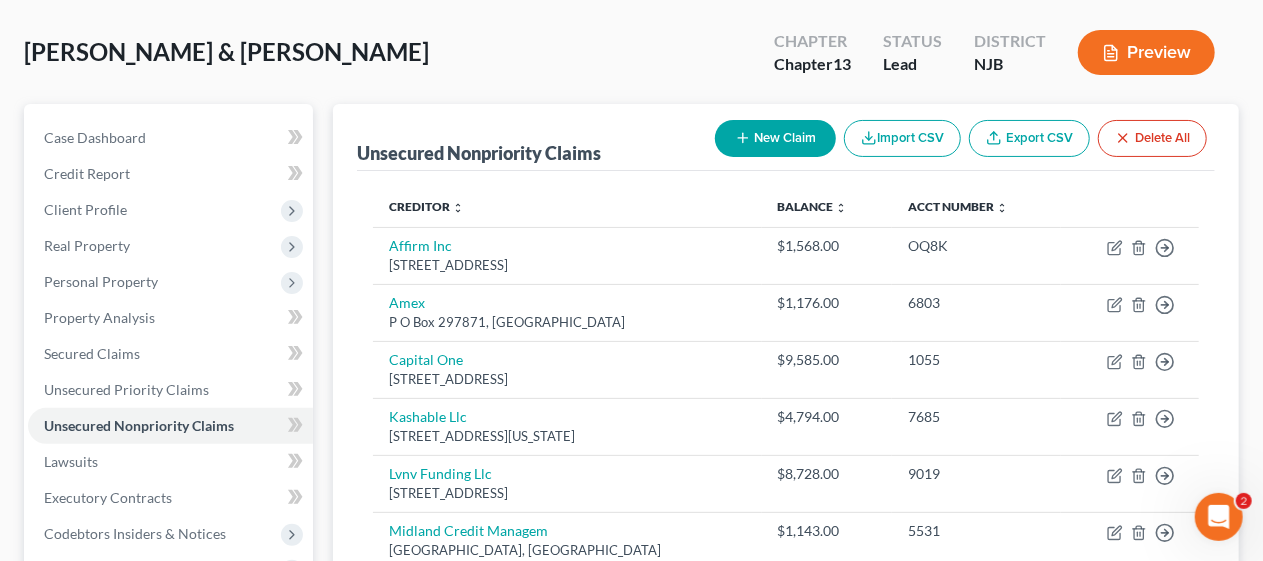 click on "New Claim" at bounding box center [775, 138] 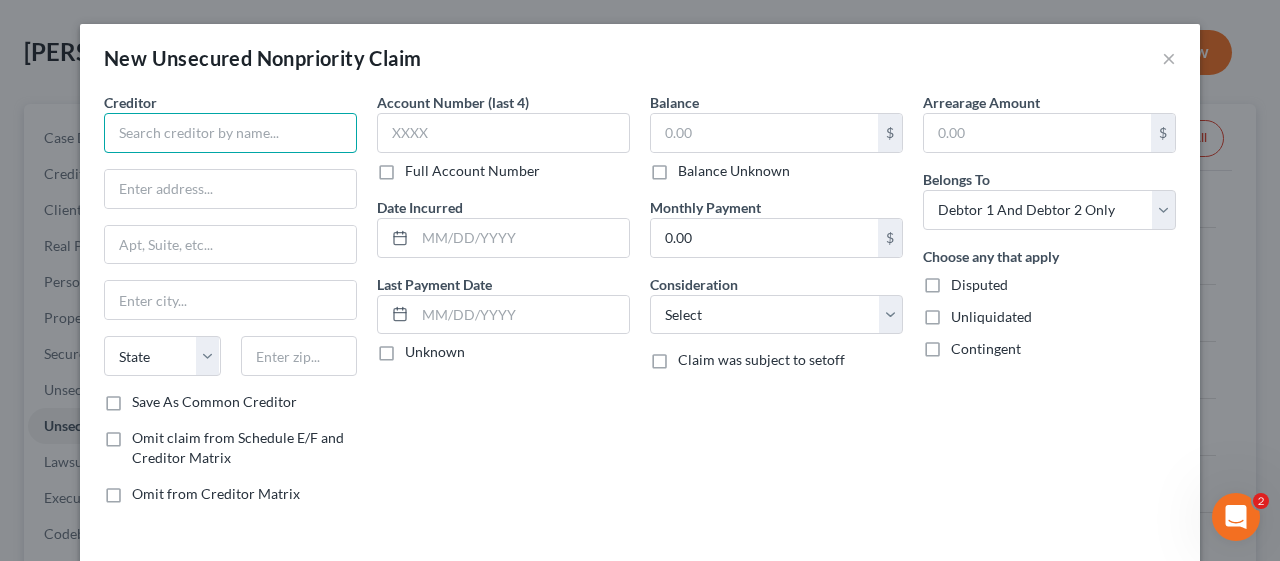 click at bounding box center (230, 133) 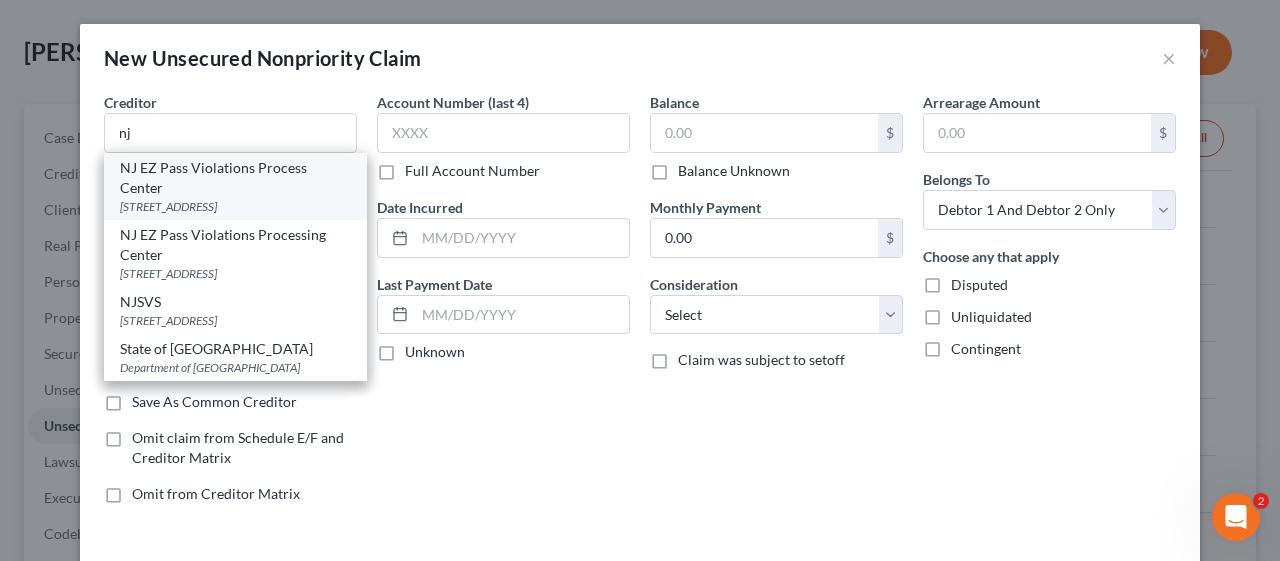 click on "NJ EZ Pass Violations Process Center" at bounding box center (235, 178) 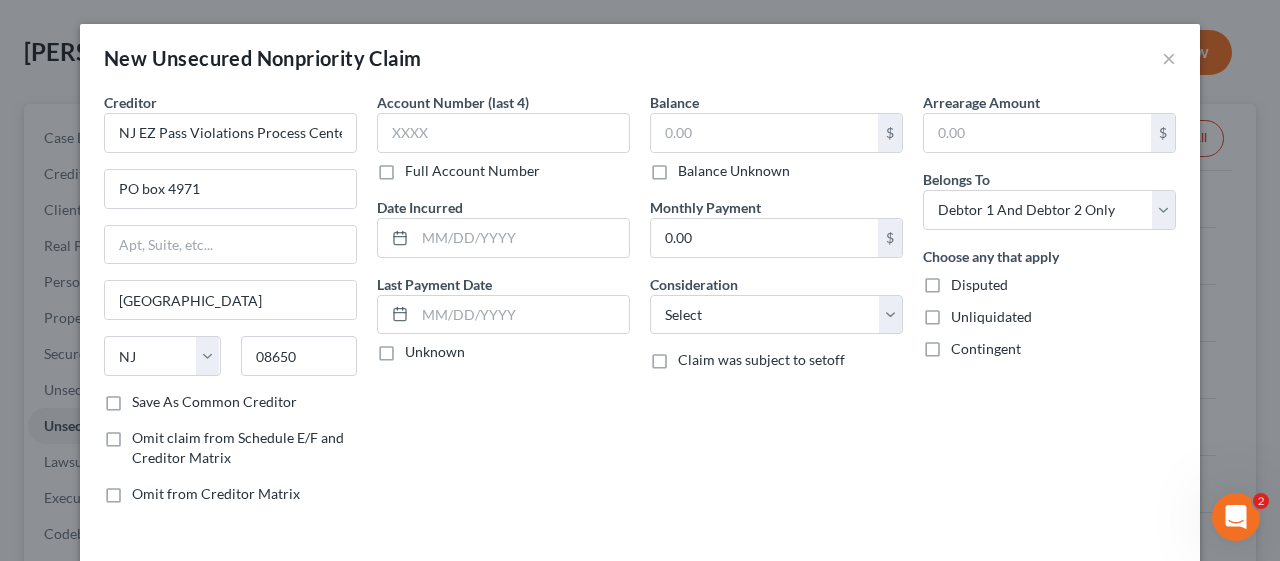 click on "Balance Unknown" at bounding box center [734, 171] 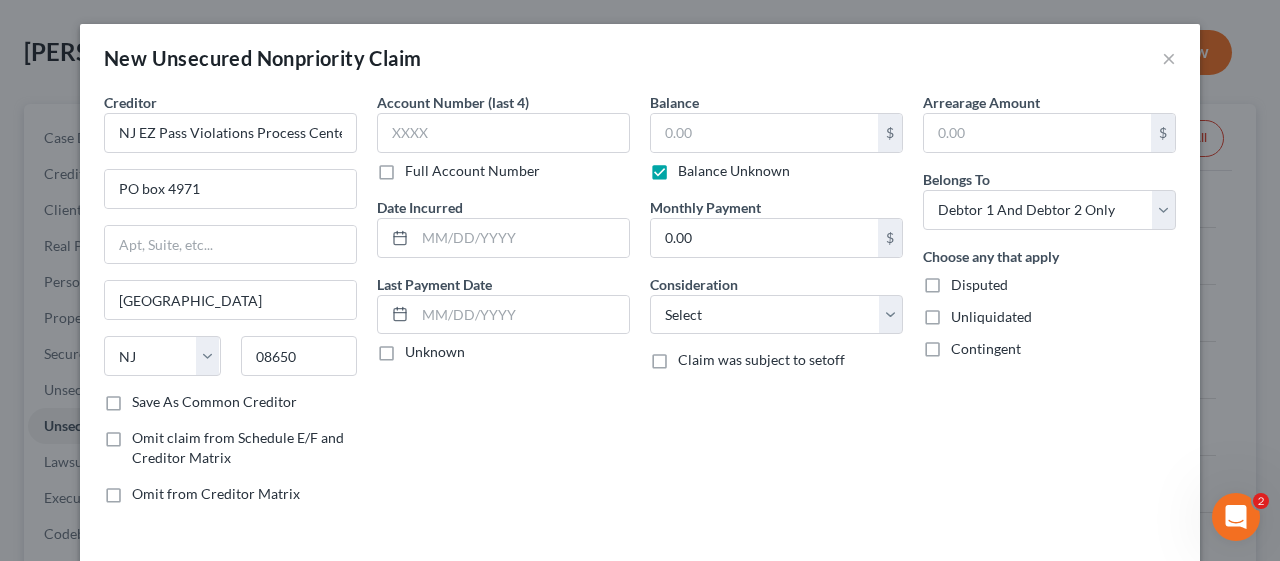 type on "0.00" 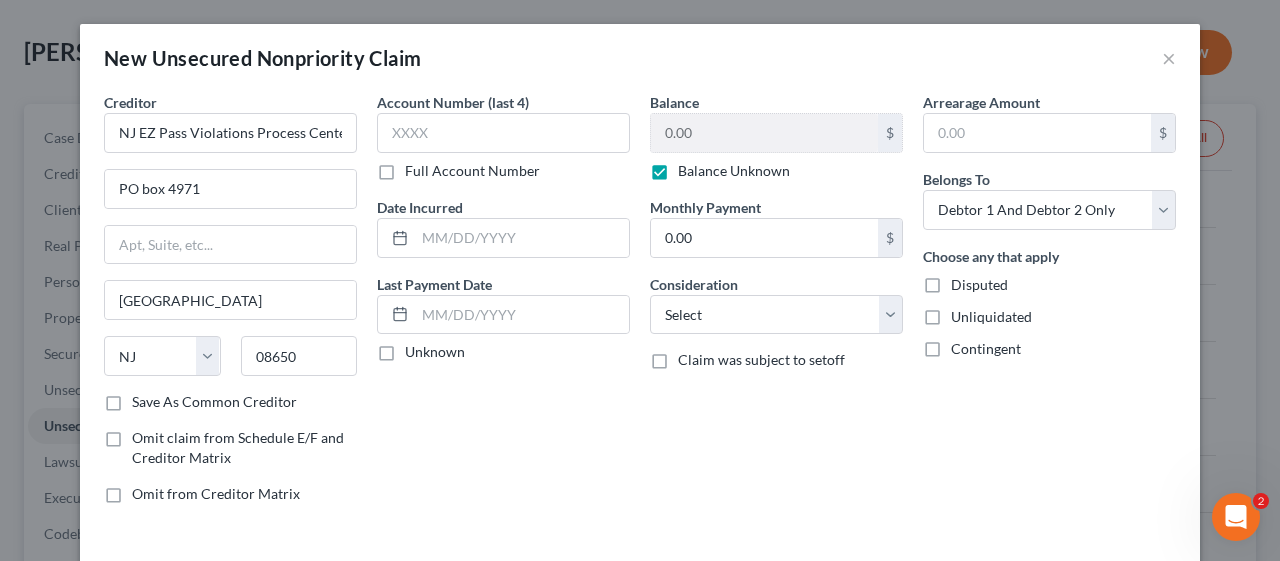 click on "Disputed" at bounding box center [979, 285] 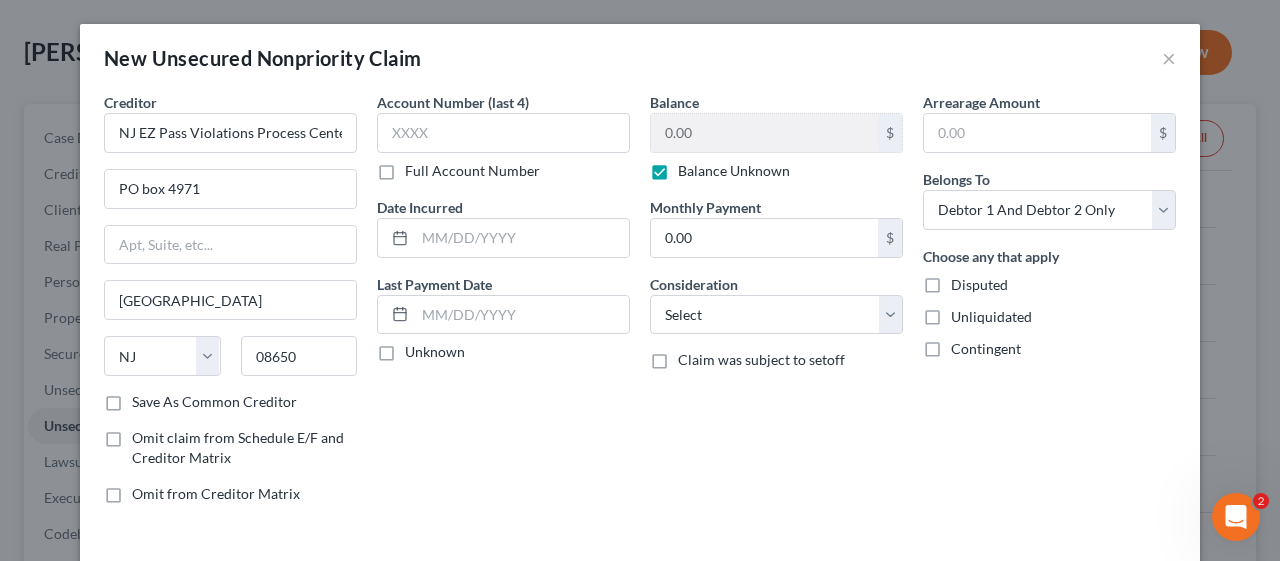 click on "Disputed" at bounding box center (965, 281) 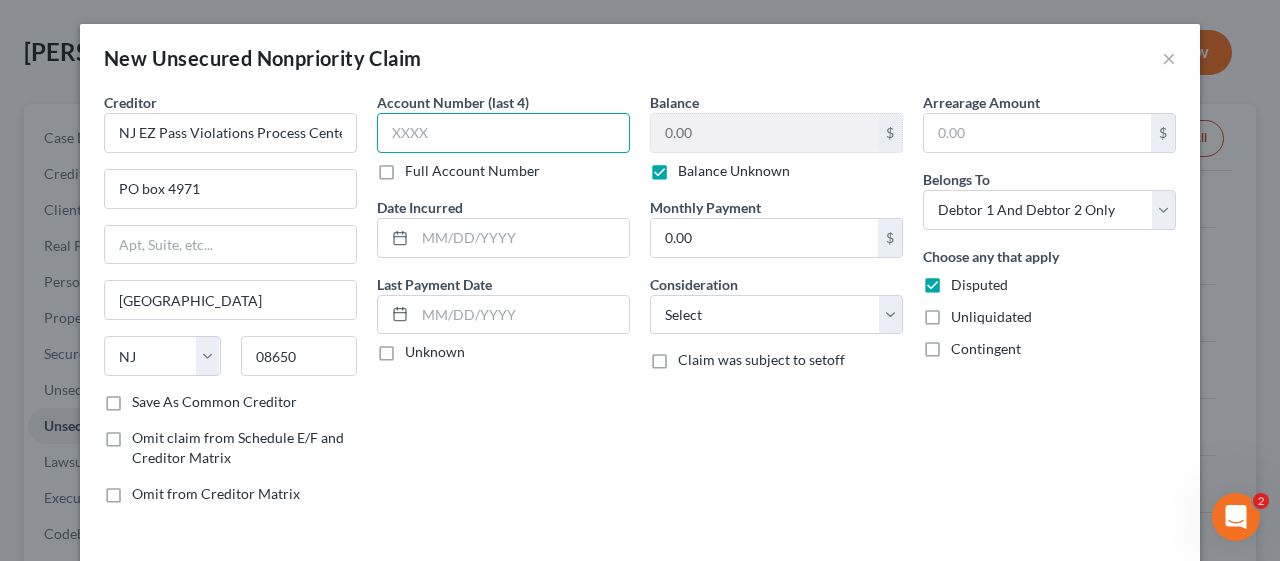 click at bounding box center [503, 133] 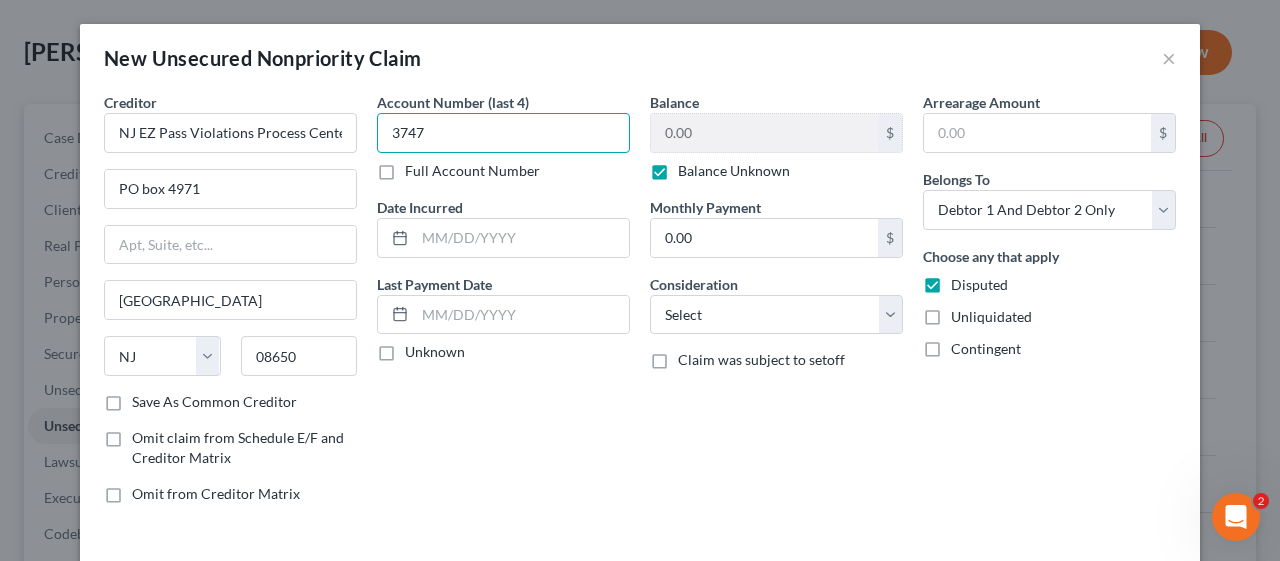 type on "3747" 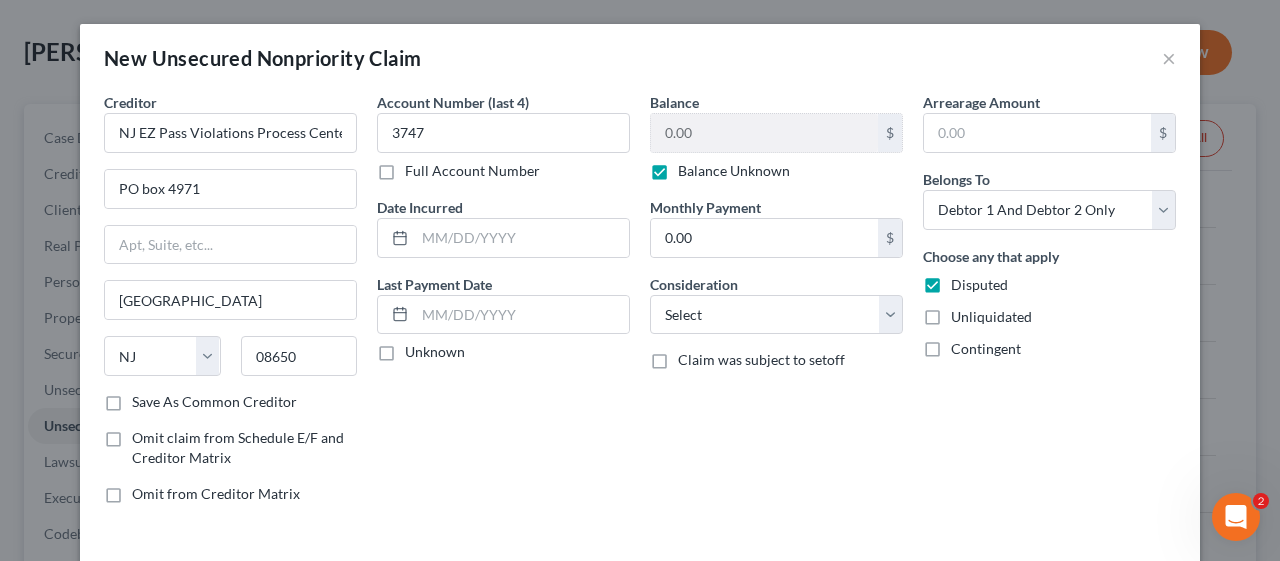click on "Account Number (last 4)
3747
Full Account Number
Date Incurred         Last Payment Date         Unknown" at bounding box center [503, 306] 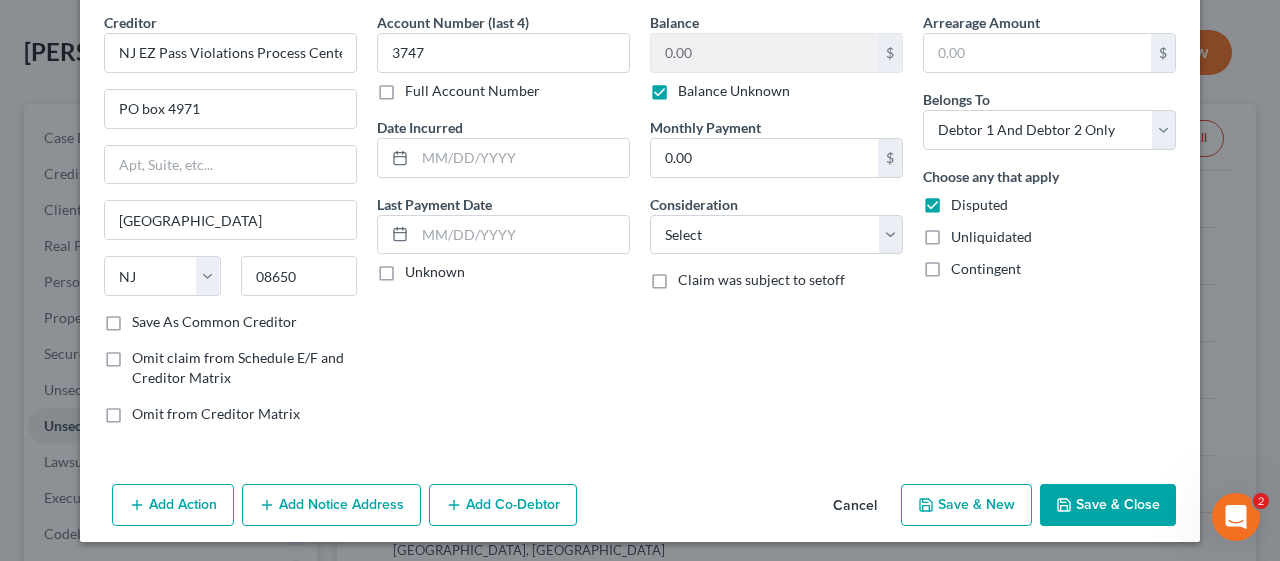 click on "Save & Close" at bounding box center (1108, 505) 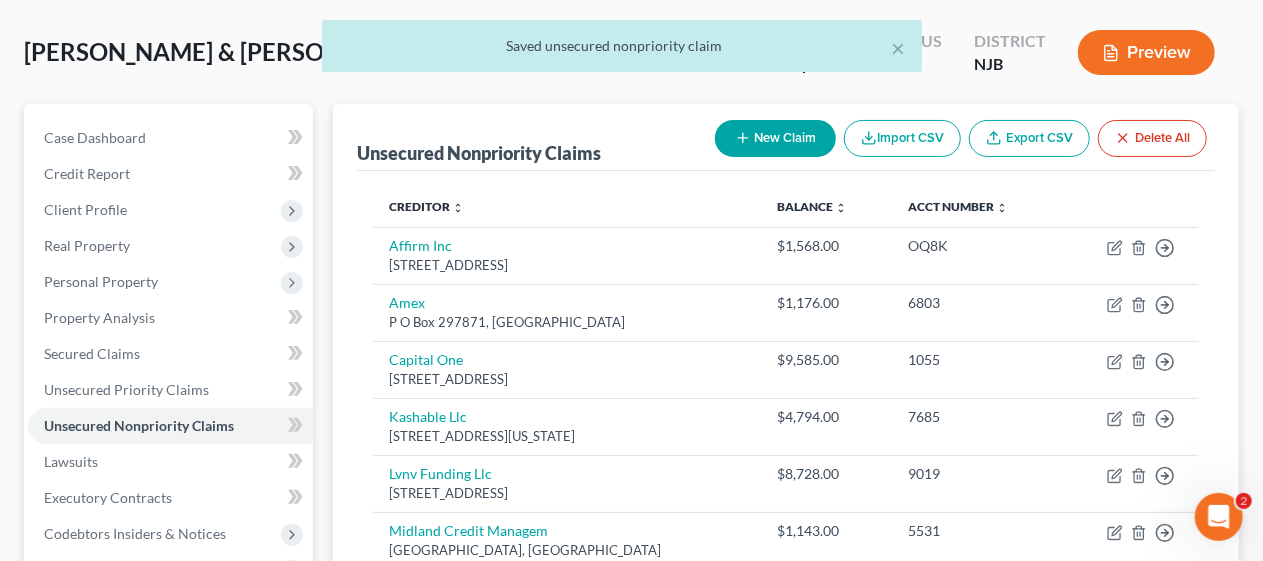 click on "New Claim" at bounding box center (775, 138) 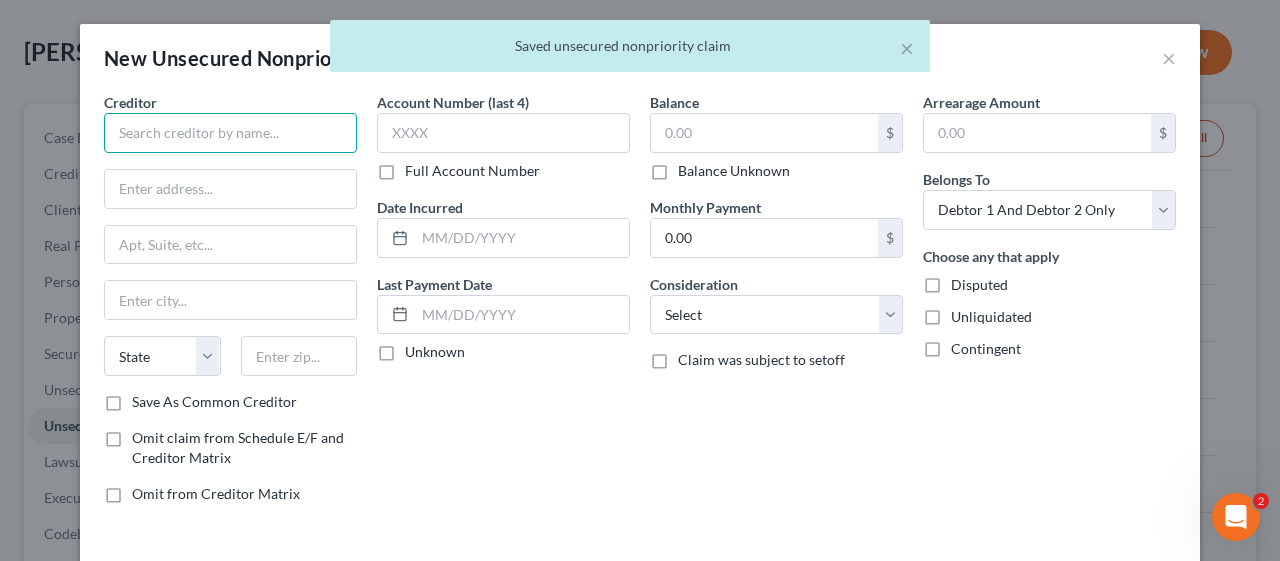 click at bounding box center [230, 133] 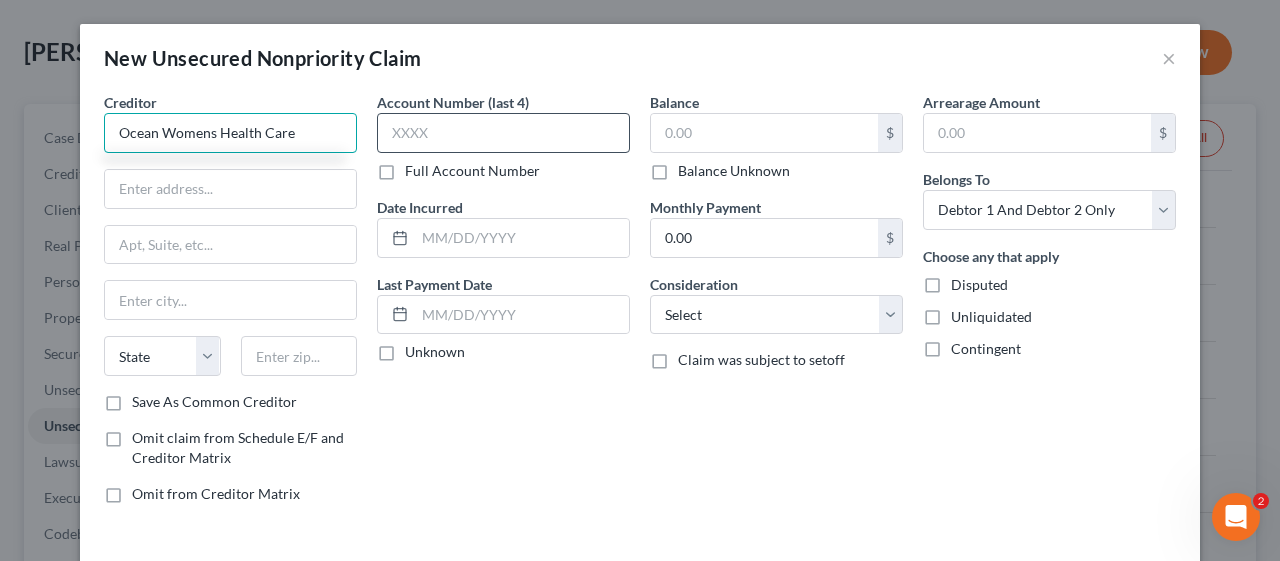 type on "Ocean Womens Health Care" 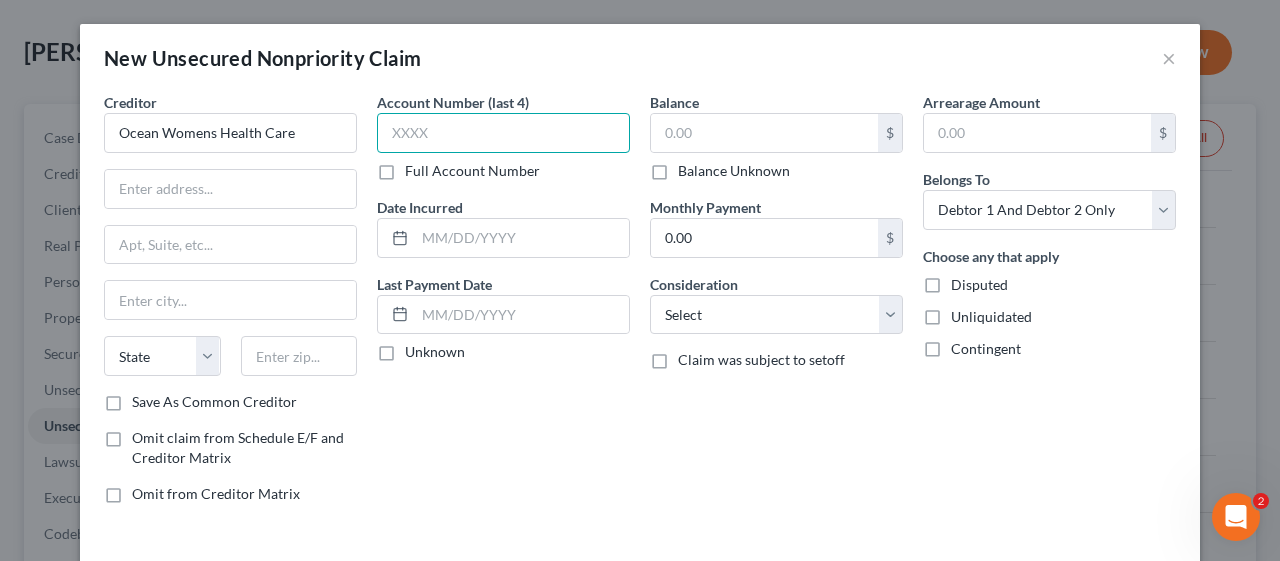 click at bounding box center [503, 133] 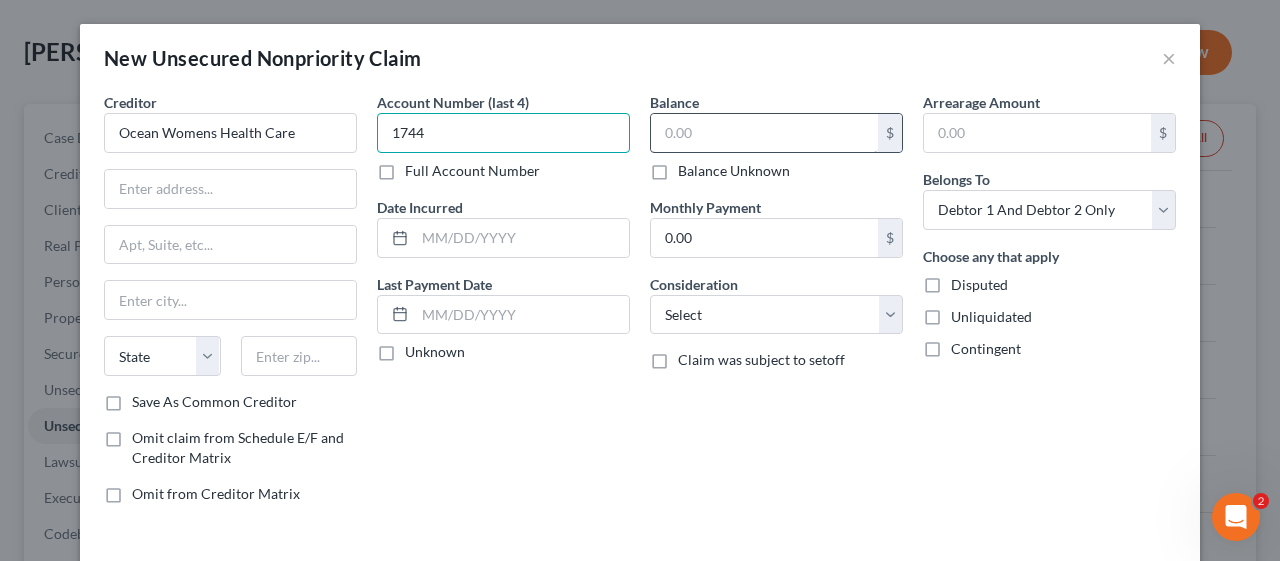 type on "1744" 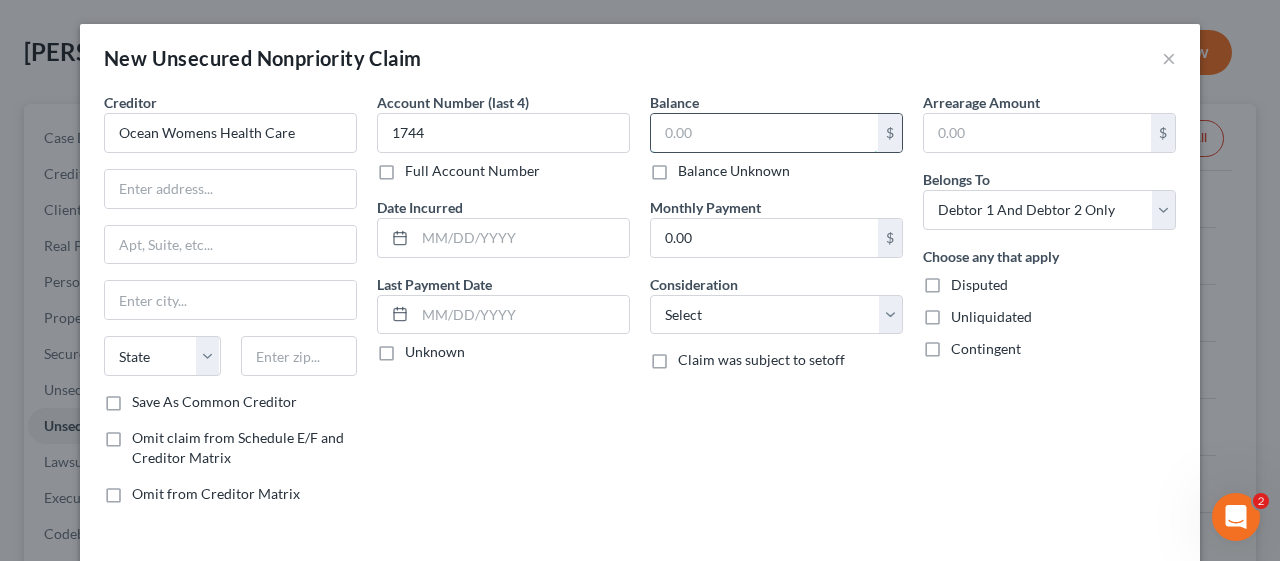 click at bounding box center [764, 133] 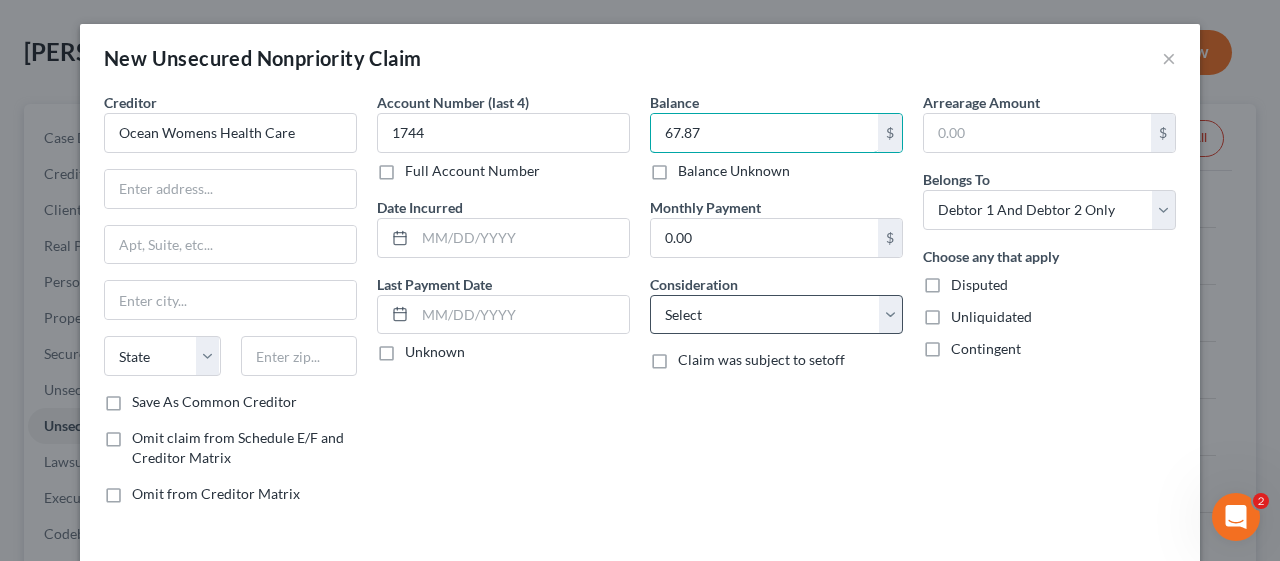 type on "67.87" 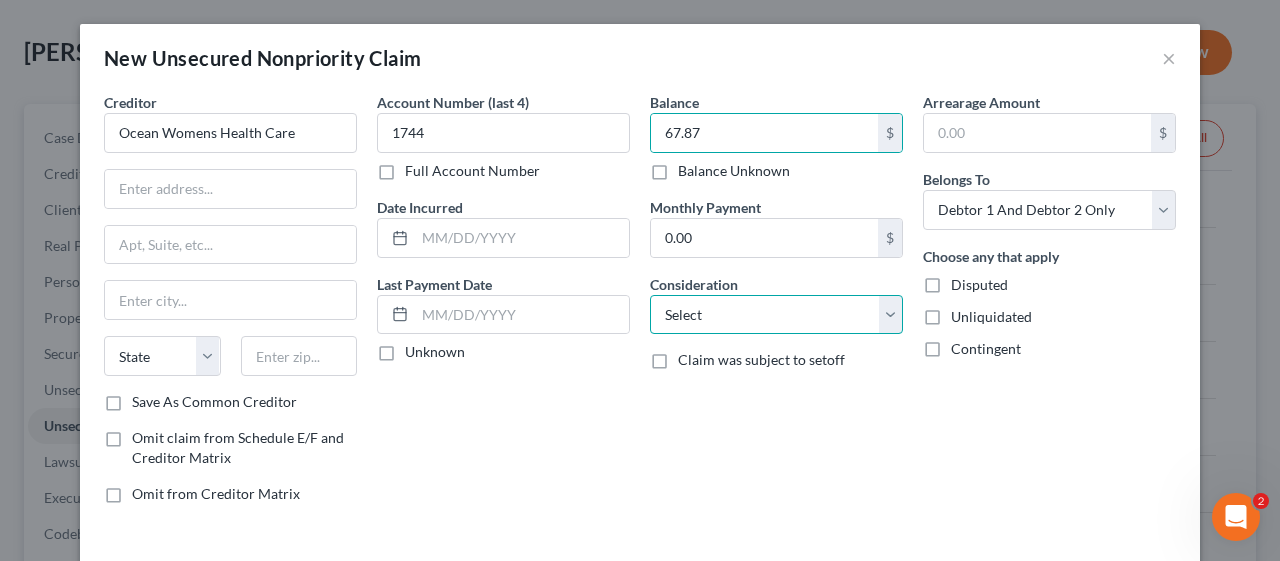 click on "Select Cable / Satellite Services Collection Agency Credit Card Debt Debt Counseling / Attorneys Deficiency Balance Domestic Support Obligations Home / Car Repairs Income Taxes Judgment Liens Medical Services Monies Loaned / Advanced Mortgage Obligation From Divorce Or Separation Obligation To Pensions Other Overdrawn Bank Account Promised To Help Pay Creditors Student Loans Suppliers And Vendors Telephone / Internet Services Utility Services" at bounding box center [776, 315] 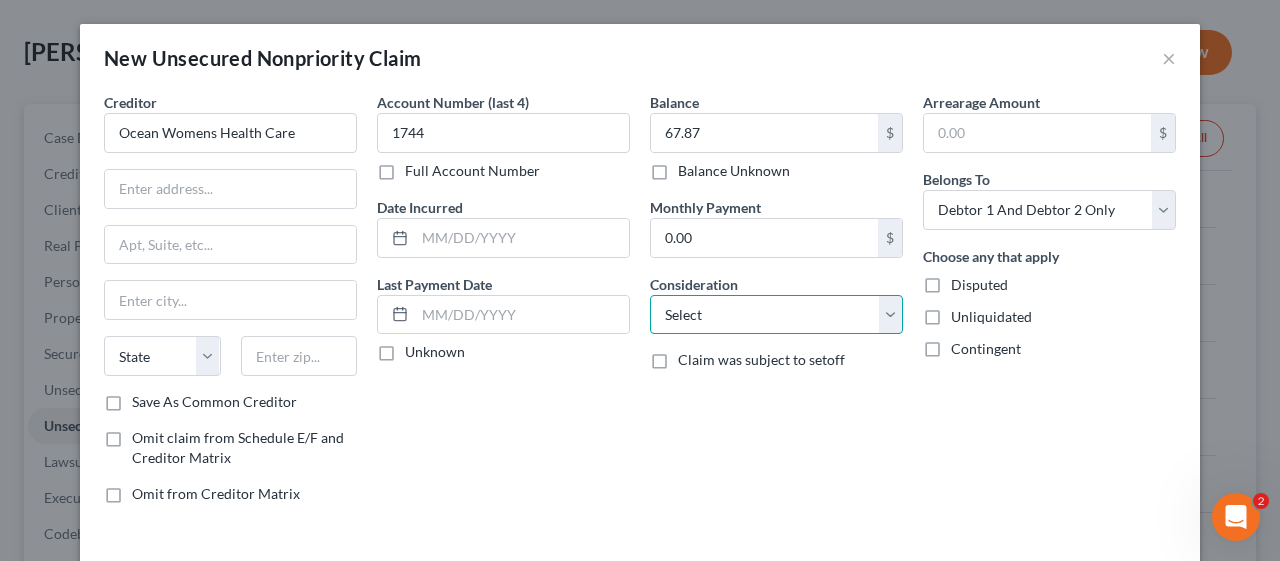 select on "9" 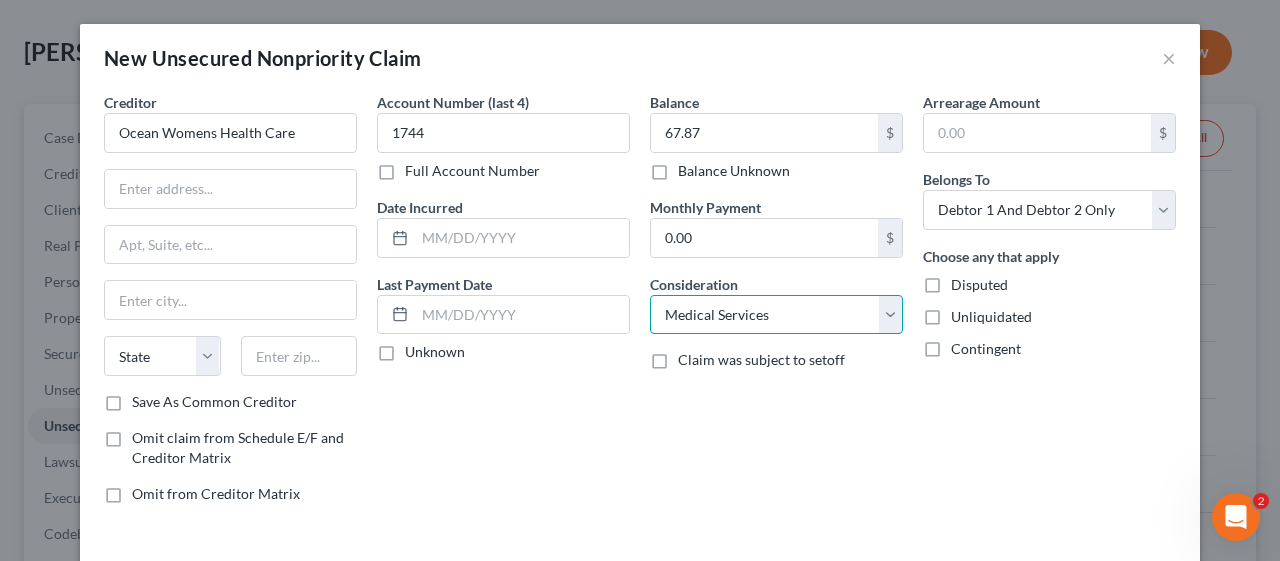 click on "Select Cable / Satellite Services Collection Agency Credit Card Debt Debt Counseling / Attorneys Deficiency Balance Domestic Support Obligations Home / Car Repairs Income Taxes Judgment Liens Medical Services Monies Loaned / Advanced Mortgage Obligation From Divorce Or Separation Obligation To Pensions Other Overdrawn Bank Account Promised To Help Pay Creditors Student Loans Suppliers And Vendors Telephone / Internet Services Utility Services" at bounding box center [776, 315] 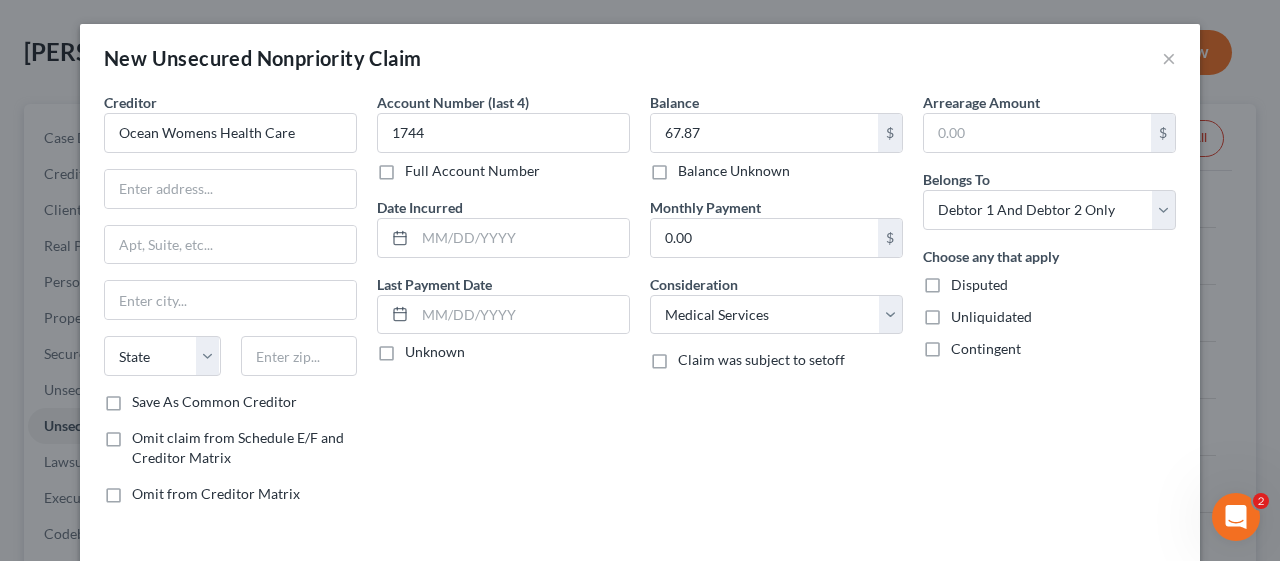 click on "Account Number (last 4)
1744
Full Account Number
Date Incurred         Last Payment Date         Unknown" at bounding box center (503, 306) 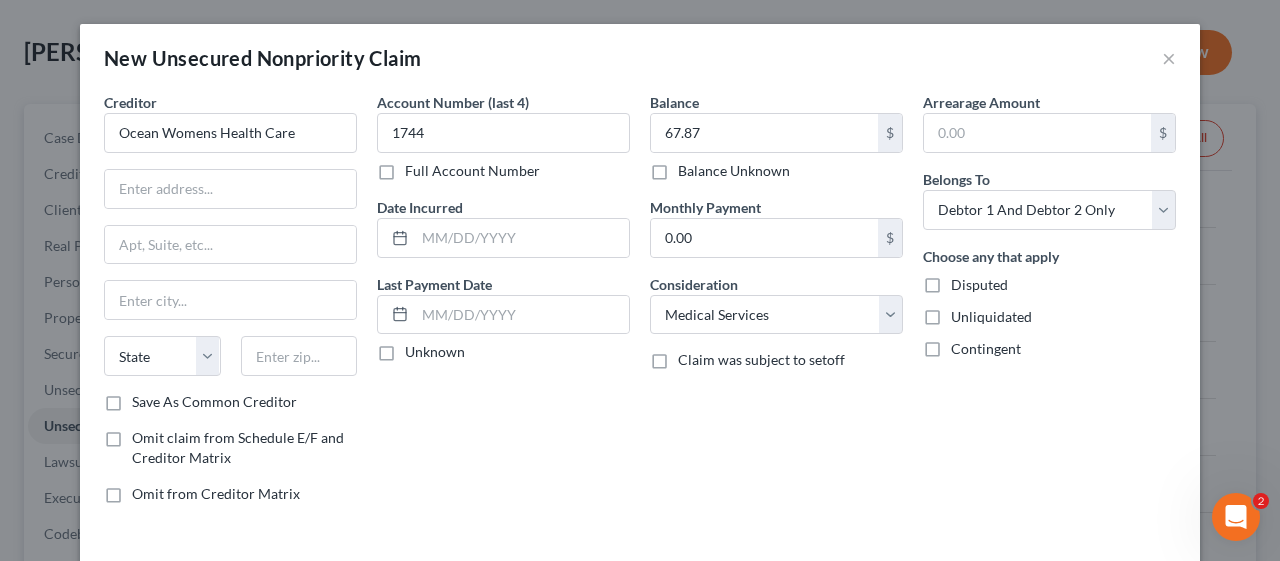 scroll, scrollTop: 80, scrollLeft: 0, axis: vertical 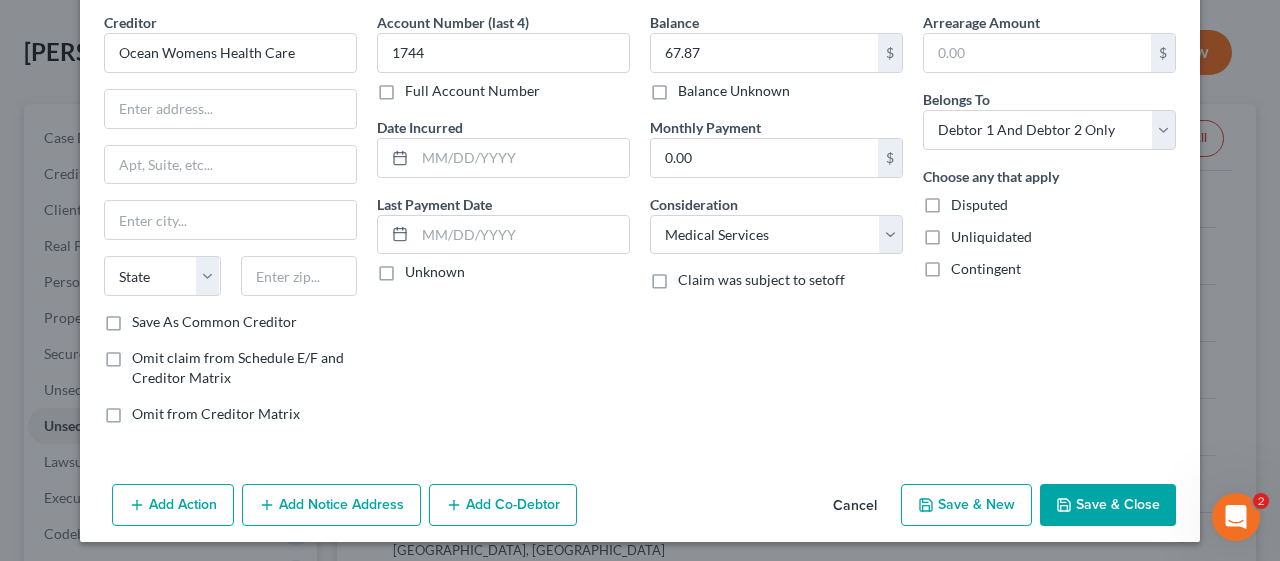 click on "Save & Close" at bounding box center (1108, 505) 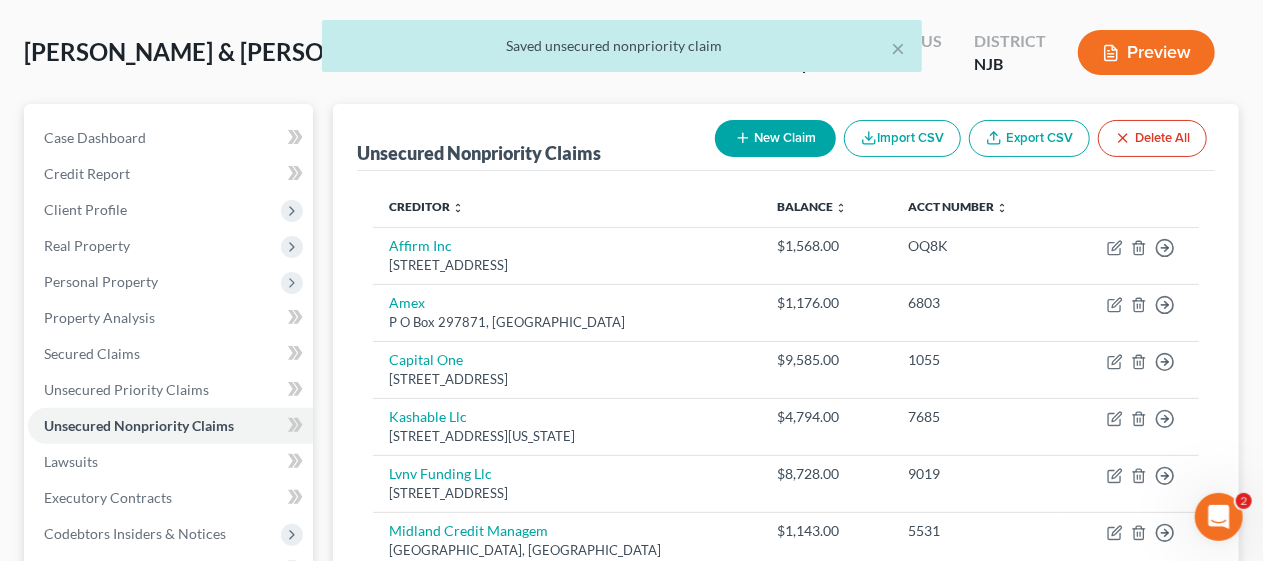 click on "New Claim" at bounding box center (775, 138) 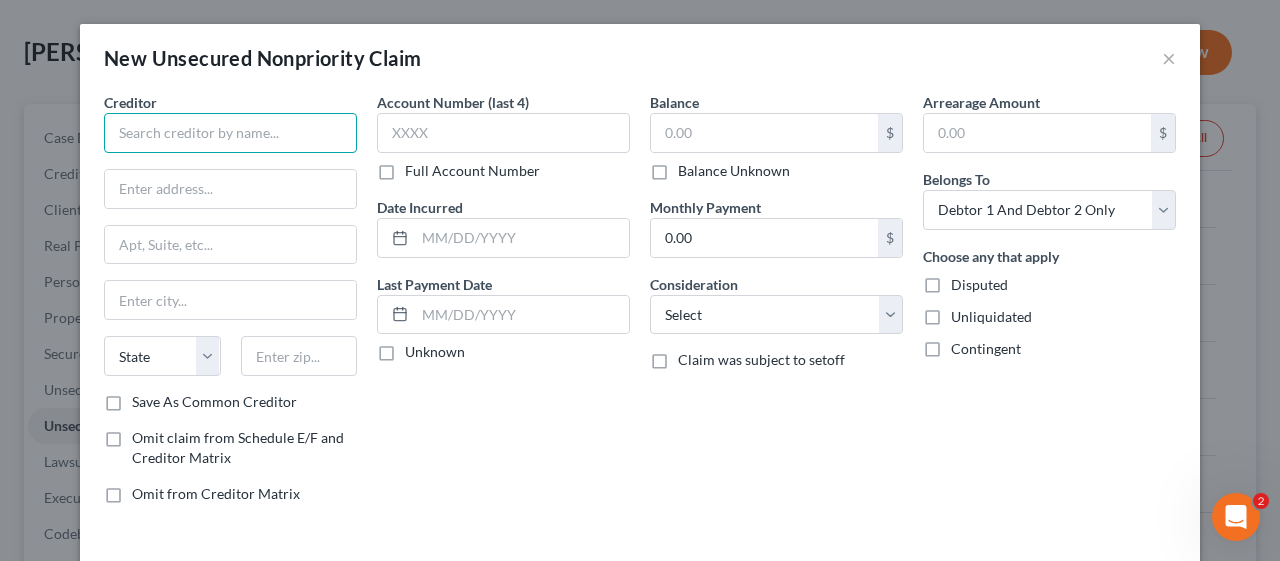 click at bounding box center [230, 133] 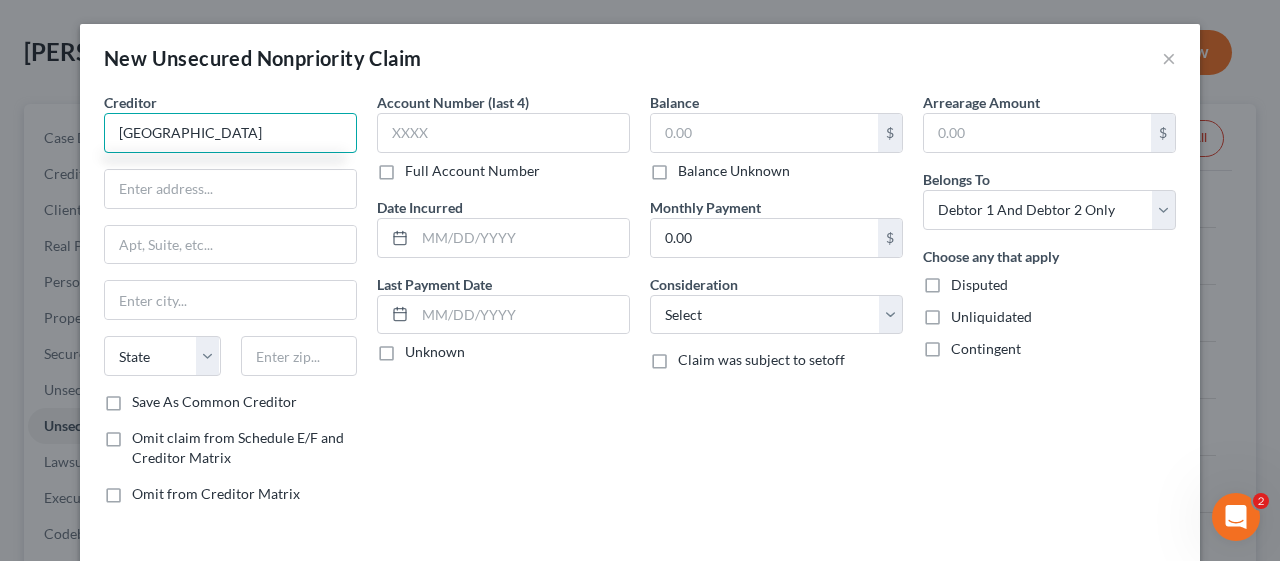 type on "[GEOGRAPHIC_DATA]" 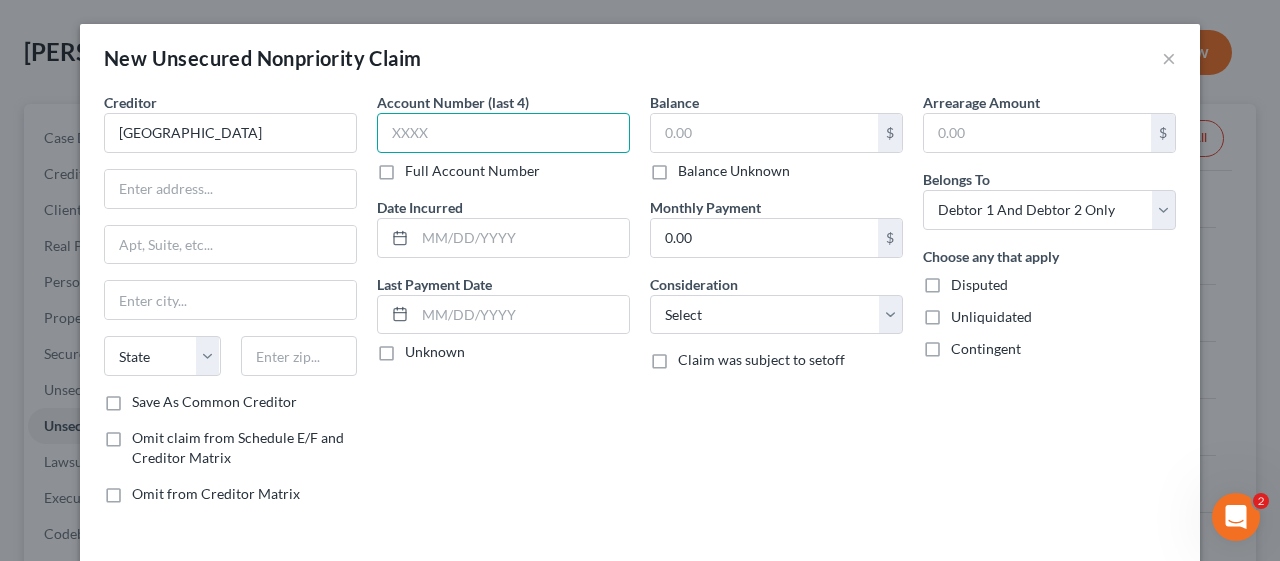 click at bounding box center [503, 133] 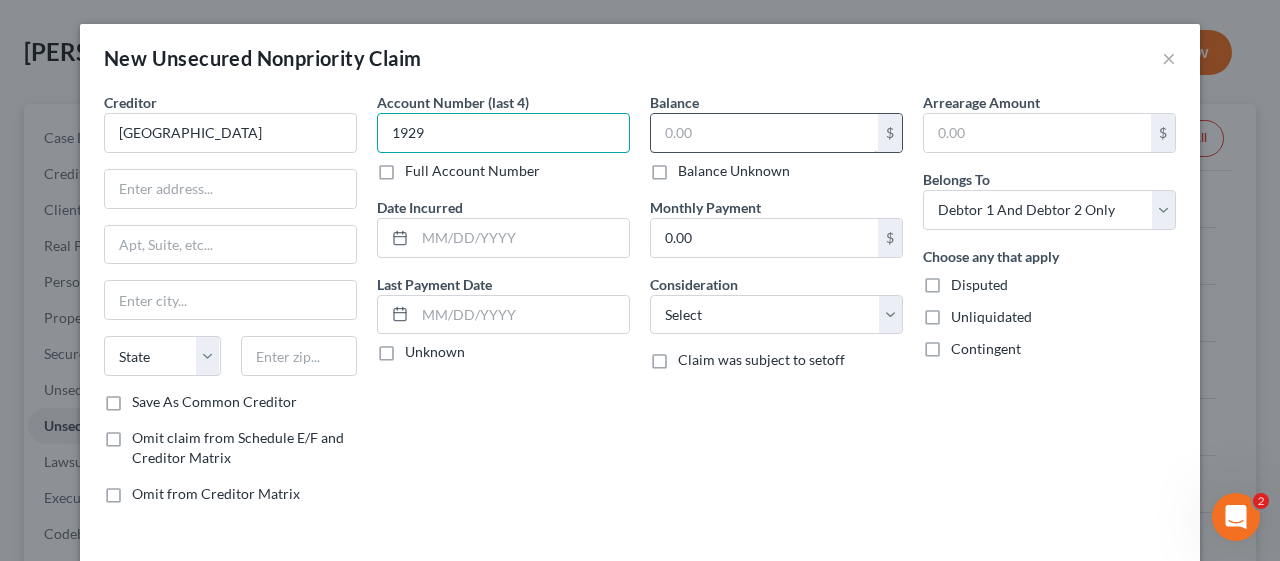 type on "1929" 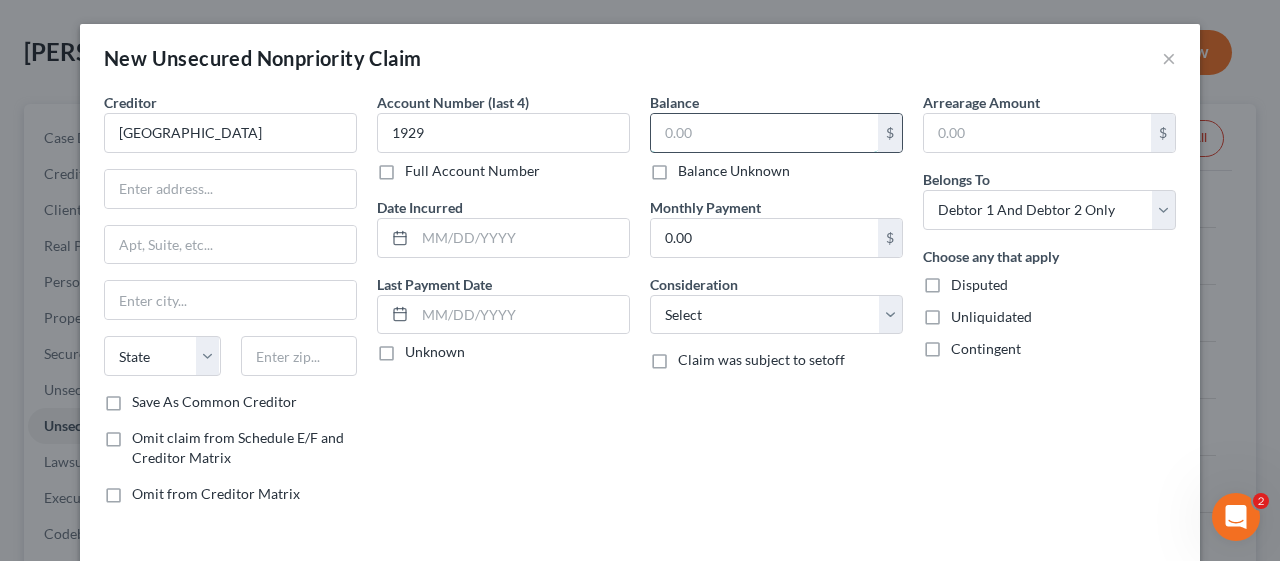 click at bounding box center [764, 133] 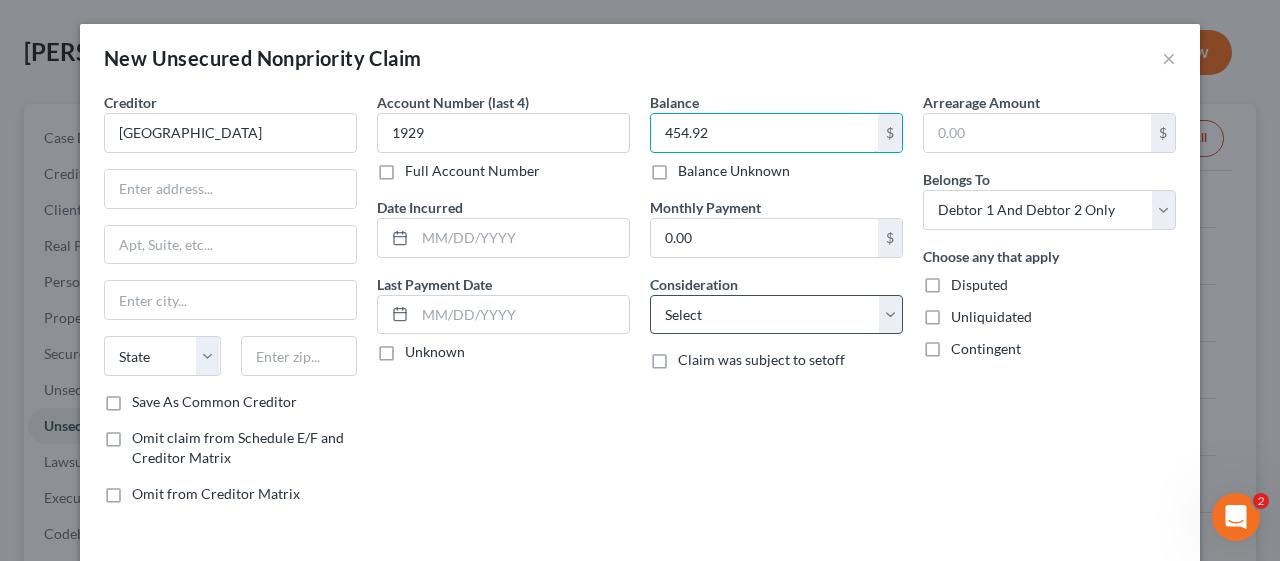 type on "454.92" 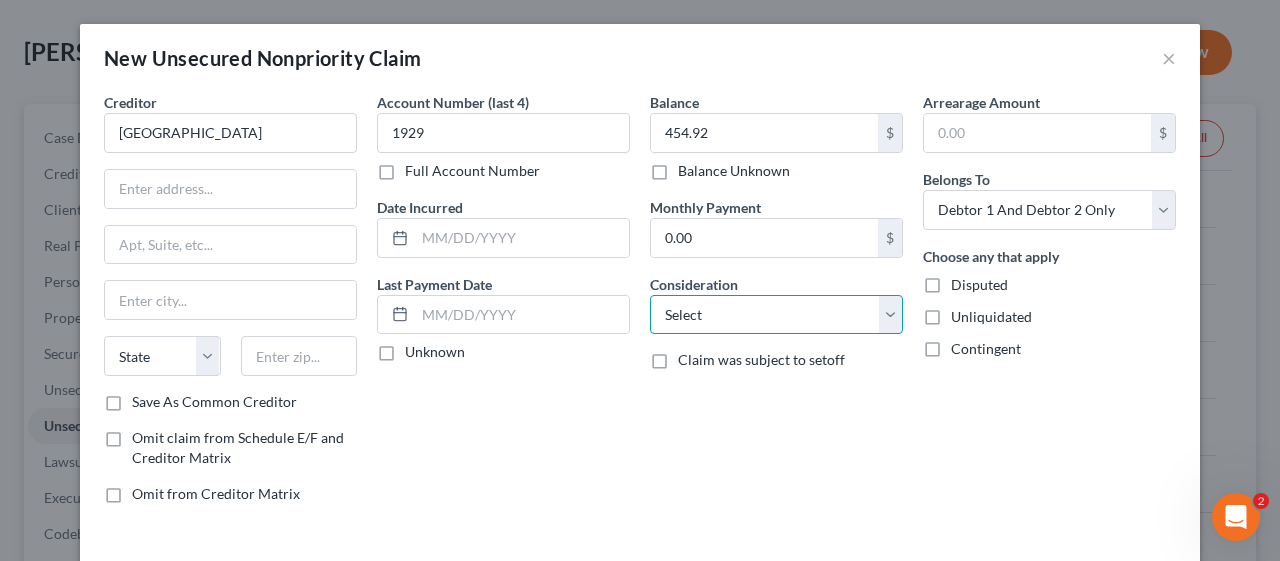 click on "Select Cable / Satellite Services Collection Agency Credit Card Debt Debt Counseling / Attorneys Deficiency Balance Domestic Support Obligations Home / Car Repairs Income Taxes Judgment Liens Medical Services Monies Loaned / Advanced Mortgage Obligation From Divorce Or Separation Obligation To Pensions Other Overdrawn Bank Account Promised To Help Pay Creditors Student Loans Suppliers And Vendors Telephone / Internet Services Utility Services" at bounding box center (776, 315) 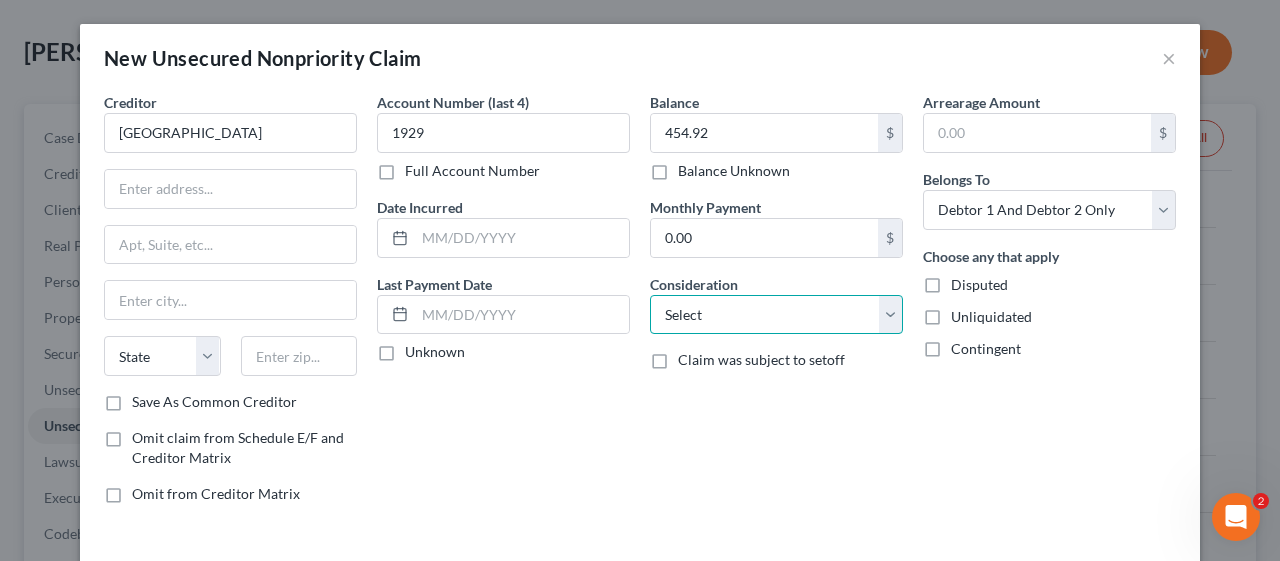 select on "9" 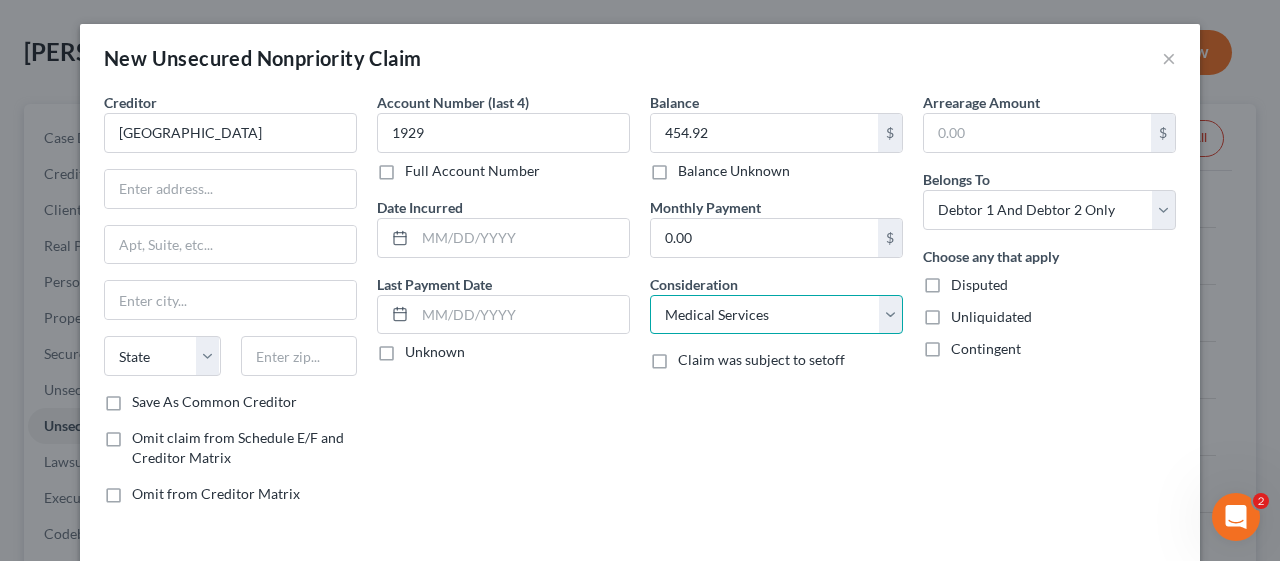 click on "Select Cable / Satellite Services Collection Agency Credit Card Debt Debt Counseling / Attorneys Deficiency Balance Domestic Support Obligations Home / Car Repairs Income Taxes Judgment Liens Medical Services Monies Loaned / Advanced Mortgage Obligation From Divorce Or Separation Obligation To Pensions Other Overdrawn Bank Account Promised To Help Pay Creditors Student Loans Suppliers And Vendors Telephone / Internet Services Utility Services" at bounding box center [776, 315] 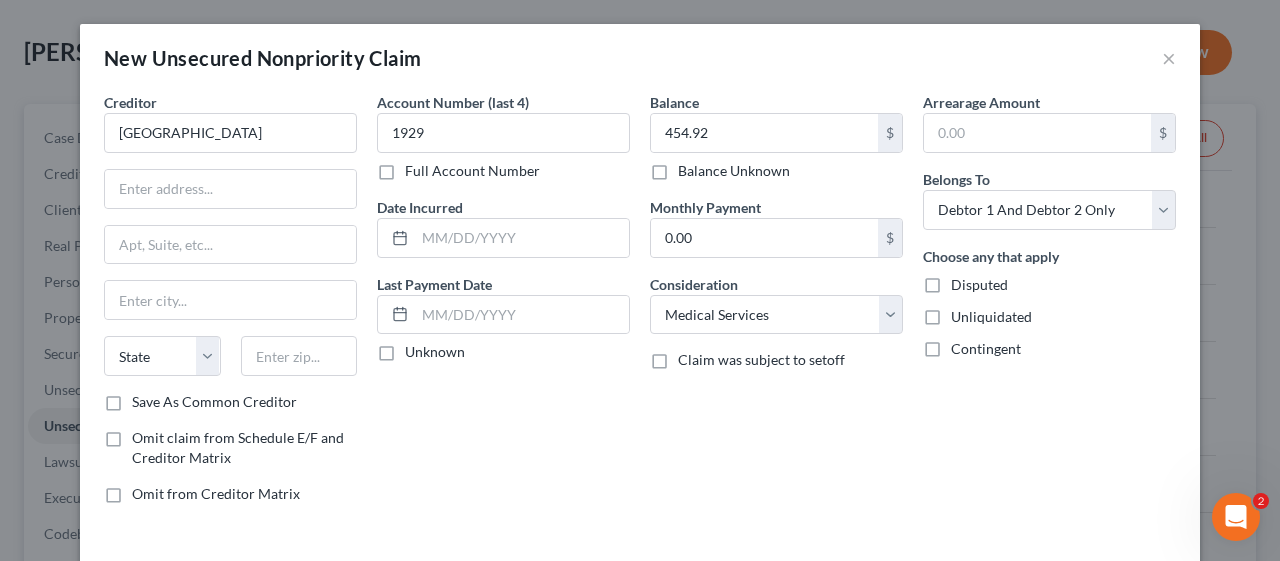 click on "Account Number (last 4)
1929
Full Account Number
Date Incurred         Last Payment Date         Unknown" at bounding box center (503, 306) 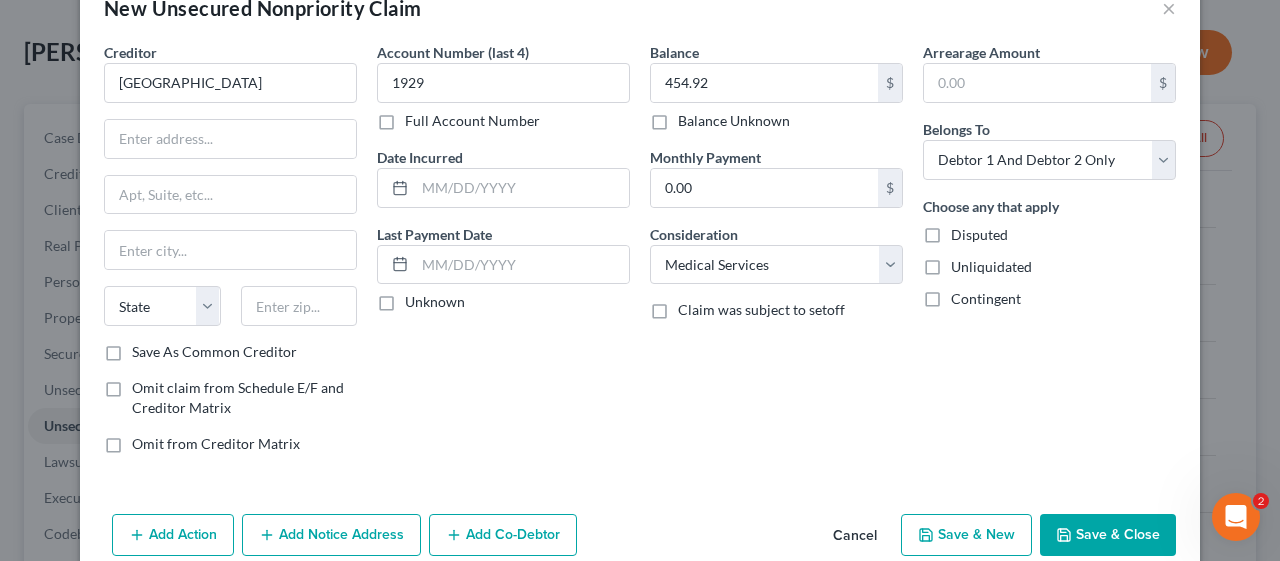 scroll, scrollTop: 80, scrollLeft: 0, axis: vertical 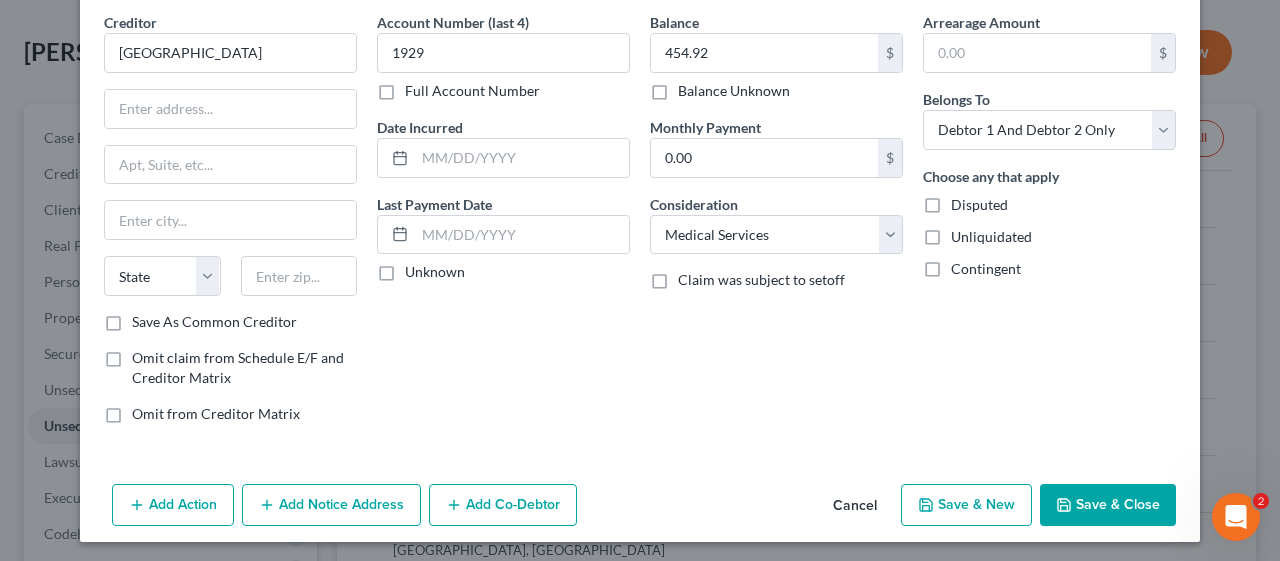 click on "Save & Close" at bounding box center [1108, 505] 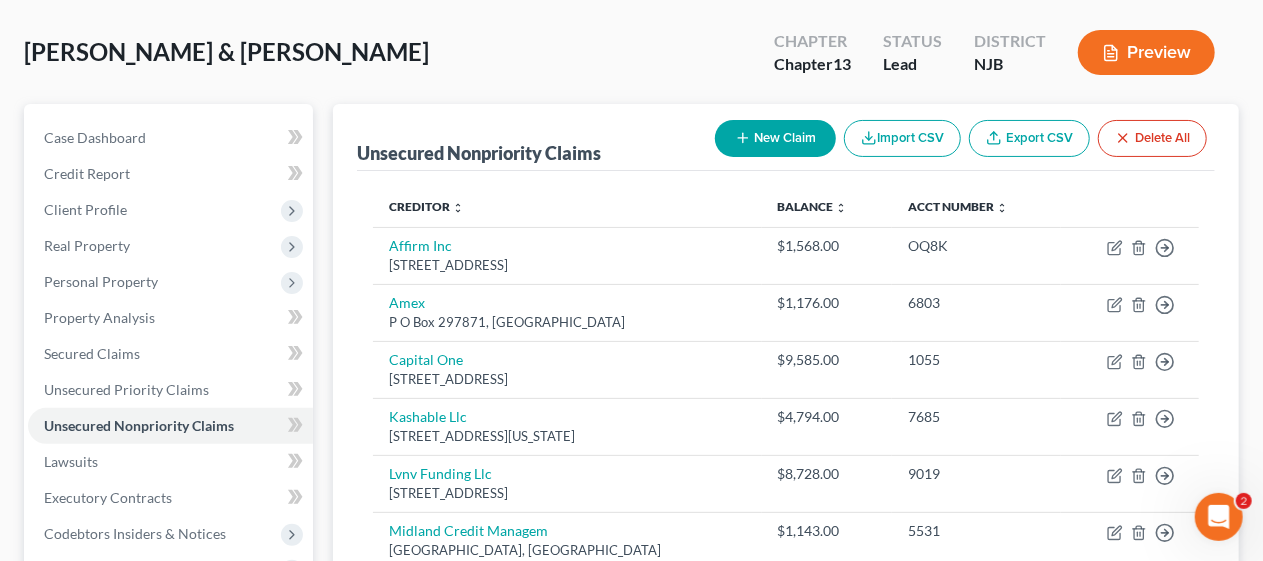 click on "Creditor  expand_more   expand_less   unfold_more Balance  expand_more   expand_less   unfold_more Acct Number  expand_more   expand_less   unfold_more Affirm Inc [STREET_ADDRESS] $1,568.00 OQ8K Move to D Move to E Move to G Move to Notice Only Amex P O Box 297871, [GEOGRAPHIC_DATA] $1,176.00 6803 Move to D Move to E Move to G Move to Notice Only Capital One [STREET_ADDRESS][PERSON_NAME] $9,585.00 1055 Move to D Move to E Move to G Move to Notice Only Kashable Llc [STREET_ADDRESS][US_STATE] $4,794.00 7685 Move to D Move to E Move to G Move to Notice Only Lvnv Funding [GEOGRAPHIC_DATA] $8,728.00 9019 Move to D Move to E Move to G Move to Notice Only Midland Credit Managem [GEOGRAPHIC_DATA], [GEOGRAPHIC_DATA]  $1,143.00 5531 Move to D Move to E Move to G Move to Notice Only Midland Credit [GEOGRAPHIC_DATA], [GEOGRAPHIC_DATA]  $881.00 4396 Move to D Move to E Move to G Move to Notice Only Syncb/[PERSON_NAME] Po Box 981400, [GEOGRAPHIC_DATA] $336.00 1443 Move to D Move to E" at bounding box center [786, 667] 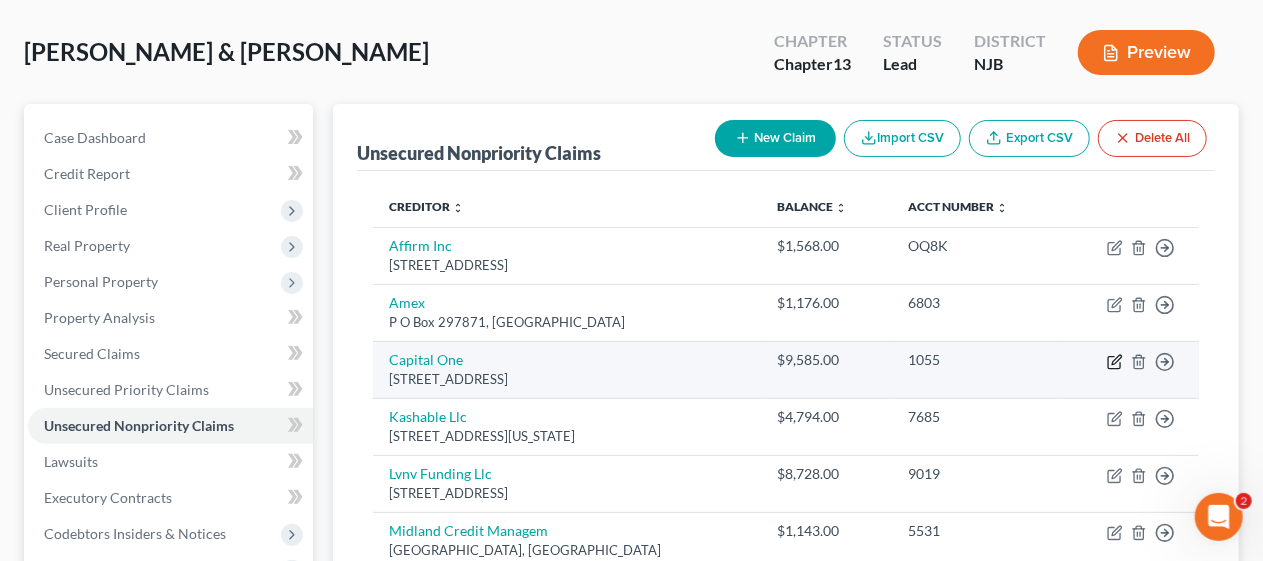click 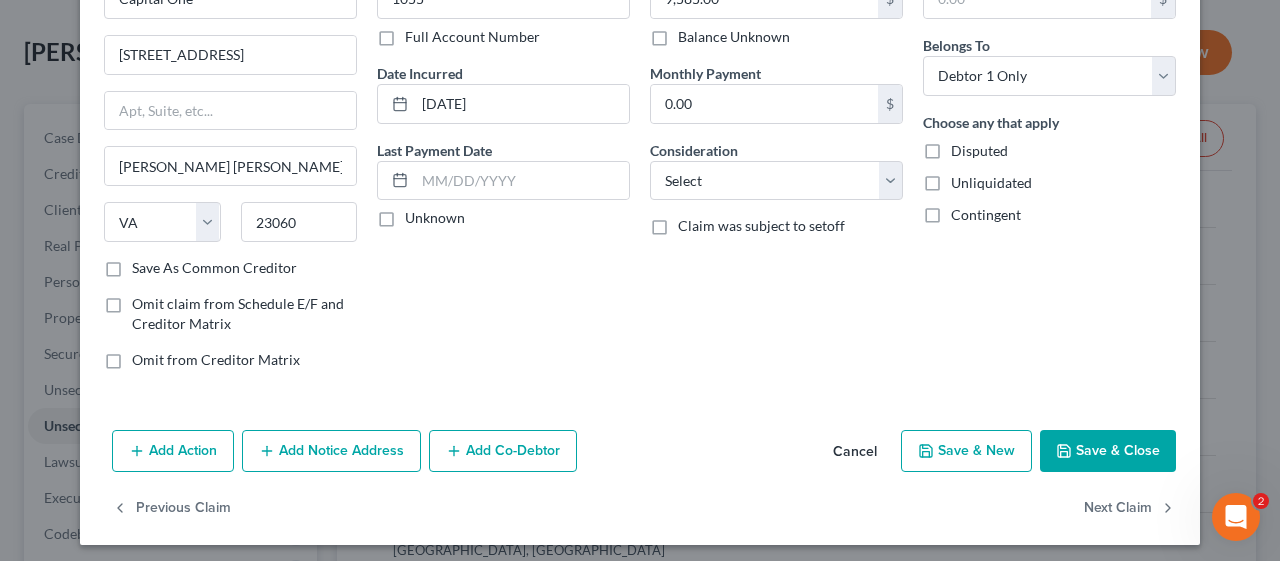 scroll, scrollTop: 138, scrollLeft: 0, axis: vertical 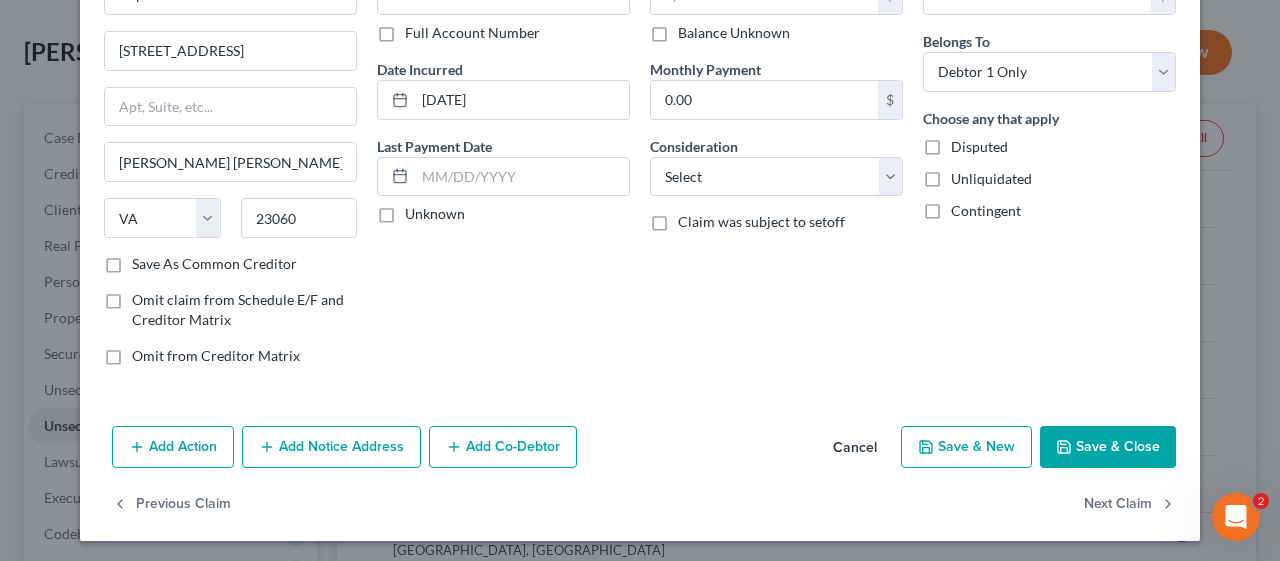 click on "Add Notice Address" at bounding box center (331, 447) 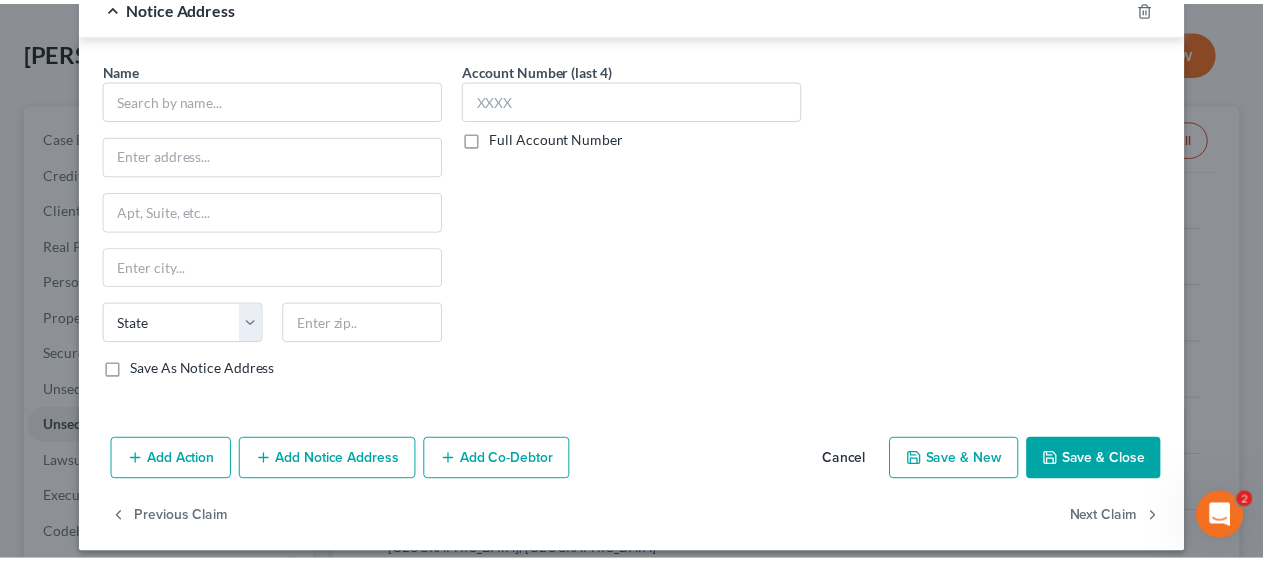 scroll, scrollTop: 566, scrollLeft: 0, axis: vertical 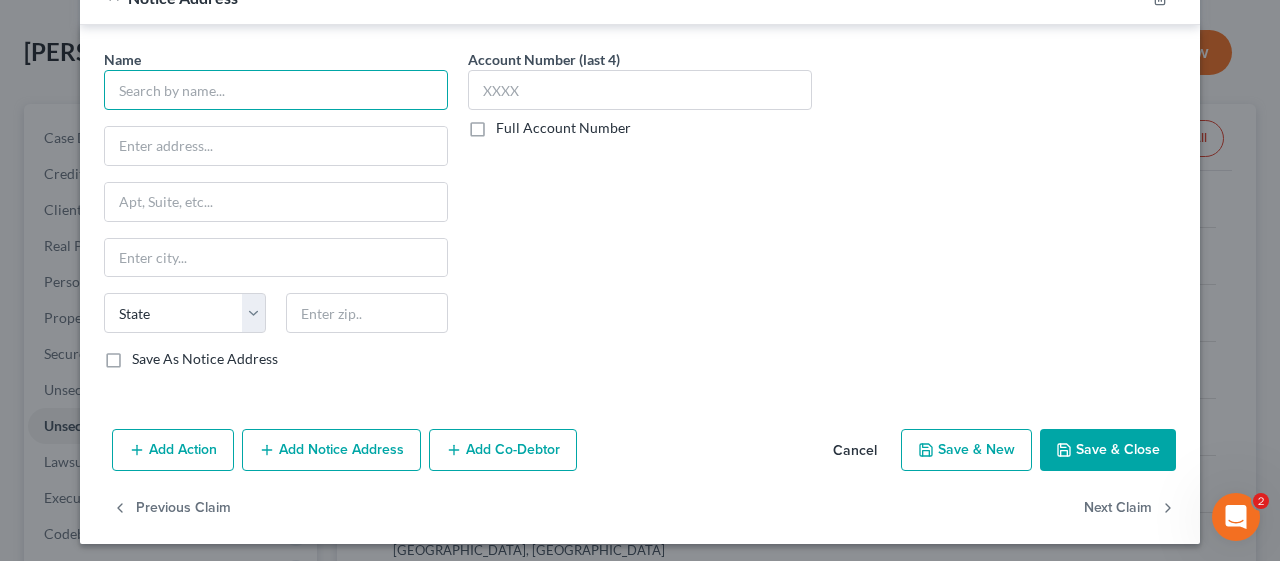click at bounding box center [276, 90] 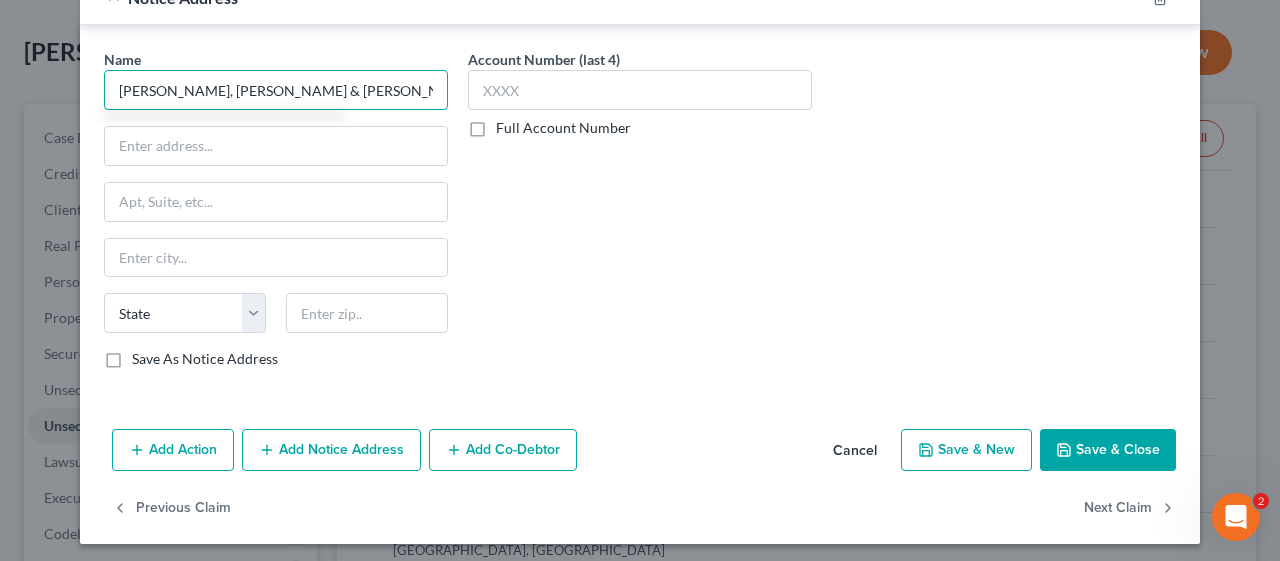 type on "[PERSON_NAME], [PERSON_NAME] & [PERSON_NAME]" 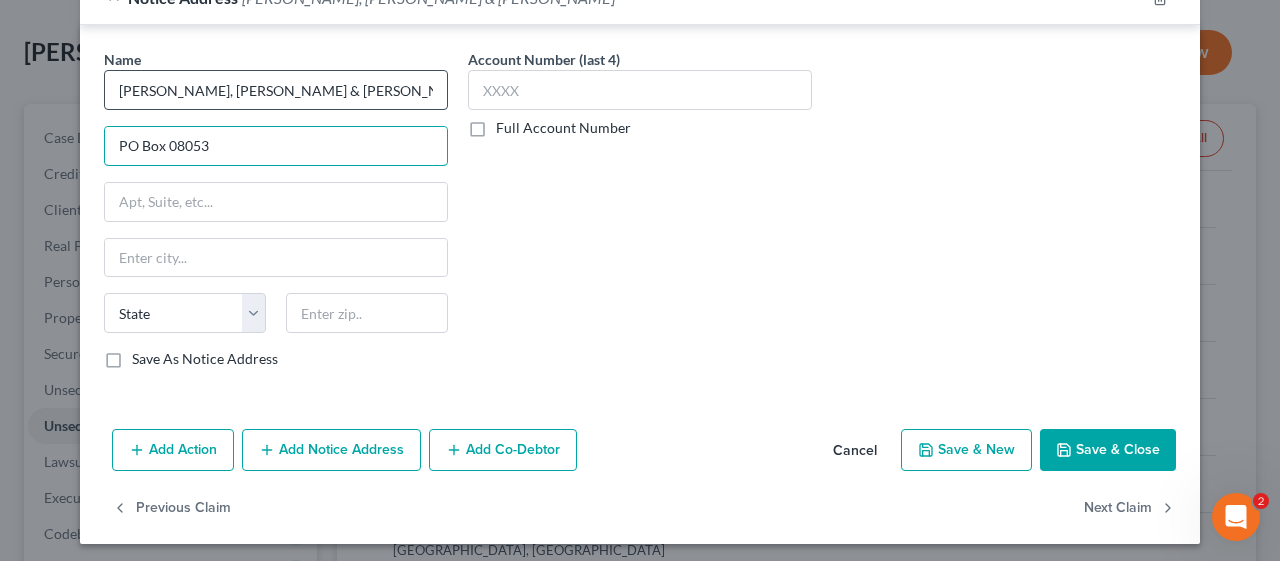 type on "PO Box 08053" 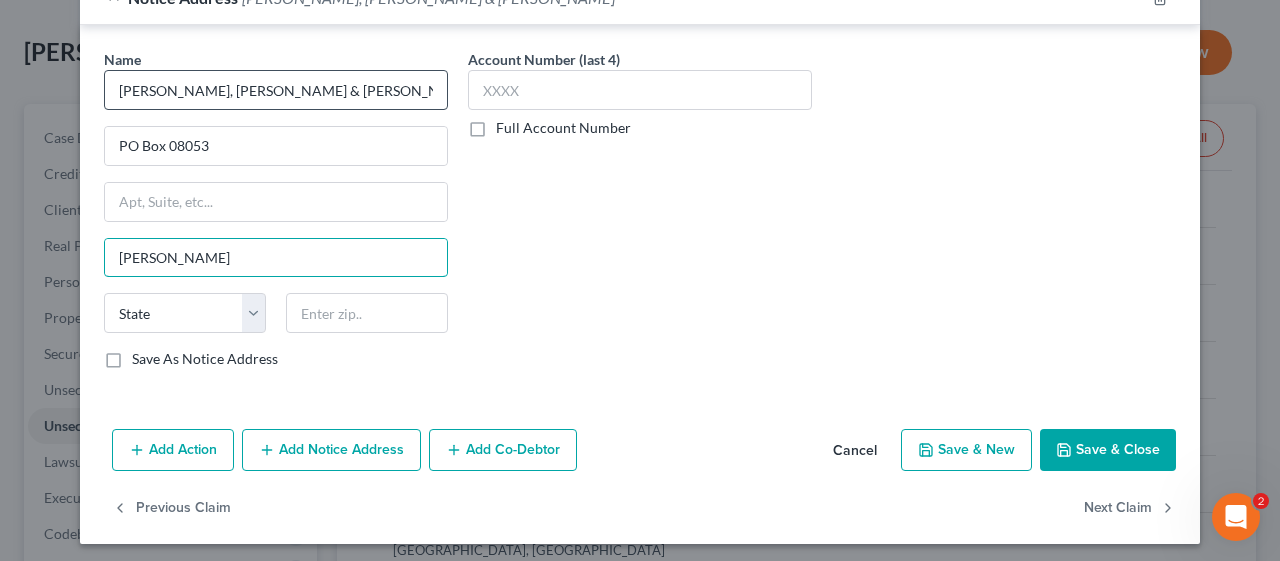 type on "[PERSON_NAME]" 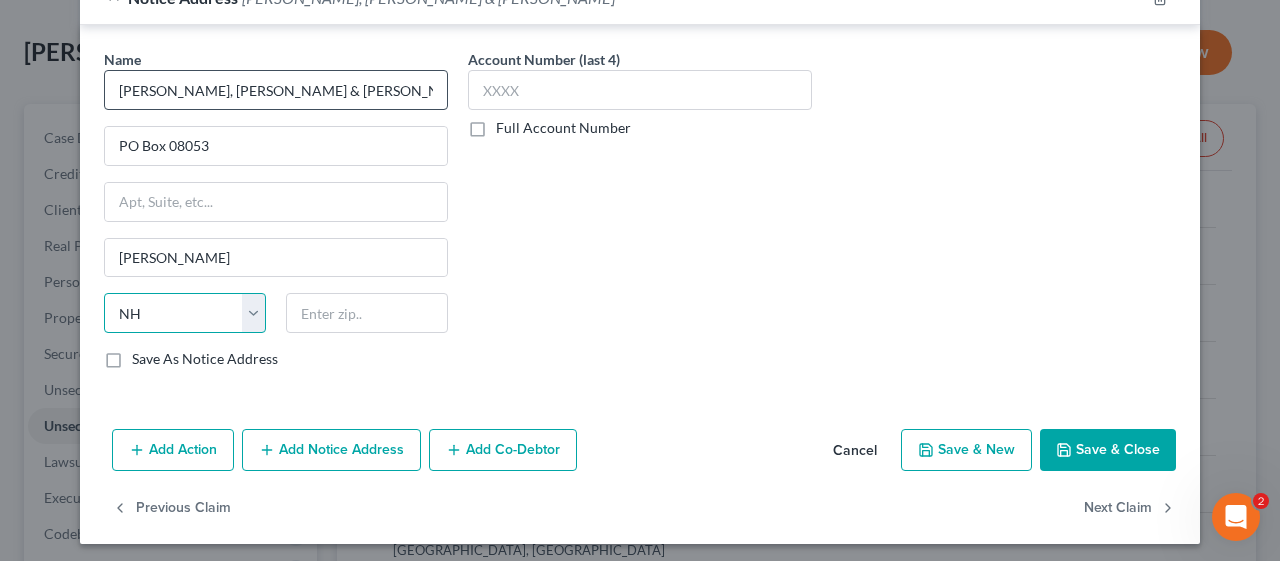select on "33" 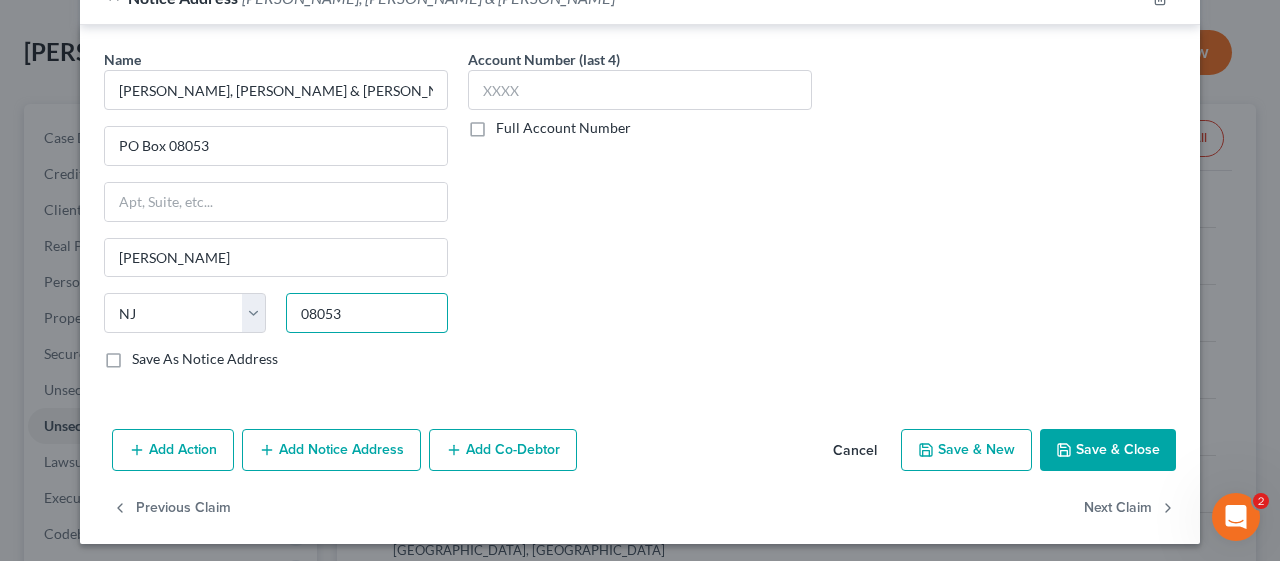 type on "08053" 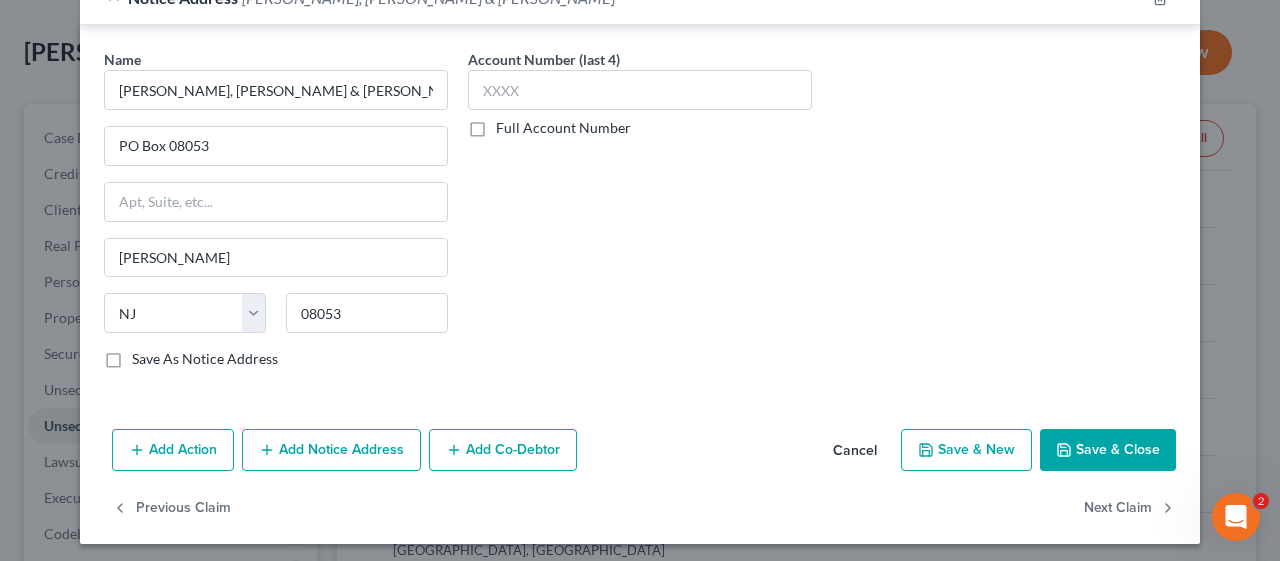 click on "Save As Notice Address" at bounding box center (205, 359) 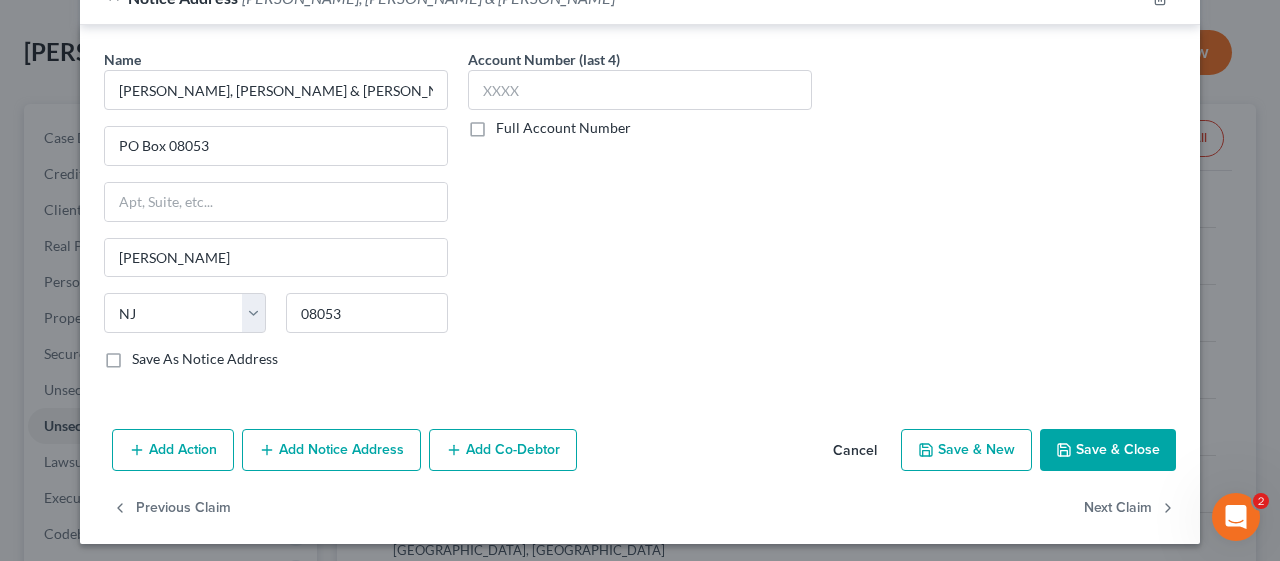 click on "Save As Notice Address" at bounding box center [146, 355] 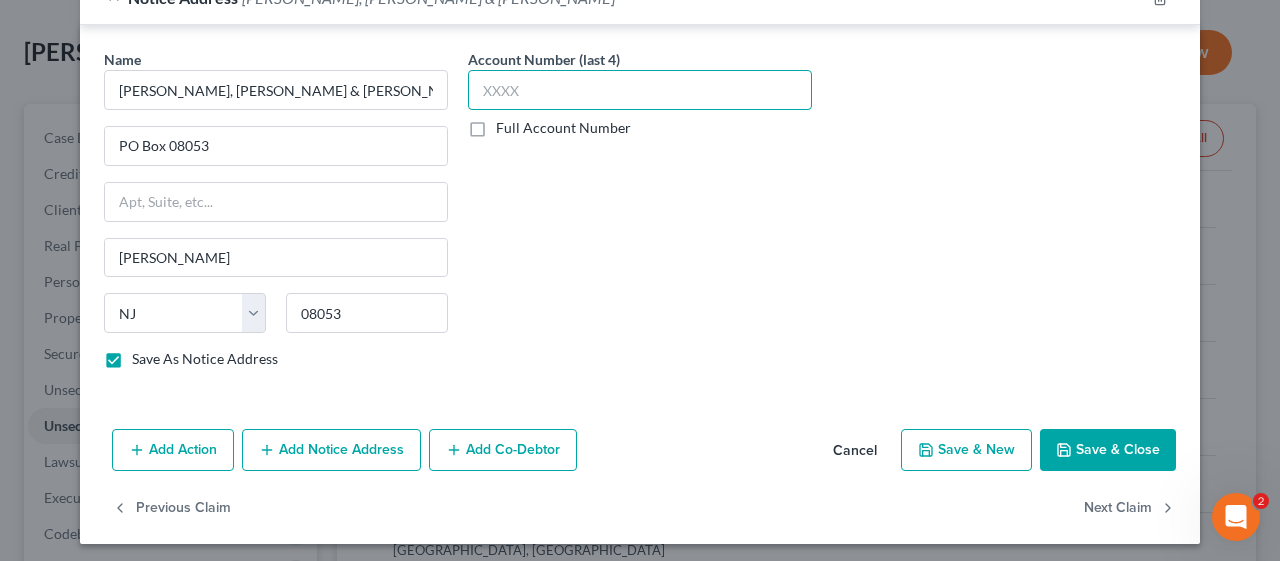 click at bounding box center [640, 90] 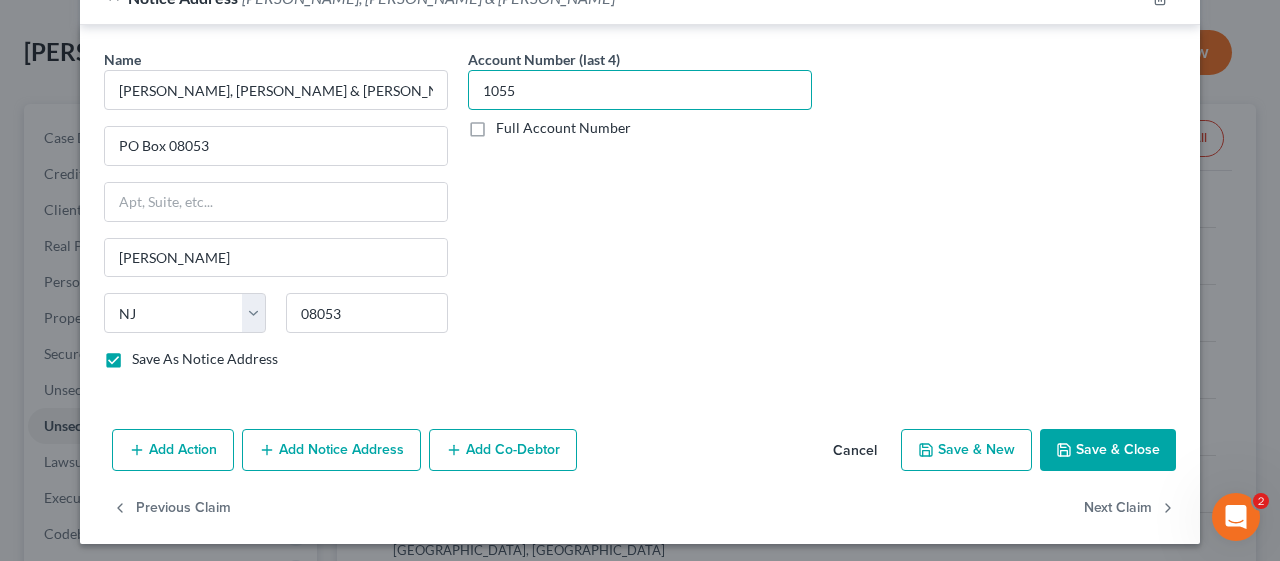 type on "1055" 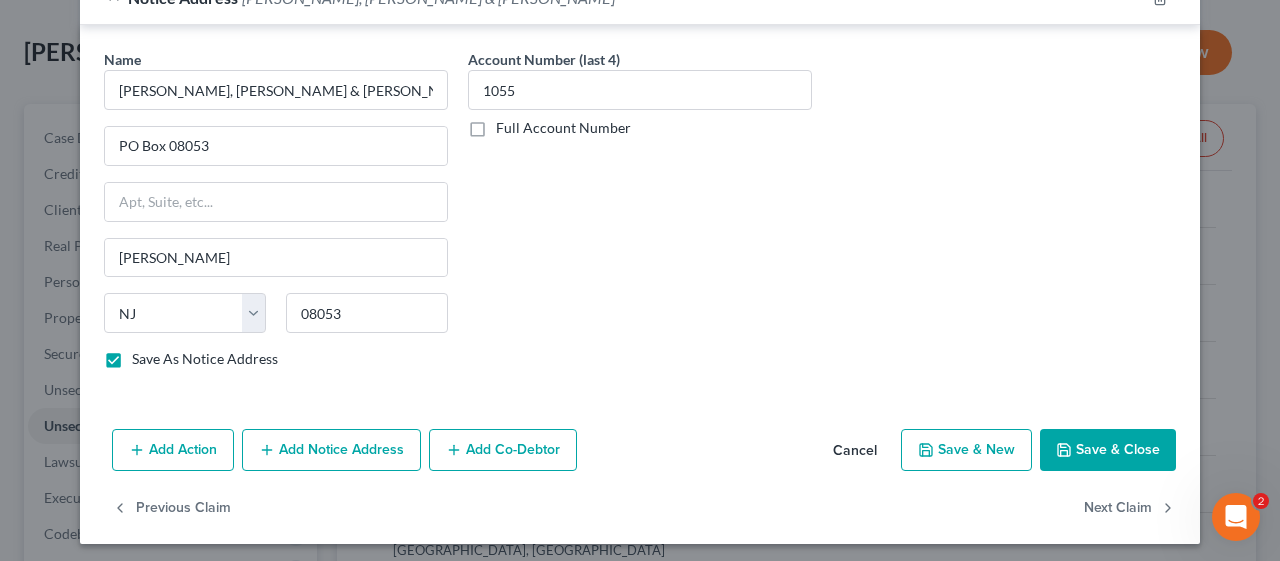click on "Account Number (last 4)
1055
Full Account Number" at bounding box center [640, 217] 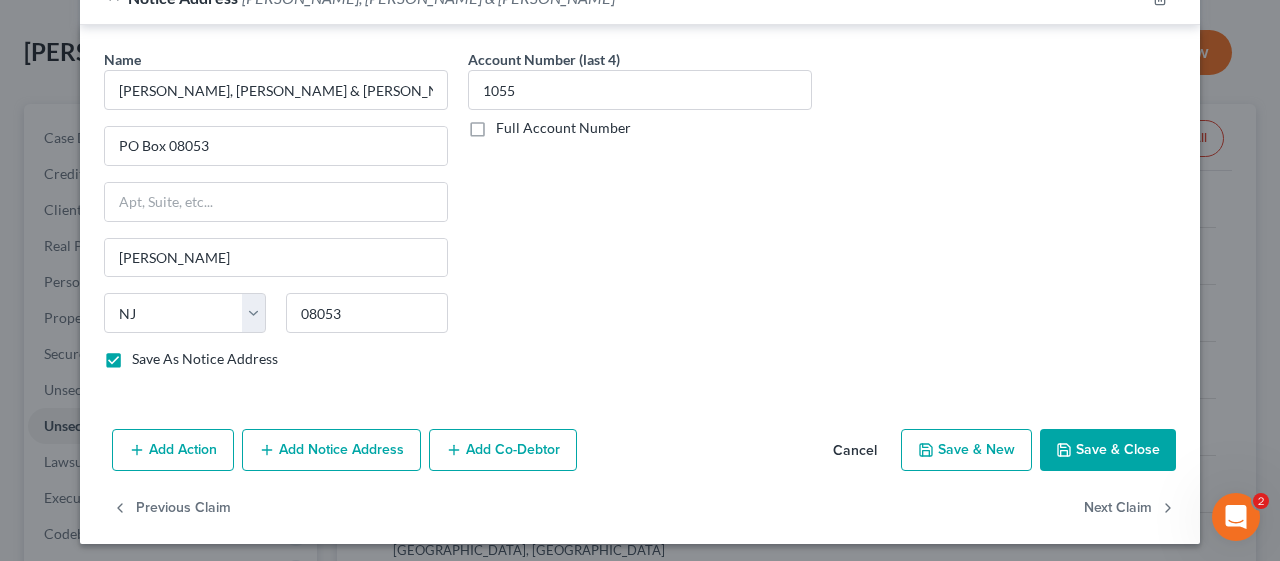 click on "Save & Close" at bounding box center (1108, 450) 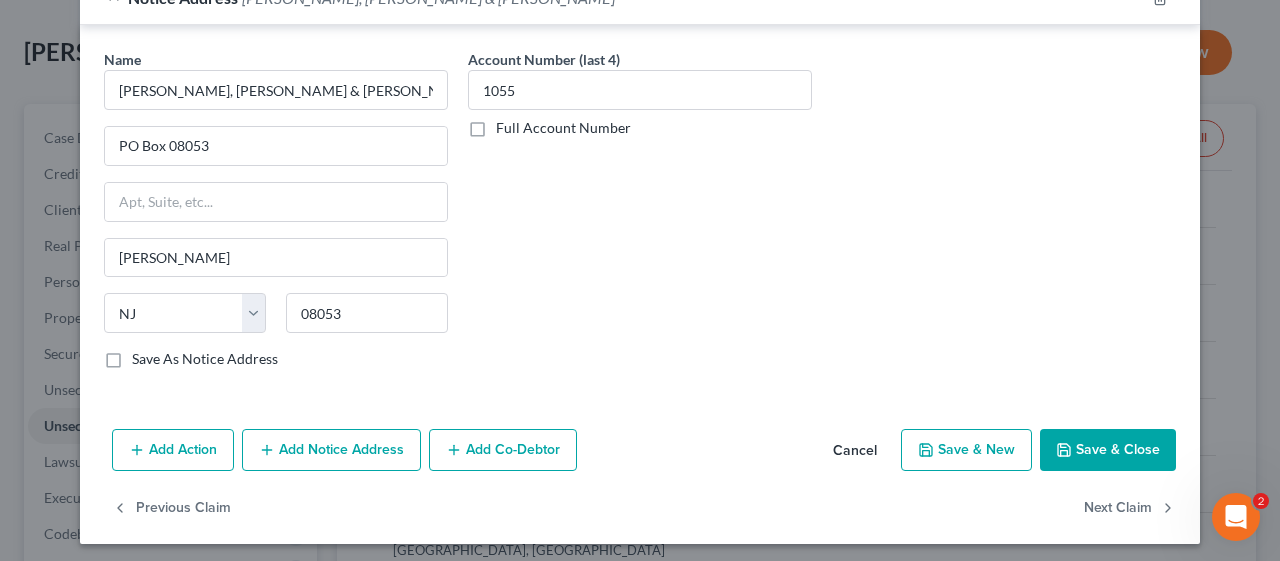 checkbox on "false" 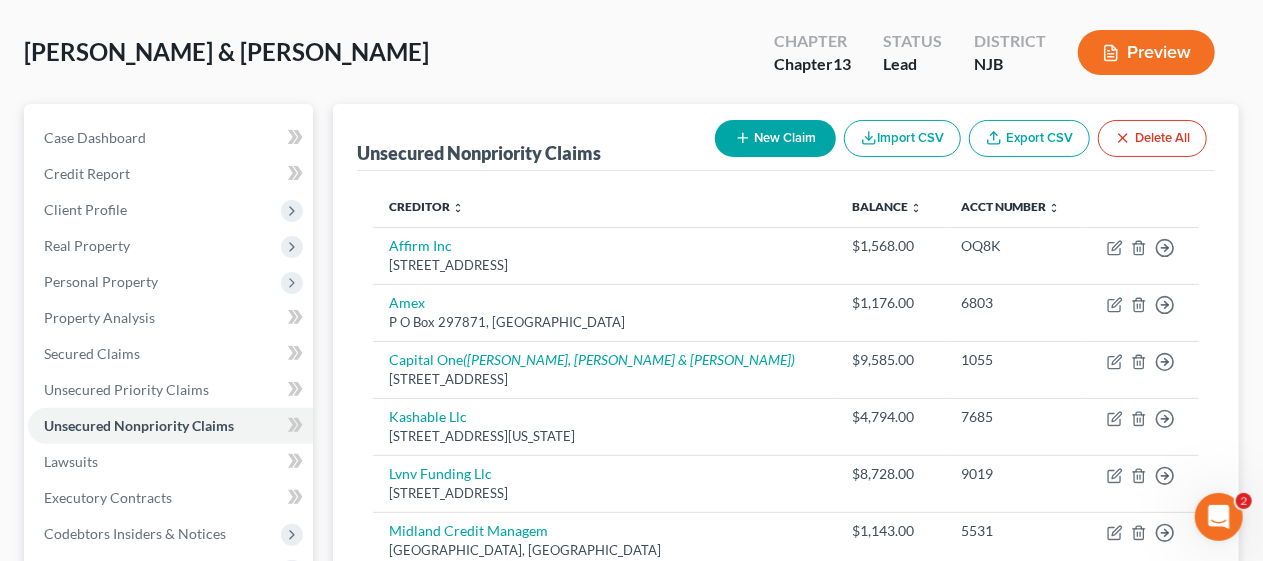 click on "Creditor  expand_more   expand_less   unfold_more Balance  expand_more   expand_less   unfold_more Acct Number  expand_more   expand_less   unfold_more Affirm Inc [STREET_ADDRESS] $1,568.00 OQ8K Move to D Move to E Move to G Move to Notice Only Amex P O Box 297871, [GEOGRAPHIC_DATA] $1,176.00 6803 Move to D Move to E Move to G Move to Notice Only Capital One  ([PERSON_NAME], [PERSON_NAME][GEOGRAPHIC_DATA][PERSON_NAME]) [STREET_ADDRESS][PERSON_NAME] $9,585.00 1055 Move to D Move to E Move to G Move to Notice Only Kashable Llc [STREET_ADDRESS][US_STATE] $4,794.00 7685 Move to D Move to E Move to G Move to Notice Only Lvnv Funding [GEOGRAPHIC_DATA] $8,728.00 9019 Move to D Move to E Move to G Move to Notice Only [GEOGRAPHIC_DATA] Credit [GEOGRAPHIC_DATA] [GEOGRAPHIC_DATA], [GEOGRAPHIC_DATA]  $1,143.00 5531 Move to D Move to E Move to G Move to Notice Only Midland Credit [GEOGRAPHIC_DATA], [GEOGRAPHIC_DATA]  $881.00 4396 Move to D Move to E Move to G Move to Notice Only Syncb/[PERSON_NAME] Po Box 981400, [GEOGRAPHIC_DATA] 1443" at bounding box center [786, 667] 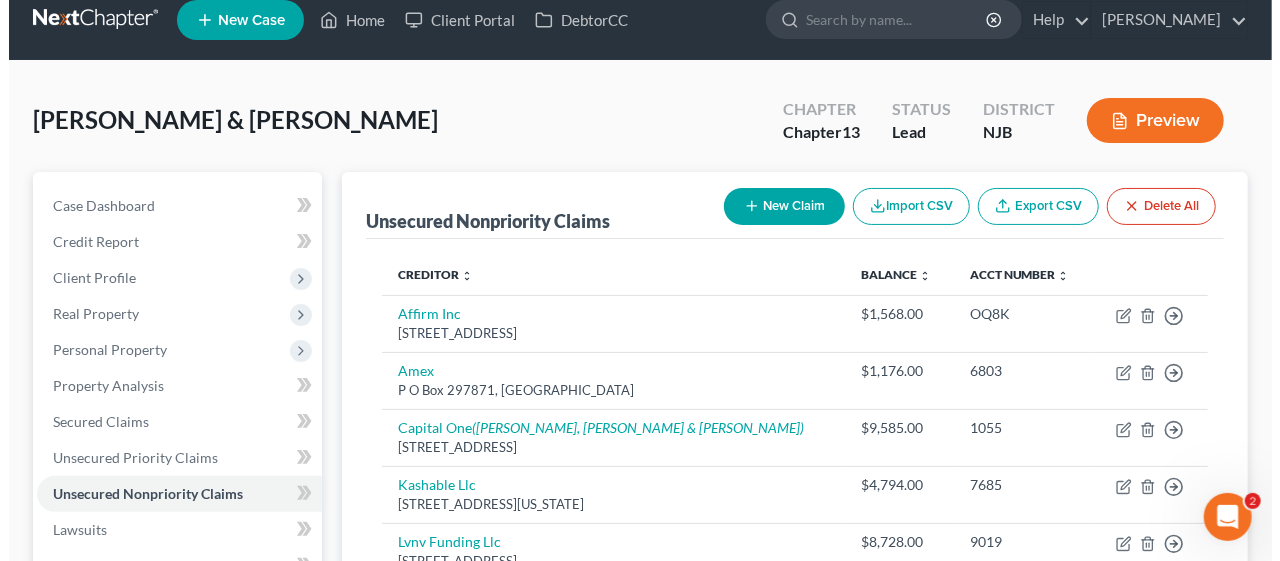 scroll, scrollTop: 0, scrollLeft: 0, axis: both 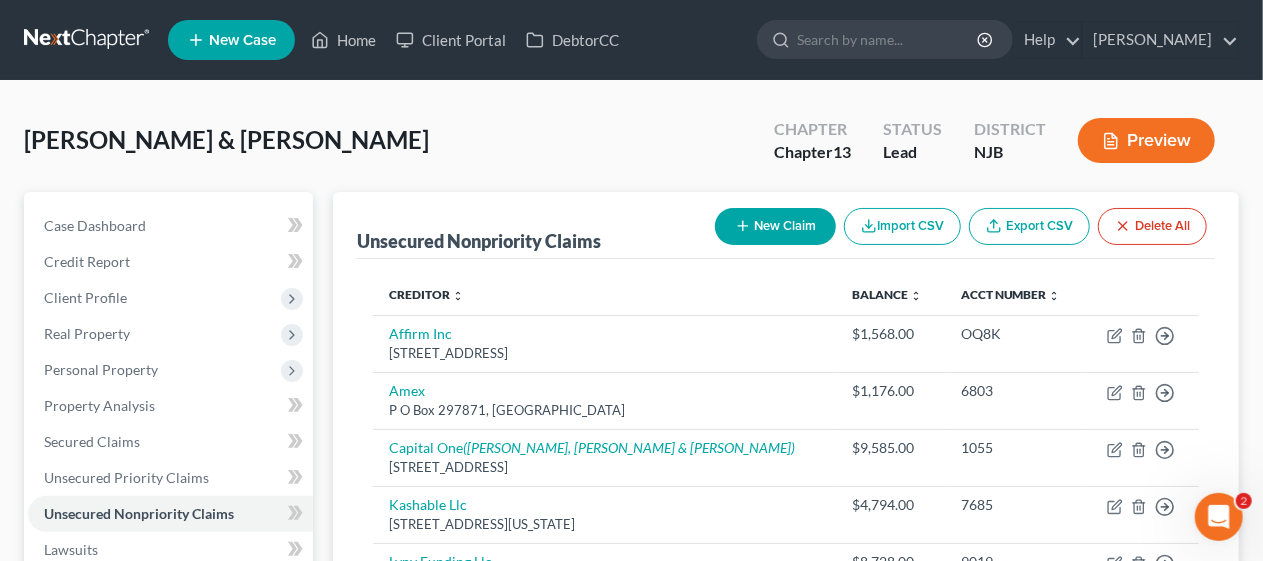 click on "New Claim" at bounding box center [775, 226] 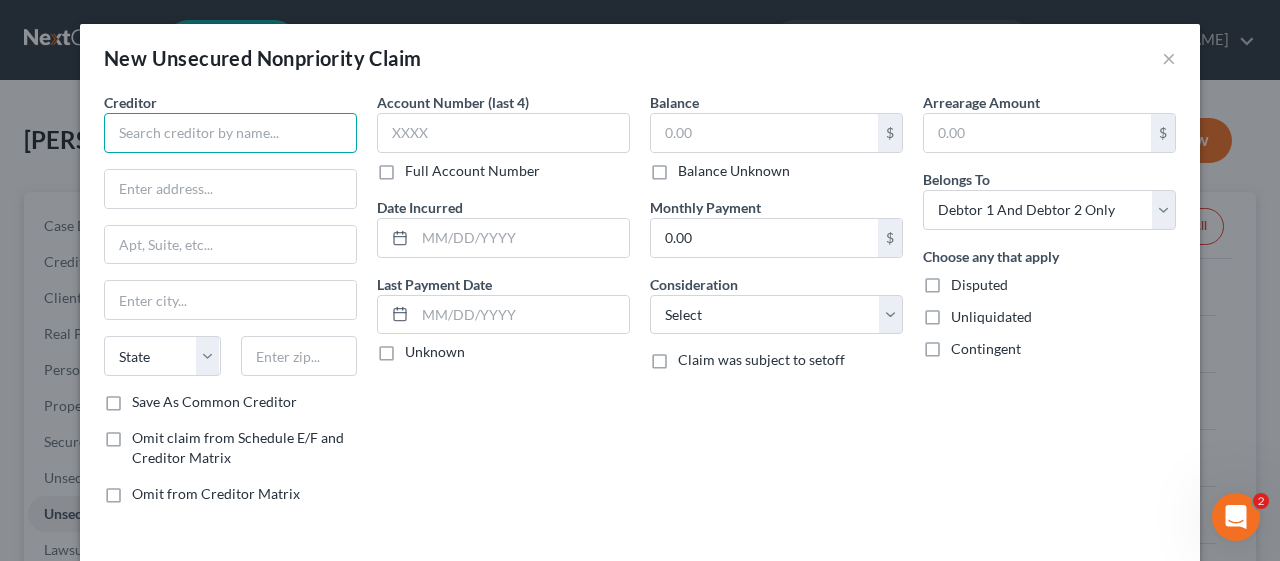 click at bounding box center [230, 133] 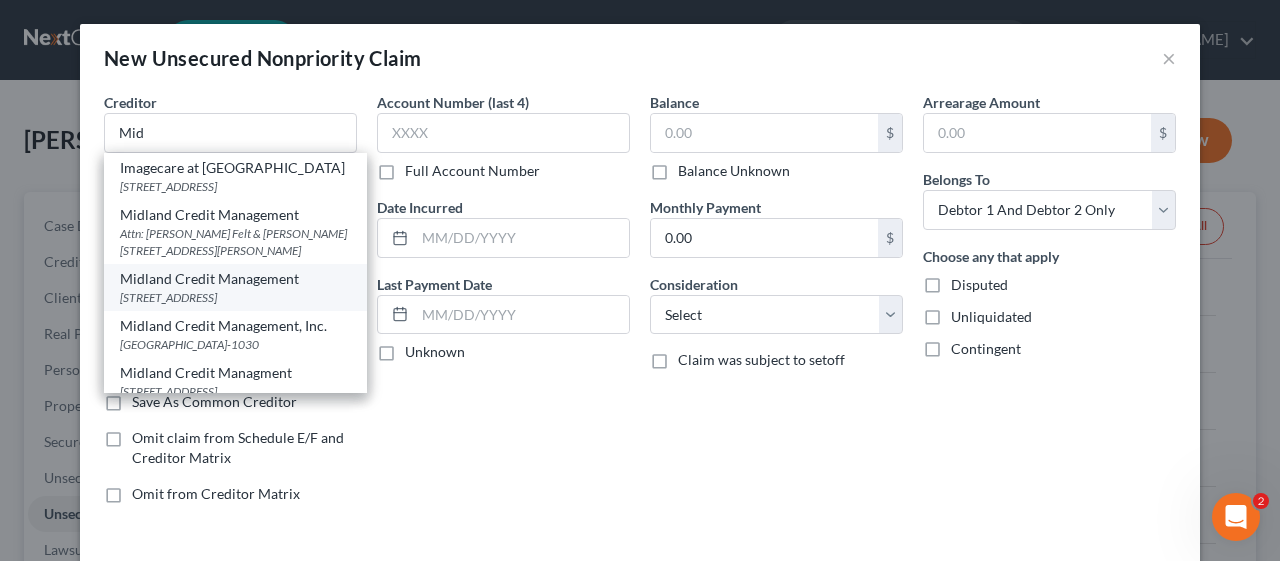 click on "[STREET_ADDRESS]" at bounding box center (235, 297) 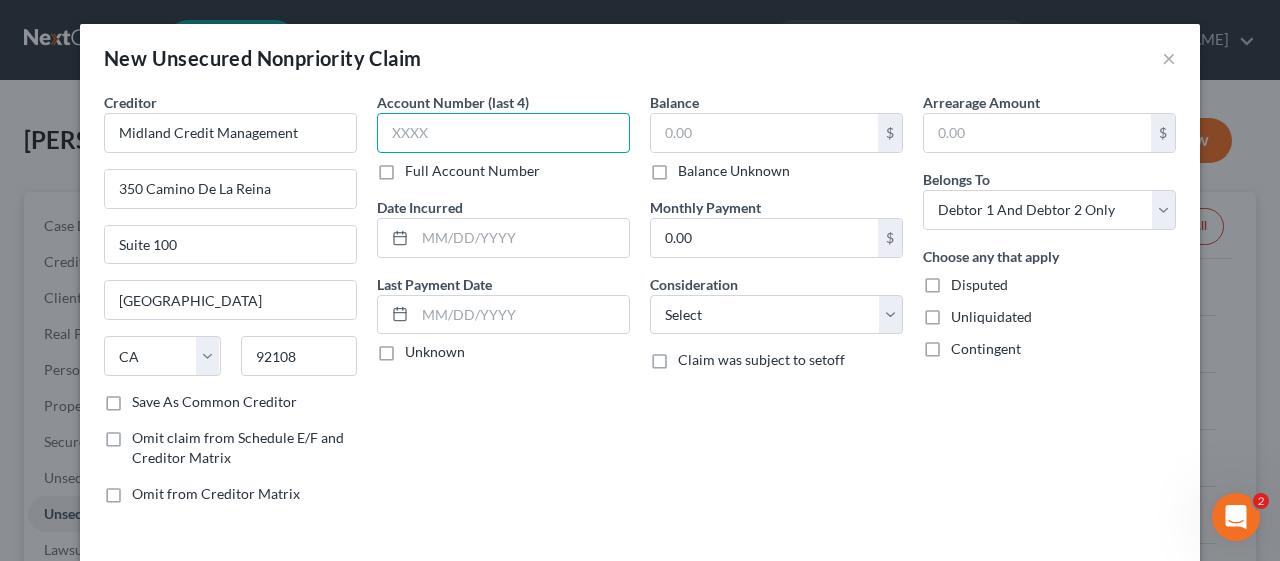 click at bounding box center [503, 133] 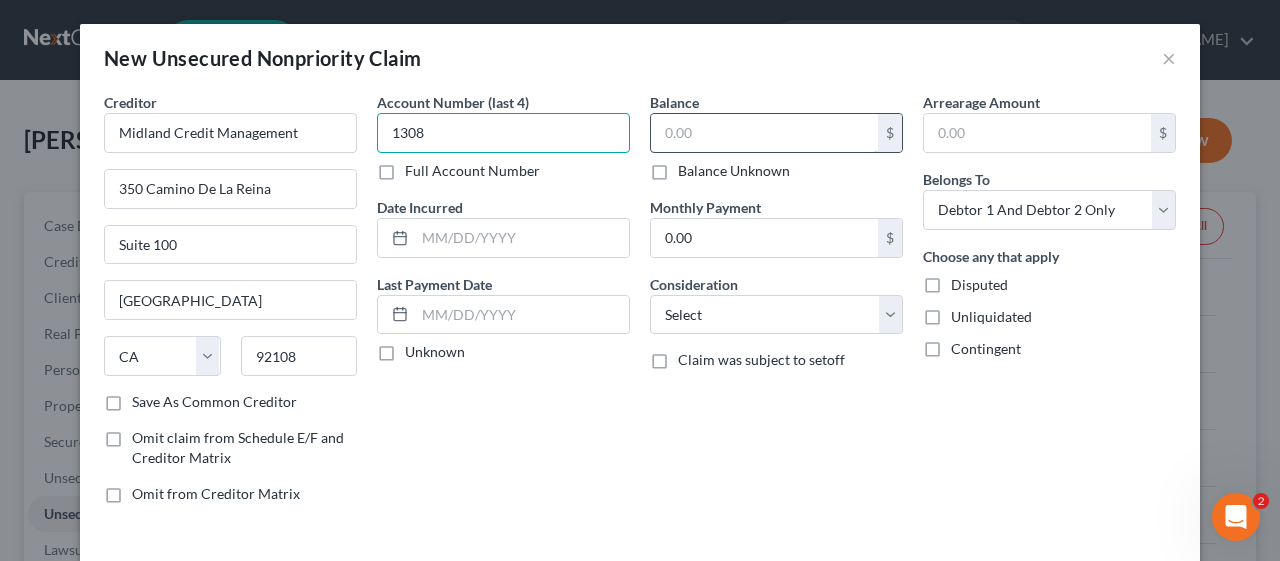 type on "1308" 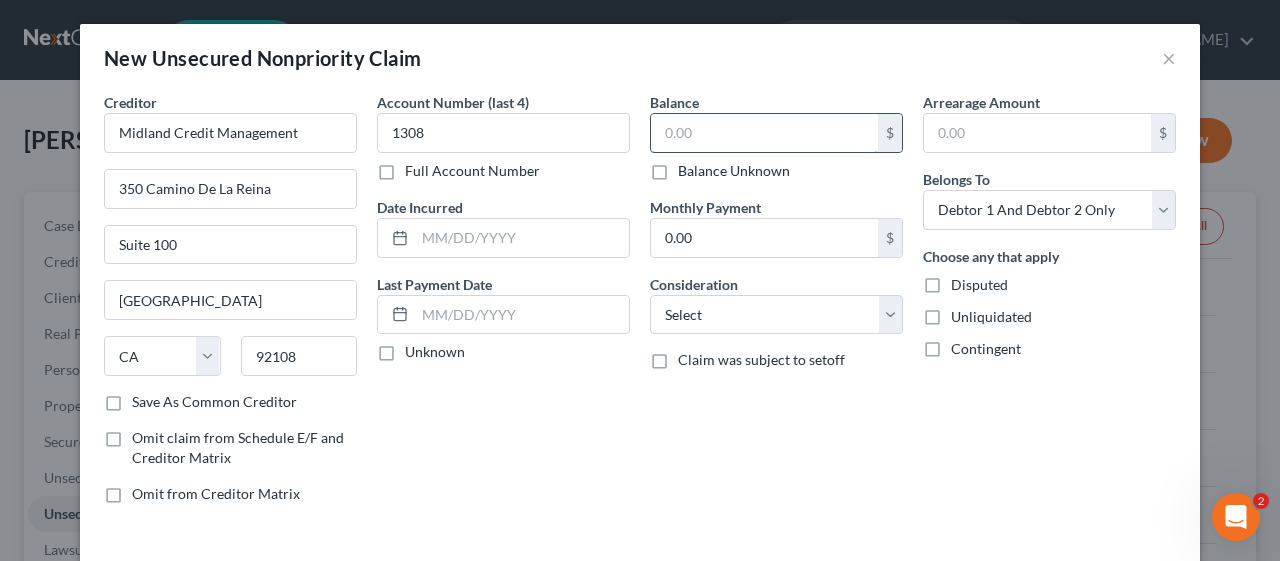 click at bounding box center (764, 133) 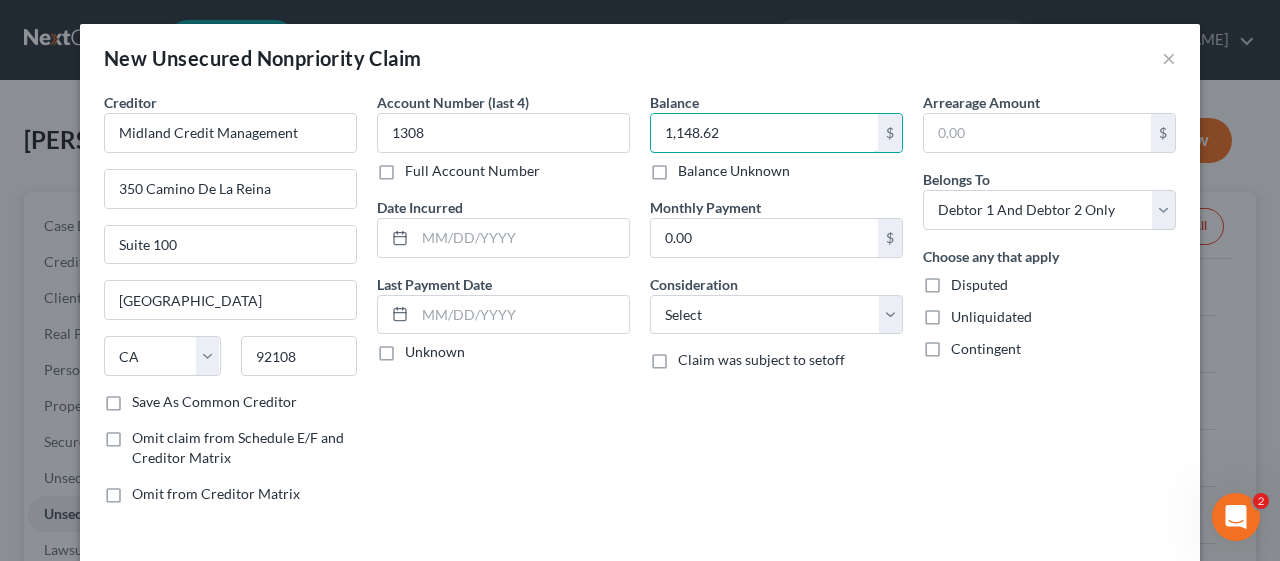 type on "1,148.62" 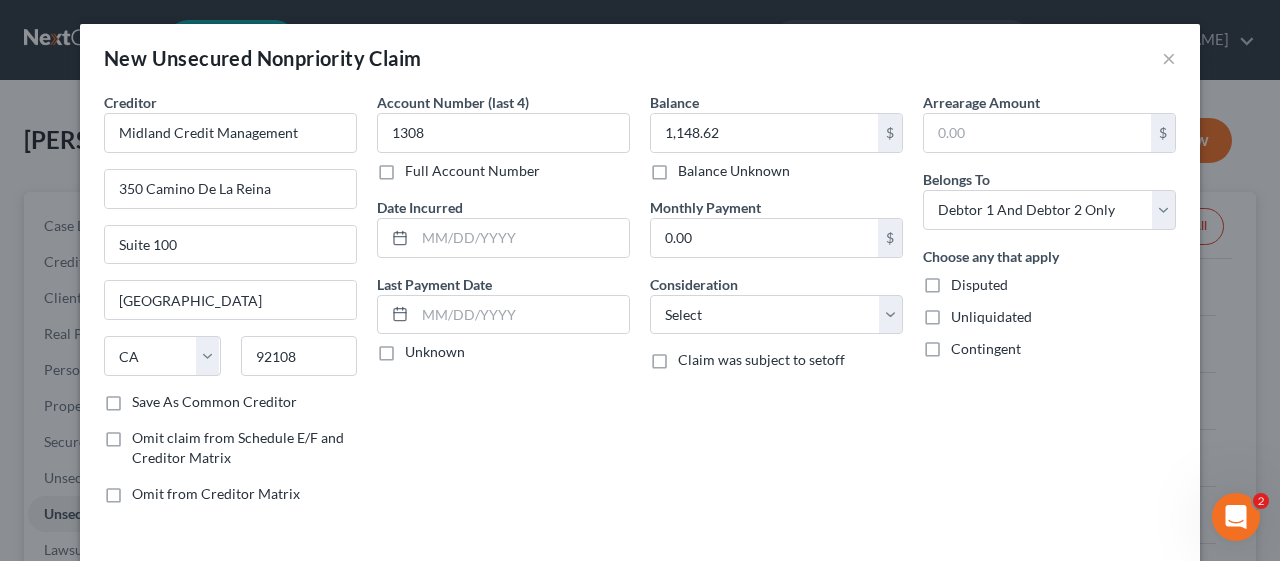 click on "Balance
1,148.62 $
Balance Unknown
Balance Undetermined
1,148.62 $
Balance Unknown
Monthly Payment 0.00 $ Consideration Select Cable / Satellite Services Collection Agency Credit Card Debt Debt Counseling / Attorneys Deficiency Balance Domestic Support Obligations Home / Car Repairs Income Taxes Judgment Liens Medical Services Monies Loaned / Advanced Mortgage Obligation From Divorce Or Separation Obligation To Pensions Other Overdrawn Bank Account Promised To Help Pay Creditors Student Loans Suppliers And Vendors Telephone / Internet Services Utility Services Claim was subject to setoff" at bounding box center (776, 306) 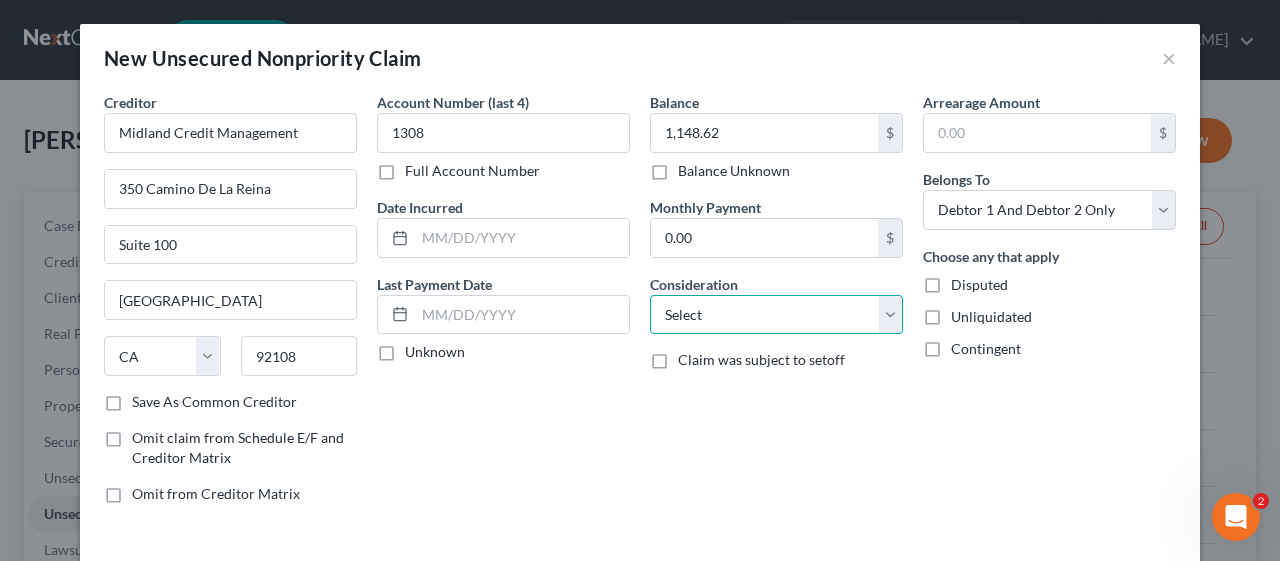 click on "Select Cable / Satellite Services Collection Agency Credit Card Debt Debt Counseling / Attorneys Deficiency Balance Domestic Support Obligations Home / Car Repairs Income Taxes Judgment Liens Medical Services Monies Loaned / Advanced Mortgage Obligation From Divorce Or Separation Obligation To Pensions Other Overdrawn Bank Account Promised To Help Pay Creditors Student Loans Suppliers And Vendors Telephone / Internet Services Utility Services" at bounding box center (776, 315) 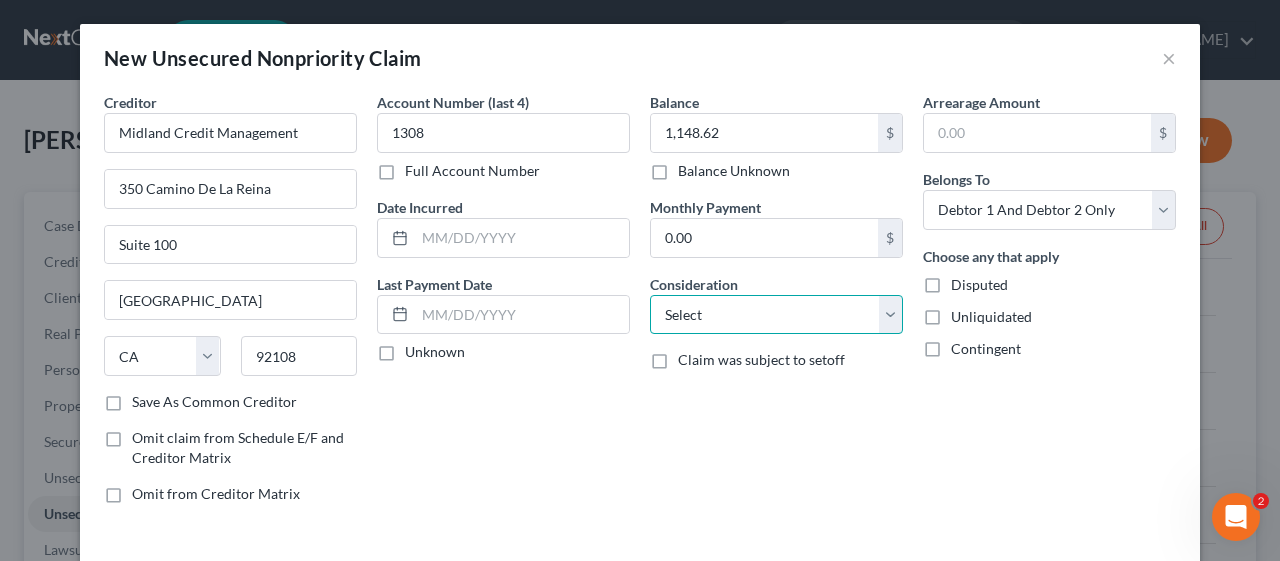 select on "9" 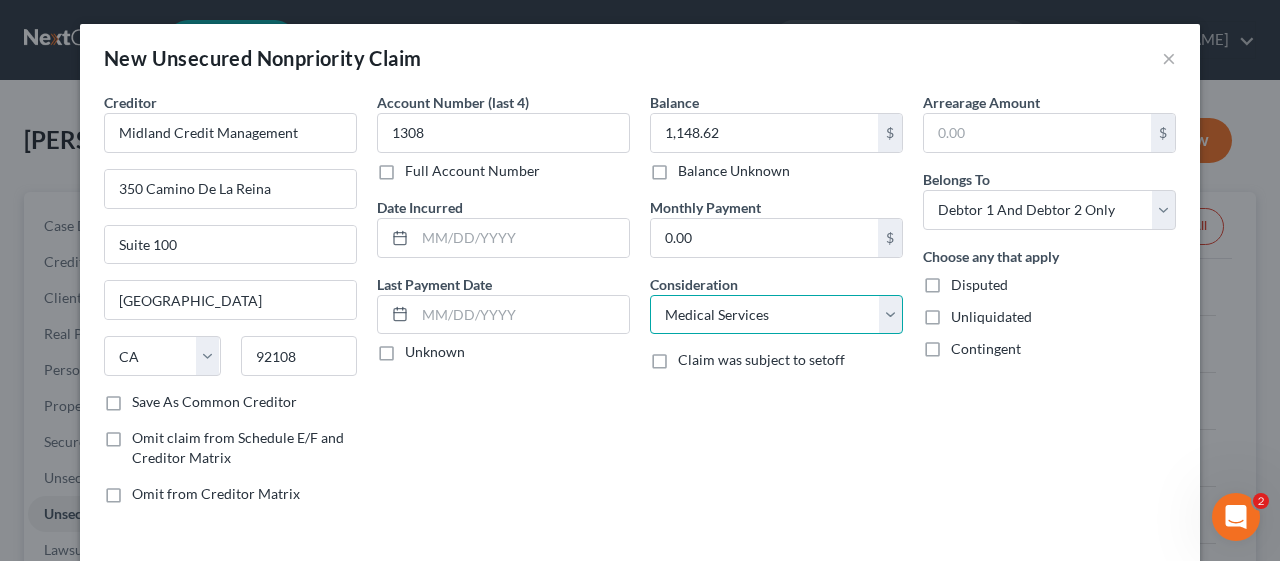 click on "Select Cable / Satellite Services Collection Agency Credit Card Debt Debt Counseling / Attorneys Deficiency Balance Domestic Support Obligations Home / Car Repairs Income Taxes Judgment Liens Medical Services Monies Loaned / Advanced Mortgage Obligation From Divorce Or Separation Obligation To Pensions Other Overdrawn Bank Account Promised To Help Pay Creditors Student Loans Suppliers And Vendors Telephone / Internet Services Utility Services" at bounding box center [776, 315] 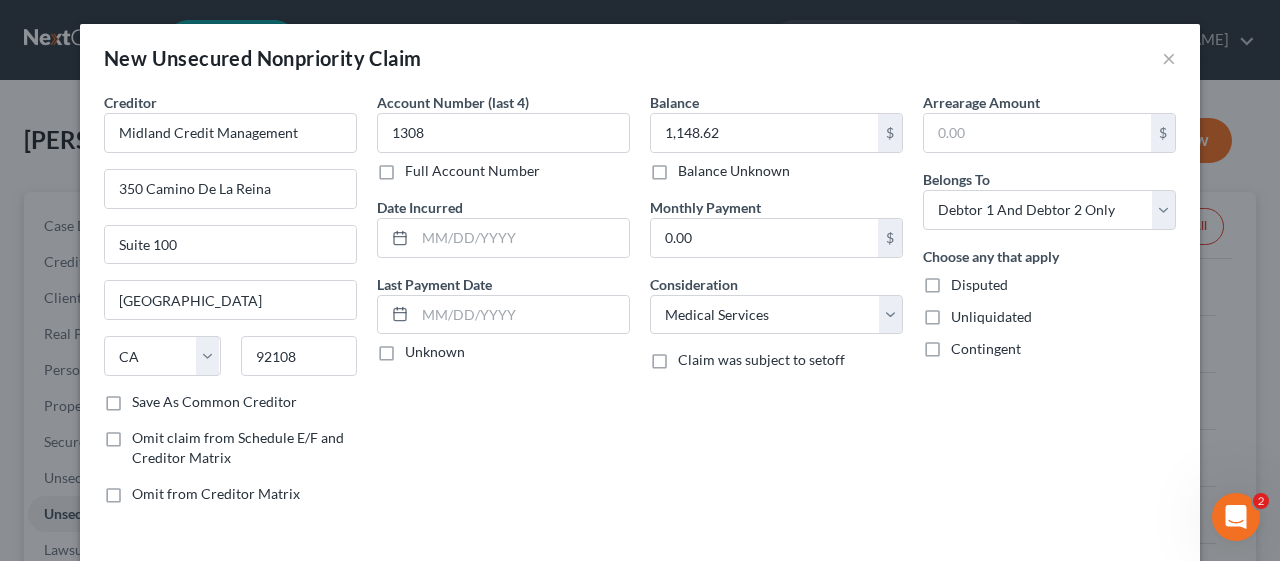 click on "Account Number (last 4)
1308
Full Account Number
Date Incurred         Last Payment Date         Unknown" at bounding box center (503, 306) 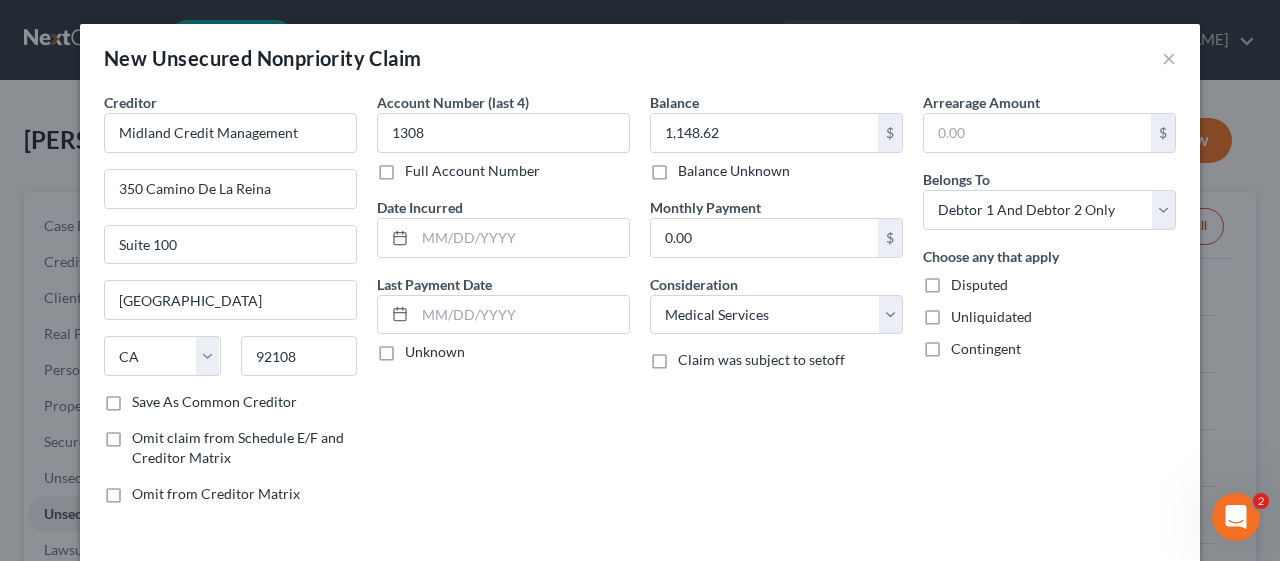 click on "Save As Common Creditor" at bounding box center [214, 402] 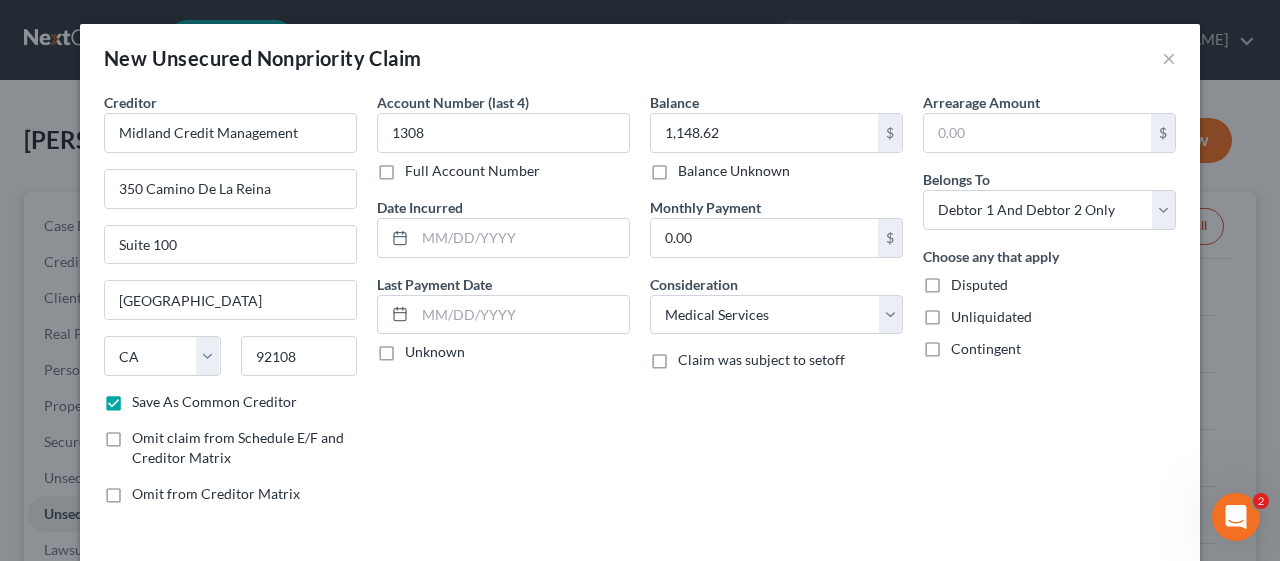 click on "Save As Common Creditor" at bounding box center [214, 402] 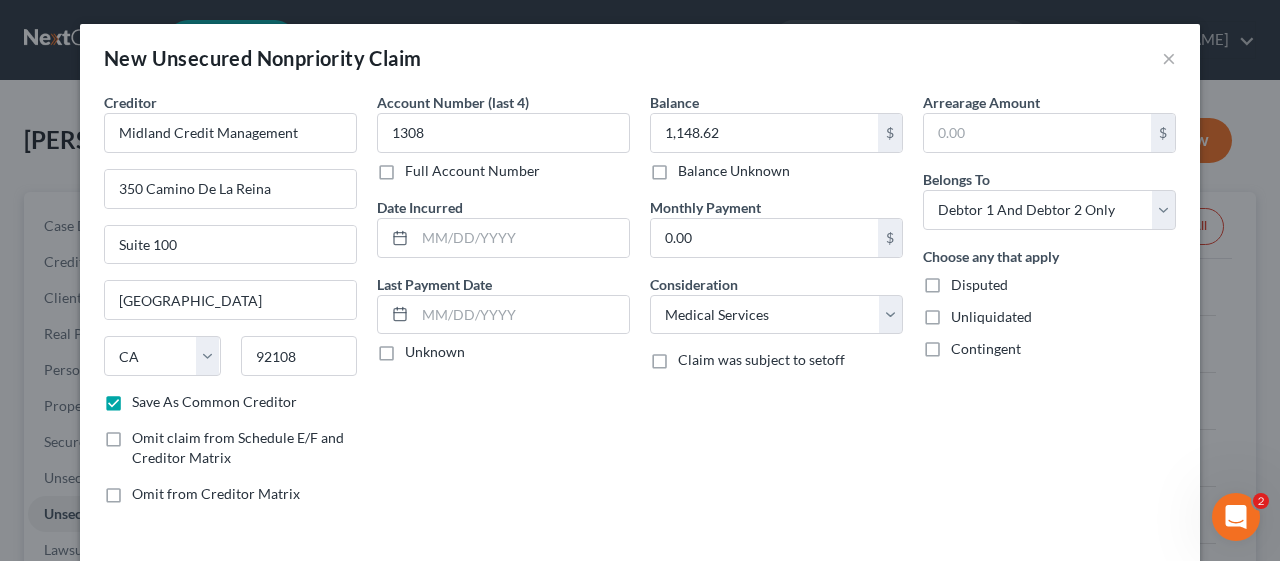 click on "Save As Common Creditor" at bounding box center (146, 398) 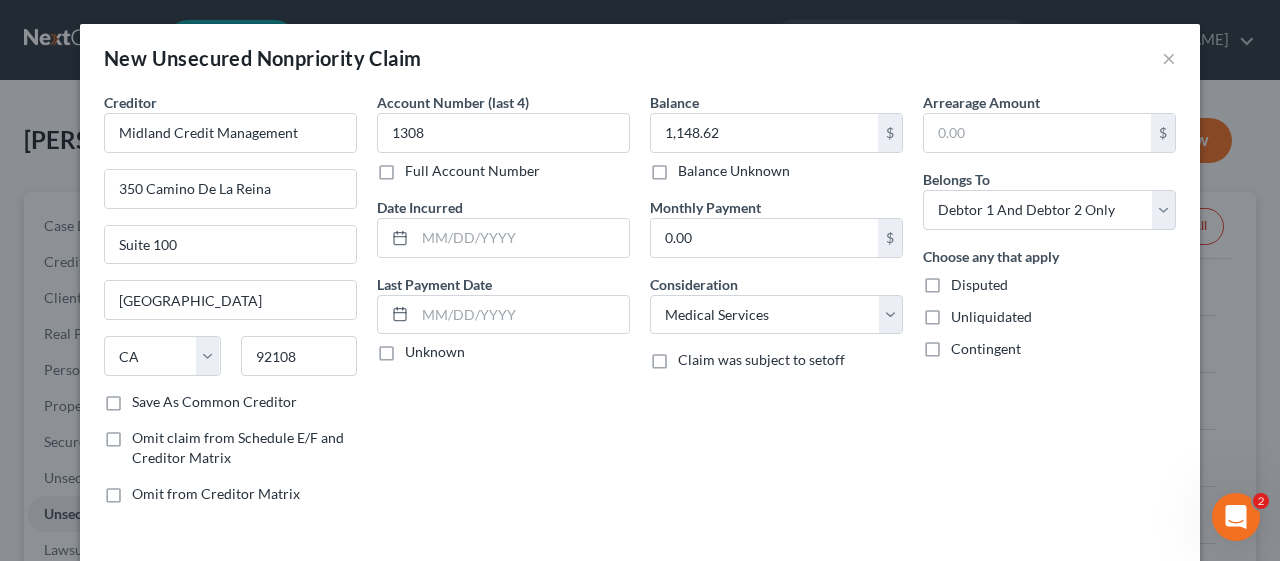 click on "Account Number (last 4)
1308
Full Account Number
Date Incurred         Last Payment Date         Unknown" at bounding box center (503, 306) 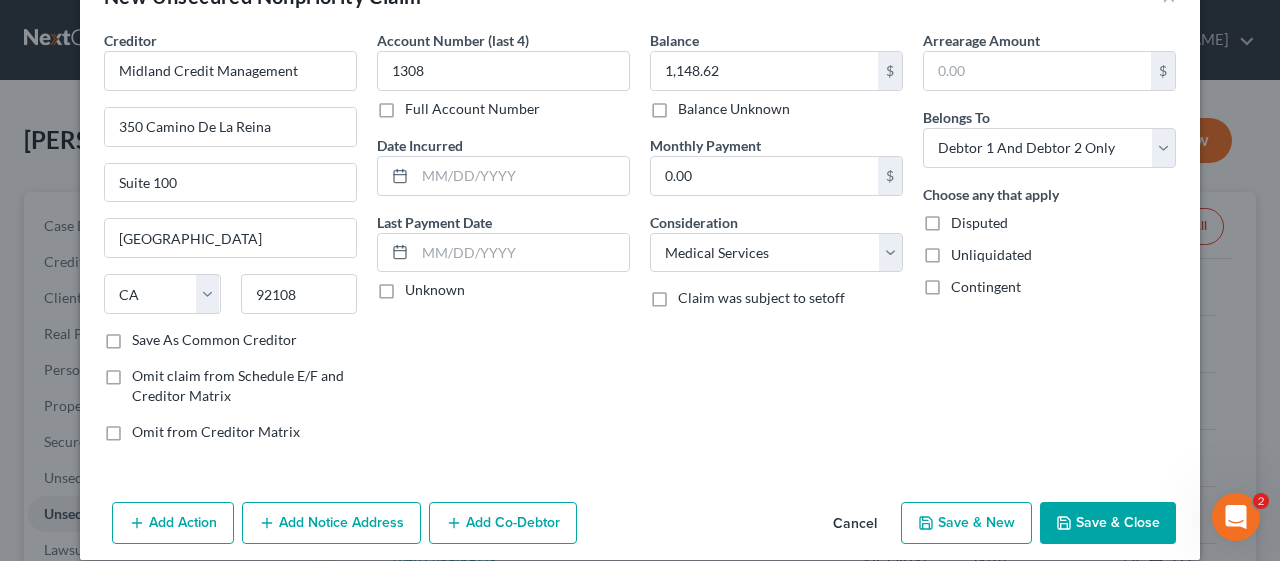 scroll, scrollTop: 80, scrollLeft: 0, axis: vertical 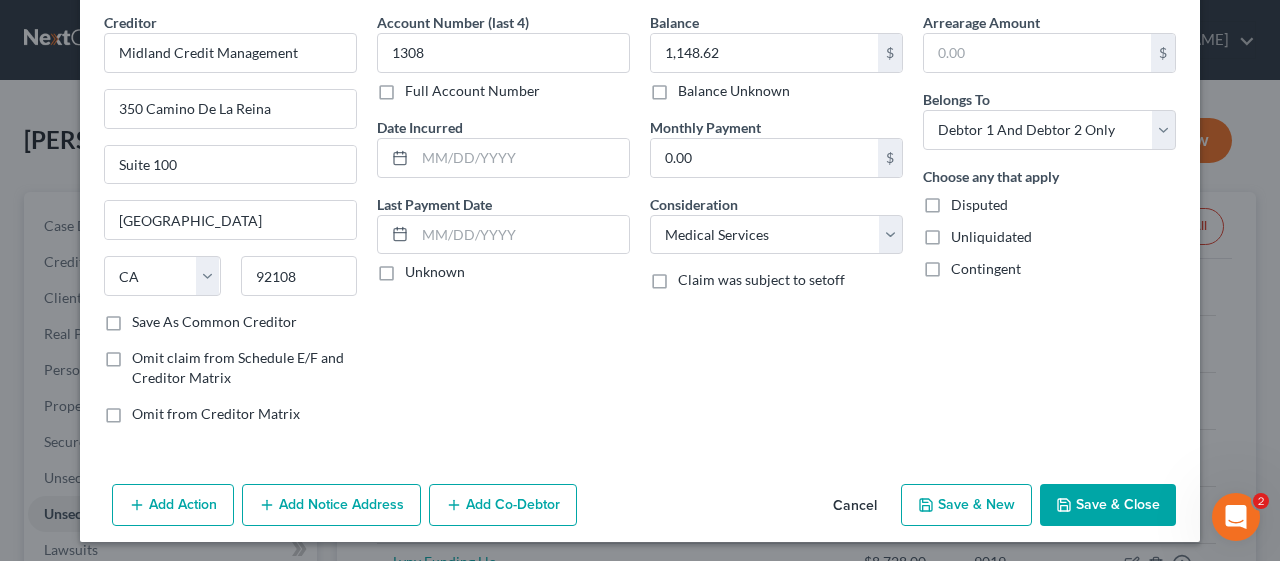 click on "Save & Close" at bounding box center [1108, 505] 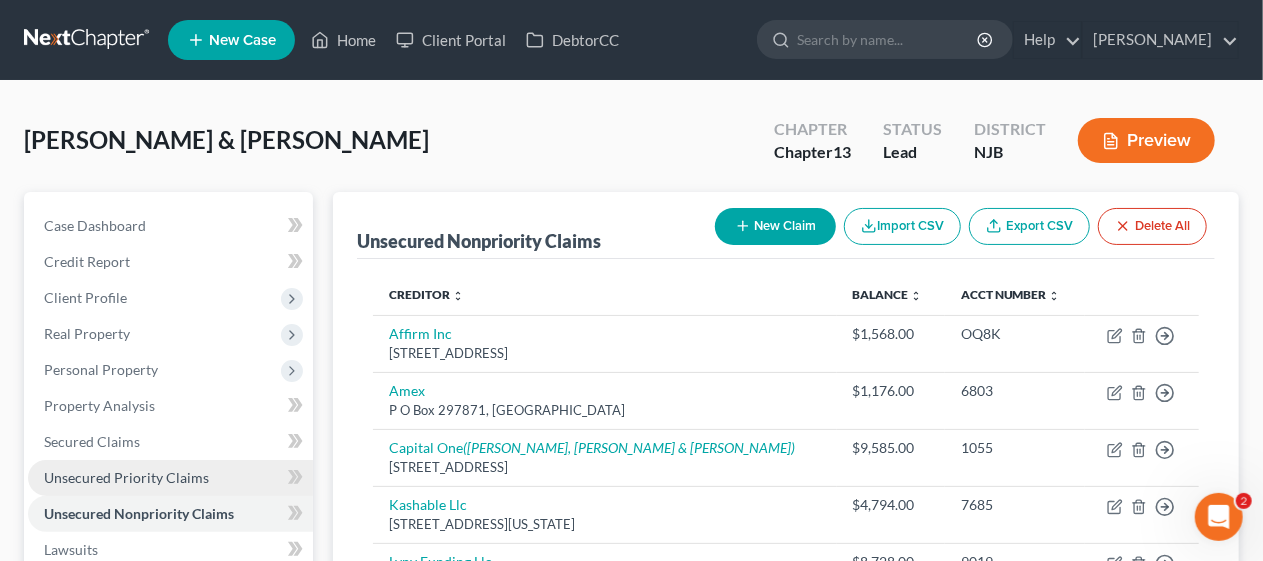 click on "Unsecured Priority Claims" at bounding box center [170, 478] 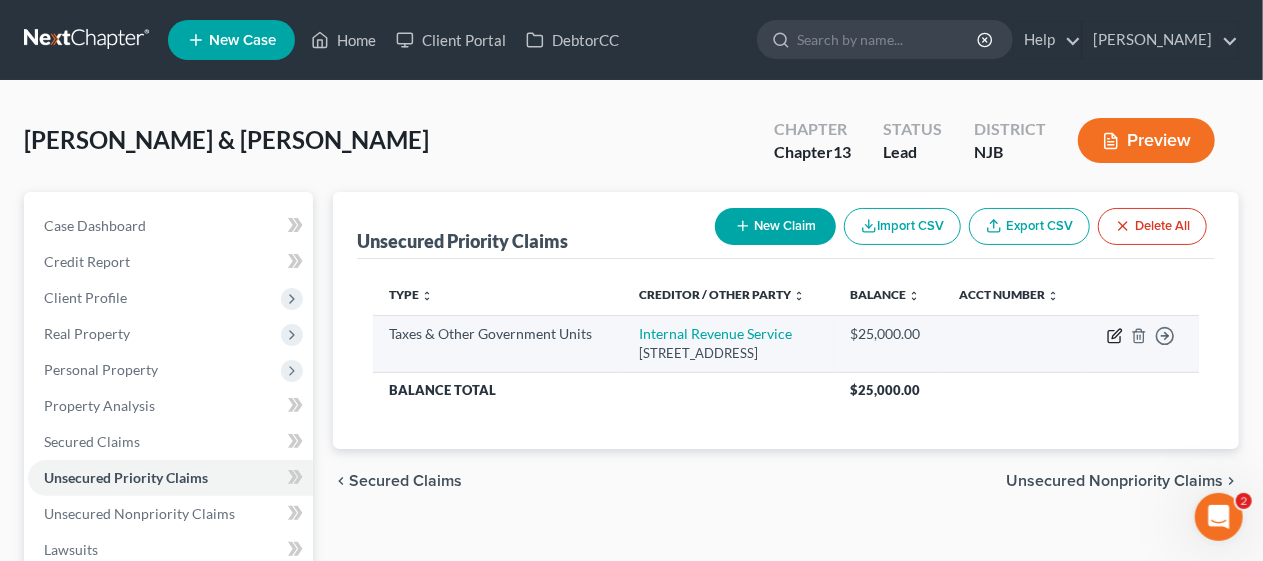 click 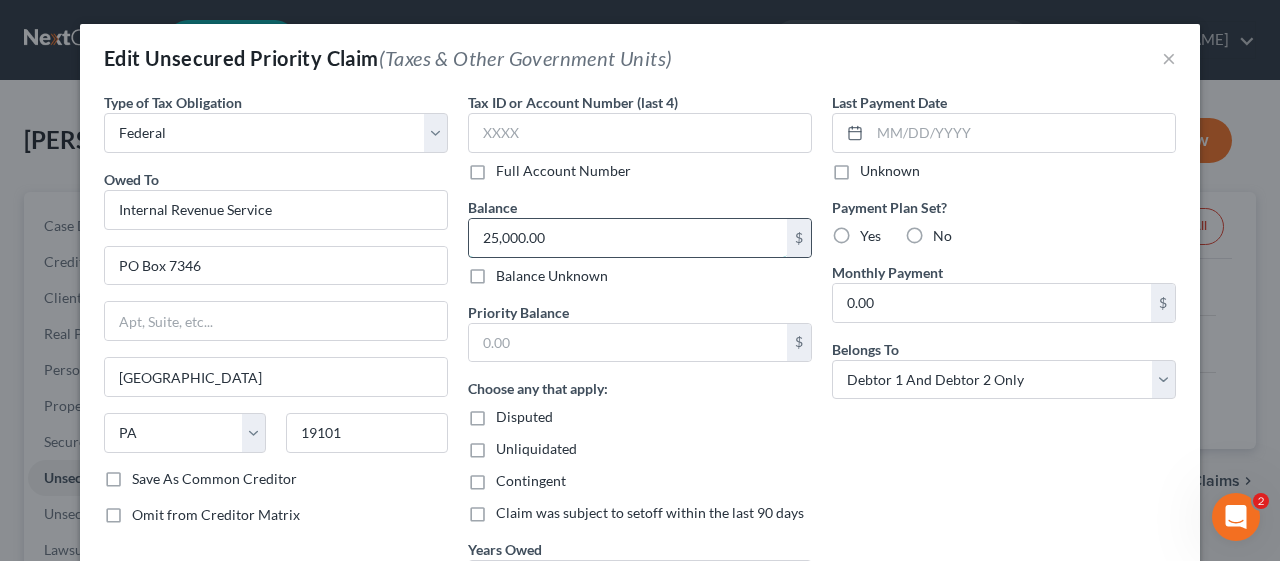 click on "25,000.00" at bounding box center [628, 238] 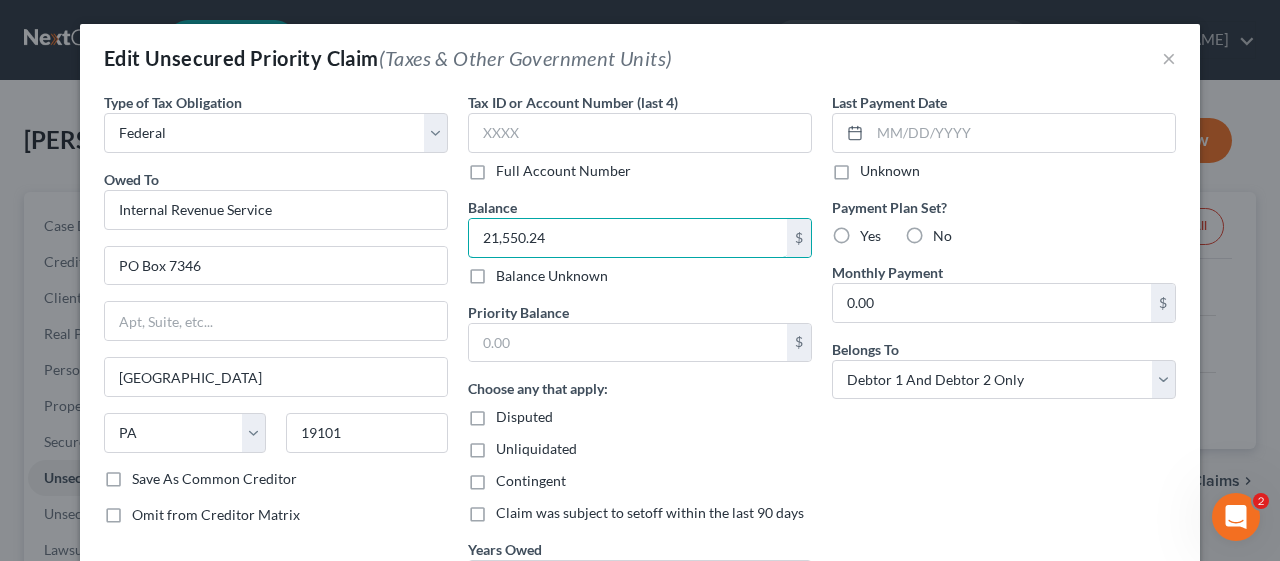 type on "21,550.24" 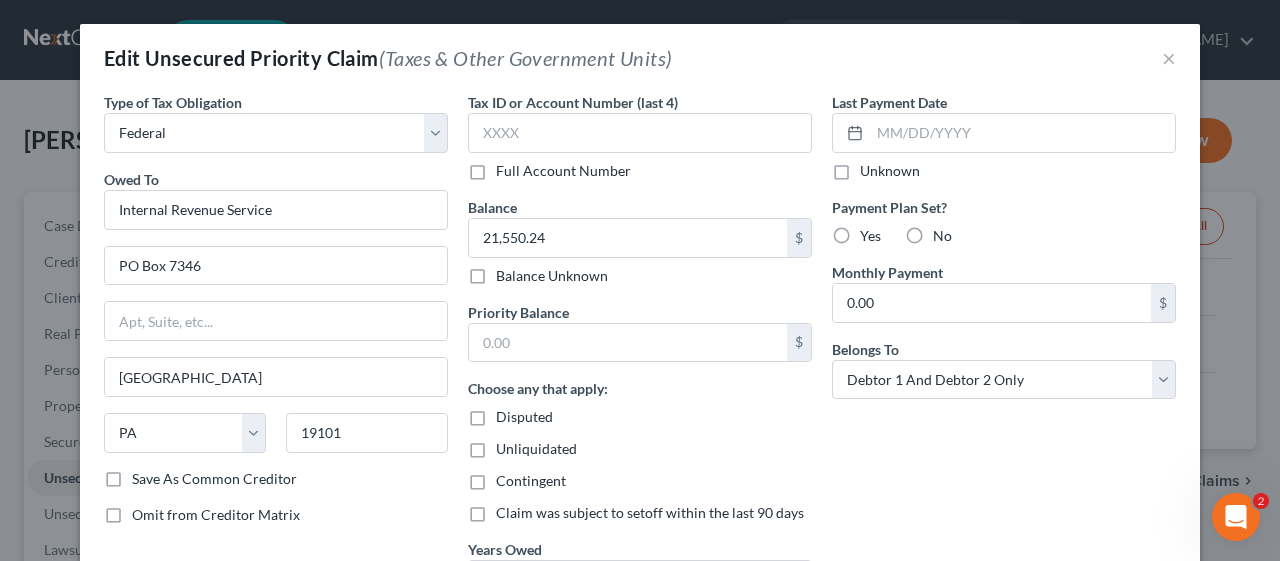 click on "Last Payment Date         Unknown Payment Plan Set? Yes No Monthly Payment 0.00 $
Belongs To
*
Select Debtor 1 Only Debtor 2 Only Debtor 1 And Debtor 2 Only At Least One Of The Debtors And Another Community Property" at bounding box center [1004, 354] 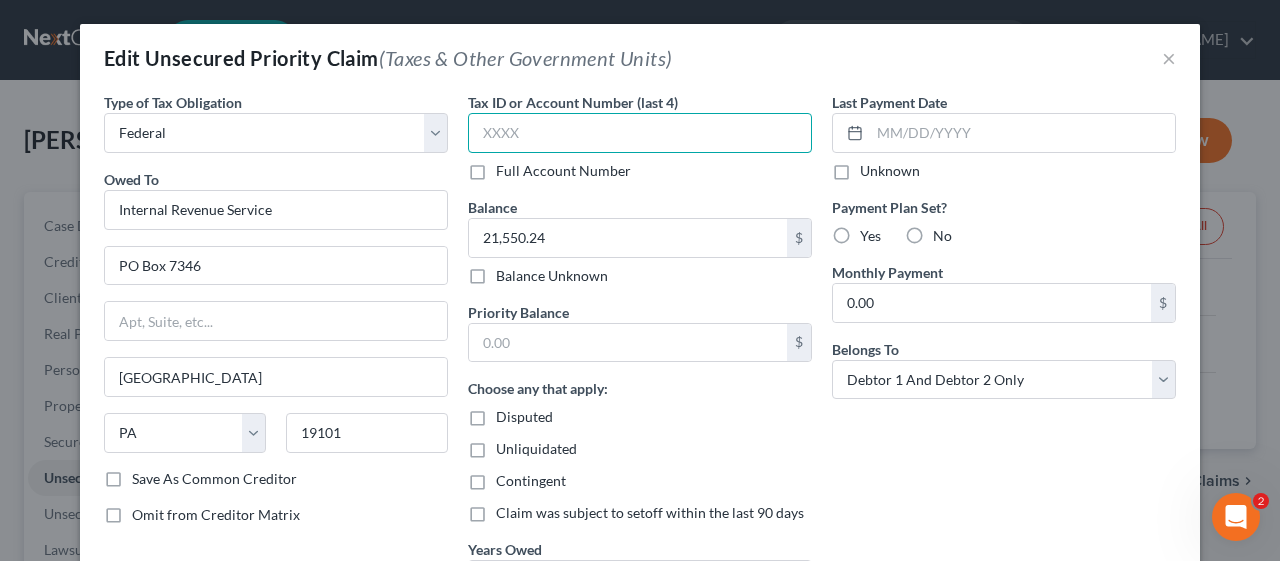 click at bounding box center [640, 133] 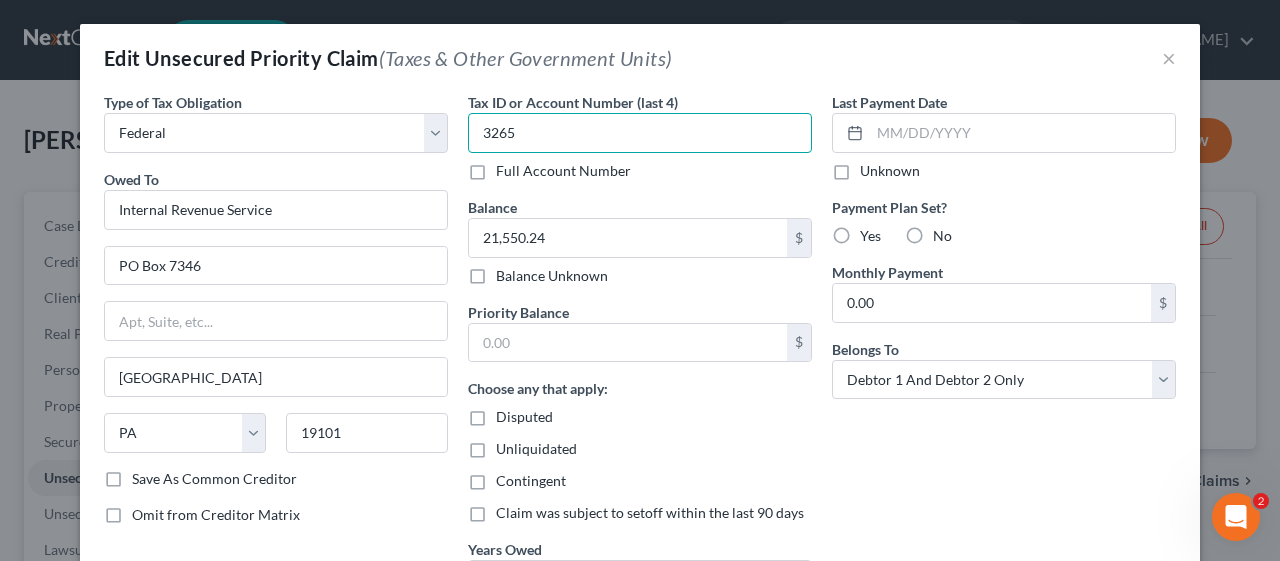type on "3265" 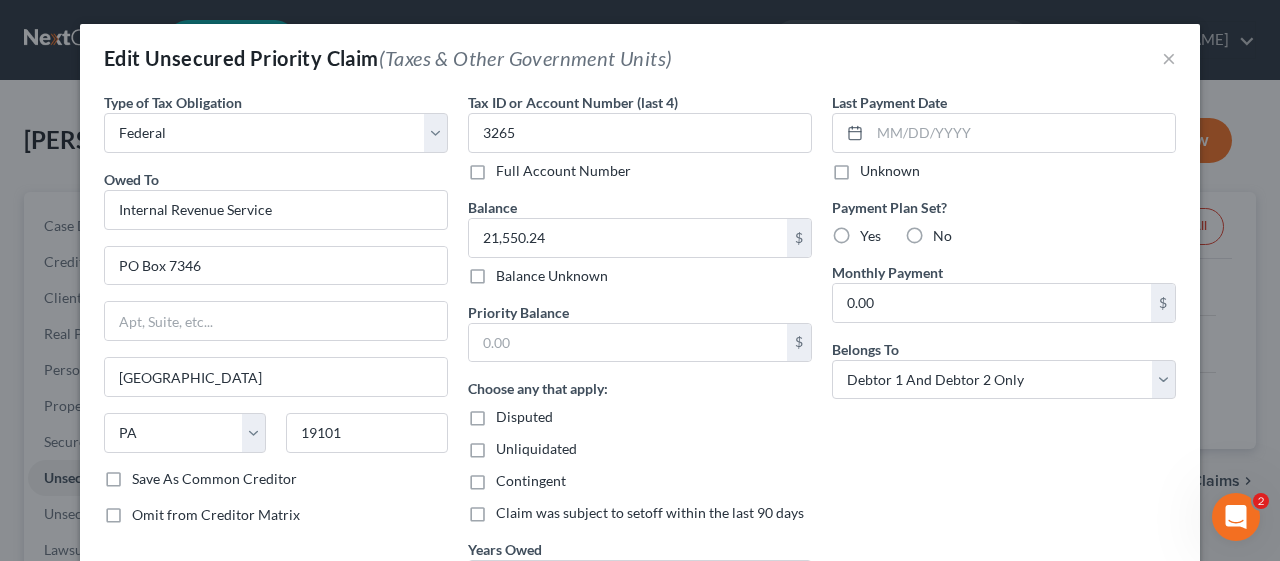 click on "Last Payment Date         Unknown Payment Plan Set? Yes No Monthly Payment 0.00 $
Belongs To
*
Select Debtor 1 Only Debtor 2 Only Debtor 1 And Debtor 2 Only At Least One Of The Debtors And Another Community Property" at bounding box center [1004, 354] 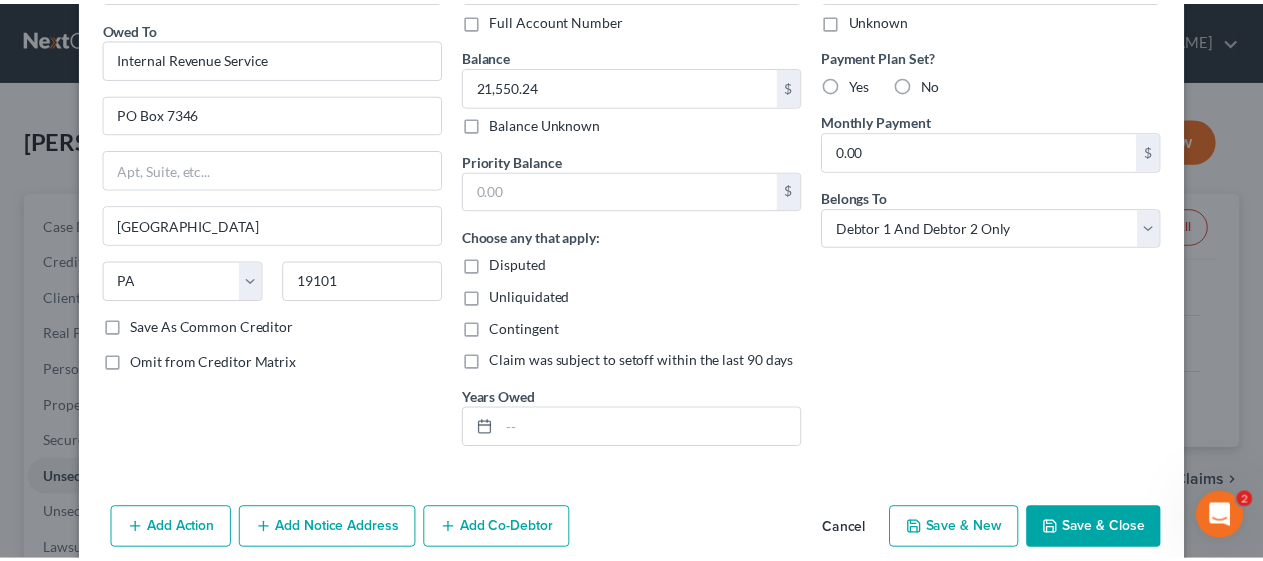 scroll, scrollTop: 194, scrollLeft: 0, axis: vertical 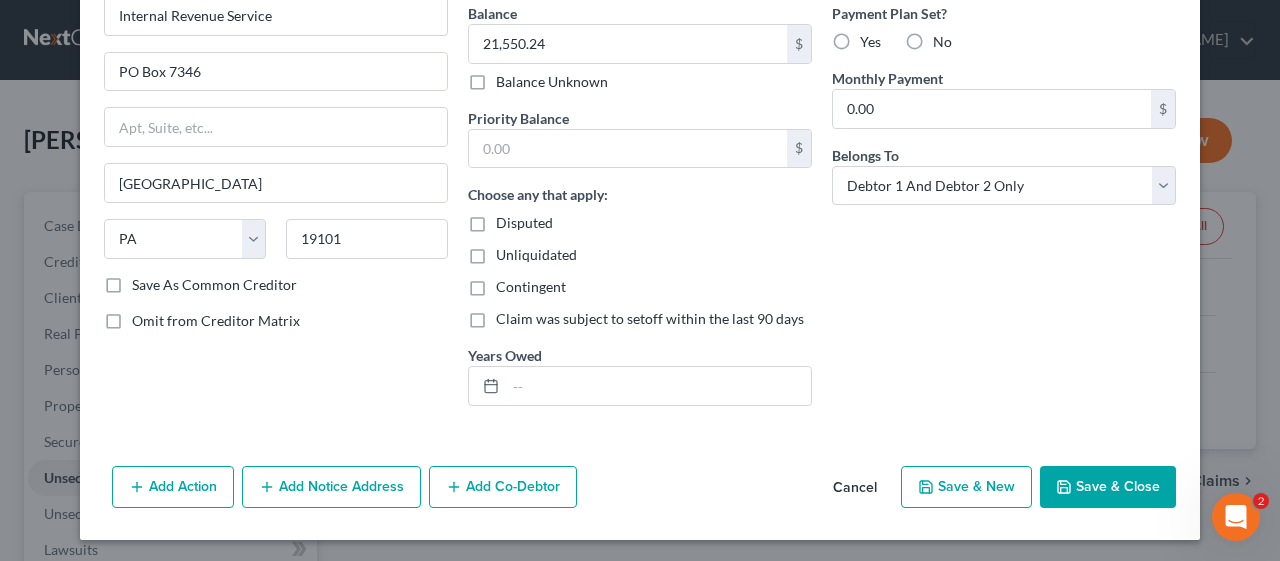click on "Save & Close" at bounding box center [1108, 487] 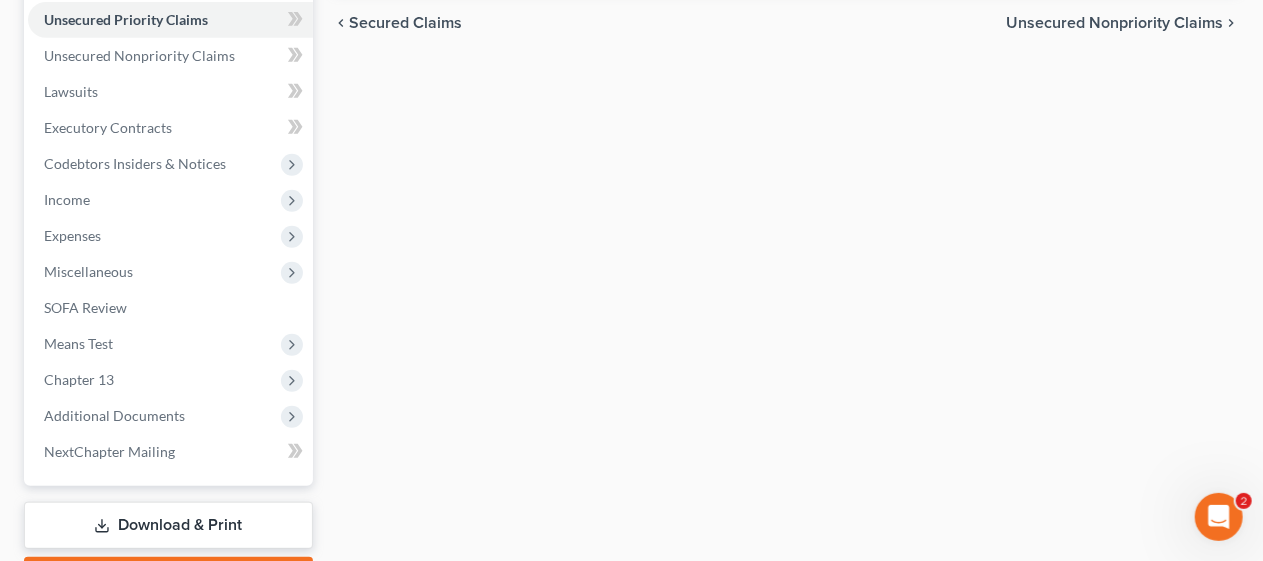 scroll, scrollTop: 500, scrollLeft: 0, axis: vertical 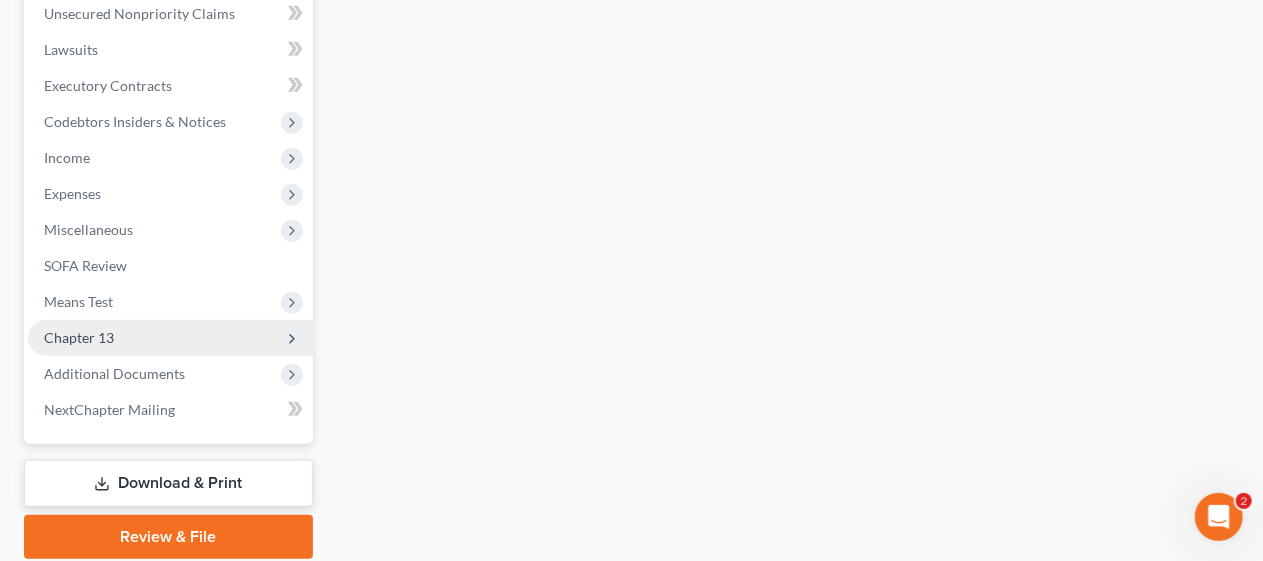 click on "Chapter 13" at bounding box center (170, 338) 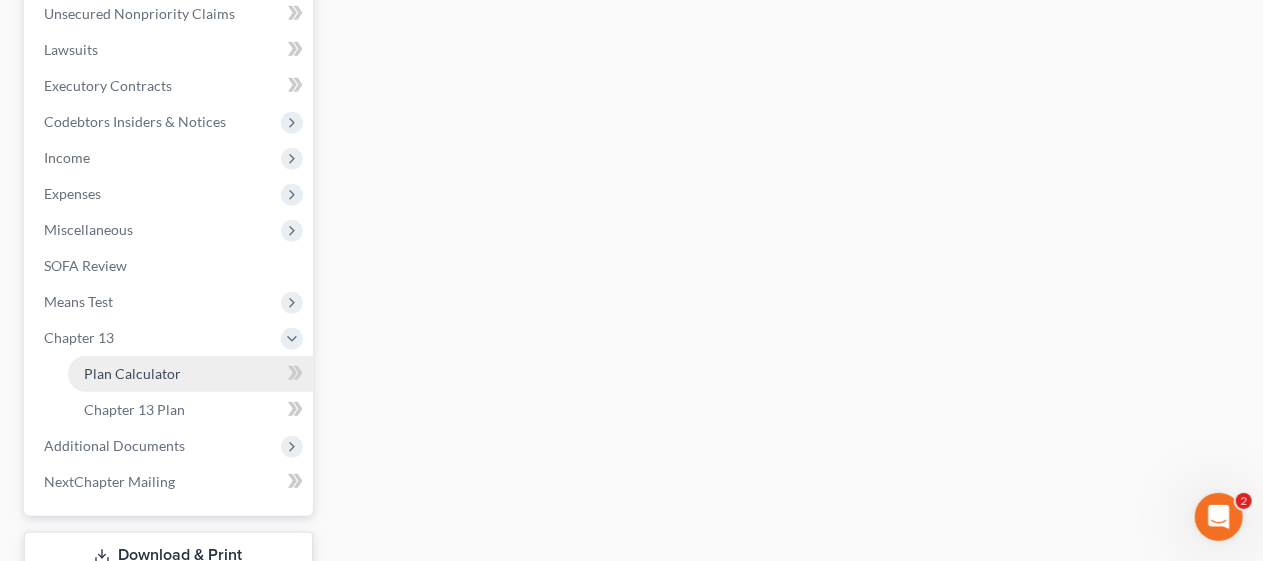 click on "Plan Calculator" at bounding box center [190, 374] 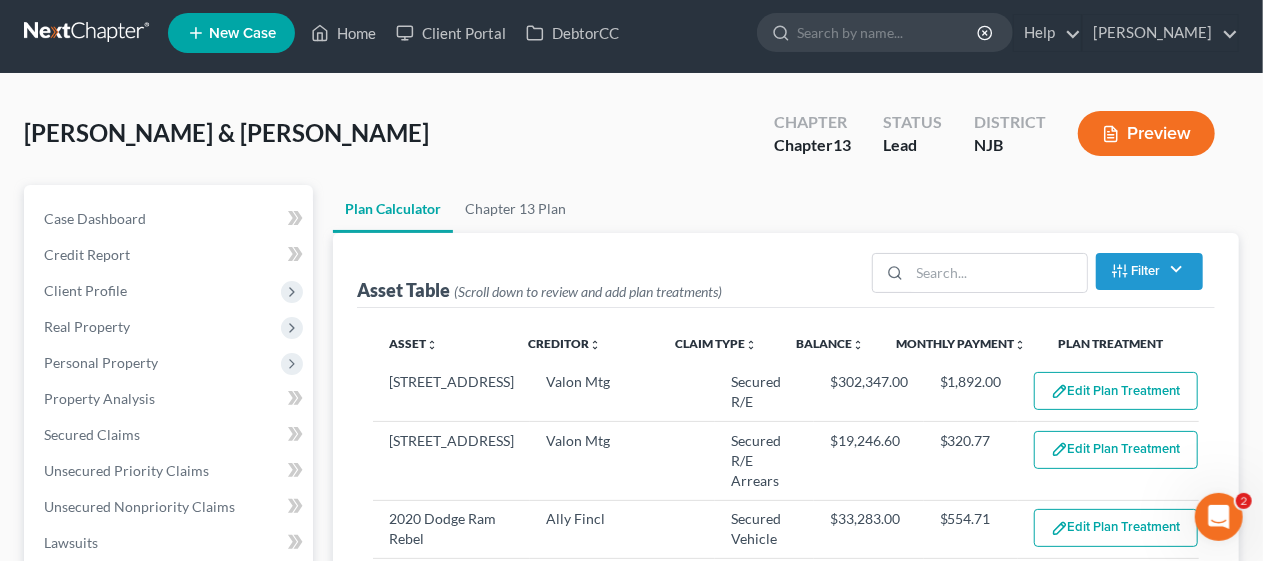scroll, scrollTop: 0, scrollLeft: 0, axis: both 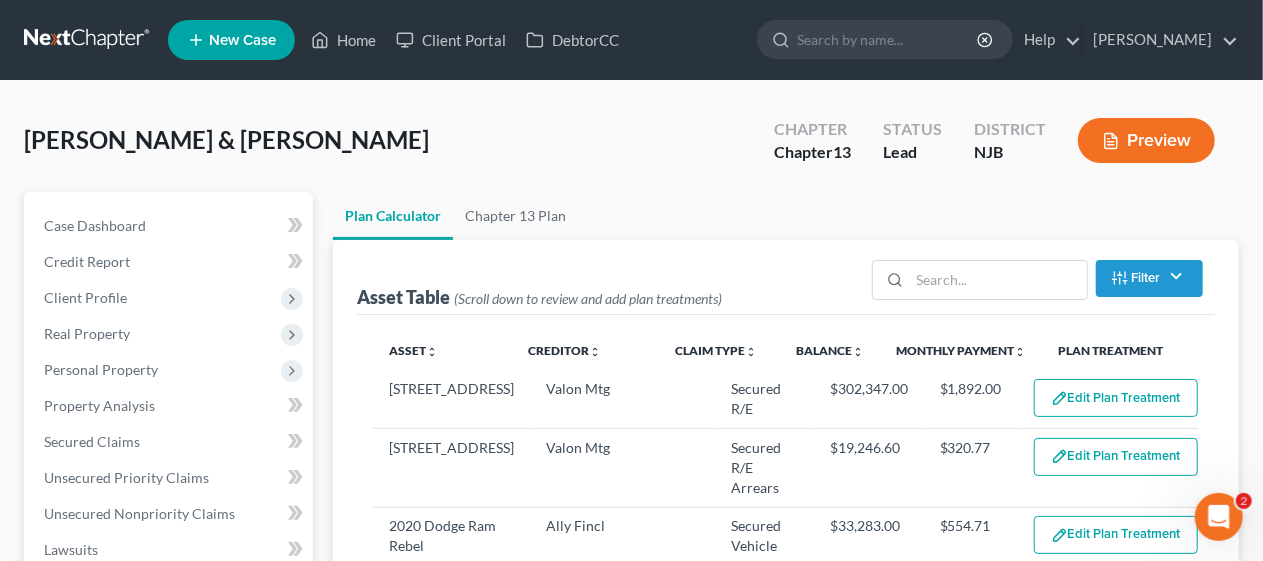 select on "59" 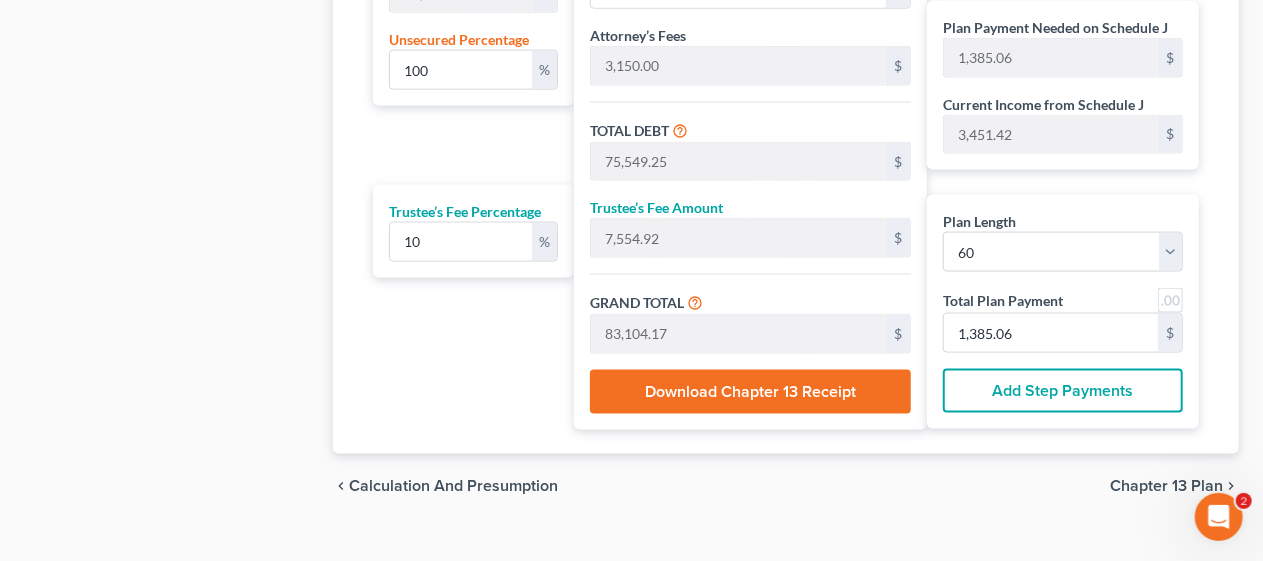 scroll, scrollTop: 1378, scrollLeft: 0, axis: vertical 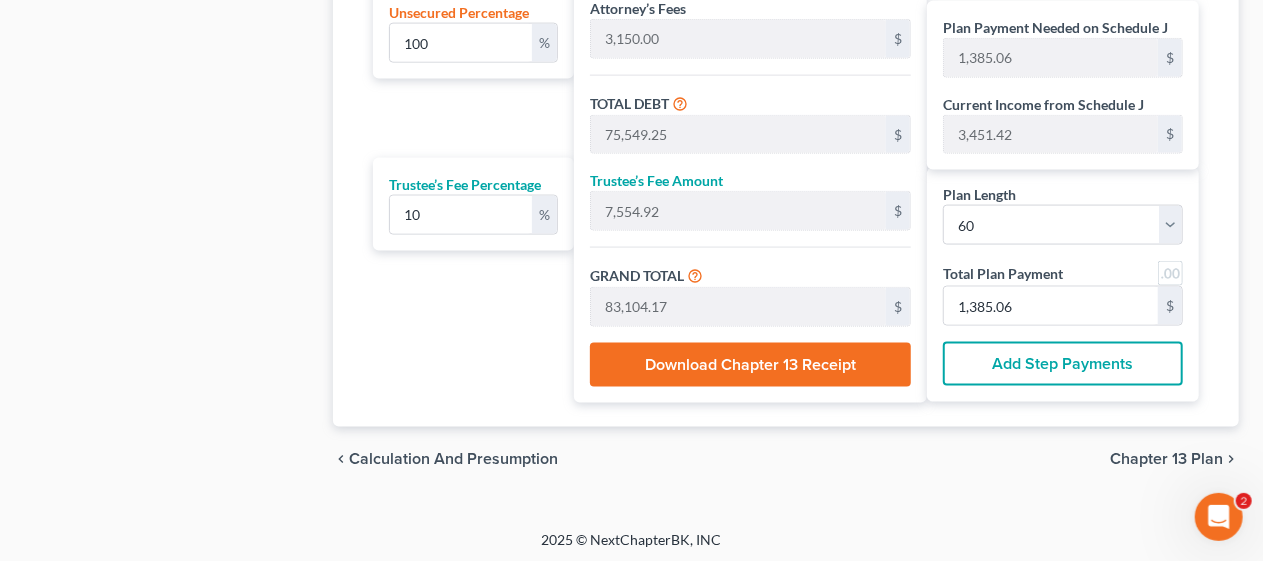 click on "Chapter 13 Plan" at bounding box center (1166, 459) 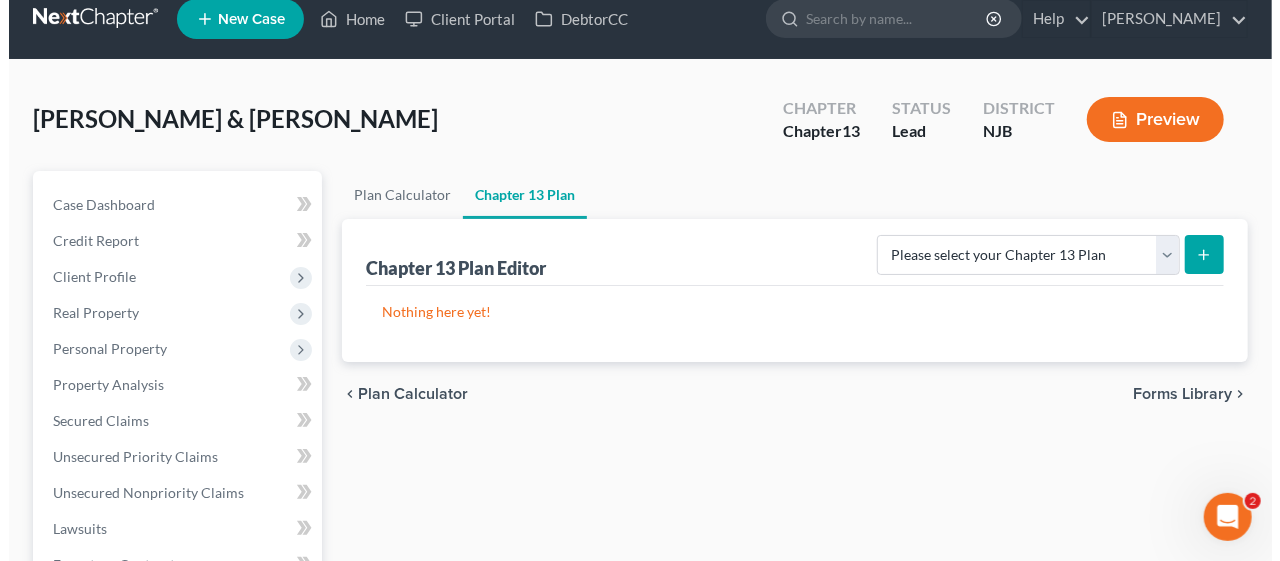 scroll, scrollTop: 0, scrollLeft: 0, axis: both 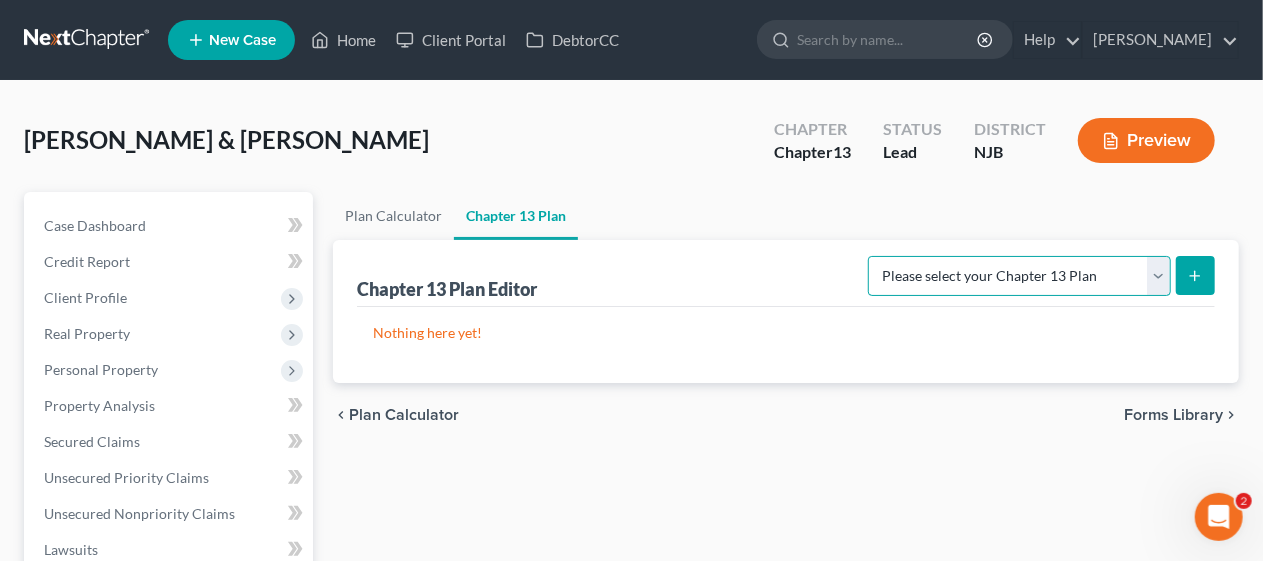 click on "Please select your Chapter 13 Plan District of [US_STATE] - Effective [DATE] District of [US_STATE] - Effective [DATE] National Form Plan - Official Form 113" at bounding box center (1019, 276) 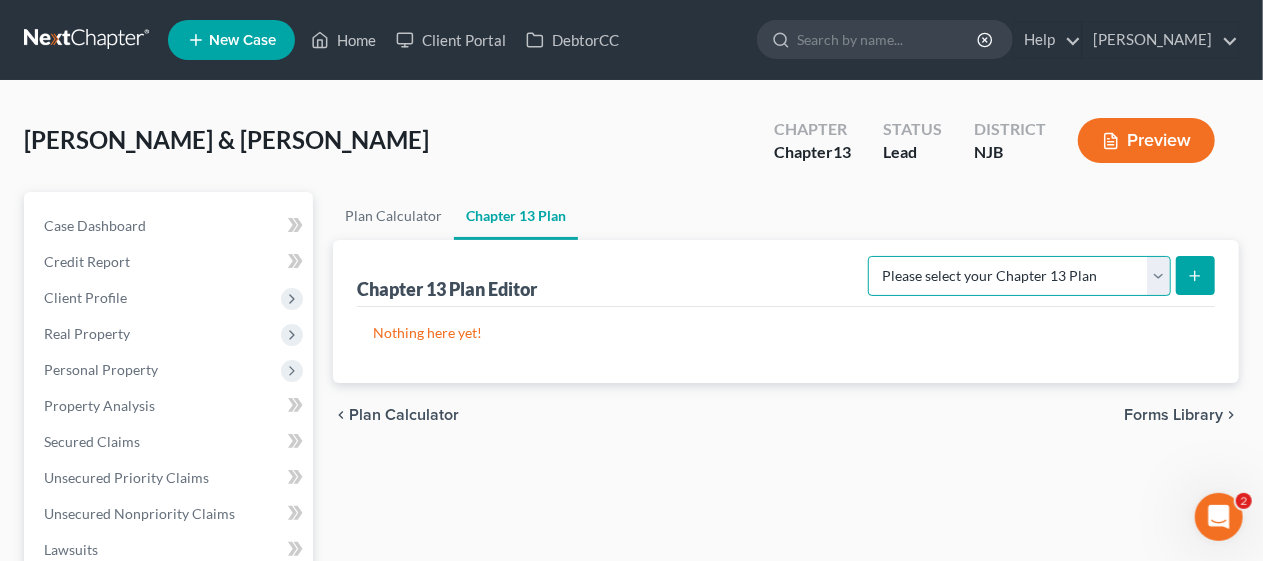 select on "0" 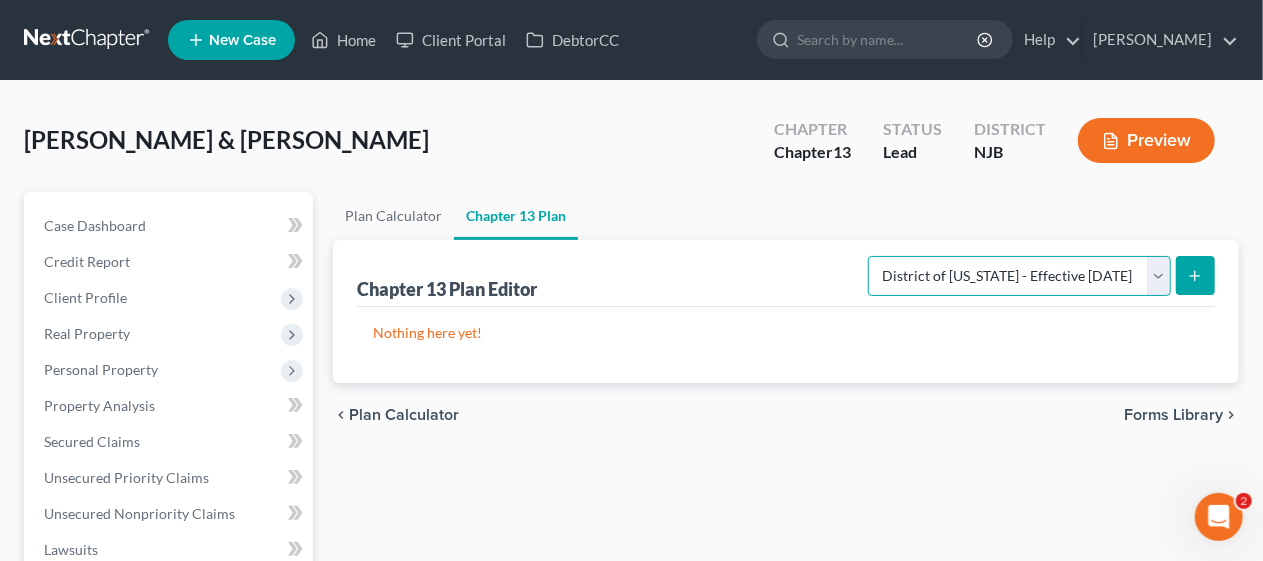 click on "Please select your Chapter 13 Plan District of [US_STATE] - Effective [DATE] District of [US_STATE] - Effective [DATE] National Form Plan - Official Form 113" at bounding box center (1019, 276) 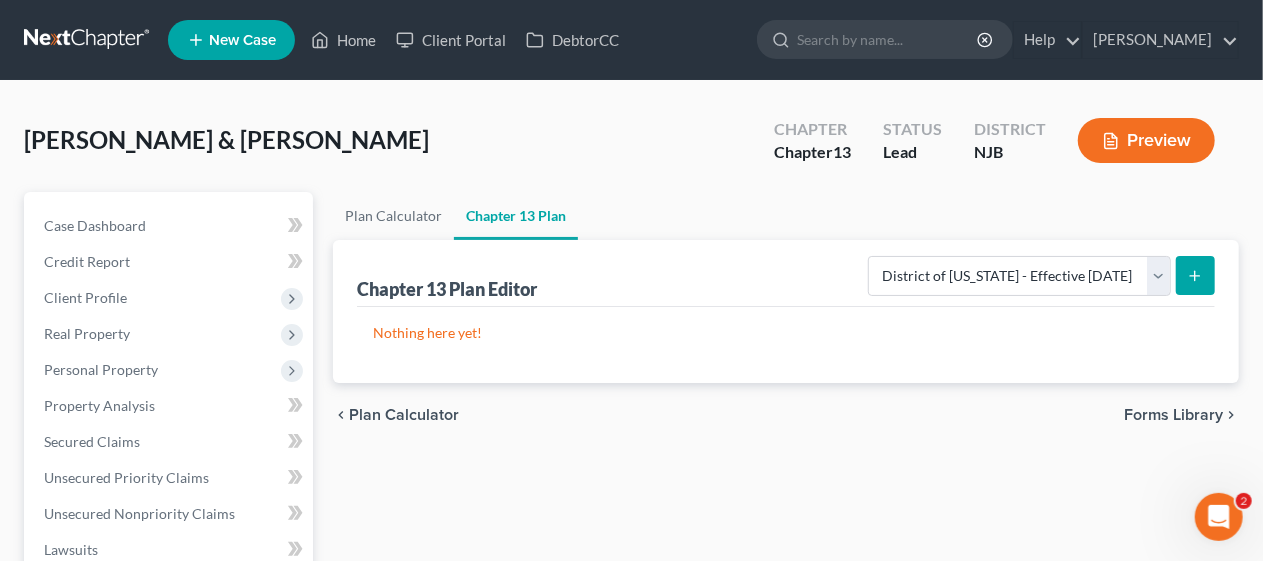 click 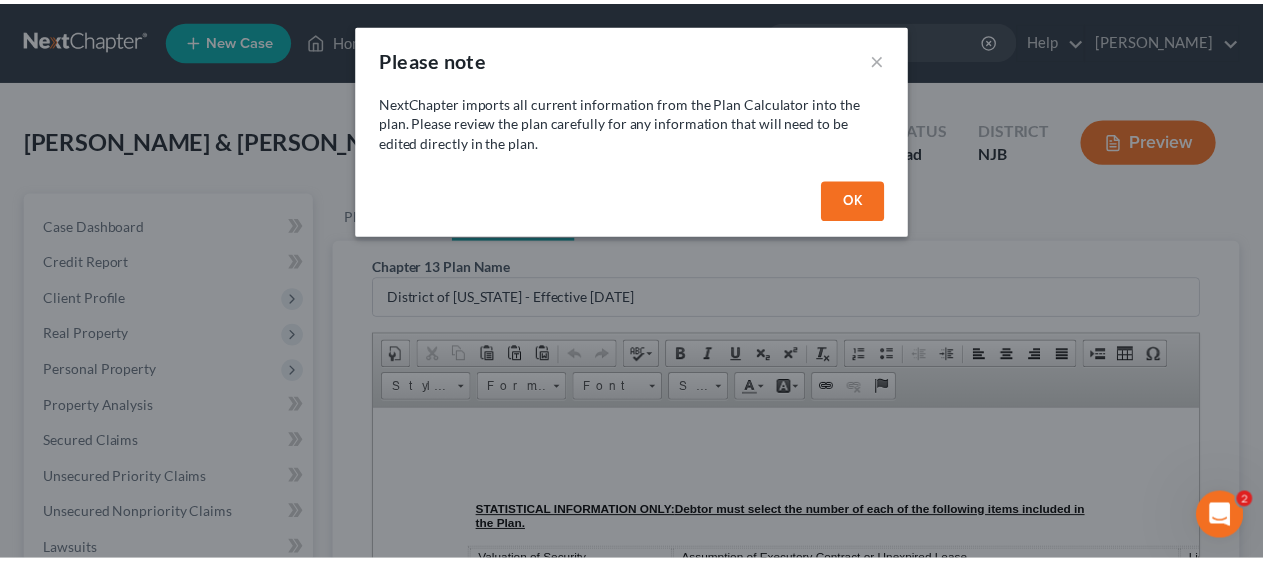 scroll, scrollTop: 0, scrollLeft: 0, axis: both 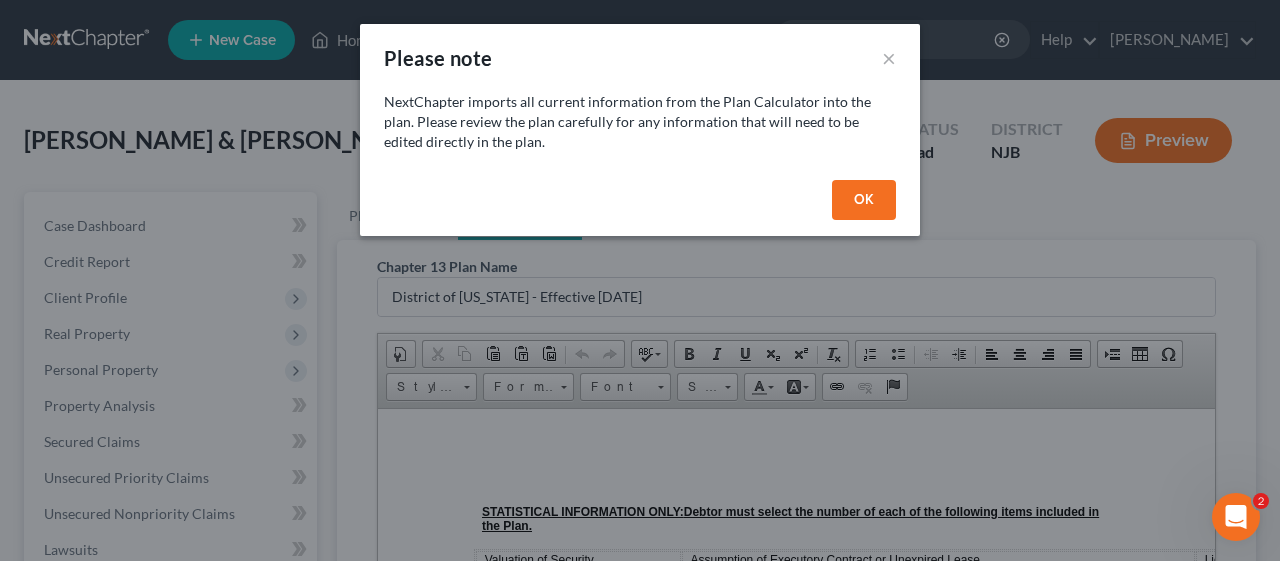 click on "OK" at bounding box center [864, 200] 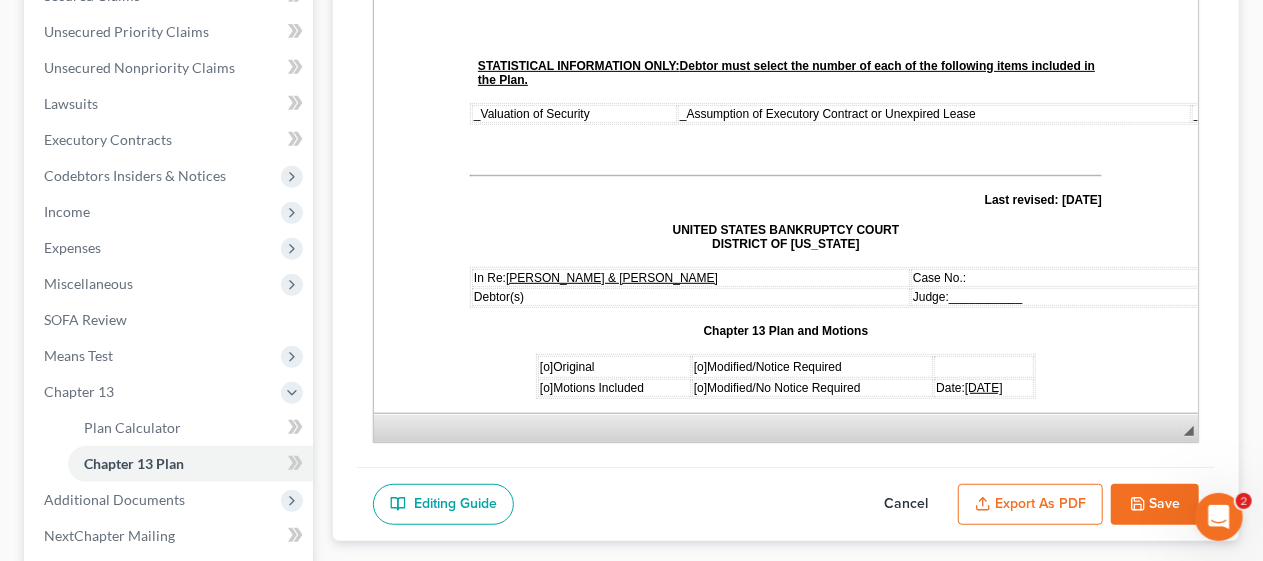 scroll, scrollTop: 443, scrollLeft: 0, axis: vertical 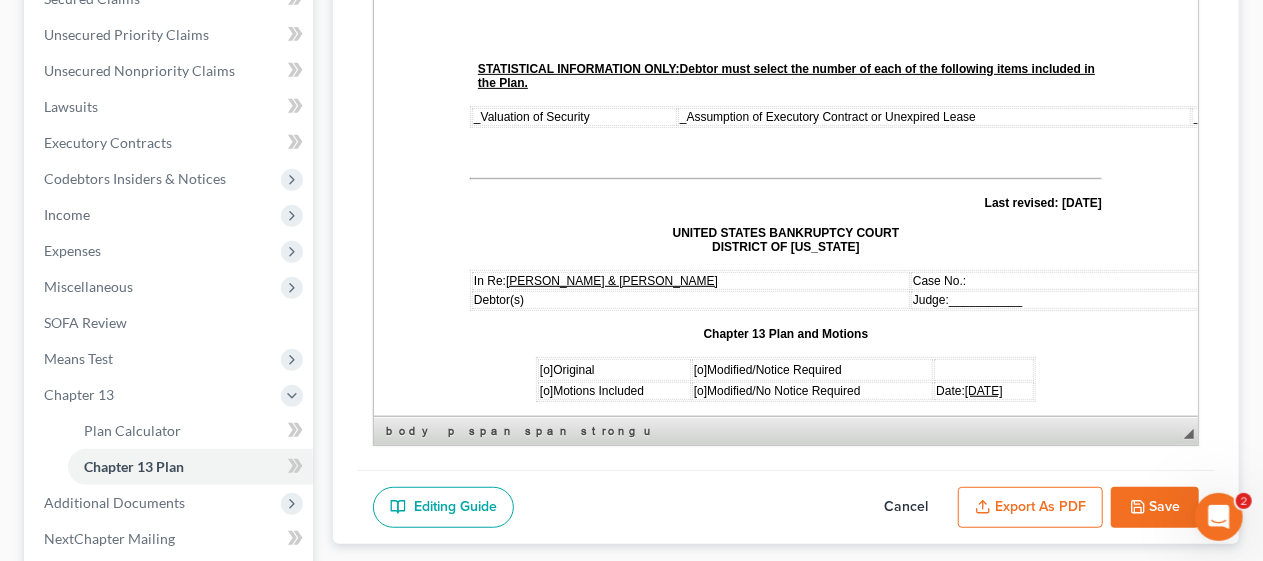 click on "STATISTICAL INFORMATION ONLY:  Debtor must select the number of each of the following items included in the Plan. _  Valuation of Security _  Assumption of Executory Contract or Unexpired Lease _  Lien Avoidance Last revised: [DATE] UNITED STATES BANKRUPTCY COURT DISTRICT OF [US_STATE] In Re:  [PERSON_NAME] & [PERSON_NAME] Case No.:   Debtor(s)          Judge:   ___________ Chapter 13 Plan and Motions [o]  Original    [o]  Modified/Notice Required    [o]  Motions Included   [o]  Modified/No Notice Required   Date:     [DATE] THE DEBTOR HAS FILED FOR RELIEF UNDER CHAPTER 13 OF THE BANKRUPTCY CODE YOUR RIGHTS WILL BE AFFECTED The Court issued a separate  Notice of the Hearing on Confirmation of Plan , which contains the date of the confirmation hearing on the Plan proposed by the Debtor. This document is the actual Plan proposed by the Debtor to adjust debts.  THIS PLAN: [o]  DOES  [x] [o]  DOES  [x] [o]  7a /   [o]  7b /   [o]  7 c. [o]  DOES  [x]   [o]" at bounding box center [785, 3360] 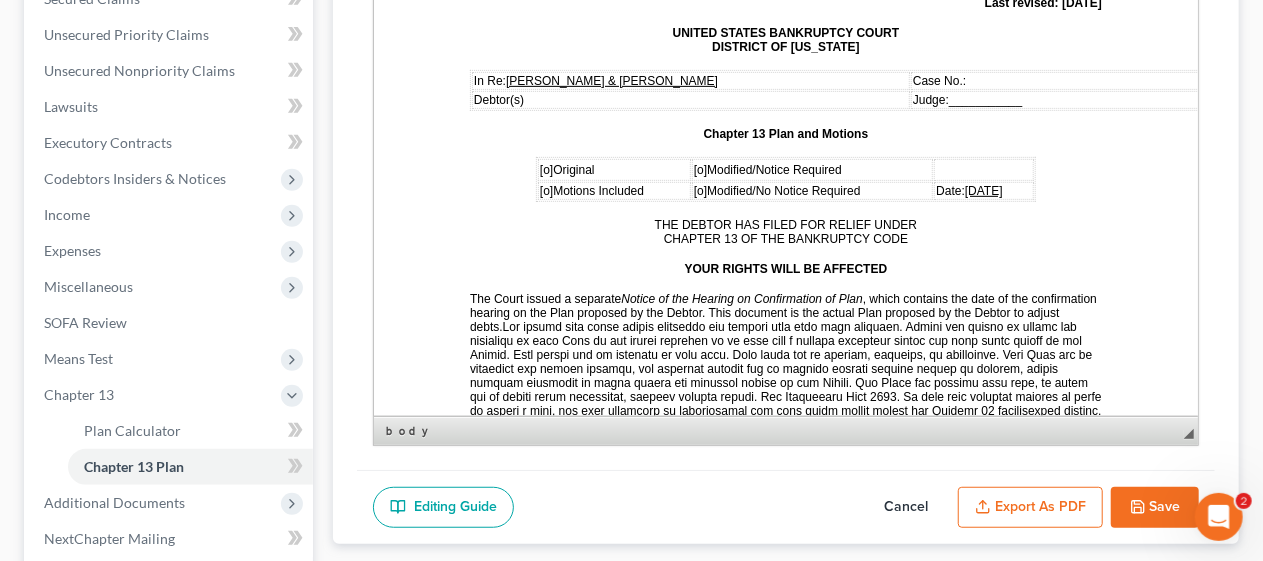 scroll, scrollTop: 300, scrollLeft: 0, axis: vertical 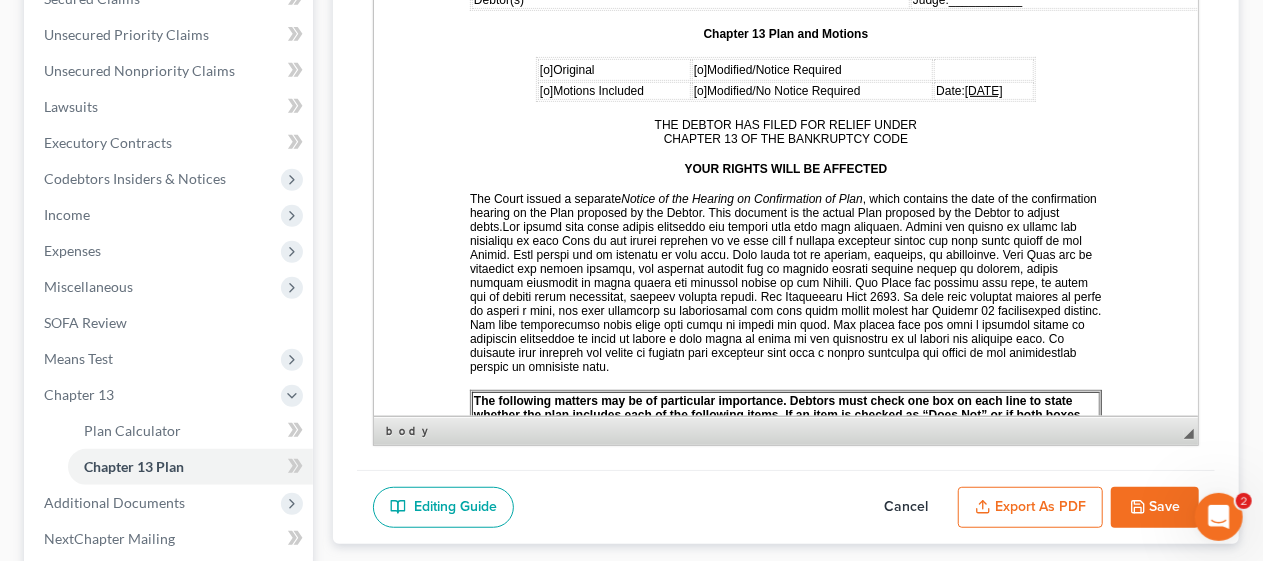 click on "[o]" at bounding box center (545, 70) 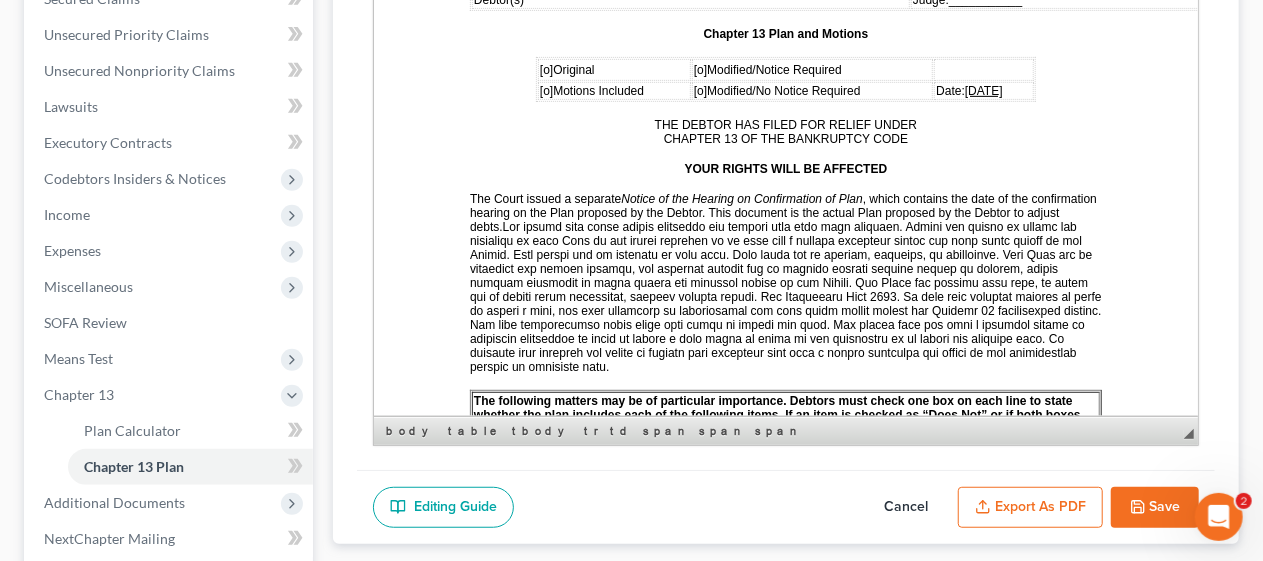 type 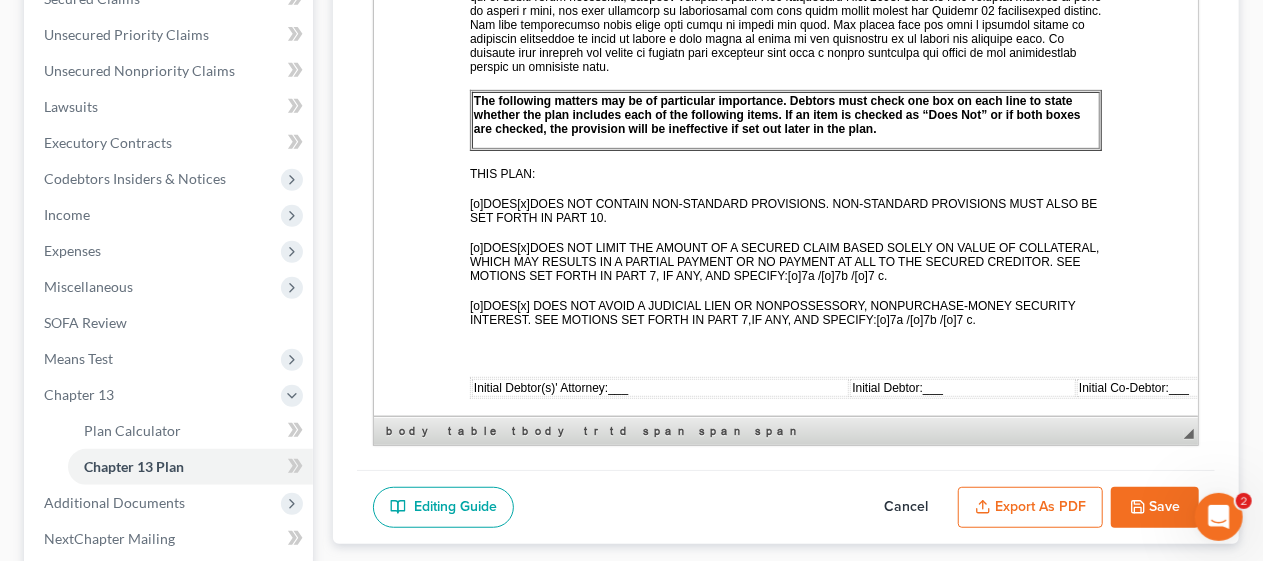 scroll, scrollTop: 700, scrollLeft: 0, axis: vertical 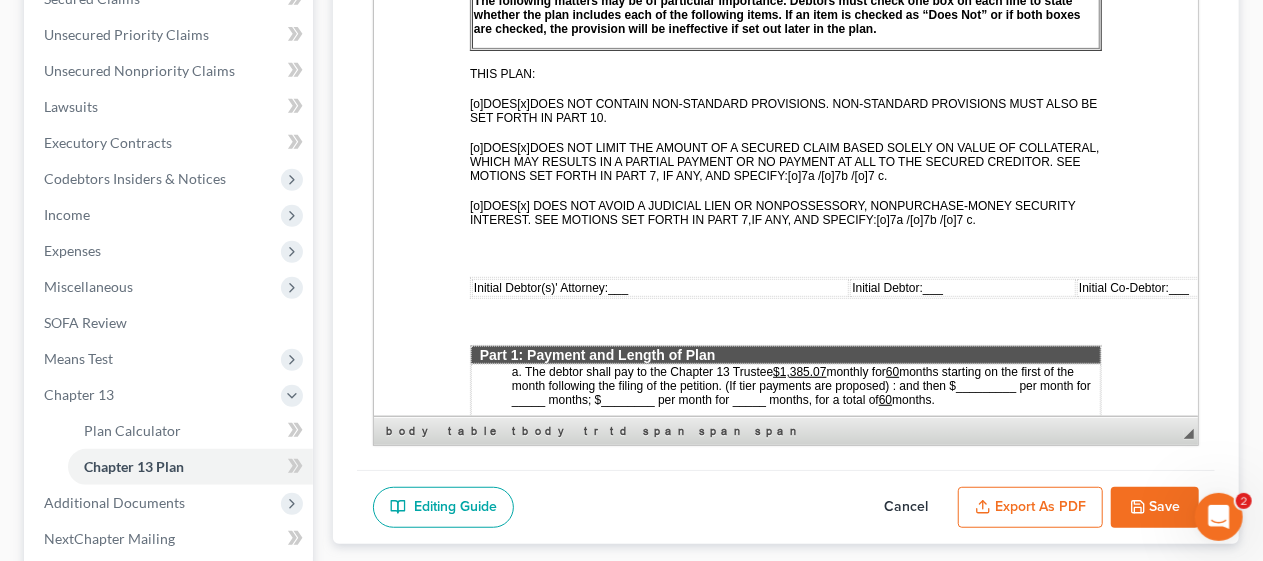 click on "[x]" at bounding box center (522, 104) 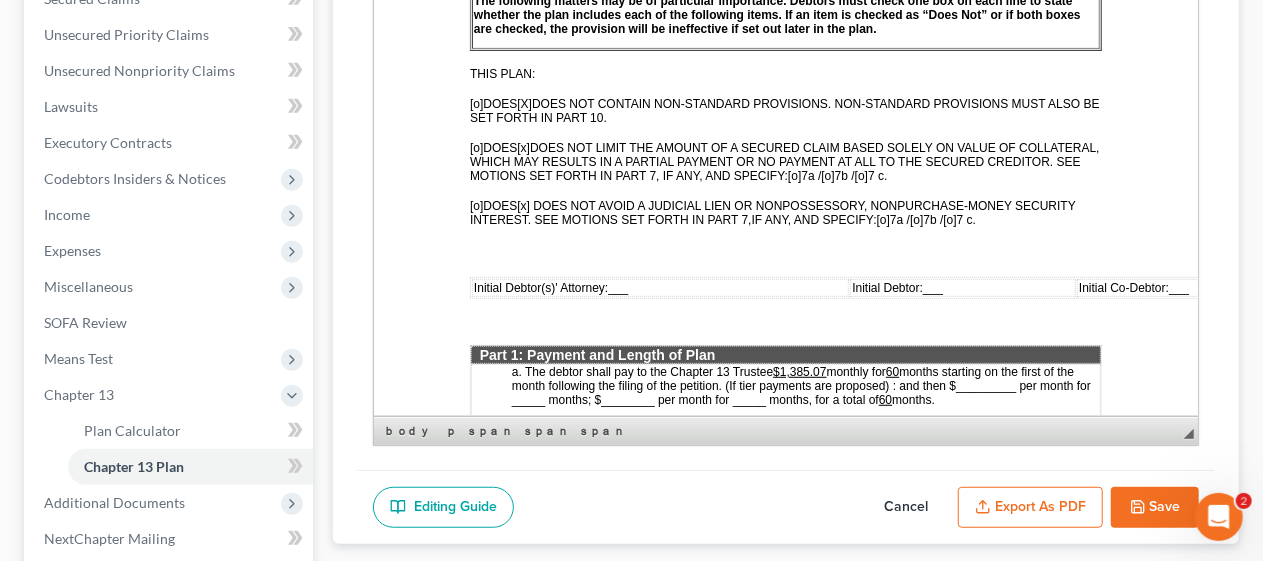 click on "[x]" at bounding box center (522, 148) 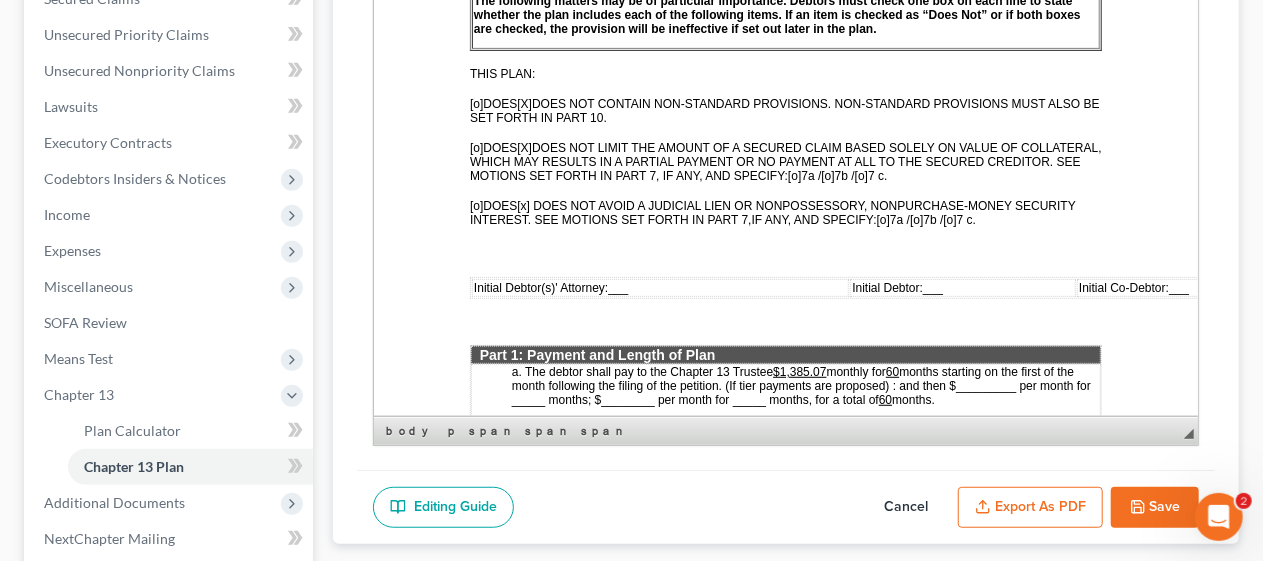 click on "[x]" at bounding box center (522, 206) 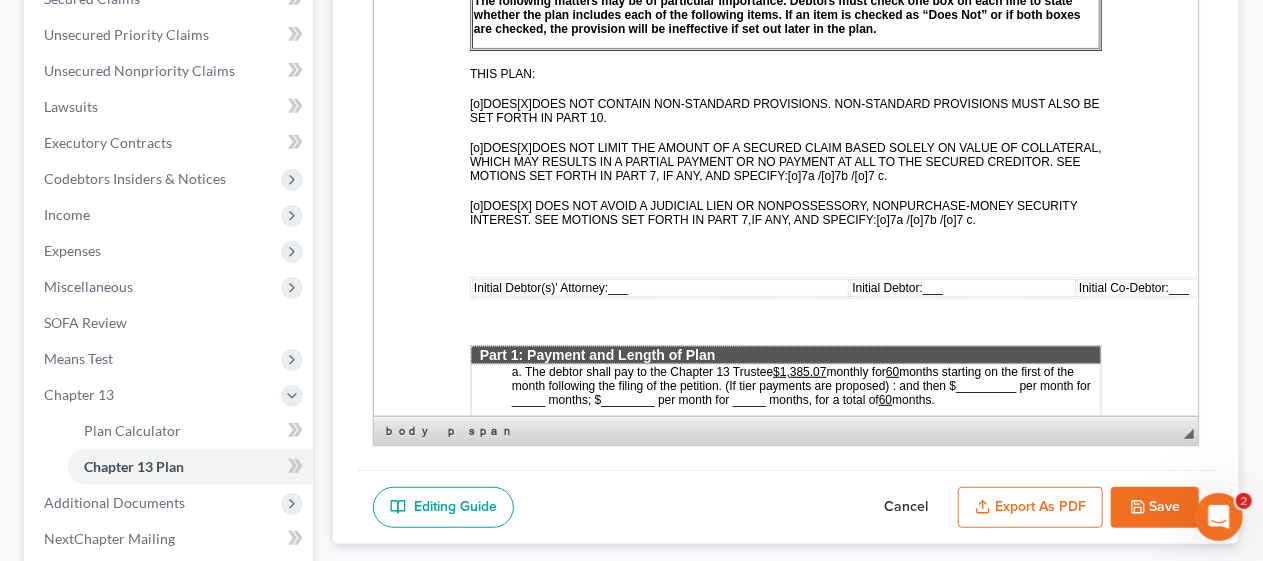 click on "Initial Debtor(s)' Attorney:  ___" at bounding box center (550, 288) 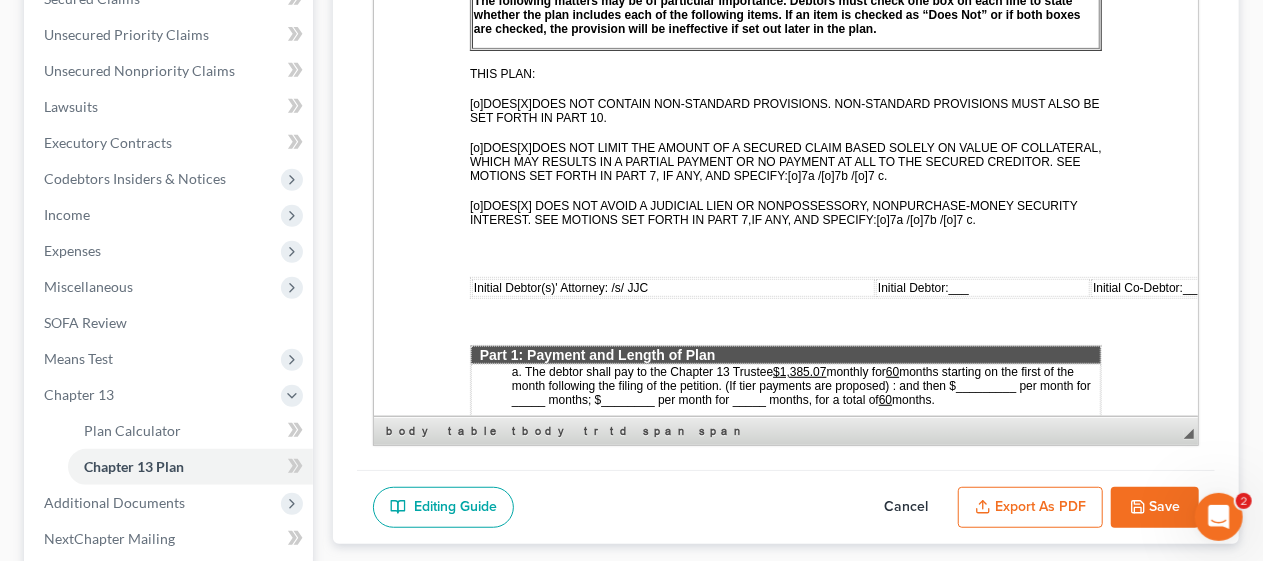 click on "___" at bounding box center (958, 288) 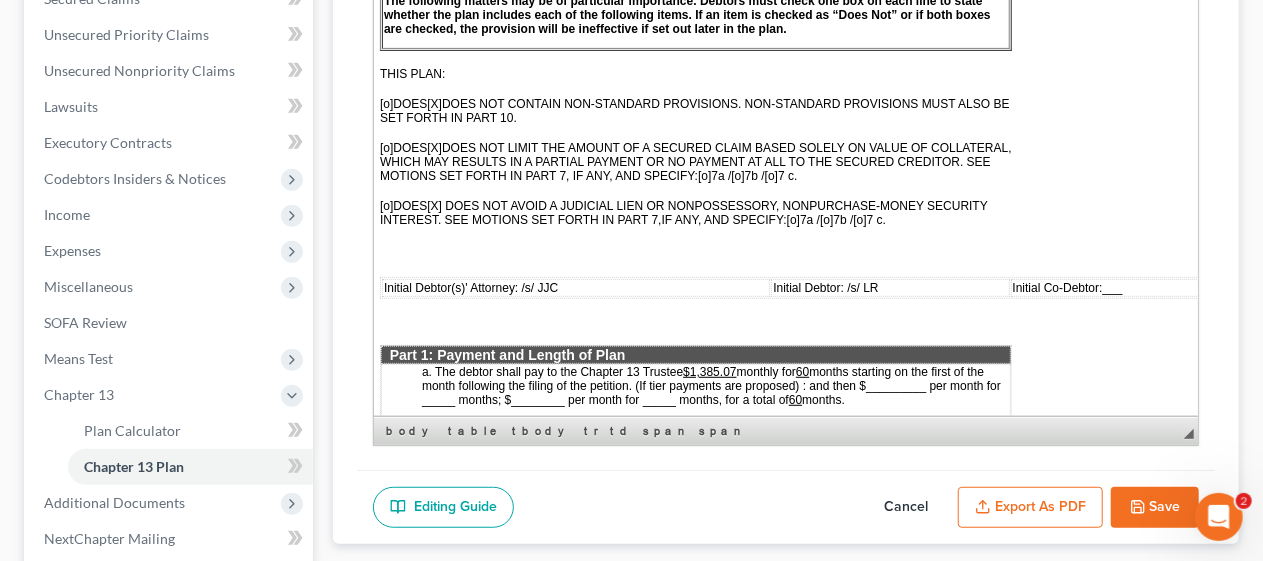 scroll, scrollTop: 700, scrollLeft: 92, axis: both 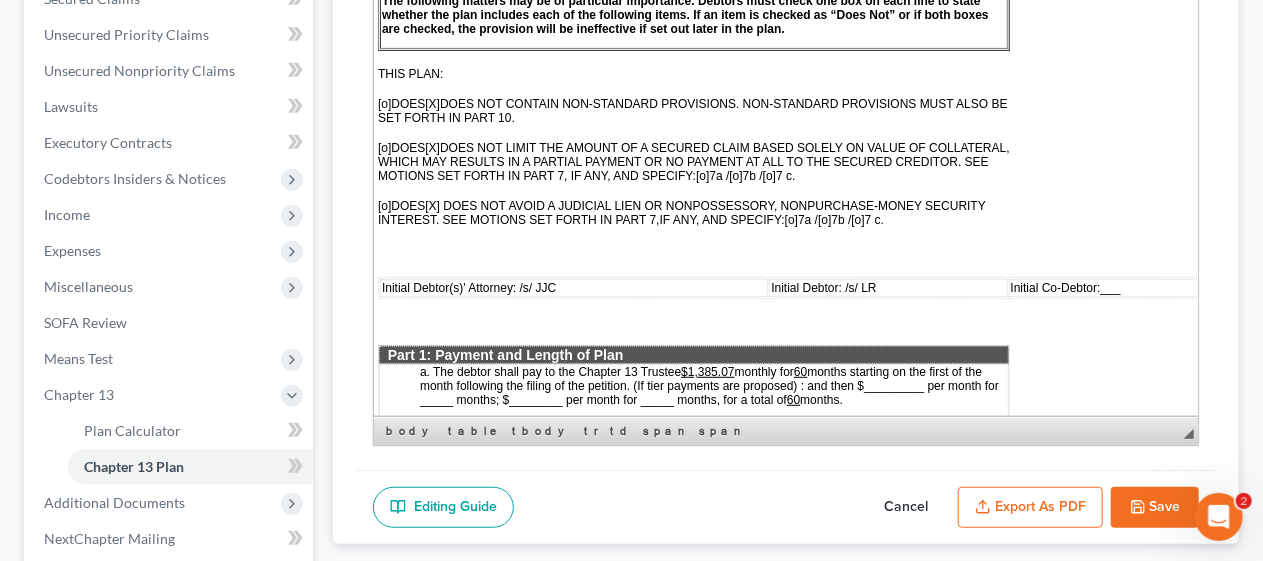 click on "___" at bounding box center [1110, 288] 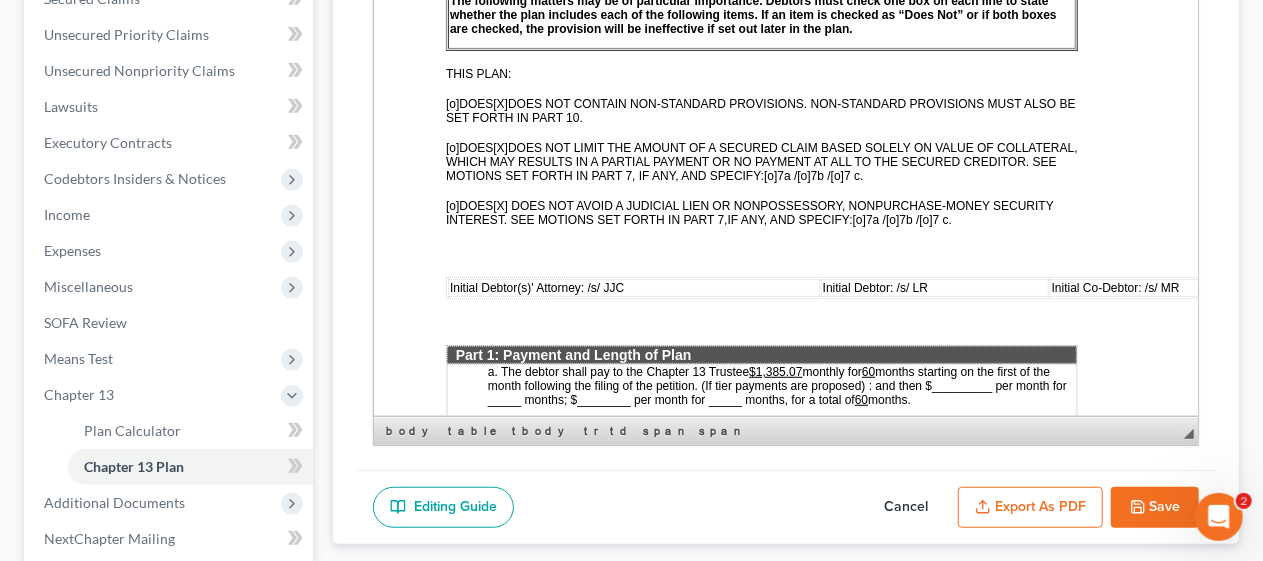 scroll, scrollTop: 700, scrollLeft: 0, axis: vertical 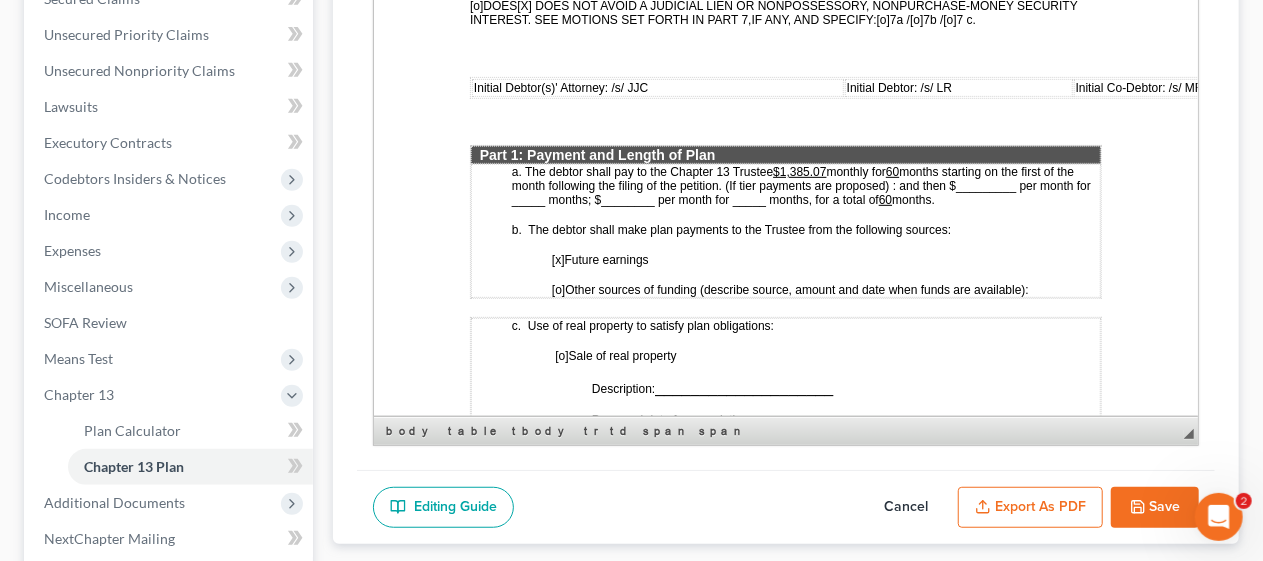 click on "$1,385.07" at bounding box center (798, 172) 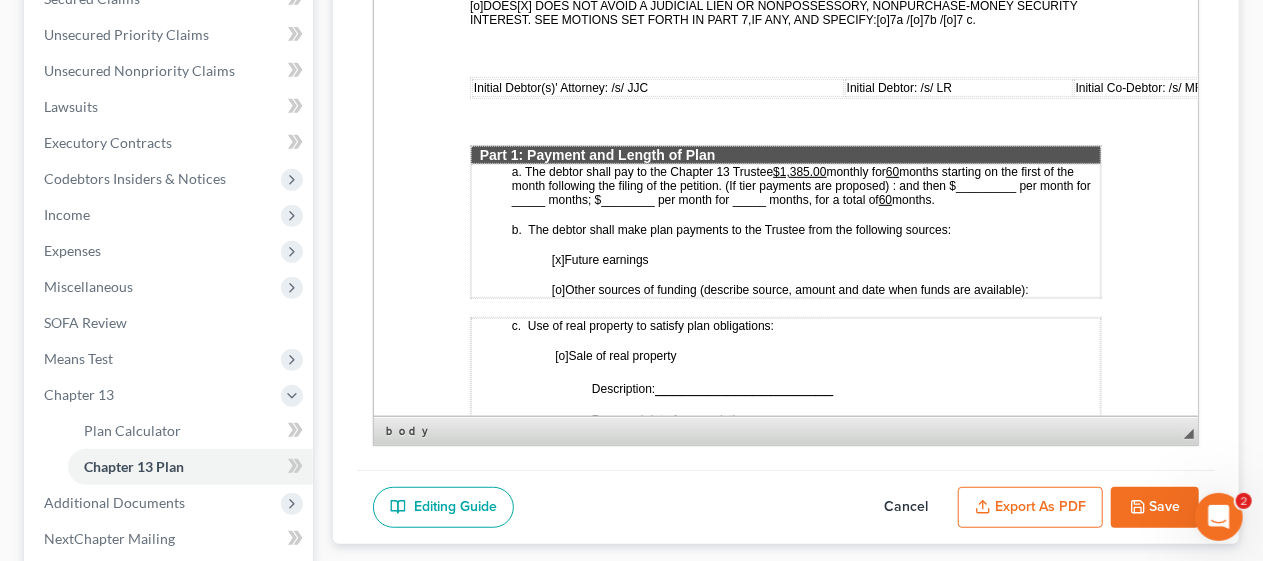 click on "STATISTICAL INFORMATION ONLY:  Debtor must select the number of each of the following items included in the Plan. _  Valuation of Security _  Assumption of Executory Contract or Unexpired Lease _  Lien Avoidance Last revised: [DATE] UNITED STATES BANKRUPTCY COURT DISTRICT OF [US_STATE] In Re:  [PERSON_NAME] & [PERSON_NAME] Case No.:   Debtor(s)          Judge:   ___________ Chapter 13 Plan and Motions [X]  Original    [o]  Modified/Notice Required    [o]  Motions Included   [o]  Modified/No Notice Required   Date:     [DATE] THE DEBTOR HAS FILED FOR RELIEF UNDER CHAPTER 13 OF THE BANKRUPTCY CODE YOUR RIGHTS WILL BE AFFECTED The Court issued a separate  Notice of the Hearing on Confirmation of Plan , which contains the date of the confirmation hearing on the Plan proposed by the Debtor. This document is the actual Plan proposed by the Debtor to adjust debts.  THIS PLAN: [o]  DOES  [X ] [o]  DOES  [X ] [o]  7a /   [o]  7b /   [o]  7 c. [o]  DOES  [X ]" at bounding box center (785, 2460) 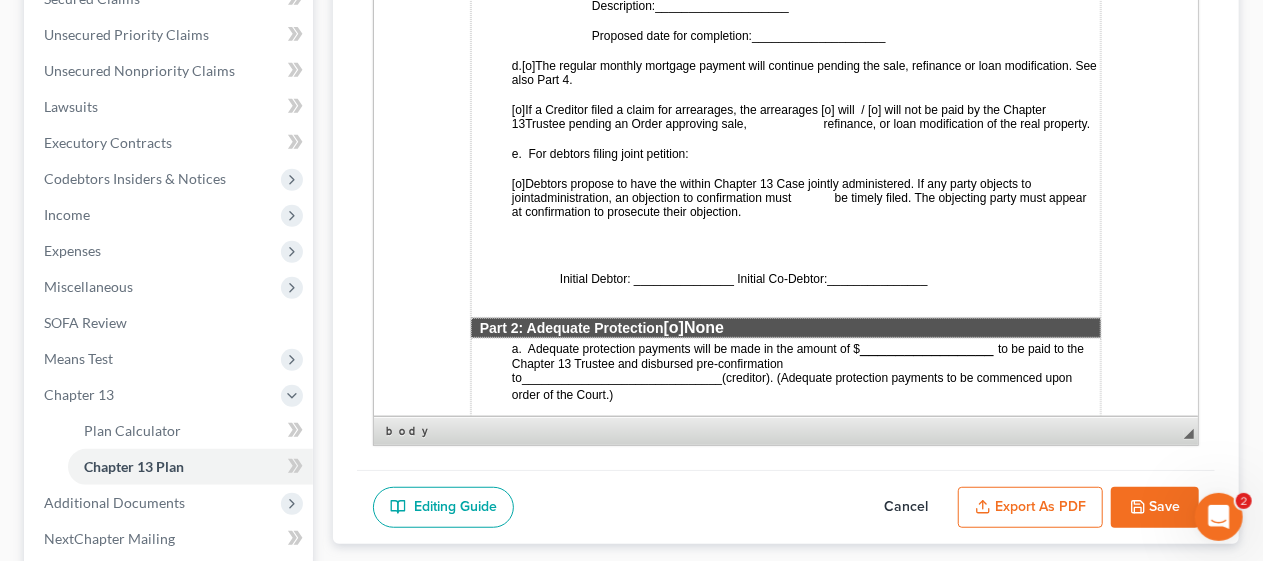 scroll, scrollTop: 1500, scrollLeft: 0, axis: vertical 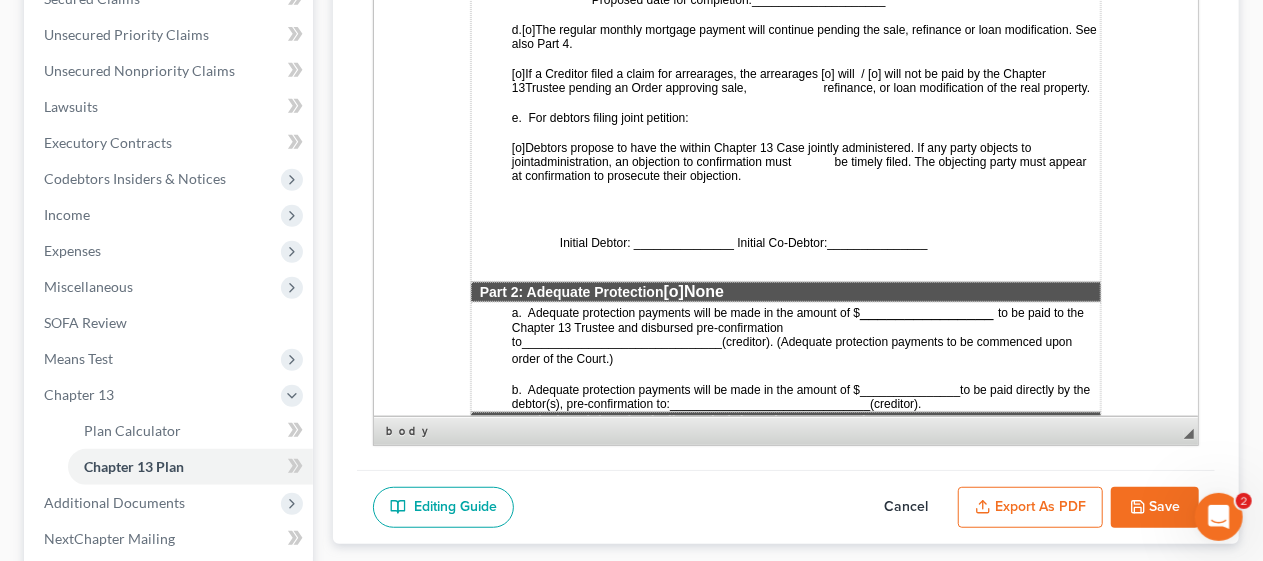 click on "Initial Debtor: _______________ Initial Co-Debtor:" at bounding box center [693, 243] 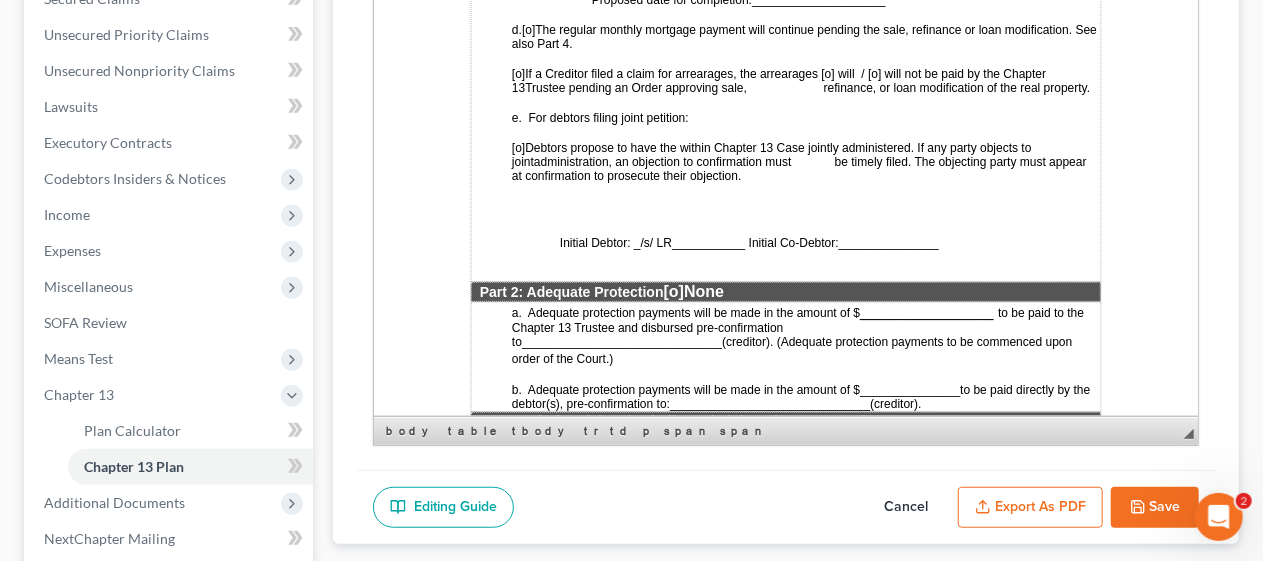 click on "_______________" at bounding box center [888, 243] 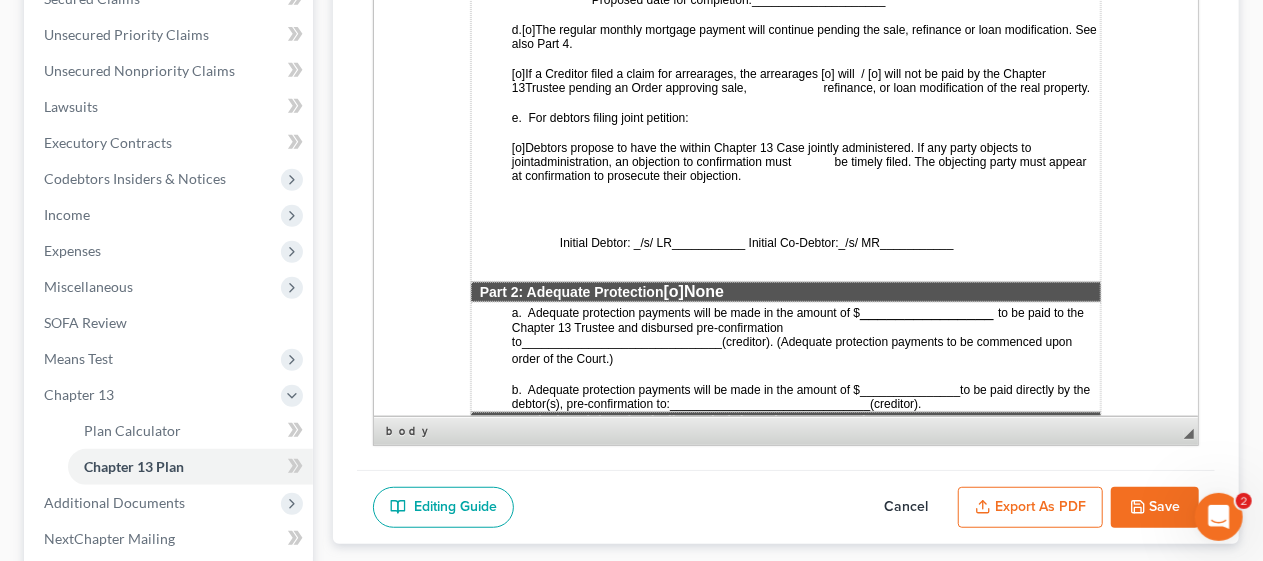 click on "STATISTICAL INFORMATION ONLY:  Debtor must select the number of each of the following items included in the Plan. _  Valuation of Security _  Assumption of Executory Contract or Unexpired Lease _  Lien Avoidance Last revised: [DATE] UNITED STATES BANKRUPTCY COURT DISTRICT OF [US_STATE] In Re:  [PERSON_NAME] & [PERSON_NAME] Case No.:   Debtor(s)          Judge:   ___________ Chapter 13 Plan and Motions [X]  Original    [o]  Modified/Notice Required    [o]  Motions Included   [o]  Modified/No Notice Required   Date:     [DATE] THE DEBTOR HAS FILED FOR RELIEF UNDER CHAPTER 13 OF THE BANKRUPTCY CODE YOUR RIGHTS WILL BE AFFECTED The Court issued a separate  Notice of the Hearing on Confirmation of Plan , which contains the date of the confirmation hearing on the Plan proposed by the Debtor. This document is the actual Plan proposed by the Debtor to adjust debts.  THIS PLAN: [o]  DOES  [X ] [o]  DOES  [X ] [o]  7a /   [o]  7b /   [o]  7 c. [o]  DOES  [X ]" at bounding box center (785, 1860) 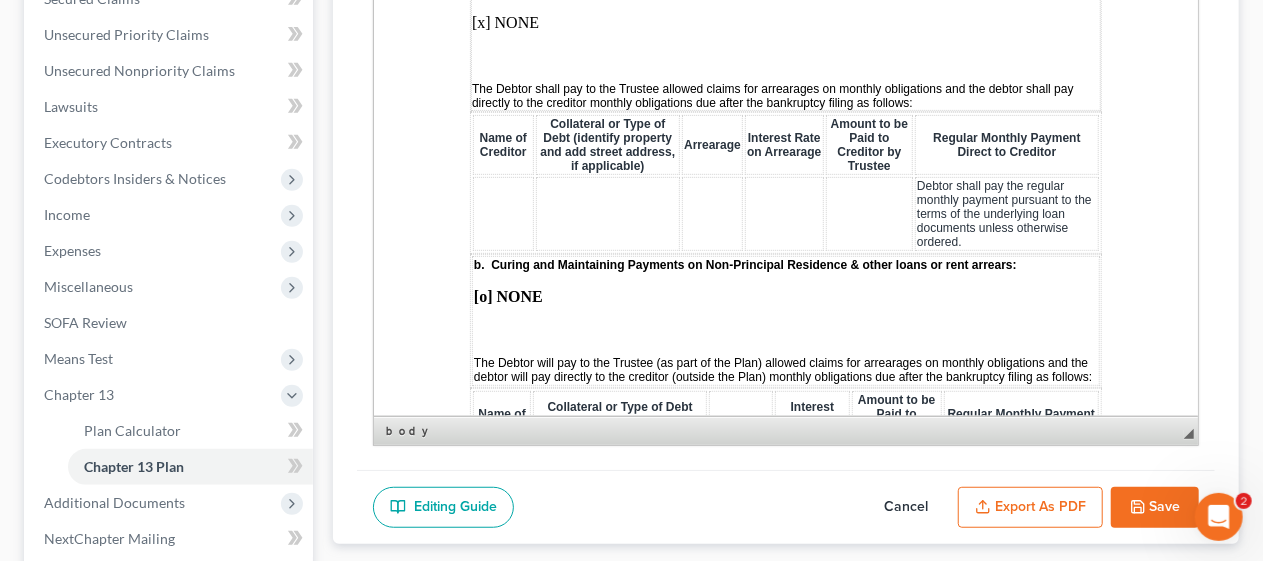 scroll, scrollTop: 2200, scrollLeft: 0, axis: vertical 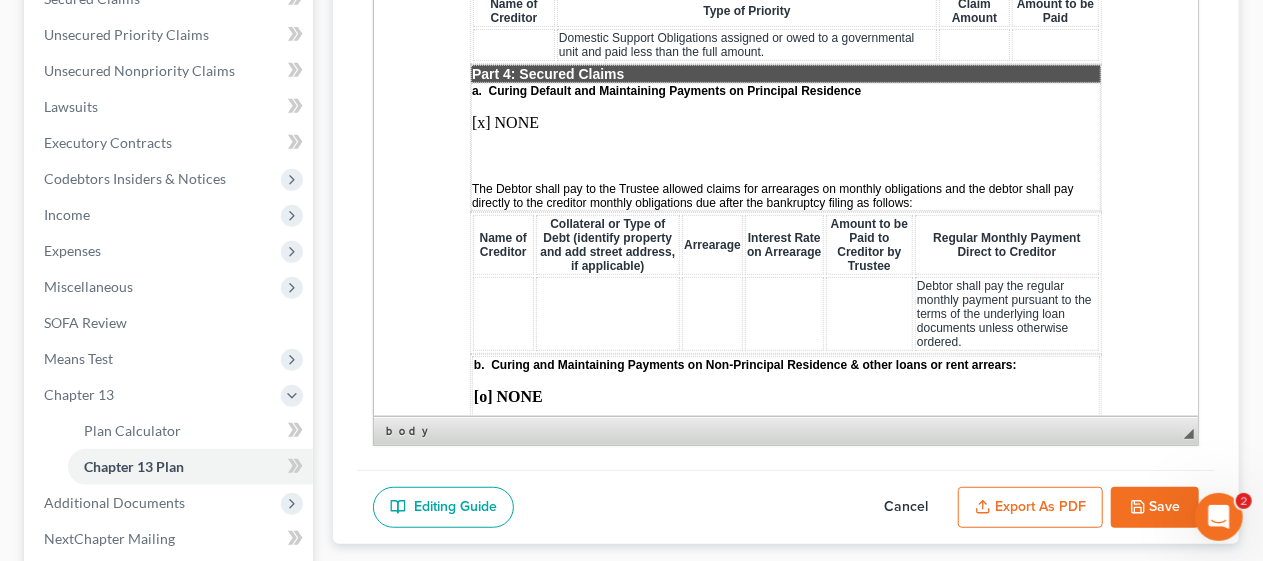click on "[x] NONE" at bounding box center [785, 123] 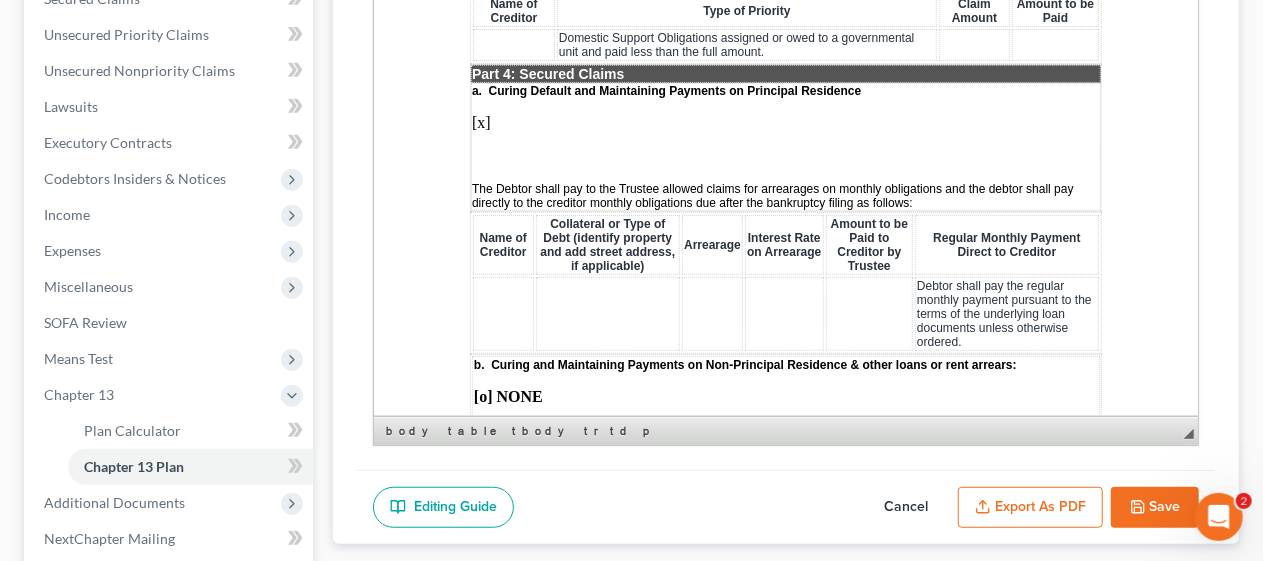 click on "STATISTICAL INFORMATION ONLY:  Debtor must select the number of each of the following items included in the Plan. _  Valuation of Security _  Assumption of Executory Contract or Unexpired Lease _  Lien Avoidance Last revised: [DATE] UNITED STATES BANKRUPTCY COURT DISTRICT OF [US_STATE] In Re:  [PERSON_NAME] & [PERSON_NAME] Case No.:   Debtor(s)          Judge:   ___________ Chapter 13 Plan and Motions [X]  Original    [o]  Modified/Notice Required    [o]  Motions Included   [o]  Modified/No Notice Required   Date:     [DATE] THE DEBTOR HAS FILED FOR RELIEF UNDER CHAPTER 13 OF THE BANKRUPTCY CODE YOUR RIGHTS WILL BE AFFECTED The Court issued a separate  Notice of the Hearing on Confirmation of Plan , which contains the date of the confirmation hearing on the Plan proposed by the Debtor. This document is the actual Plan proposed by the Debtor to adjust debts.  THIS PLAN: [o]  DOES  [X ] [o]  DOES  [X ] [o]  7a /   [o]  7b /   [o]  7 c. [o]  DOES  [X ]" at bounding box center (785, 1160) 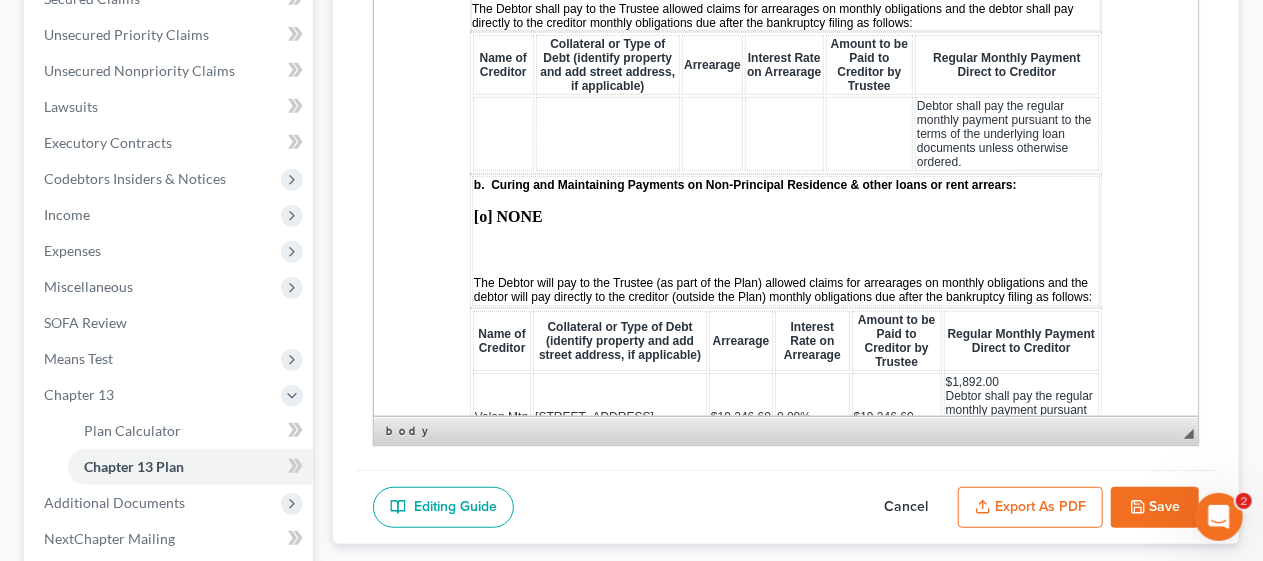 scroll, scrollTop: 2400, scrollLeft: 0, axis: vertical 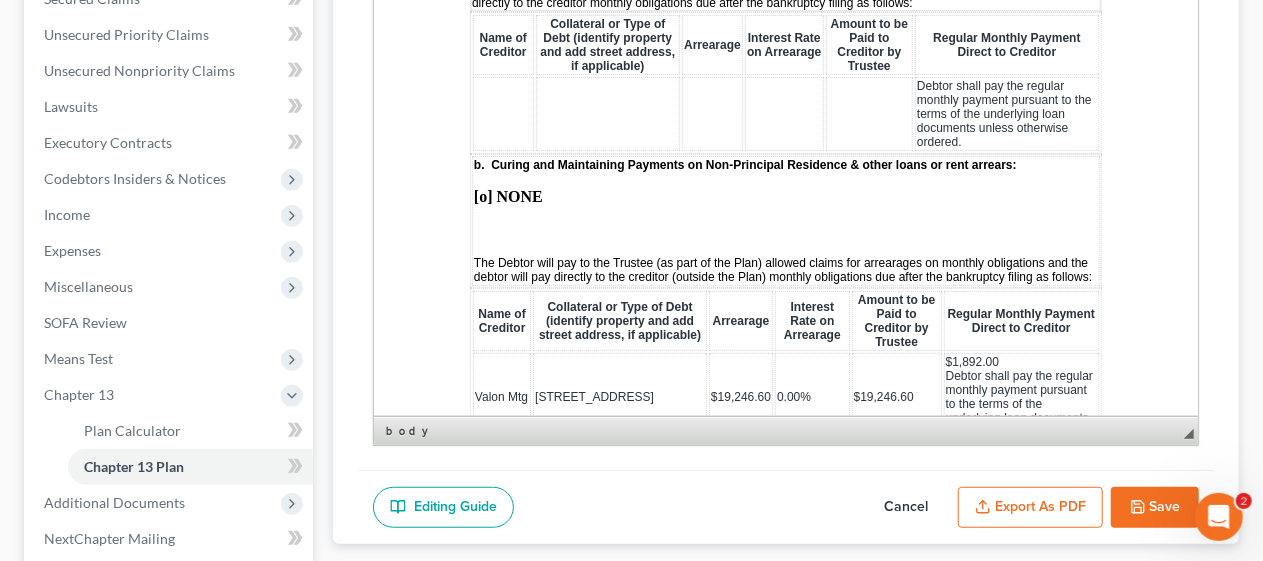 click on "[o] NONE" at bounding box center (785, 197) 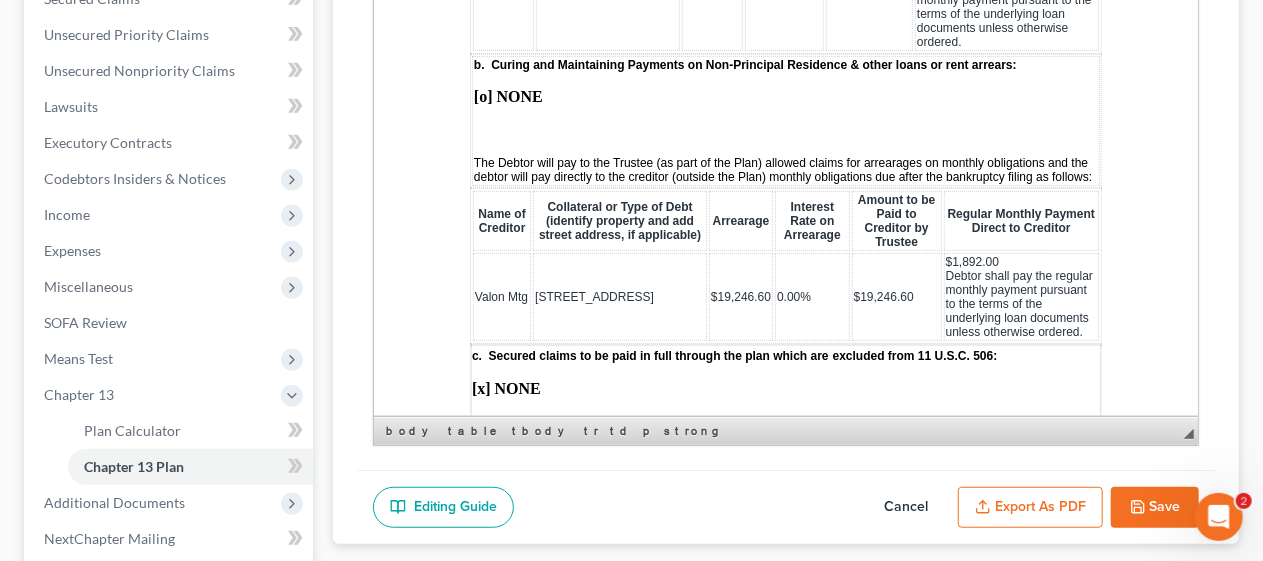 scroll, scrollTop: 2400, scrollLeft: 0, axis: vertical 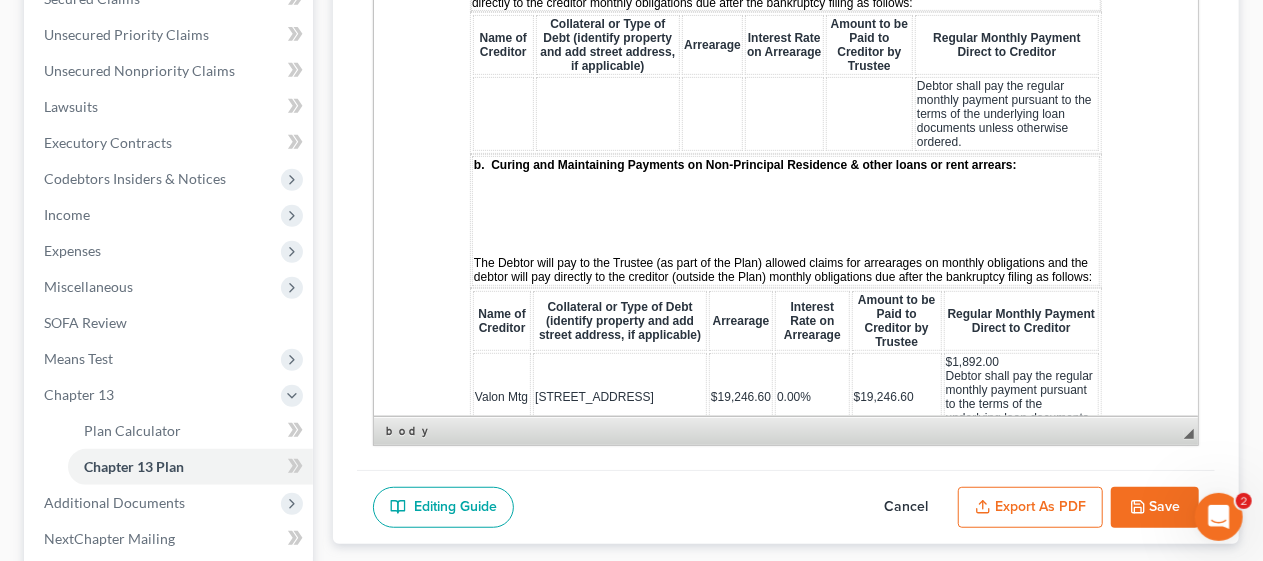 click on "STATISTICAL INFORMATION ONLY:  Debtor must select the number of each of the following items included in the Plan. _  Valuation of Security _  Assumption of Executory Contract or Unexpired Lease _  Lien Avoidance Last revised: [DATE] UNITED STATES BANKRUPTCY COURT DISTRICT OF [US_STATE] In Re:  [PERSON_NAME] & [PERSON_NAME] Case No.:   Debtor(s)          Judge:   ___________ Chapter 13 Plan and Motions [X]  Original    [o]  Modified/Notice Required    [o]  Motions Included   [o]  Modified/No Notice Required   Date:     [DATE] THE DEBTOR HAS FILED FOR RELIEF UNDER CHAPTER 13 OF THE BANKRUPTCY CODE YOUR RIGHTS WILL BE AFFECTED The Court issued a separate  Notice of the Hearing on Confirmation of Plan , which contains the date of the confirmation hearing on the Plan proposed by the Debtor. This document is the actual Plan proposed by the Debtor to adjust debts.  THIS PLAN: [o]  DOES  [X ] [o]  DOES  [X ] [o]  7a /   [o]  7b /   [o]  7 c. [o]  DOES  [X ]" at bounding box center [785, 960] 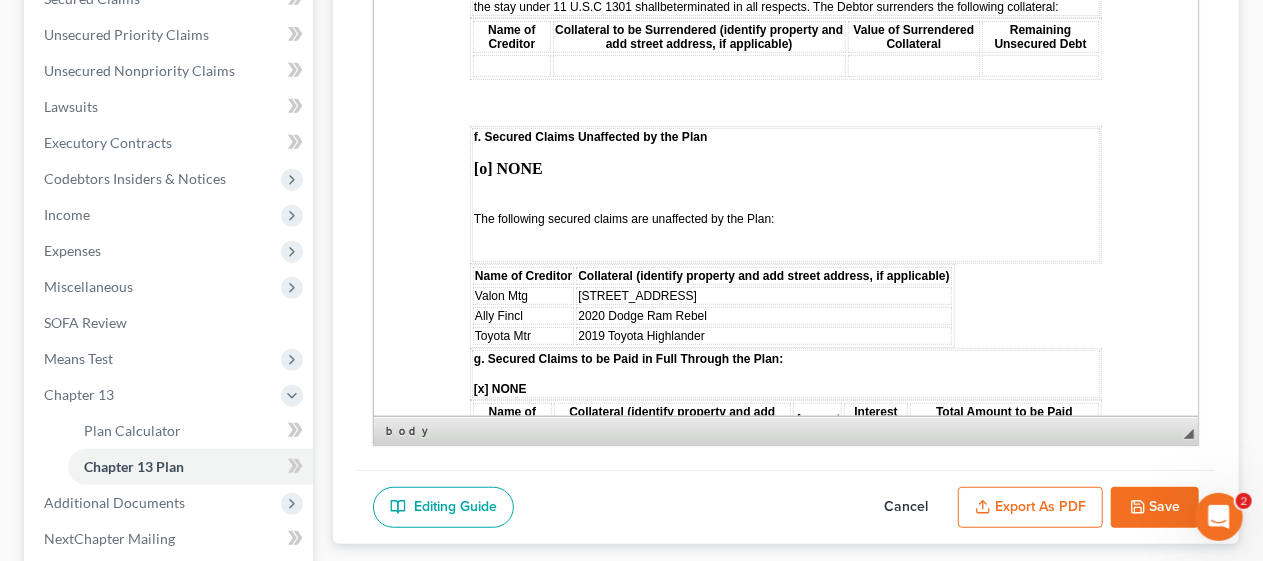 scroll, scrollTop: 3600, scrollLeft: 0, axis: vertical 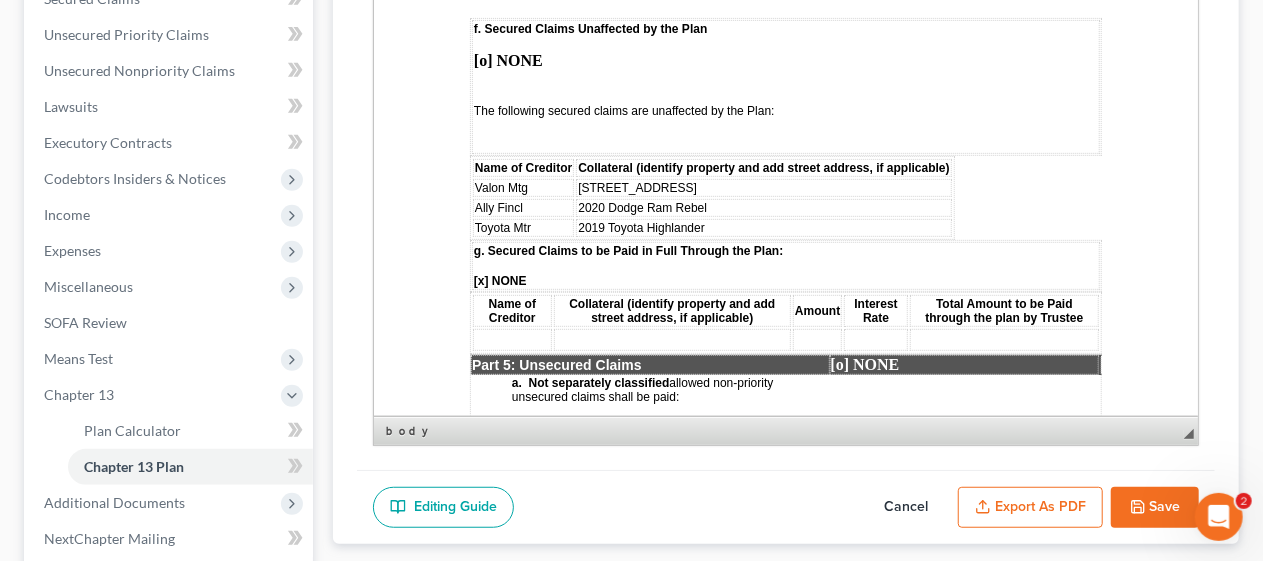 click on "[o] NONE" at bounding box center [785, 61] 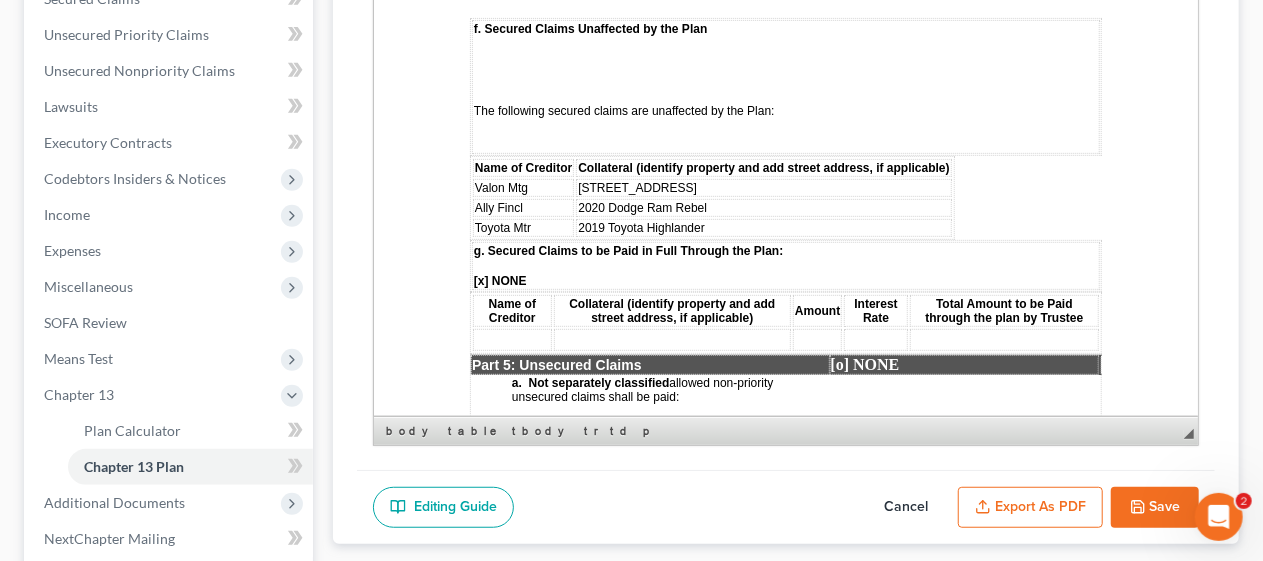 click on "STATISTICAL INFORMATION ONLY:  Debtor must select the number of each of the following items included in the Plan. _  Valuation of Security _  Assumption of Executory Contract or Unexpired Lease _  Lien Avoidance Last revised: [DATE] UNITED STATES BANKRUPTCY COURT DISTRICT OF [US_STATE] In Re:  [PERSON_NAME] & [PERSON_NAME] Case No.:   Debtor(s)          Judge:   ___________ Chapter 13 Plan and Motions [X]  Original    [o]  Modified/Notice Required    [o]  Motions Included   [o]  Modified/No Notice Required   Date:     [DATE] THE DEBTOR HAS FILED FOR RELIEF UNDER CHAPTER 13 OF THE BANKRUPTCY CODE YOUR RIGHTS WILL BE AFFECTED The Court issued a separate  Notice of the Hearing on Confirmation of Plan , which contains the date of the confirmation hearing on the Plan proposed by the Debtor. This document is the actual Plan proposed by the Debtor to adjust debts.  THIS PLAN: [o]  DOES  [X ] [o]  DOES  [X ] [o]  7a /   [o]  7b /   [o]  7 c. [o]  DOES  [X ]" at bounding box center (785, -240) 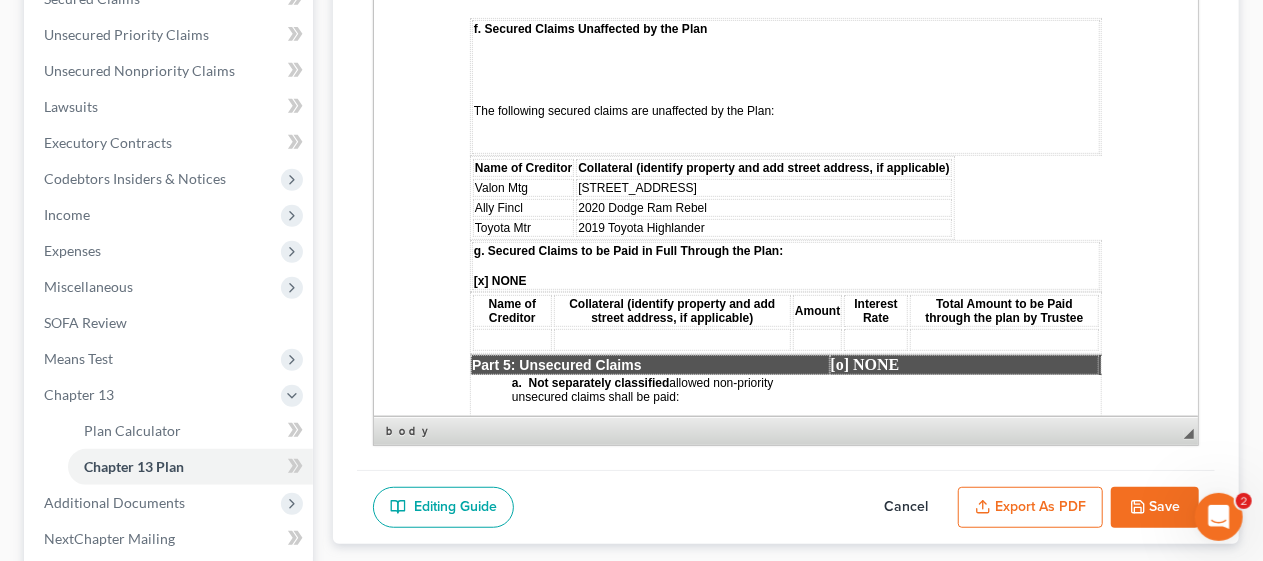 click on "STATISTICAL INFORMATION ONLY:  Debtor must select the number of each of the following items included in the Plan. _  Valuation of Security _  Assumption of Executory Contract or Unexpired Lease _  Lien Avoidance Last revised: [DATE] UNITED STATES BANKRUPTCY COURT DISTRICT OF [US_STATE] In Re:  [PERSON_NAME] & [PERSON_NAME] Case No.:   Debtor(s)          Judge:   ___________ Chapter 13 Plan and Motions [X]  Original    [o]  Modified/Notice Required    [o]  Motions Included   [o]  Modified/No Notice Required   Date:     [DATE] THE DEBTOR HAS FILED FOR RELIEF UNDER CHAPTER 13 OF THE BANKRUPTCY CODE YOUR RIGHTS WILL BE AFFECTED The Court issued a separate  Notice of the Hearing on Confirmation of Plan , which contains the date of the confirmation hearing on the Plan proposed by the Debtor. This document is the actual Plan proposed by the Debtor to adjust debts.  THIS PLAN: [o]  DOES  [X ] [o]  DOES  [X ] [o]  7a /   [o]  7b /   [o]  7 c. [o]  DOES  [X ]" at bounding box center [785, -240] 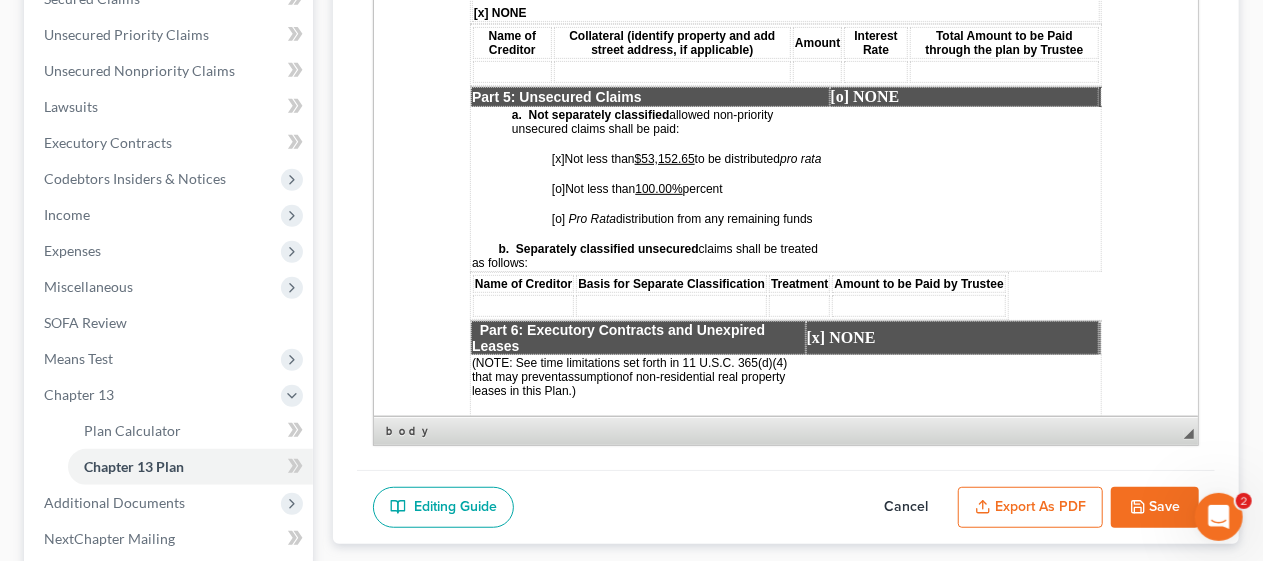 scroll, scrollTop: 3900, scrollLeft: 0, axis: vertical 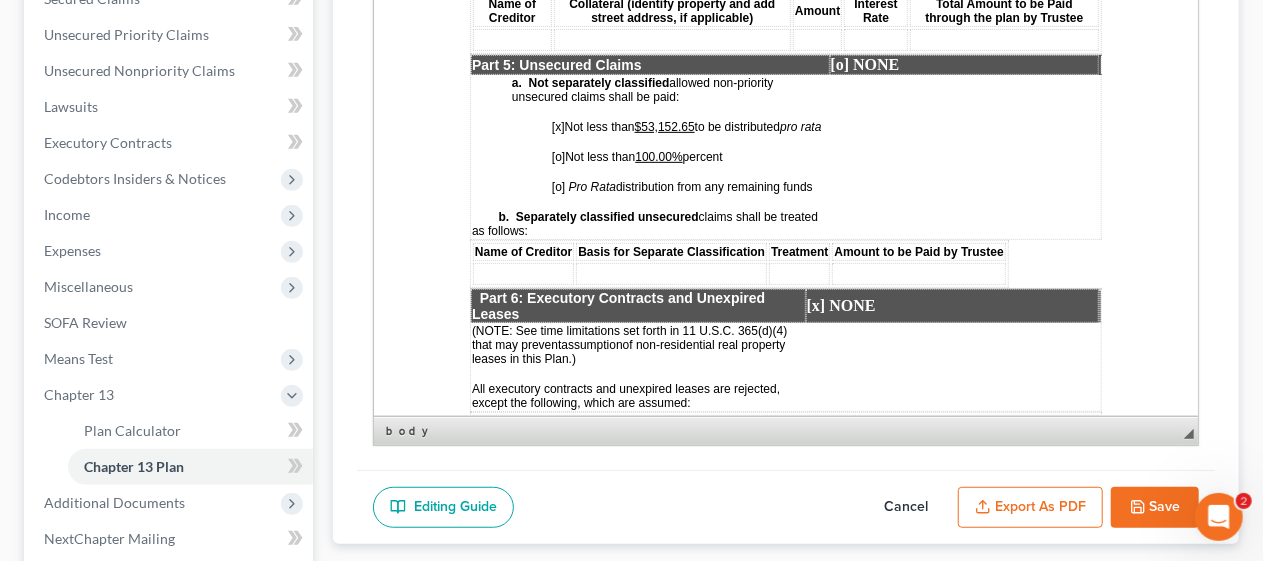 click on "[o]" at bounding box center (557, 157) 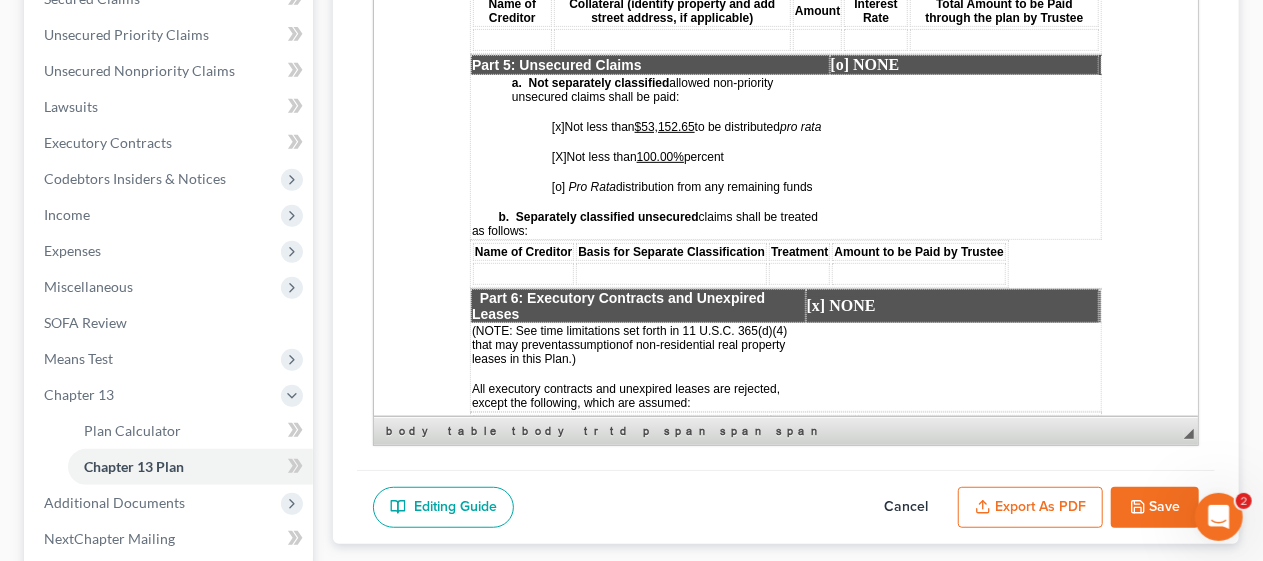 click on "[x]" at bounding box center [557, 127] 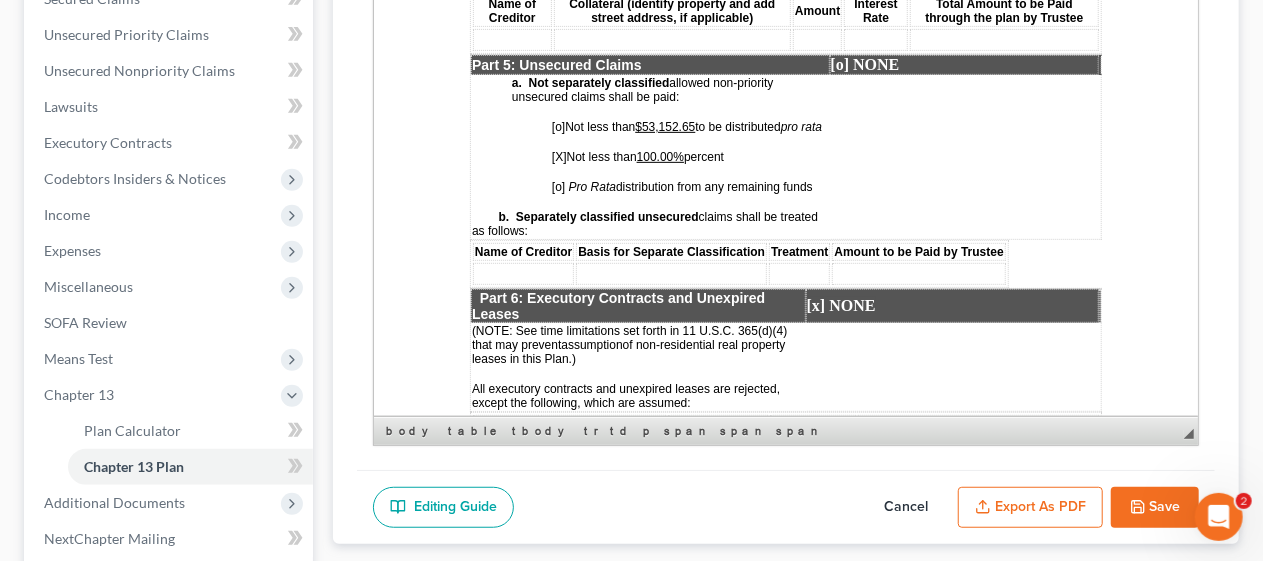 click on "$53,152.65" at bounding box center [664, 127] 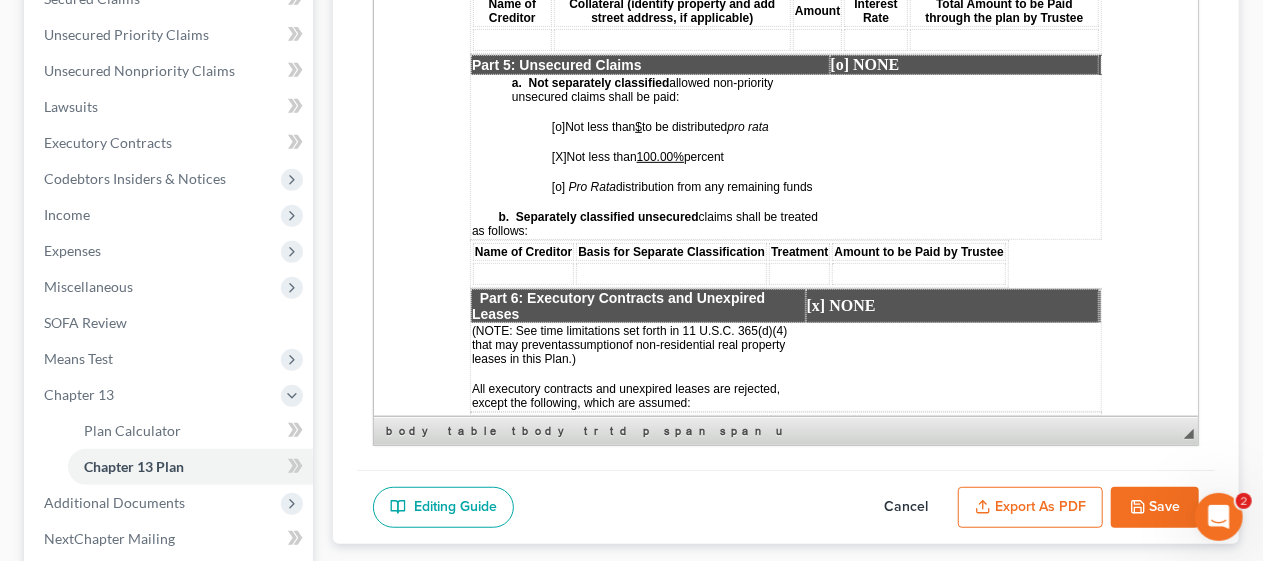click on "Chapter 13 Plan Name District of [US_STATE] - Effective [DATE] Rich Text Editor, document-ckeditor Editor toolbars Document   Document Properties Clipboard/Undo   Cut   Copy   Paste   Paste as plain text   Paste from Word   Undo   Redo language   Spell Check As You Type Basic Styles   Bold   Italic   Underline   Subscript   Superscript   Remove Format Paragraph   Insert/Remove Numbered List   Insert/Remove Bulleted List   Decrease Indent   Increase Indent   Align Left   Center   Align Right   Justify Insert   Insert Page Break for Printing   Table   Insert Special Character Styles Styles Styles Format Normal Font Arial Size 12 Colors   Text Color   Background Color Links   Link   Unlink   Anchor Press ALT 0 for help ◢ Elements path body table tbody tr td p span span u" at bounding box center [786, 133] 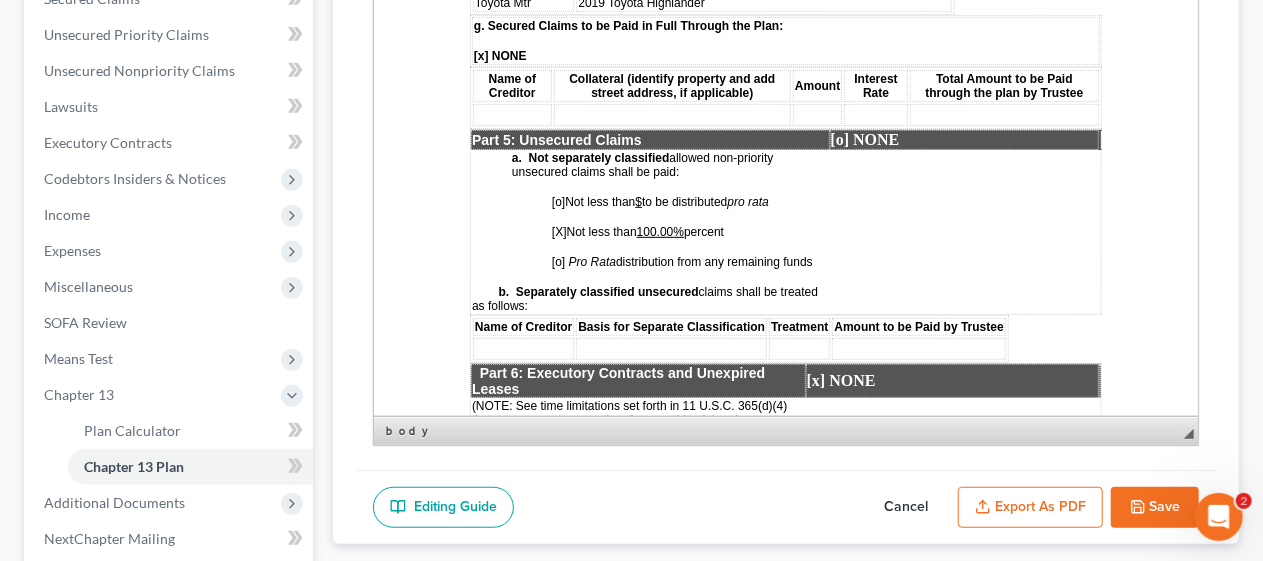 scroll, scrollTop: 3800, scrollLeft: 0, axis: vertical 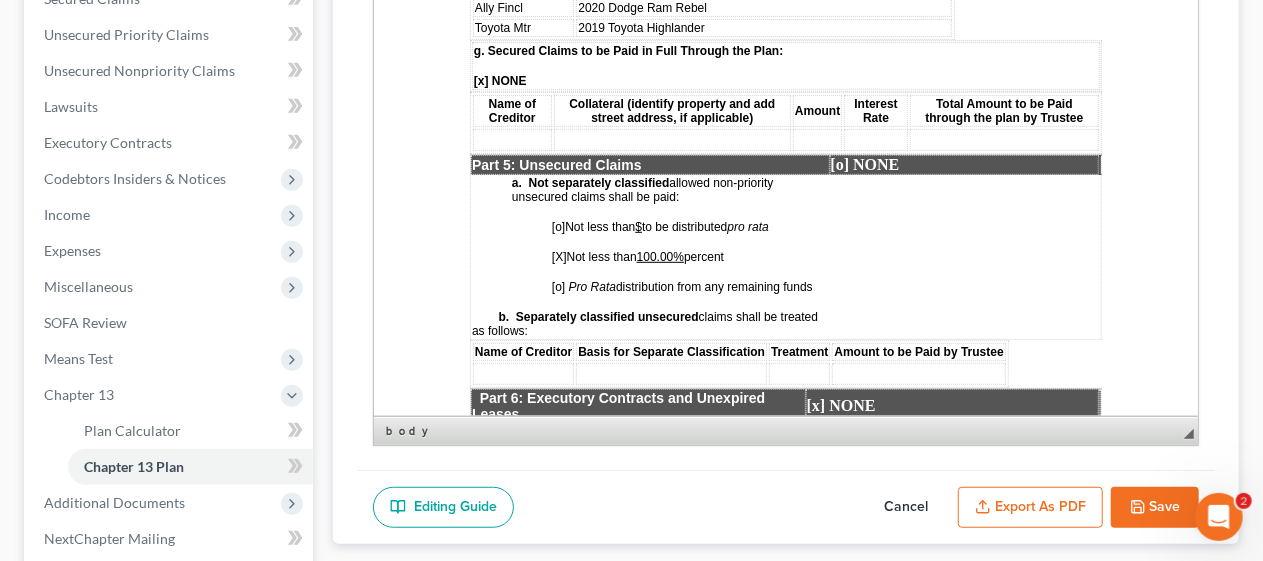 click on "[o] NONE" at bounding box center (864, 164) 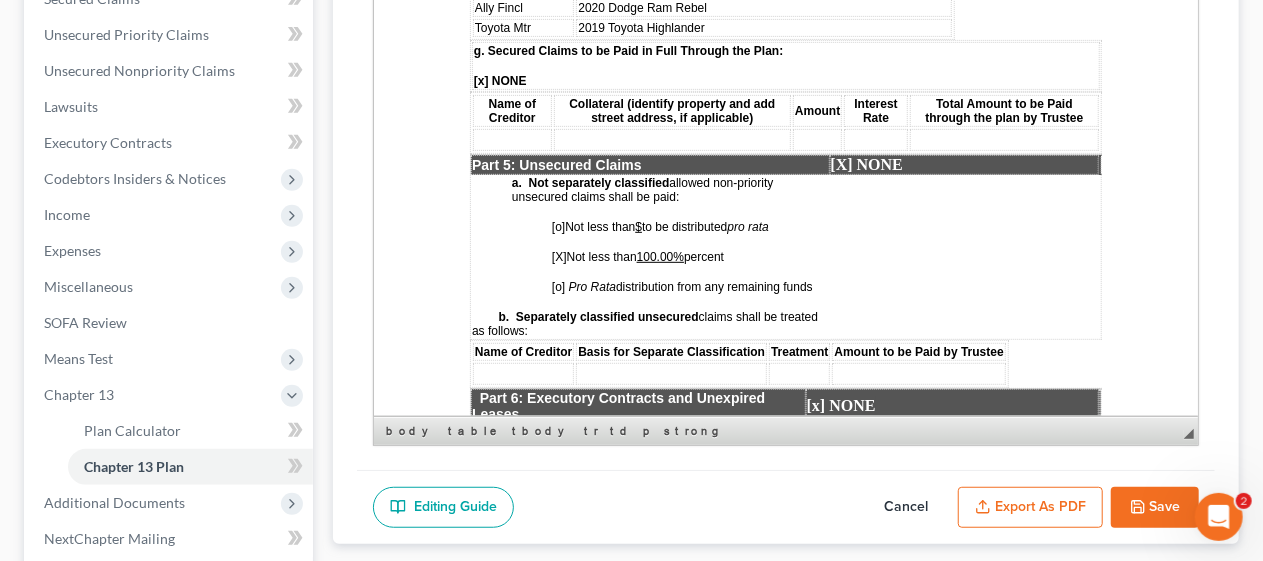 click on "[X ] NONE" at bounding box center (963, 165) 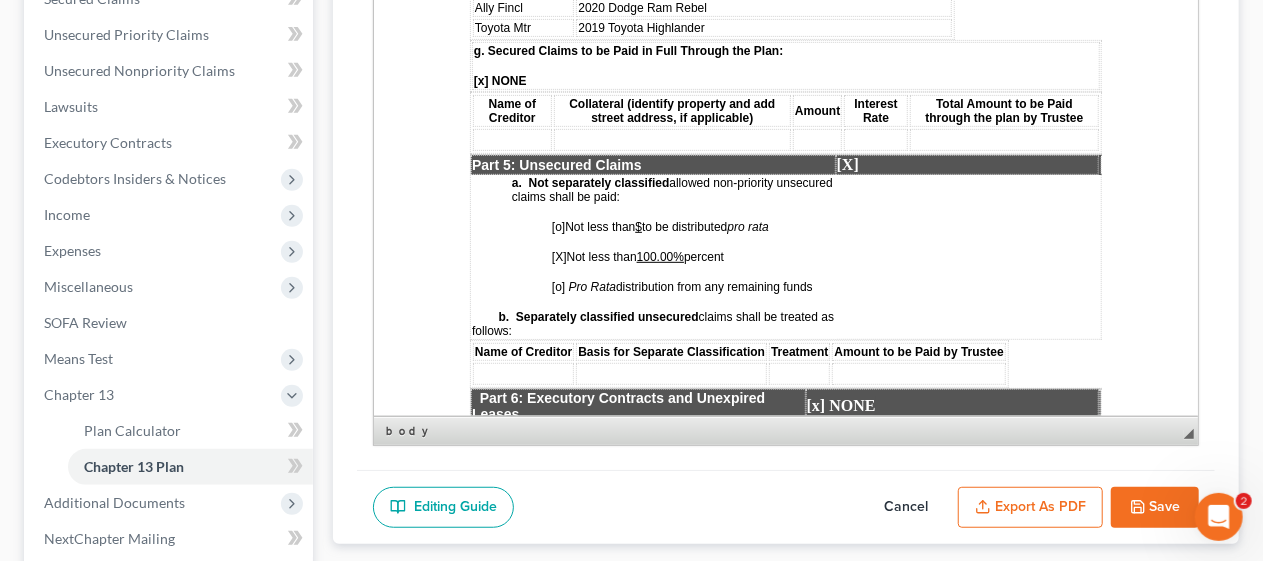 click on "STATISTICAL INFORMATION ONLY:  Debtor must select the number of each of the following items included in the Plan. _  Valuation of Security _  Assumption of Executory Contract or Unexpired Lease _  Lien Avoidance Last revised: [DATE] UNITED STATES BANKRUPTCY COURT DISTRICT OF [US_STATE] In Re:  [PERSON_NAME] & [PERSON_NAME] Case No.:   Debtor(s)          Judge:   ___________ Chapter 13 Plan and Motions [X]  Original    [o]  Modified/Notice Required    [o]  Motions Included   [o]  Modified/No Notice Required   Date:     [DATE] THE DEBTOR HAS FILED FOR RELIEF UNDER CHAPTER 13 OF THE BANKRUPTCY CODE YOUR RIGHTS WILL BE AFFECTED The Court issued a separate  Notice of the Hearing on Confirmation of Plan , which contains the date of the confirmation hearing on the Plan proposed by the Debtor. This document is the actual Plan proposed by the Debtor to adjust debts.  THIS PLAN: [o]  DOES  [X ] [o]  DOES  [X ] [o]  7a /   [o]  7b /   [o]  7 c. [o]  DOES  [X ]" at bounding box center (785, -440) 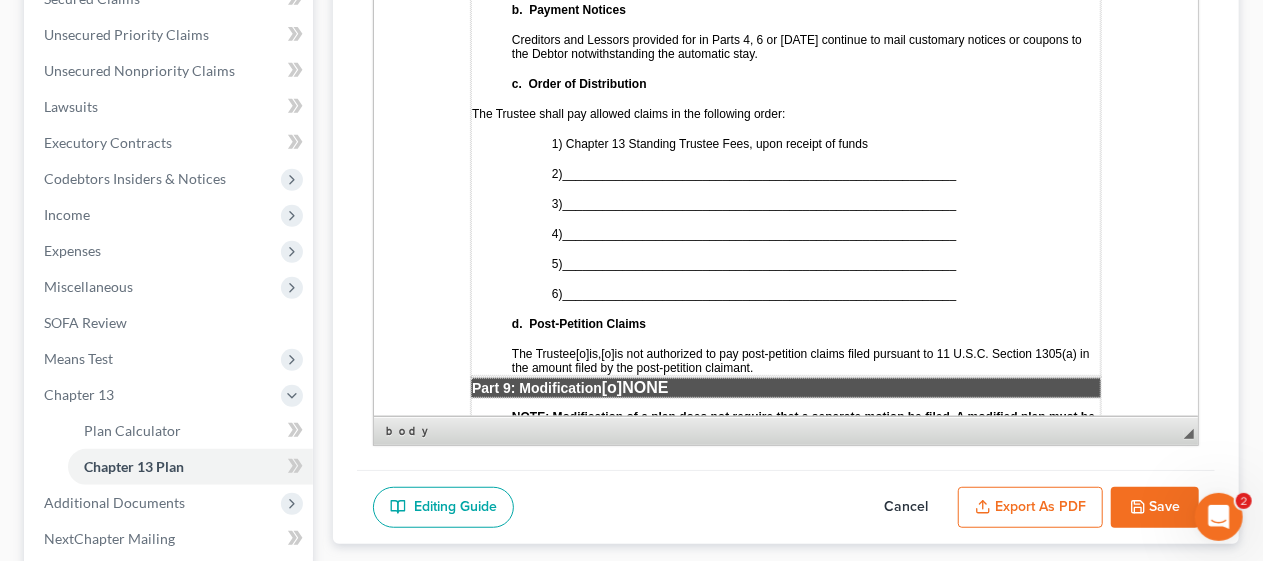 scroll, scrollTop: 5300, scrollLeft: 0, axis: vertical 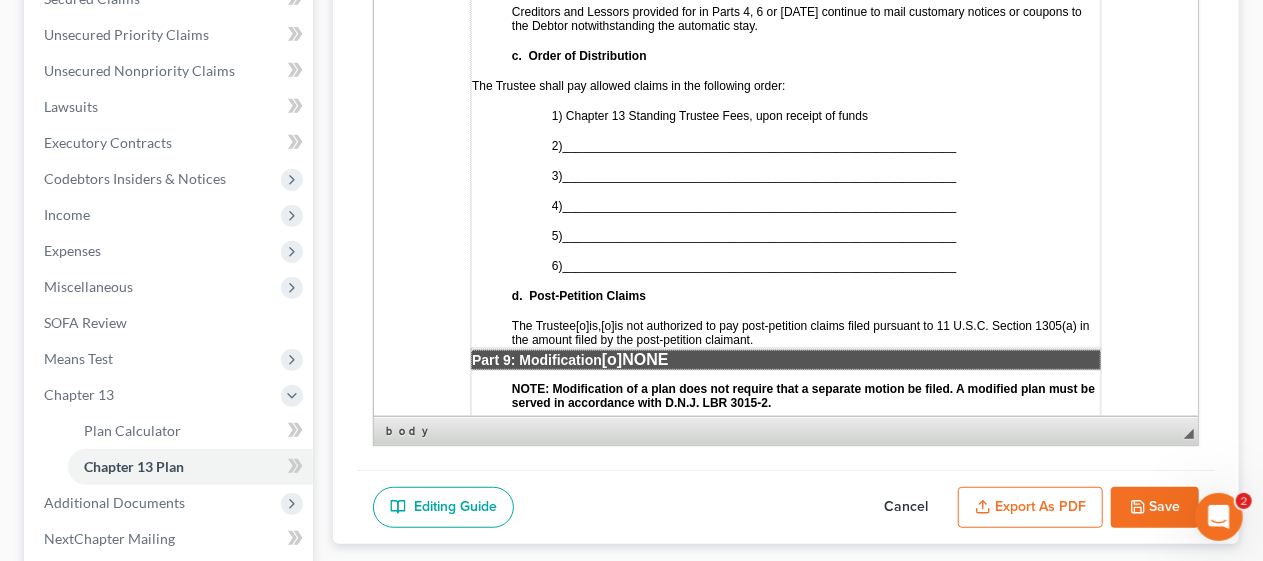 click on "___________________________________________________________" at bounding box center (759, 146) 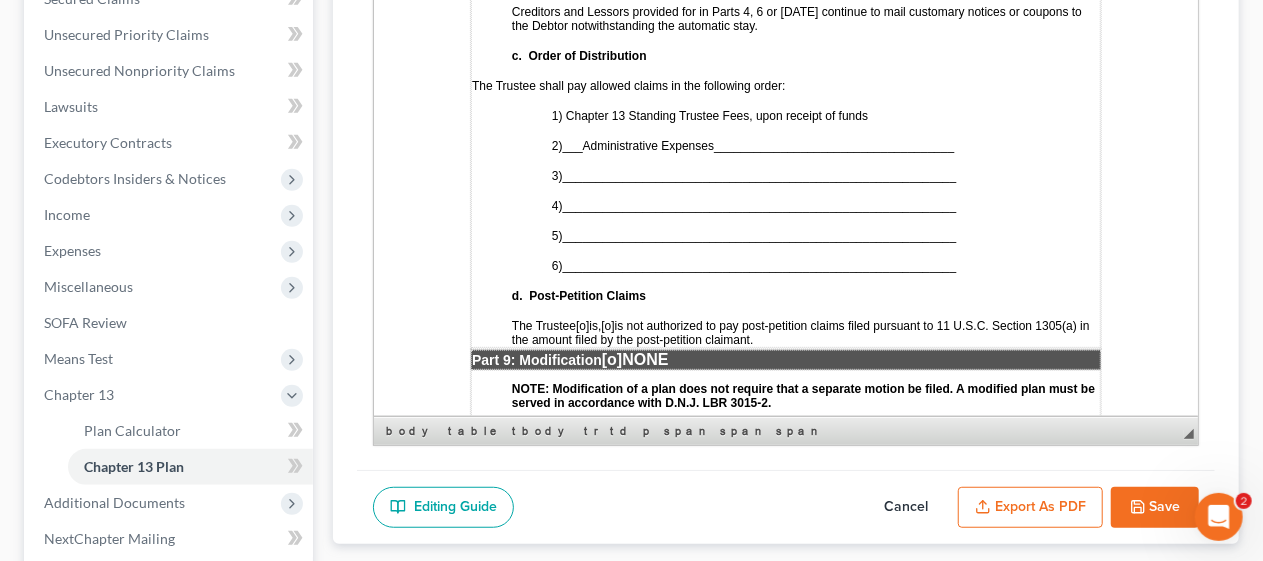 click on "___________________________________________________________" at bounding box center [759, 176] 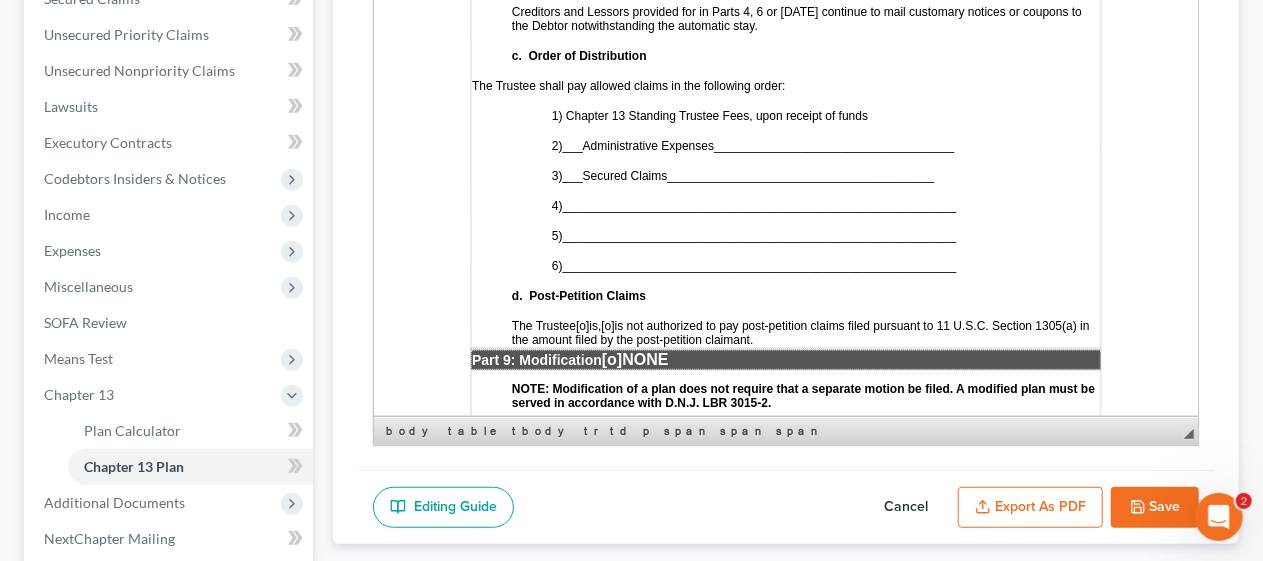 click on "___________________________________________________________" at bounding box center [759, 206] 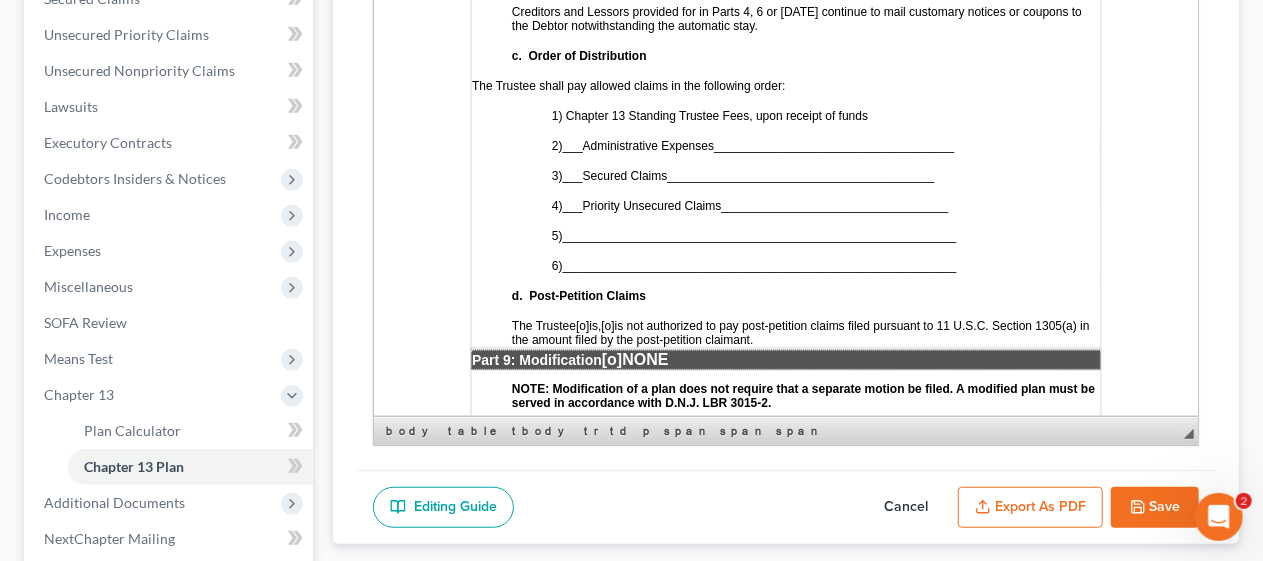 click on "___________________________________________________________" at bounding box center (759, 236) 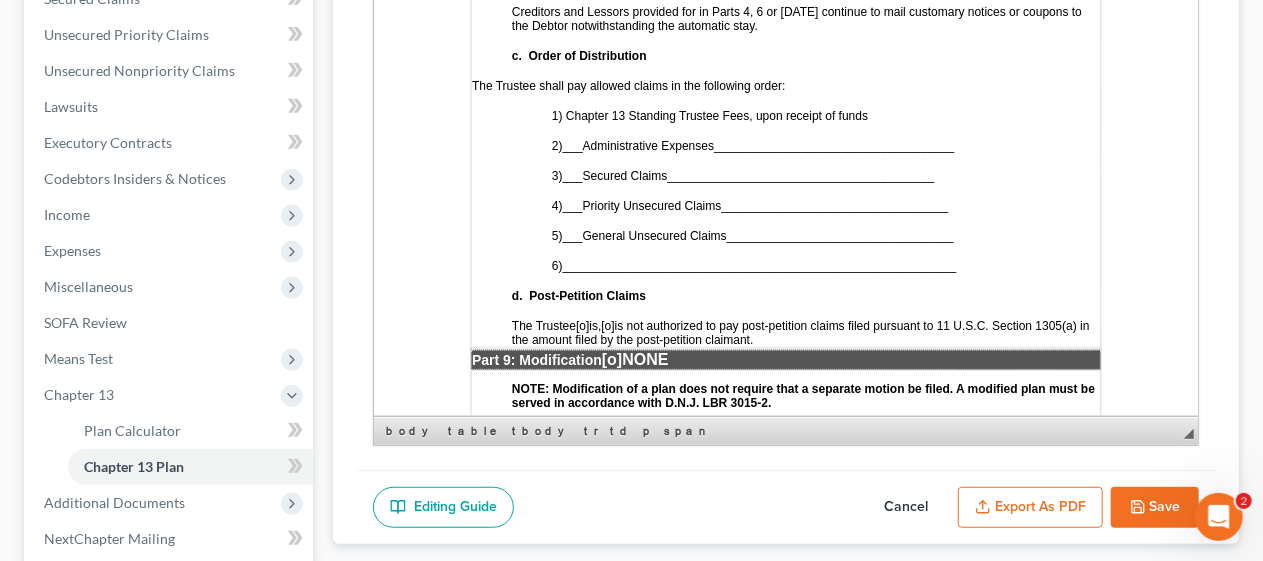 click on "STATISTICAL INFORMATION ONLY:  Debtor must select the number of each of the following items included in the Plan. _  Valuation of Security _  Assumption of Executory Contract or Unexpired Lease _  Lien Avoidance Last revised: [DATE] UNITED STATES BANKRUPTCY COURT DISTRICT OF [US_STATE] In Re:  [PERSON_NAME] & [PERSON_NAME] Case No.:   Debtor(s)          Judge:   ___________ Chapter 13 Plan and Motions [X]  Original    [o]  Modified/Notice Required    [o]  Motions Included   [o]  Modified/No Notice Required   Date:     [DATE] THE DEBTOR HAS FILED FOR RELIEF UNDER CHAPTER 13 OF THE BANKRUPTCY CODE YOUR RIGHTS WILL BE AFFECTED The Court issued a separate  Notice of the Hearing on Confirmation of Plan , which contains the date of the confirmation hearing on the Plan proposed by the Debtor. This document is the actual Plan proposed by the Debtor to adjust debts.  THIS PLAN: [o]  DOES  [X ] [o]  DOES  [X ] [o]  7a /   [o]  7b /   [o]  7 c. [o]  DOES  [X ]" at bounding box center (785, -1940) 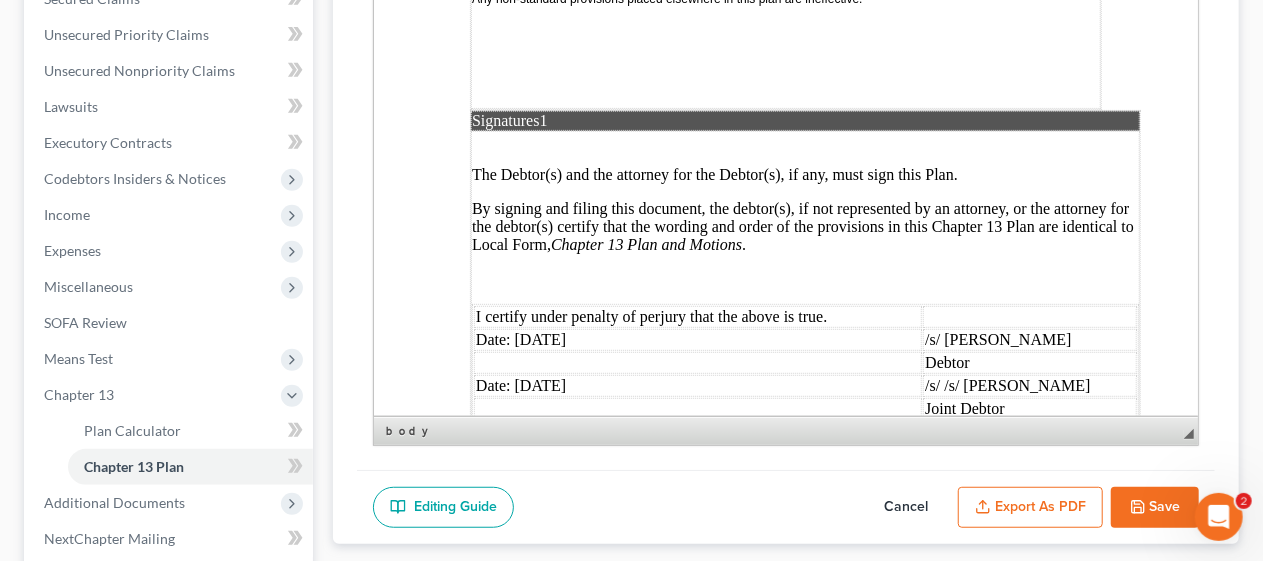 scroll, scrollTop: 6100, scrollLeft: 0, axis: vertical 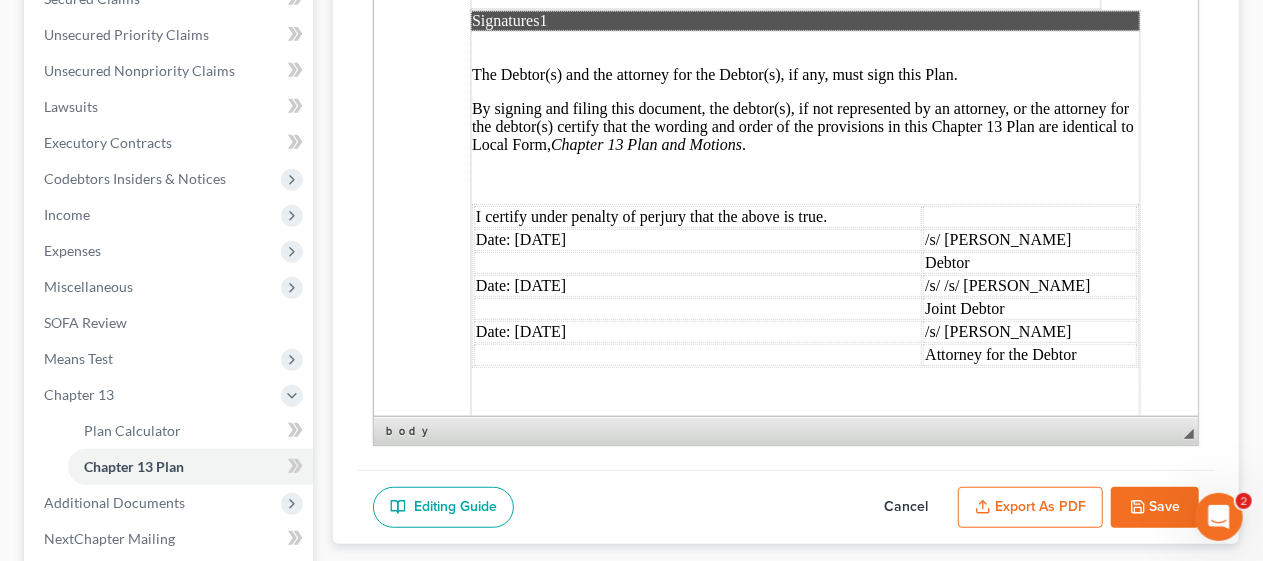 click on "/s/ /s/ [PERSON_NAME]" at bounding box center (1006, 285) 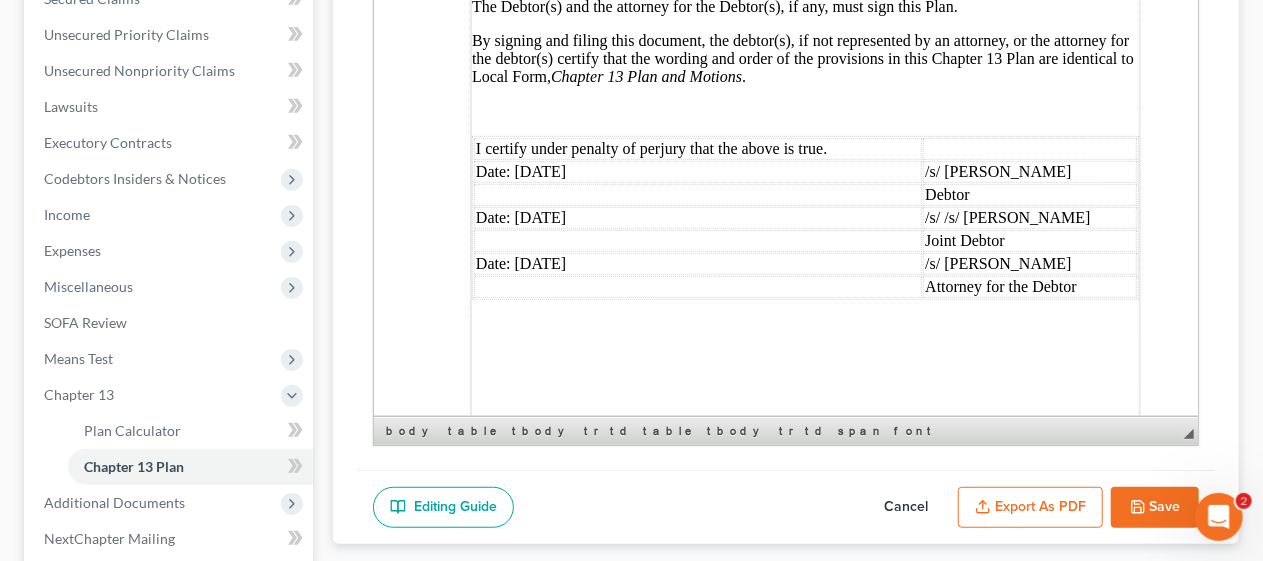 scroll, scrollTop: 6200, scrollLeft: 0, axis: vertical 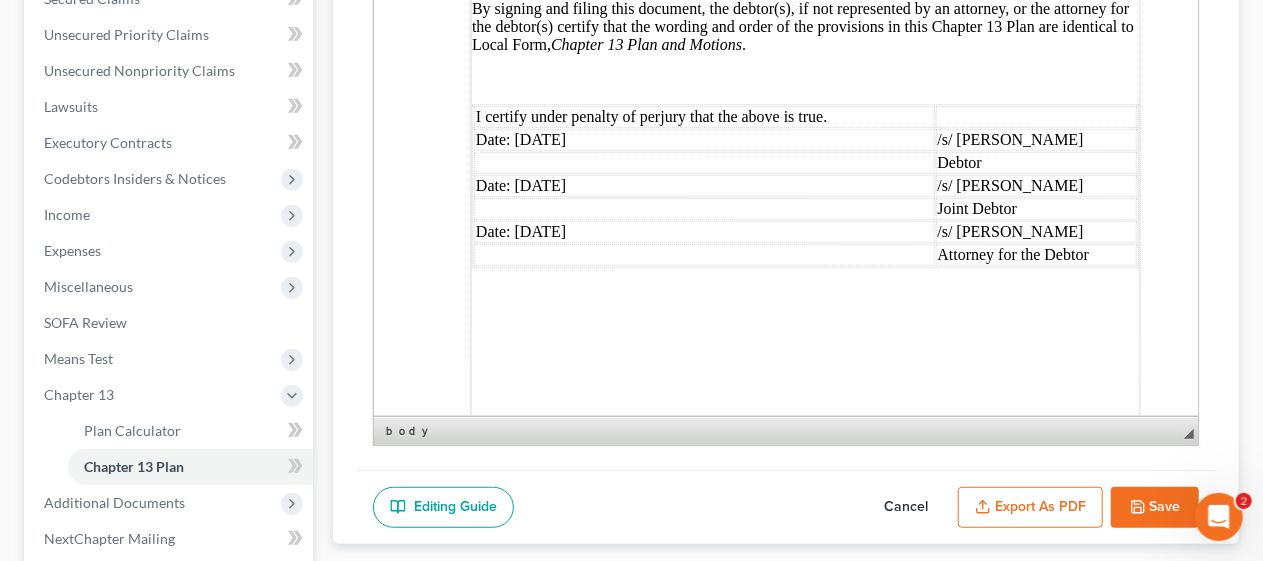 click on "STATISTICAL INFORMATION ONLY:  Debtor must select the number of each of the following items included in the Plan. _  Valuation of Security _  Assumption of Executory Contract or Unexpired Lease _  Lien Avoidance Last revised: [DATE] UNITED STATES BANKRUPTCY COURT DISTRICT OF [US_STATE] In Re:  [PERSON_NAME] & [PERSON_NAME] Case No.:   Debtor(s)          Judge:   ___________ Chapter 13 Plan and Motions [X]  Original    [o]  Modified/Notice Required    [o]  Motions Included   [o]  Modified/No Notice Required   Date:     [DATE] THE DEBTOR HAS FILED FOR RELIEF UNDER CHAPTER 13 OF THE BANKRUPTCY CODE YOUR RIGHTS WILL BE AFFECTED The Court issued a separate  Notice of the Hearing on Confirmation of Plan , which contains the date of the confirmation hearing on the Plan proposed by the Debtor. This document is the actual Plan proposed by the Debtor to adjust debts.  THIS PLAN: [o]  DOES  [X ] [o]  DOES  [X ] [o]  7a /   [o]  7b /   [o]  7 c. [o]  DOES  [X ]" at bounding box center (785, -2840) 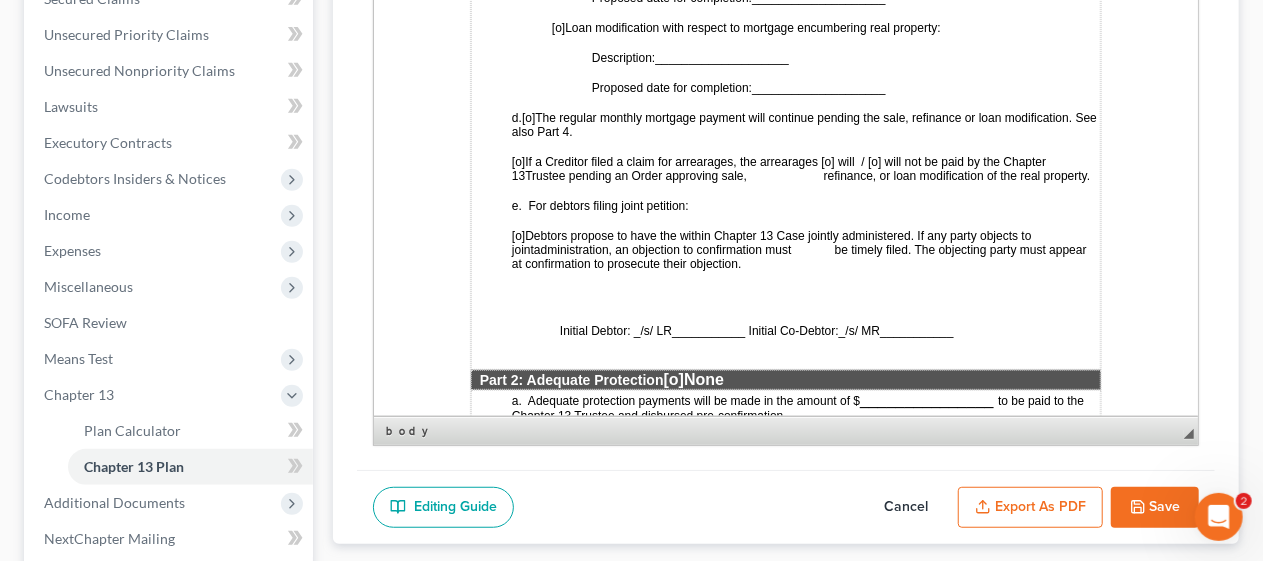scroll, scrollTop: 1512, scrollLeft: 0, axis: vertical 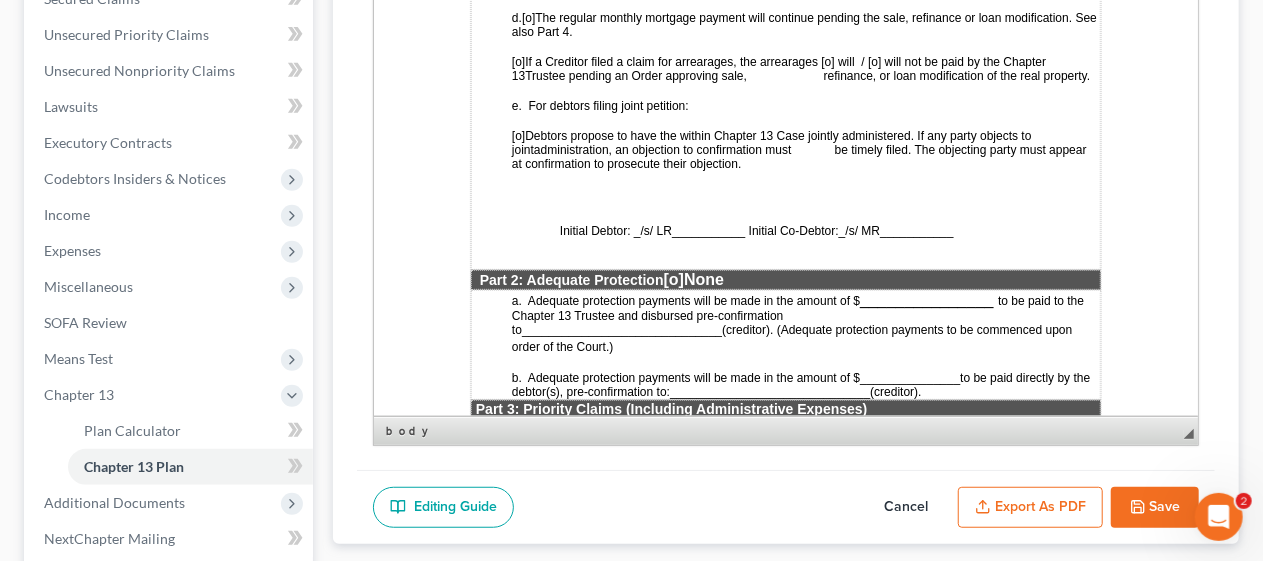 click on "[o]" at bounding box center [517, 136] 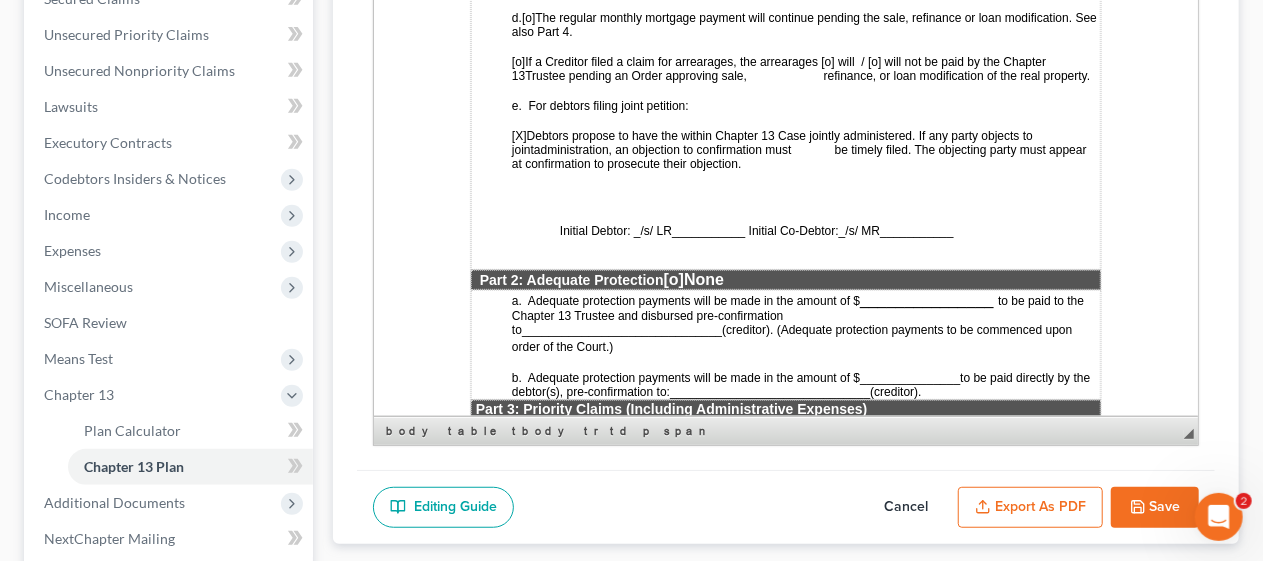 click on "administration, an objection to confirmation must             be timely filed. The objecting party must appear at confirmation to prosecute their objection." at bounding box center [798, 157] 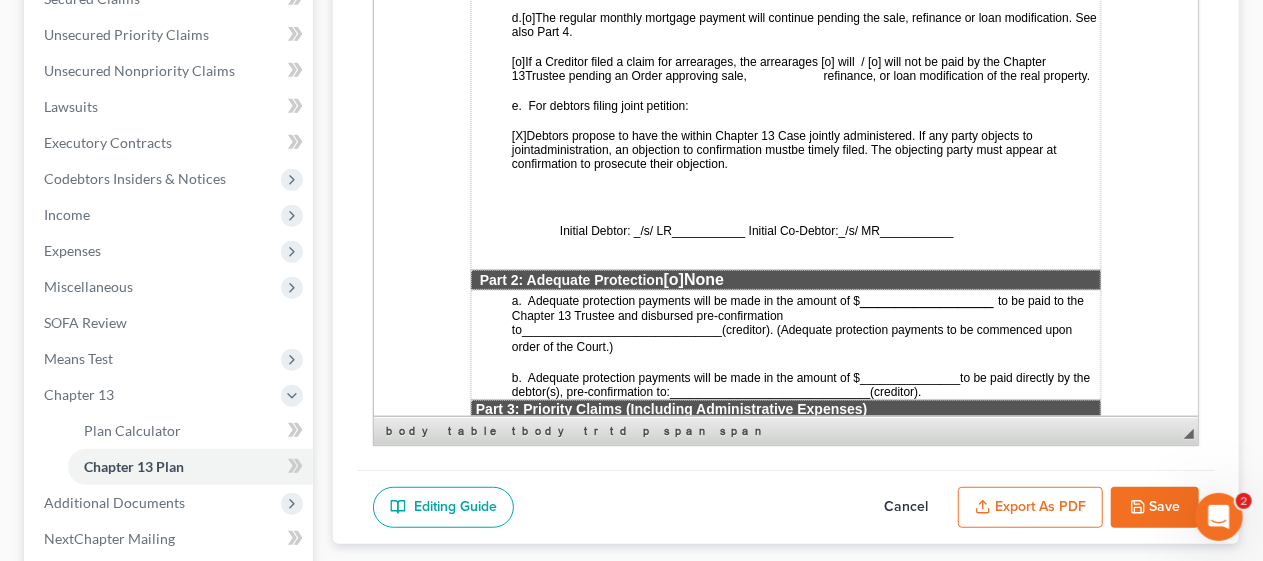 click on "[X ]  Debtors propose to have the within Chapter 13 Case jointly administered. If any party objects to joint  administration, an objection to confirmation must   be timely filed. The objecting party must appear at confirmation to prosecute their objection." at bounding box center [805, 150] 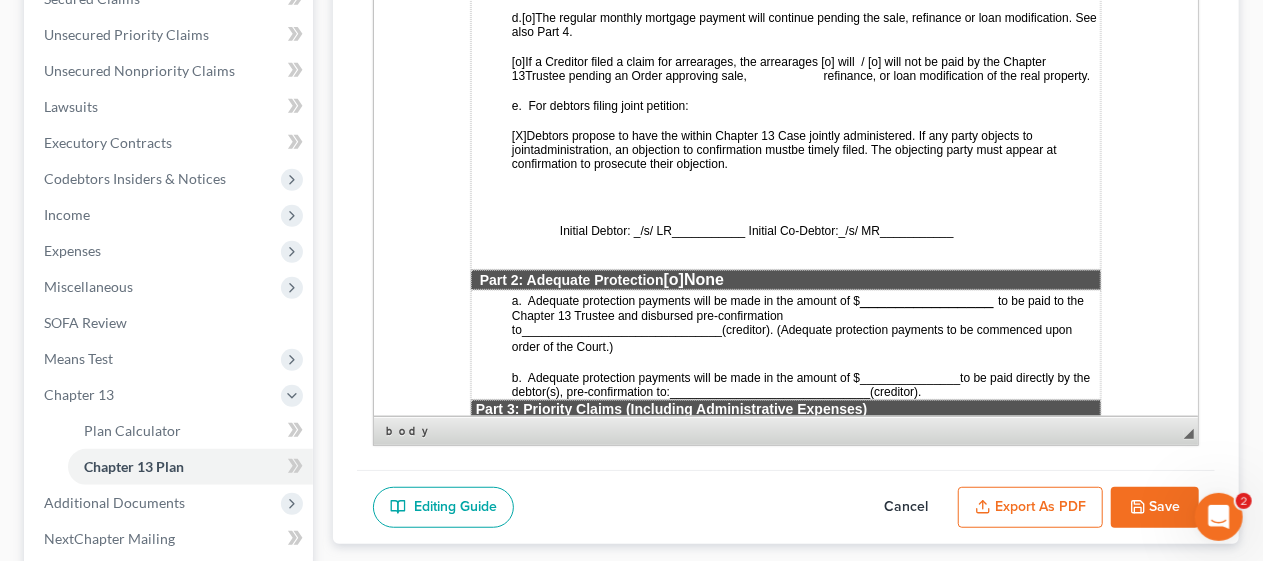 click on "STATISTICAL INFORMATION ONLY:  Debtor must select the number of each of the following items included in the Plan. _  Valuation of Security _  Assumption of Executory Contract or Unexpired Lease _  Lien Avoidance Last revised: [DATE] UNITED STATES BANKRUPTCY COURT DISTRICT OF [US_STATE] In Re:  [PERSON_NAME] & [PERSON_NAME] Case No.:   Debtor(s)          Judge:   ___________ Chapter 13 Plan and Motions [X]  Original    [o]  Modified/Notice Required    [o]  Motions Included   [o]  Modified/No Notice Required   Date:     [DATE] THE DEBTOR HAS FILED FOR RELIEF UNDER CHAPTER 13 OF THE BANKRUPTCY CODE YOUR RIGHTS WILL BE AFFECTED The Court issued a separate  Notice of the Hearing on Confirmation of Plan , which contains the date of the confirmation hearing on the Plan proposed by the Debtor. This document is the actual Plan proposed by the Debtor to adjust debts.  THIS PLAN: [o]  DOES  [X ] [o]  DOES  [X ] [o]  7a /   [o]  7b /   [o]  7 c. [o]  DOES  [X ]" at bounding box center [785, 1848] 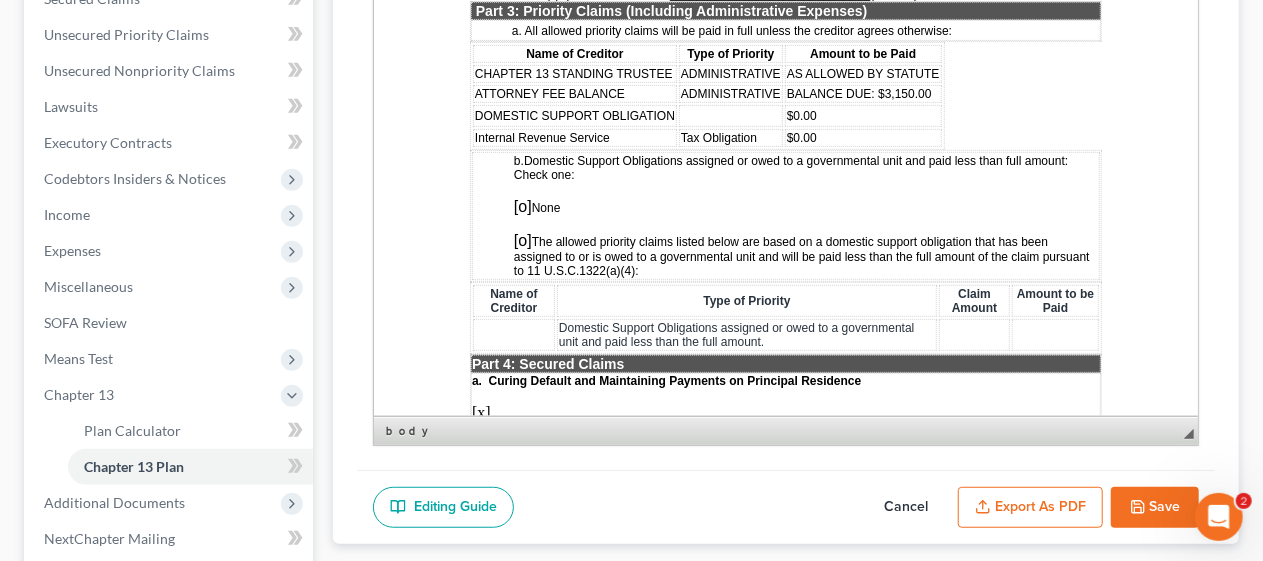 scroll, scrollTop: 1912, scrollLeft: 0, axis: vertical 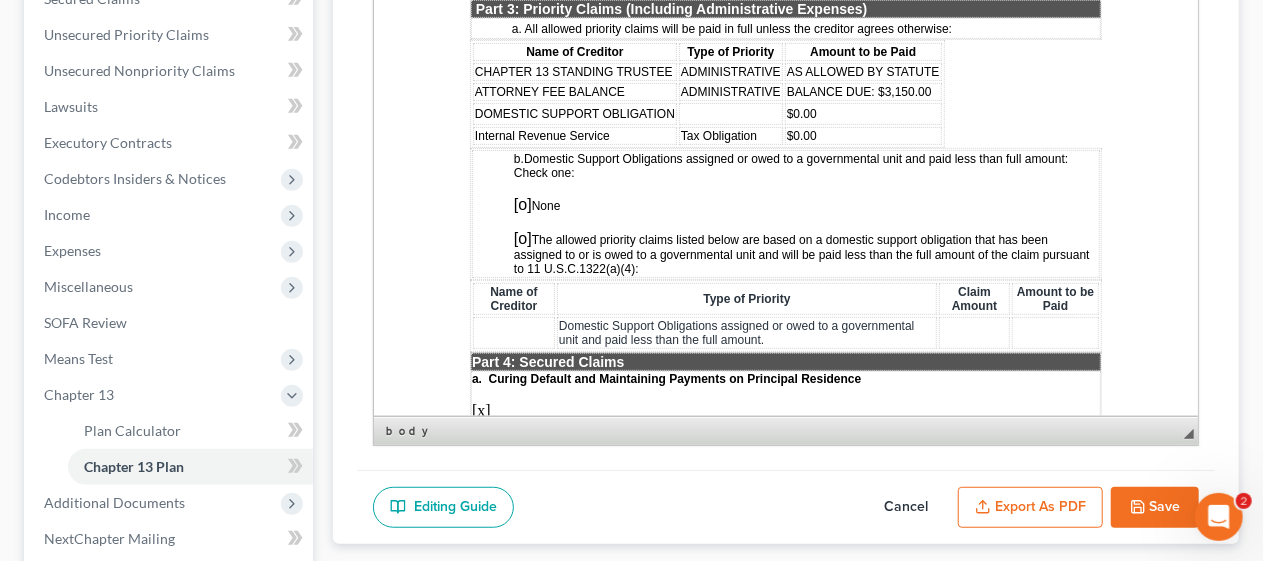 click on "Save" at bounding box center [1155, 508] 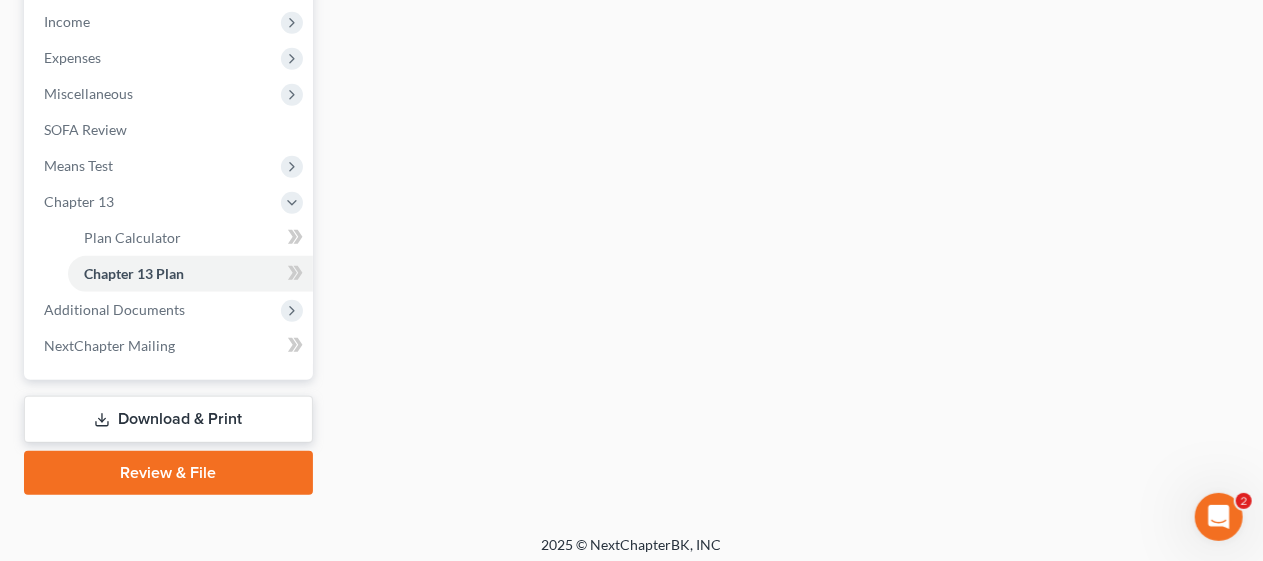 scroll, scrollTop: 643, scrollLeft: 0, axis: vertical 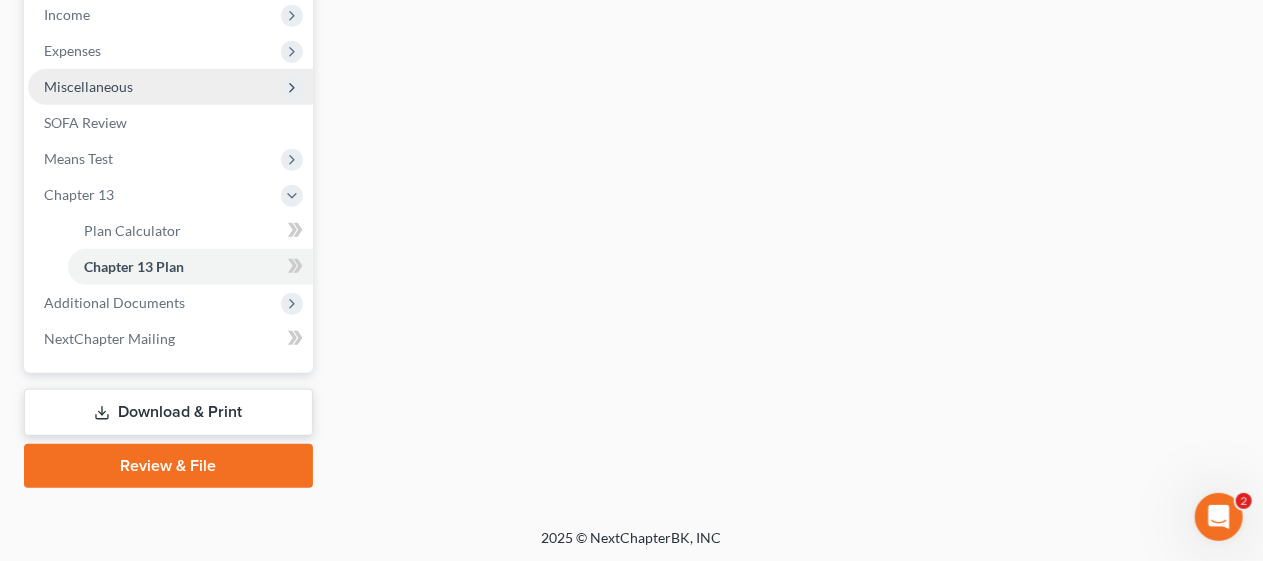 click on "Miscellaneous" at bounding box center (170, 87) 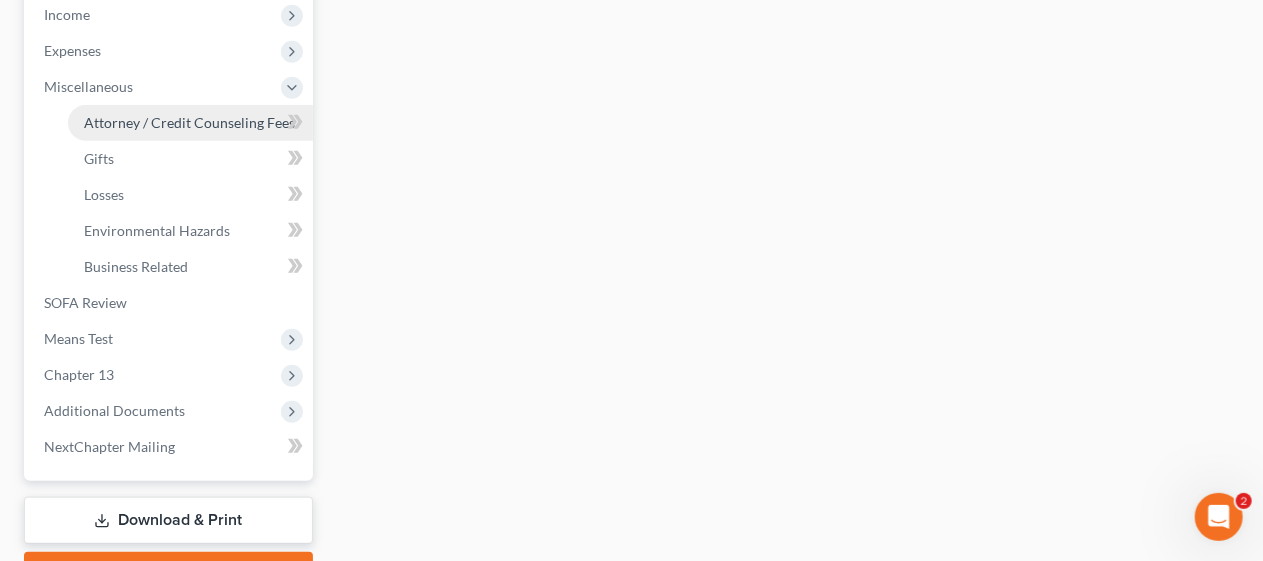 click on "Attorney / Credit Counseling Fees" at bounding box center [189, 122] 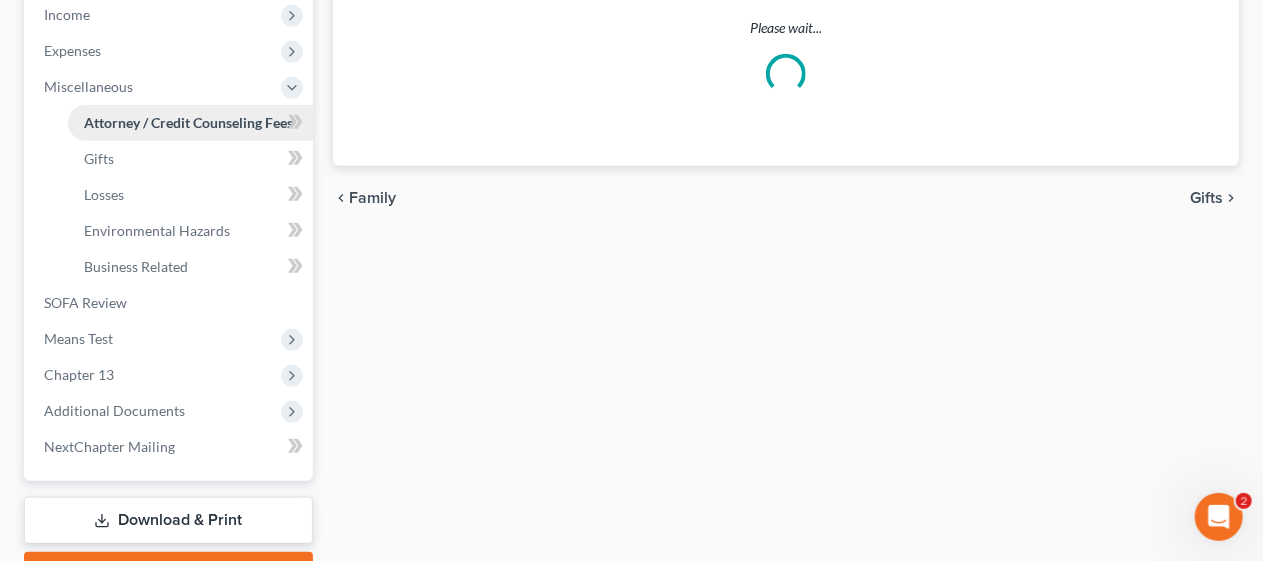 select on "0" 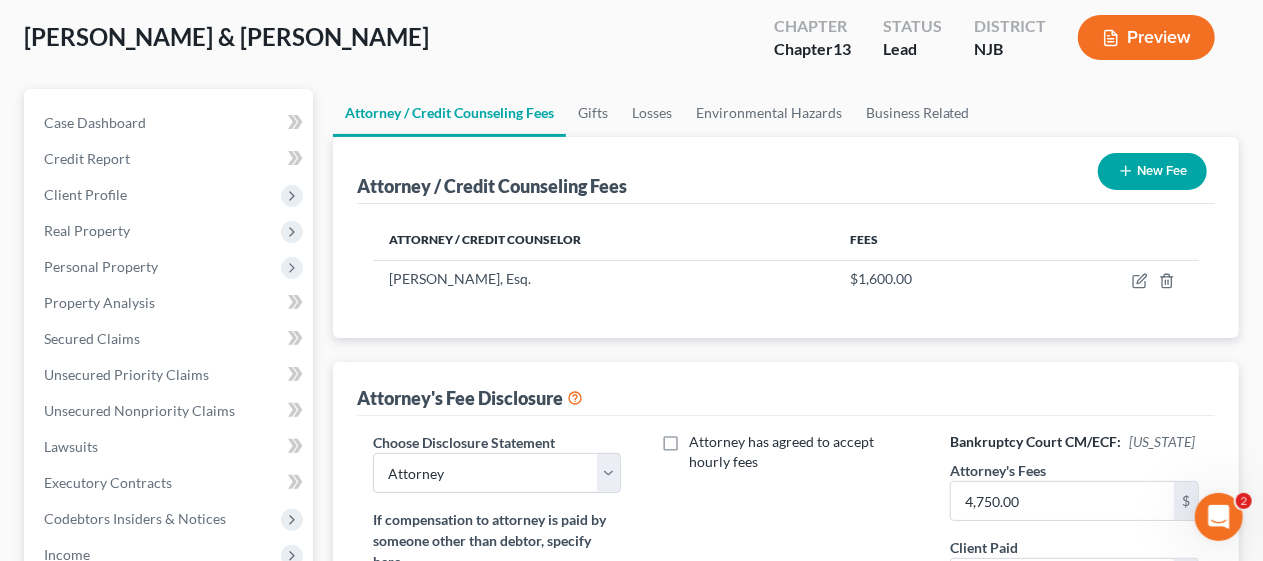 scroll, scrollTop: 0, scrollLeft: 0, axis: both 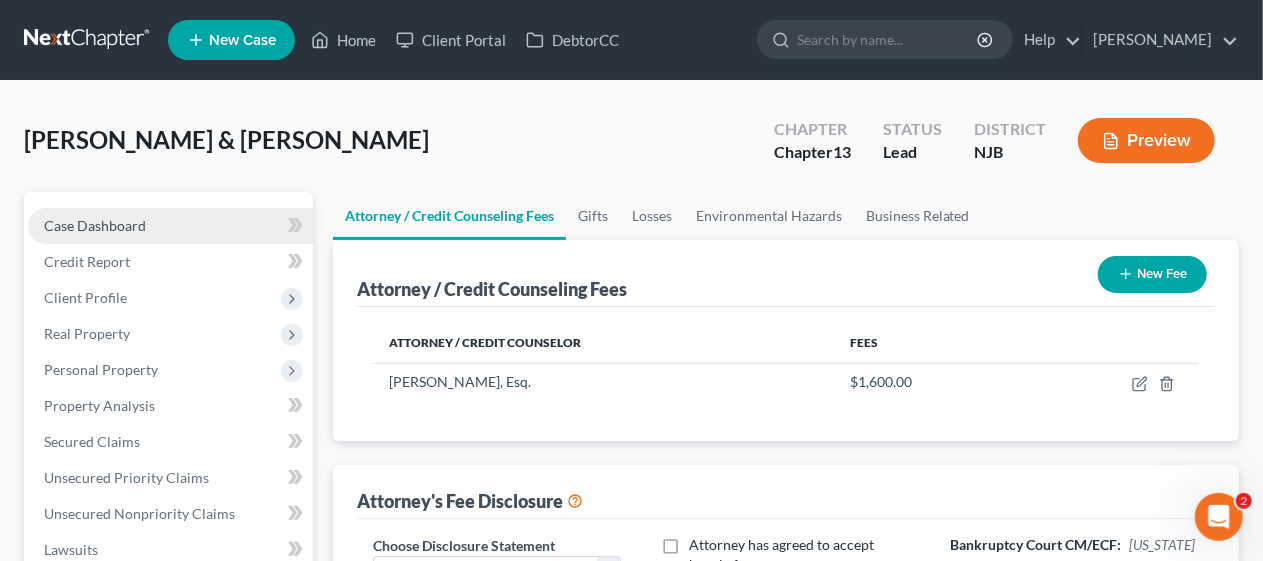 click on "Case Dashboard" at bounding box center (170, 226) 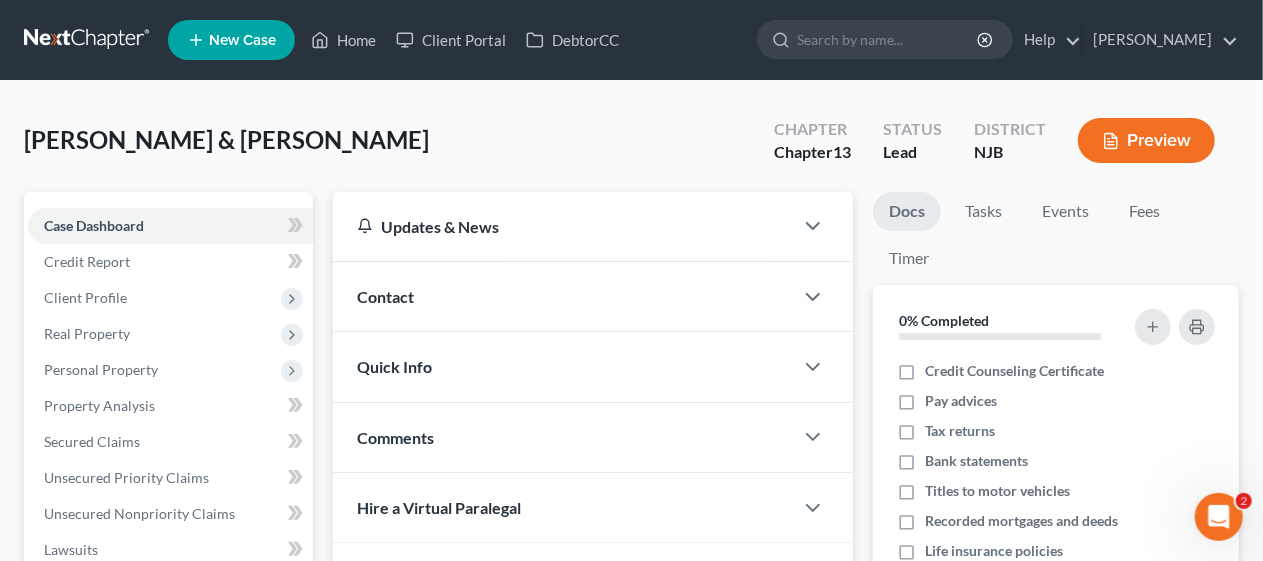 click on "Updates & News × [US_STATE][GEOGRAPHIC_DATA] Notes Take a look at NextChapter's  District Notes  to see all available forms, plans, and filing options for your court as well as any updates that are coming soon!
[US_STATE] Post Petition filing is now live on NextChatpter!
Need Help Preparing and Filing this Case?  Simply click on the “Hire a Virtual Paralegal” option below! Contact
New Contact
Quick Info Status Discharged Discharged & Reported Discharge Litigation Dismissal Notice Dismissed Dismissed & Litigation Filed Filed / Pre 341 Inactive In Progress Lead Lost Lead Plan Confirmation Plan Failing Possible Post 341 Pre Confirmation Preparing to File Ready to File Ready to Sign Rejected Retained To Review Withdrawn As Counsel Referral Source
Select Word Of Mouth Previous Clients Direct Mail Website Google Search Modern Attorney Other (specify)
IC Date
None
close
Date
Time" at bounding box center (593, 626) 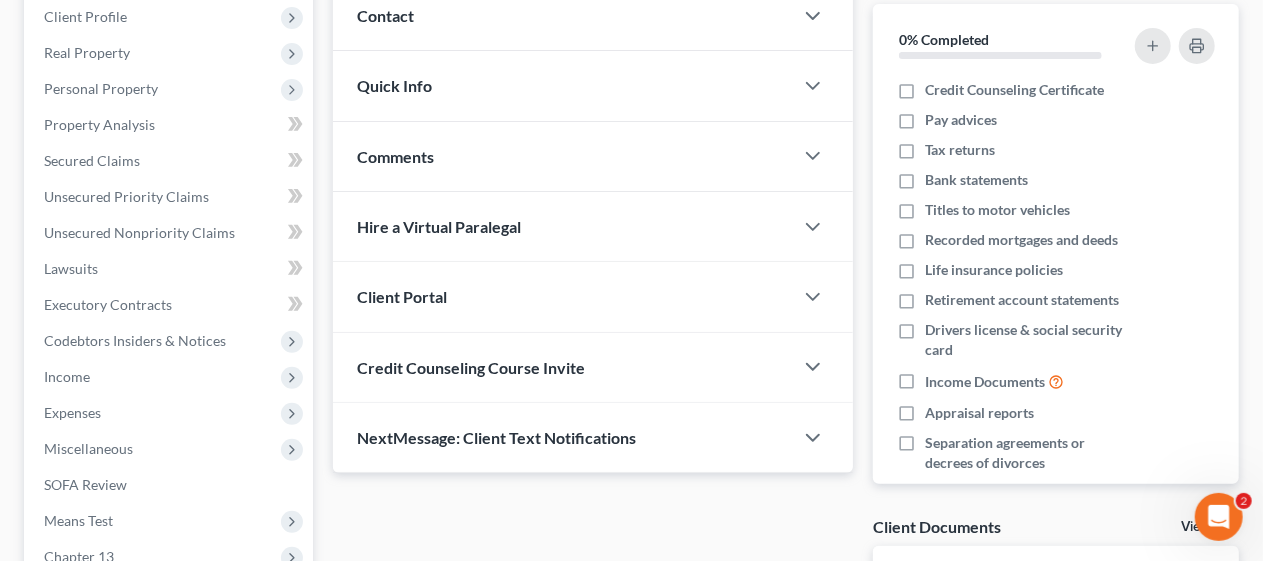 scroll, scrollTop: 300, scrollLeft: 0, axis: vertical 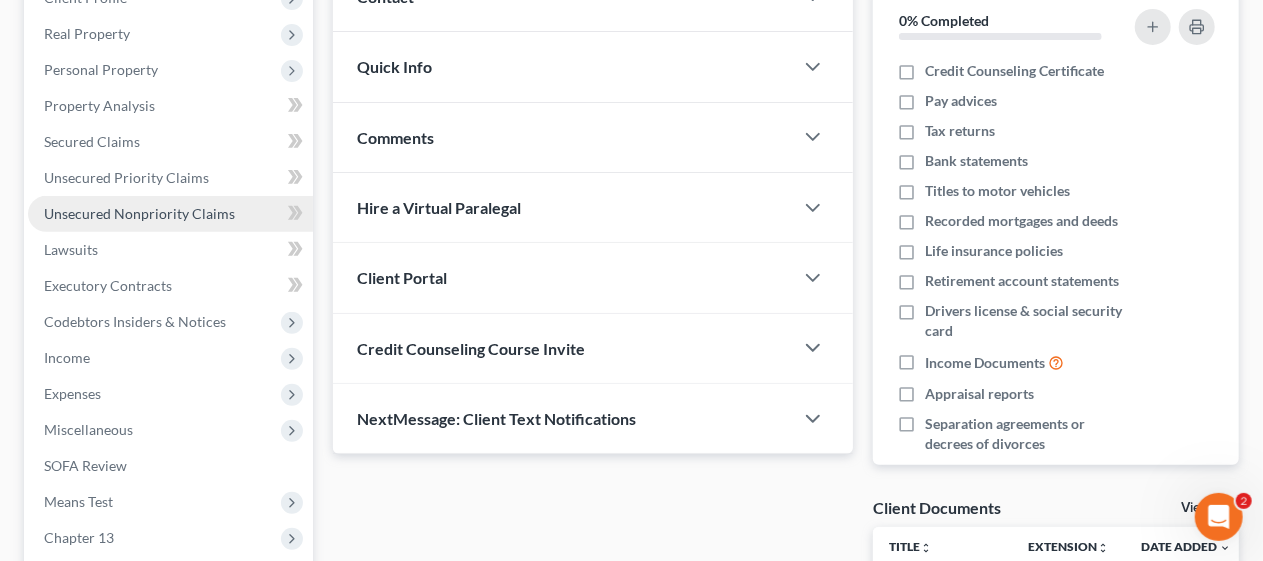 click on "Unsecured Nonpriority Claims" at bounding box center [139, 213] 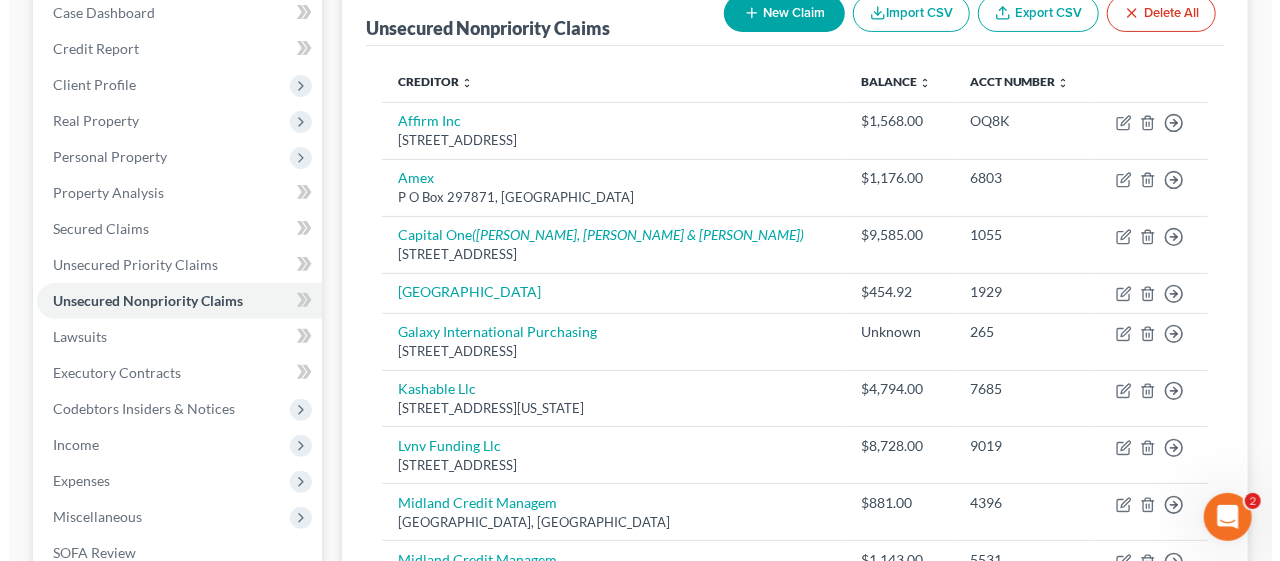 scroll, scrollTop: 182, scrollLeft: 0, axis: vertical 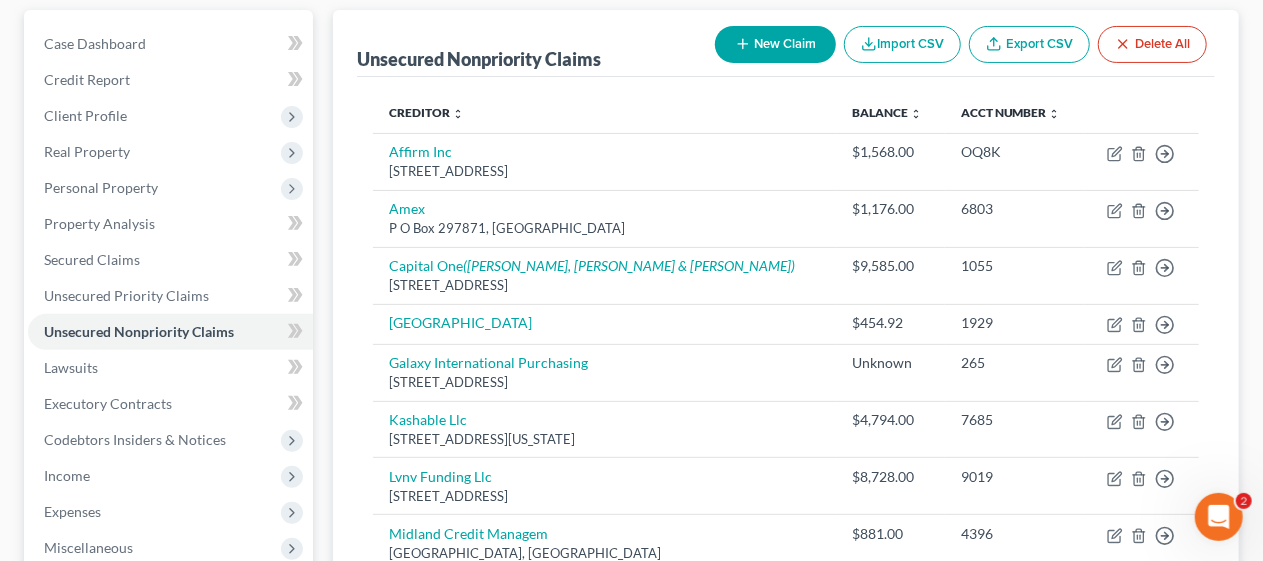 click on "New Claim" at bounding box center (775, 44) 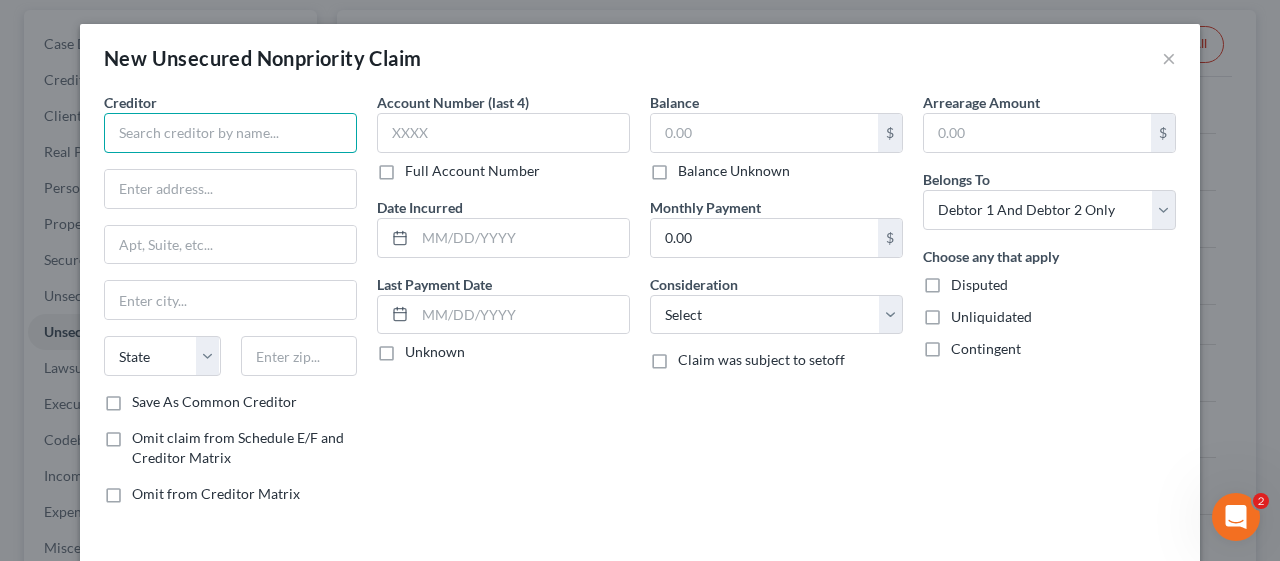 click at bounding box center [230, 133] 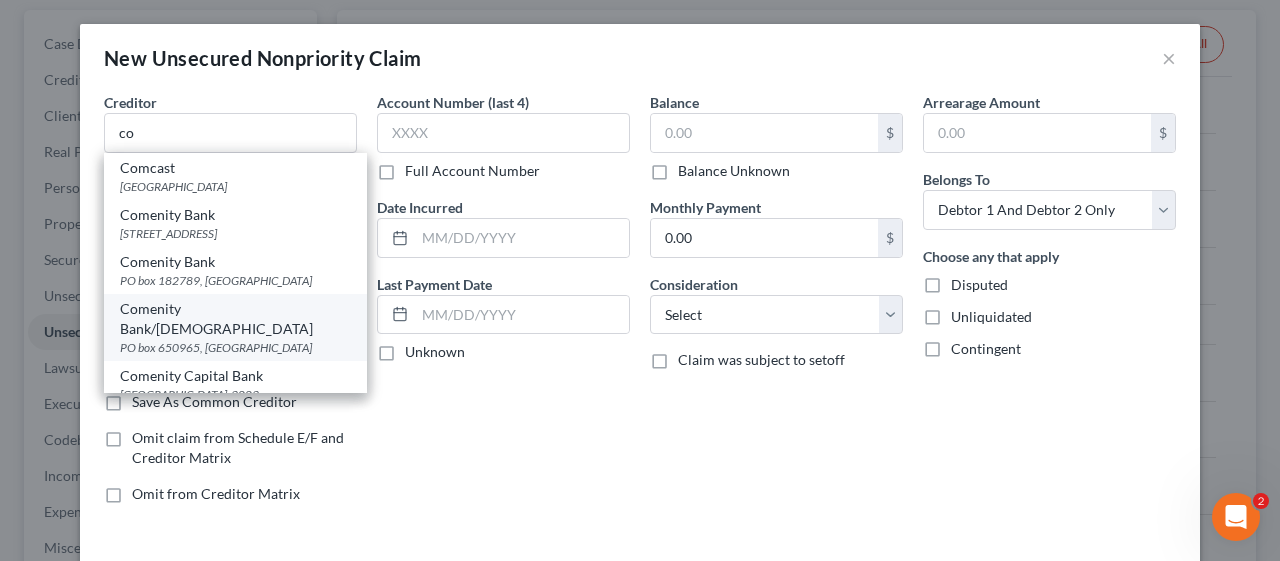 click on "Comenity Bank/[DEMOGRAPHIC_DATA]" at bounding box center [235, 319] 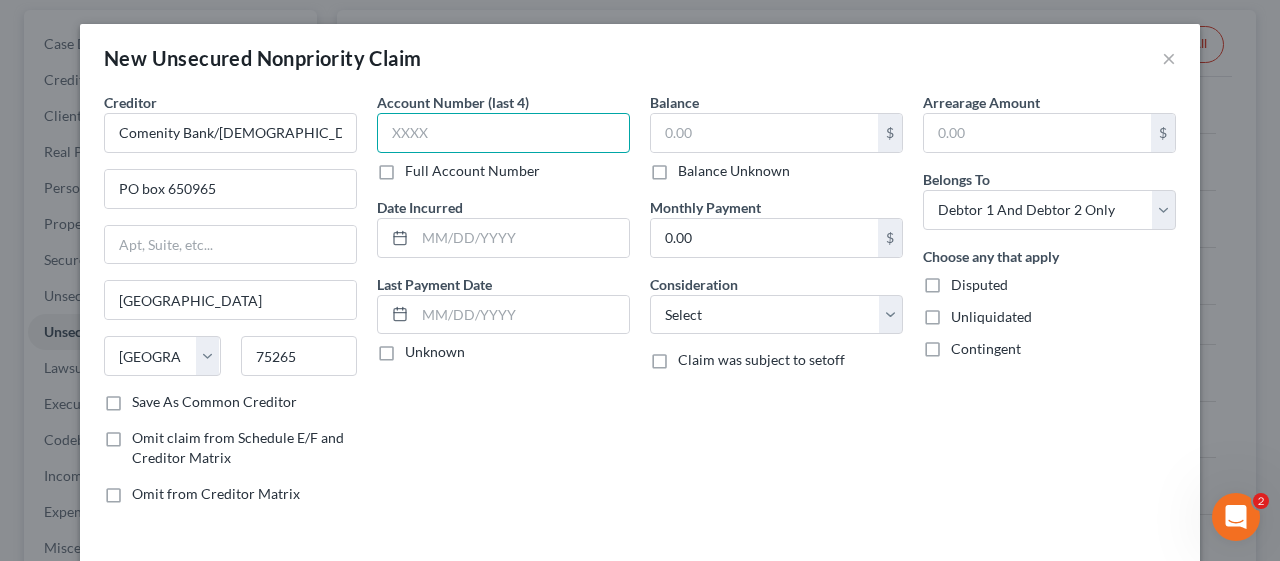 click at bounding box center [503, 133] 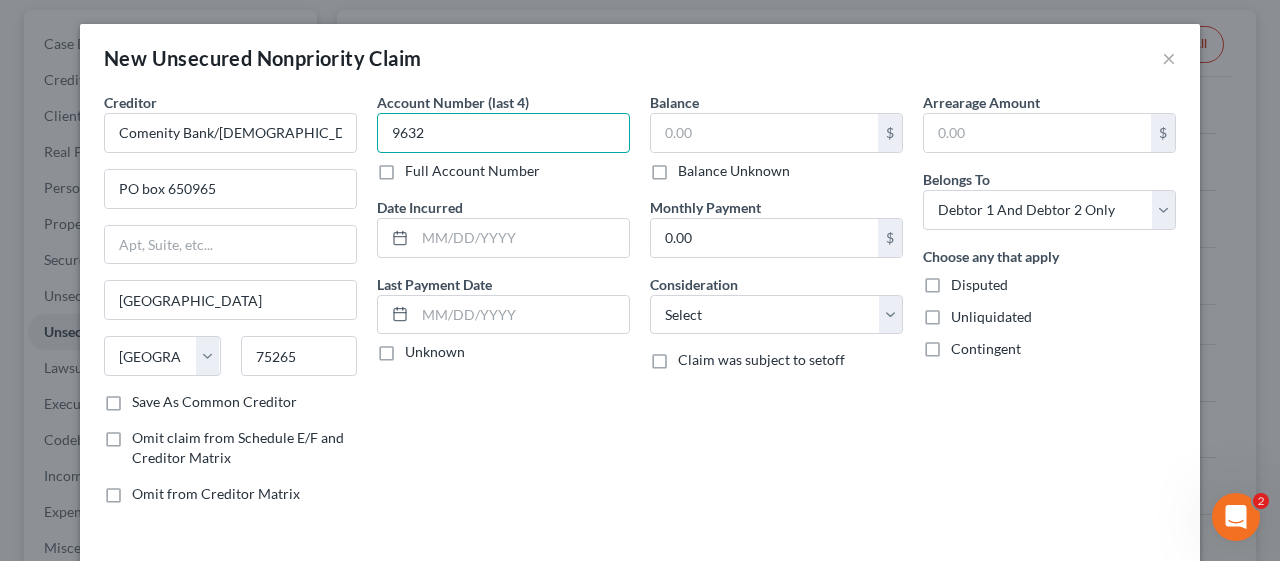 type on "9632" 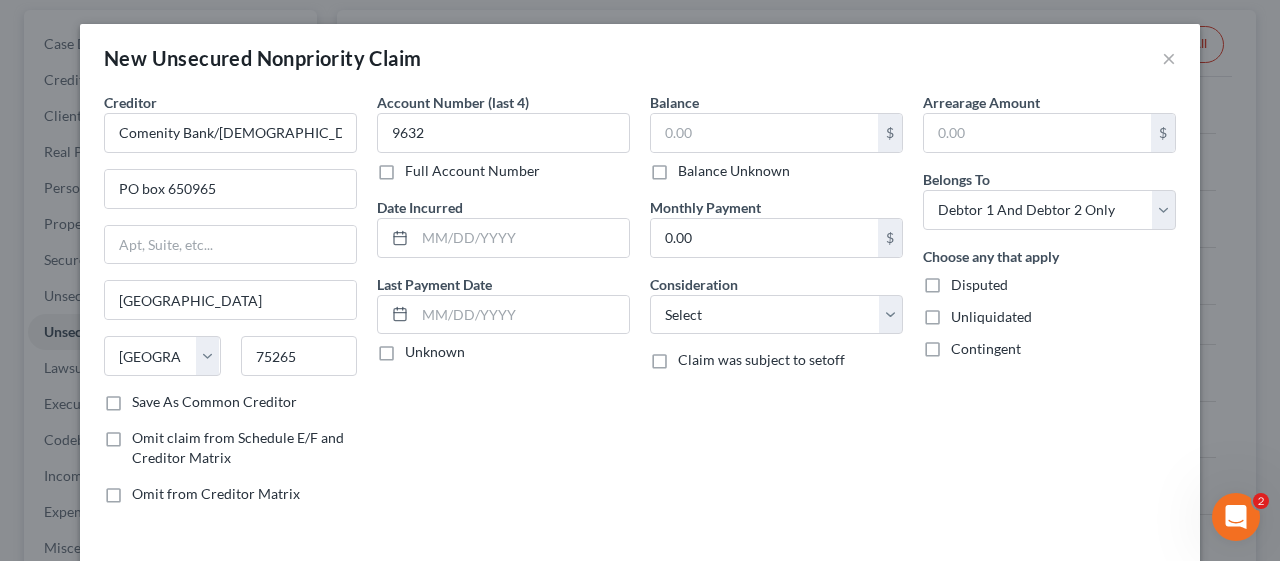 click on "Balance Unknown" at bounding box center [734, 171] 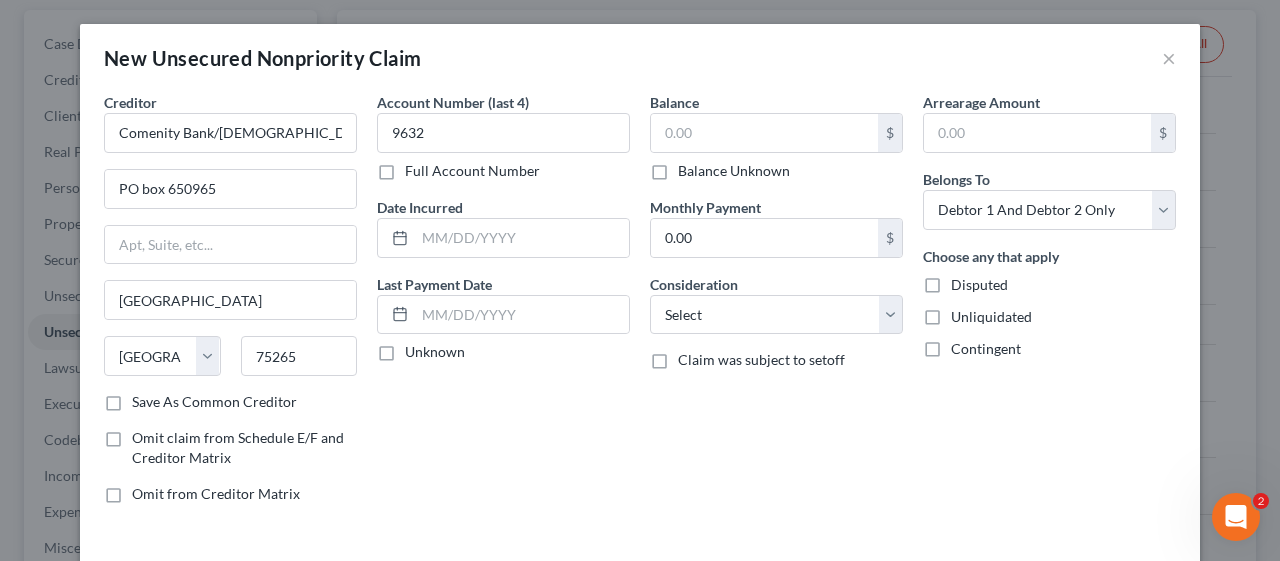 click on "Balance Unknown" at bounding box center (692, 167) 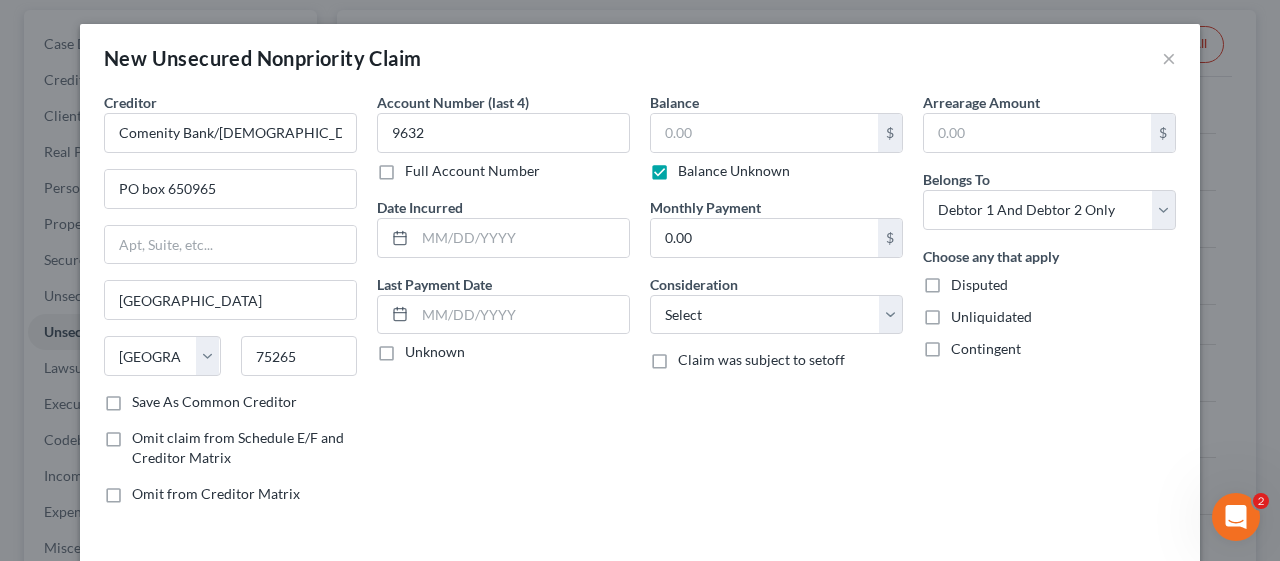 type on "0.00" 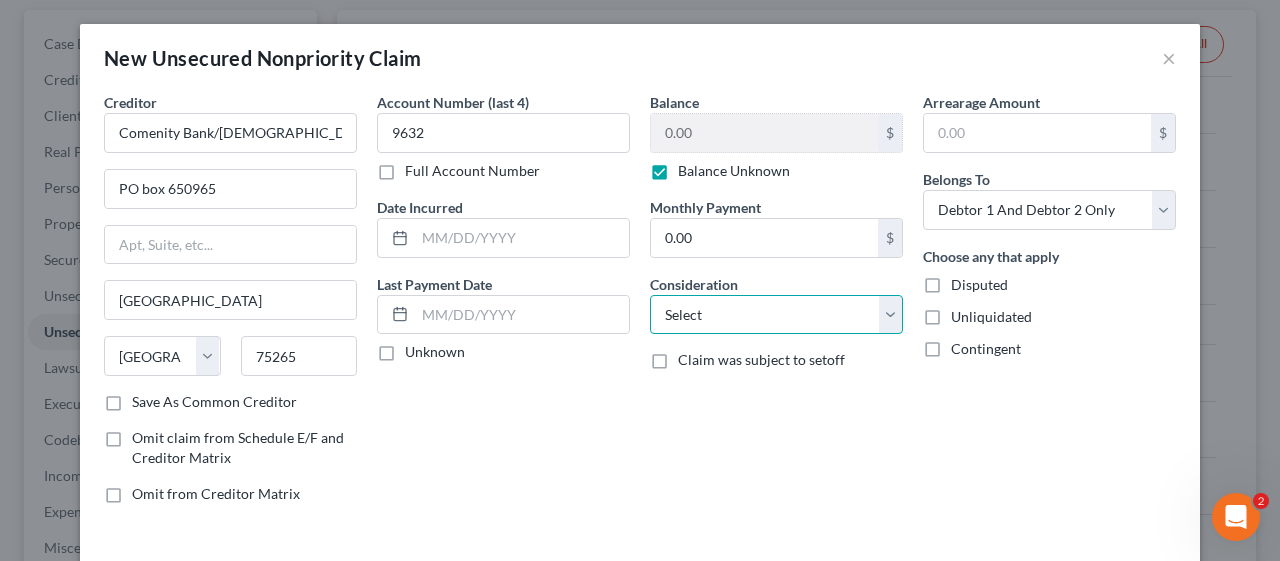 click on "Select Cable / Satellite Services Collection Agency Credit Card Debt Debt Counseling / Attorneys Deficiency Balance Domestic Support Obligations Home / Car Repairs Income Taxes Judgment Liens Medical Services Monies Loaned / Advanced Mortgage Obligation From Divorce Or Separation Obligation To Pensions Other Overdrawn Bank Account Promised To Help Pay Creditors Student Loans Suppliers And Vendors Telephone / Internet Services Utility Services" at bounding box center (776, 315) 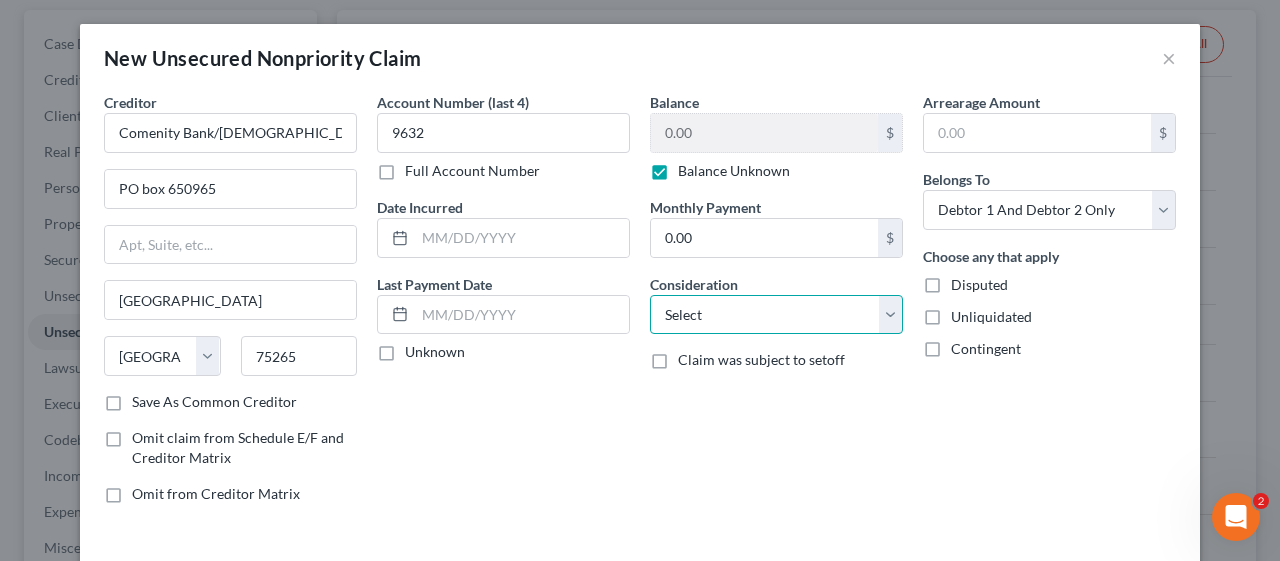 select on "2" 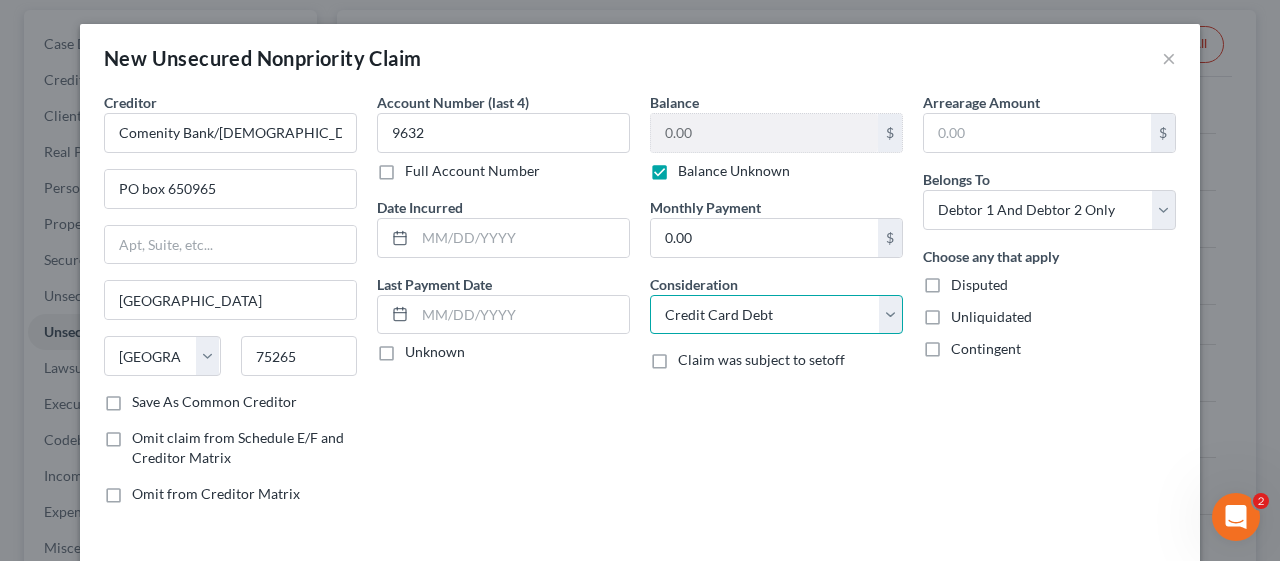 click on "Select Cable / Satellite Services Collection Agency Credit Card Debt Debt Counseling / Attorneys Deficiency Balance Domestic Support Obligations Home / Car Repairs Income Taxes Judgment Liens Medical Services Monies Loaned / Advanced Mortgage Obligation From Divorce Or Separation Obligation To Pensions Other Overdrawn Bank Account Promised To Help Pay Creditors Student Loans Suppliers And Vendors Telephone / Internet Services Utility Services" at bounding box center (776, 315) 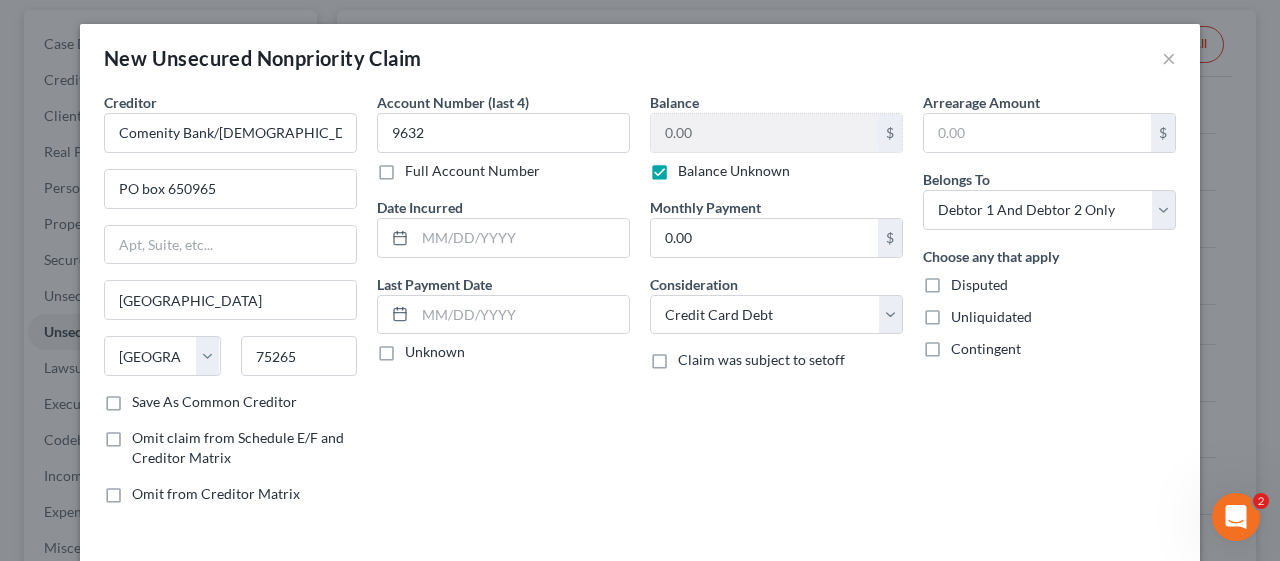 click on "Balance
0.00 $
Balance Unknown
Balance Undetermined
0.00 $
Balance Unknown
Monthly Payment 0.00 $ Consideration Select Cable / Satellite Services Collection Agency Credit Card Debt Debt Counseling / Attorneys Deficiency Balance Domestic Support Obligations Home / Car Repairs Income Taxes Judgment Liens Medical Services Monies Loaned / Advanced Mortgage Obligation From Divorce Or Separation Obligation To Pensions Other Overdrawn Bank Account Promised To Help Pay Creditors Student Loans Suppliers And Vendors Telephone / Internet Services Utility Services Claim was subject to setoff" at bounding box center (776, 306) 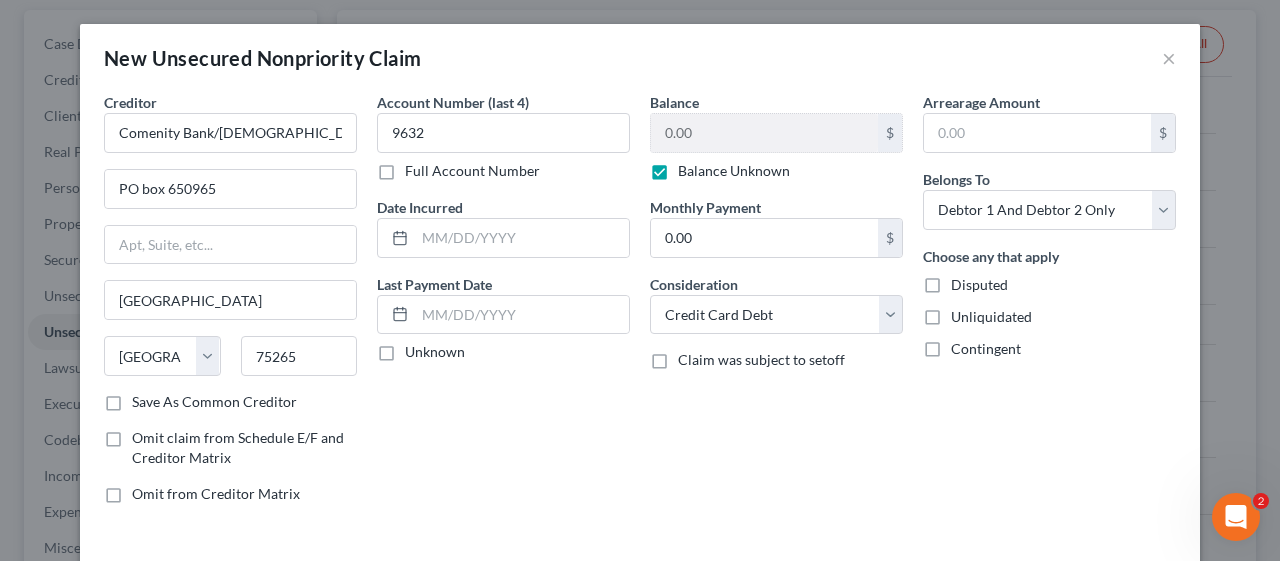 scroll, scrollTop: 80, scrollLeft: 0, axis: vertical 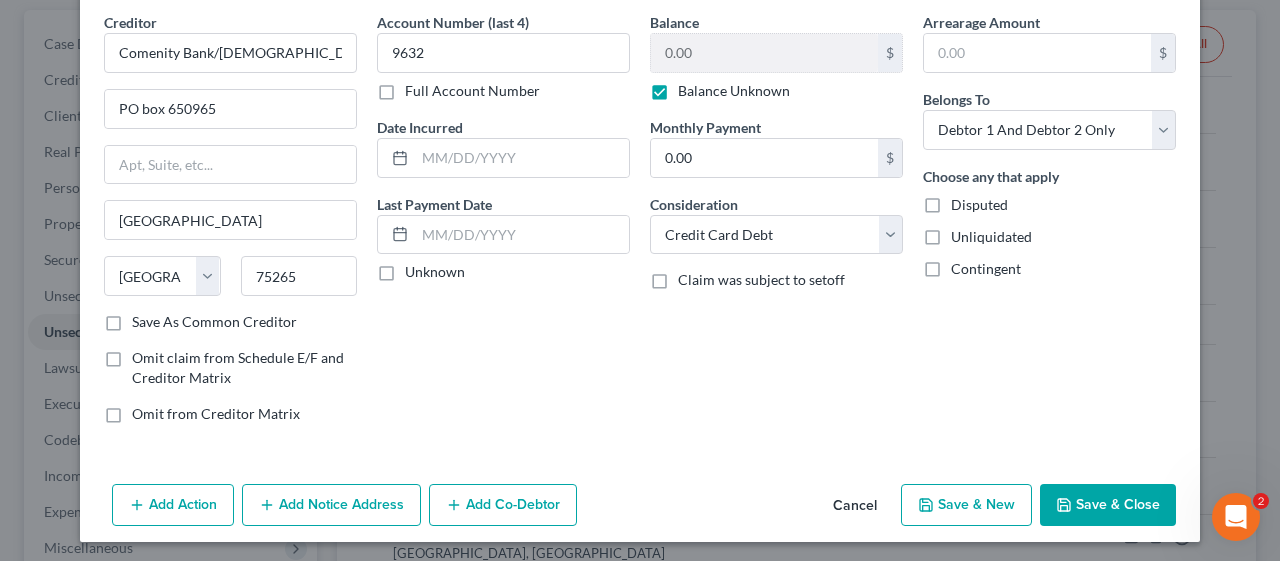 click on "Save & Close" at bounding box center [1108, 505] 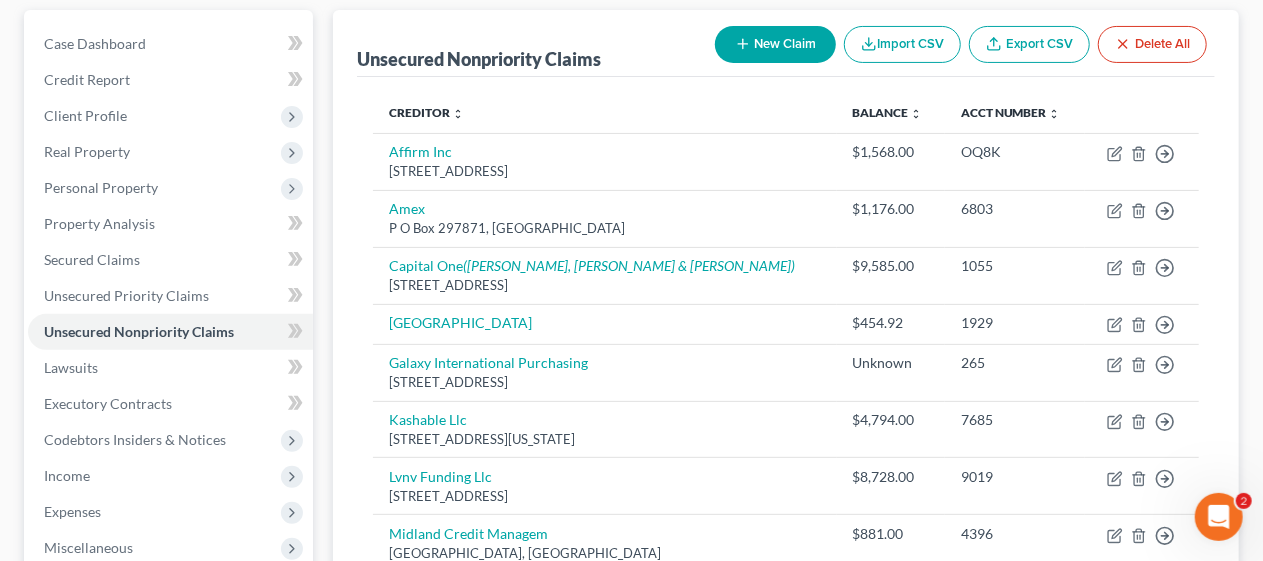 click on "New Claim" at bounding box center [775, 44] 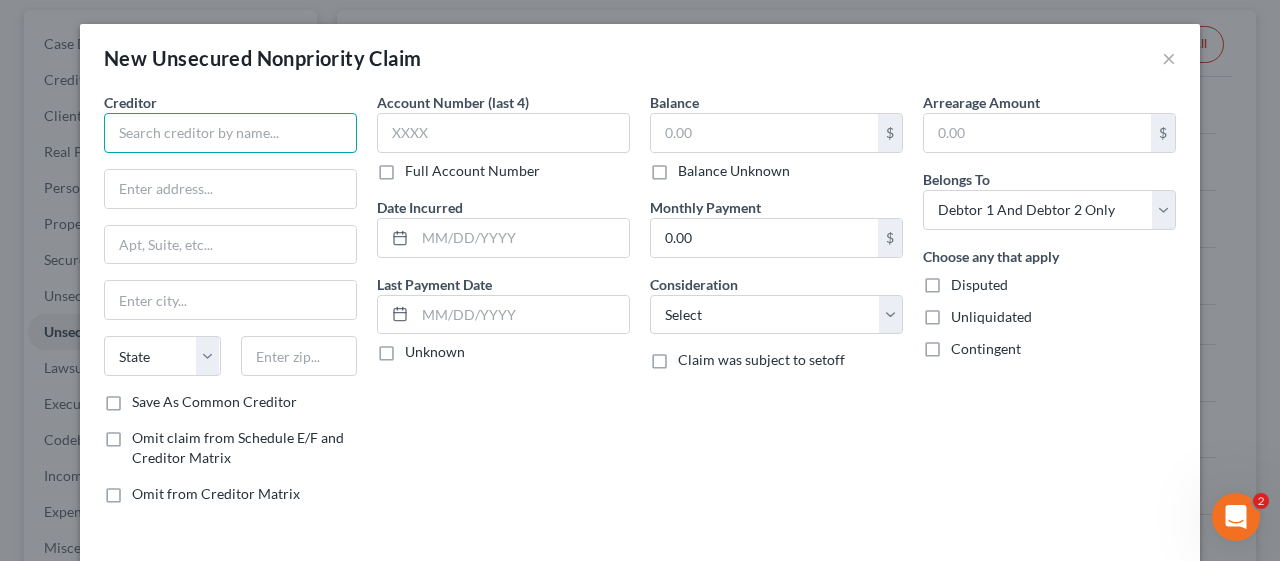 click at bounding box center (230, 133) 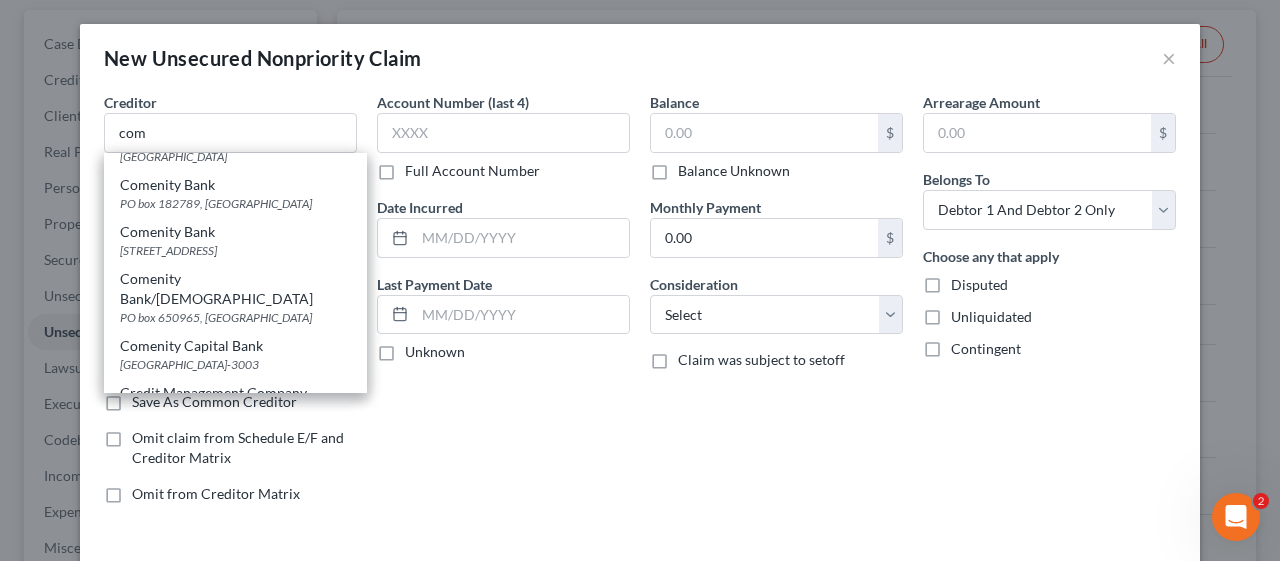 scroll, scrollTop: 0, scrollLeft: 0, axis: both 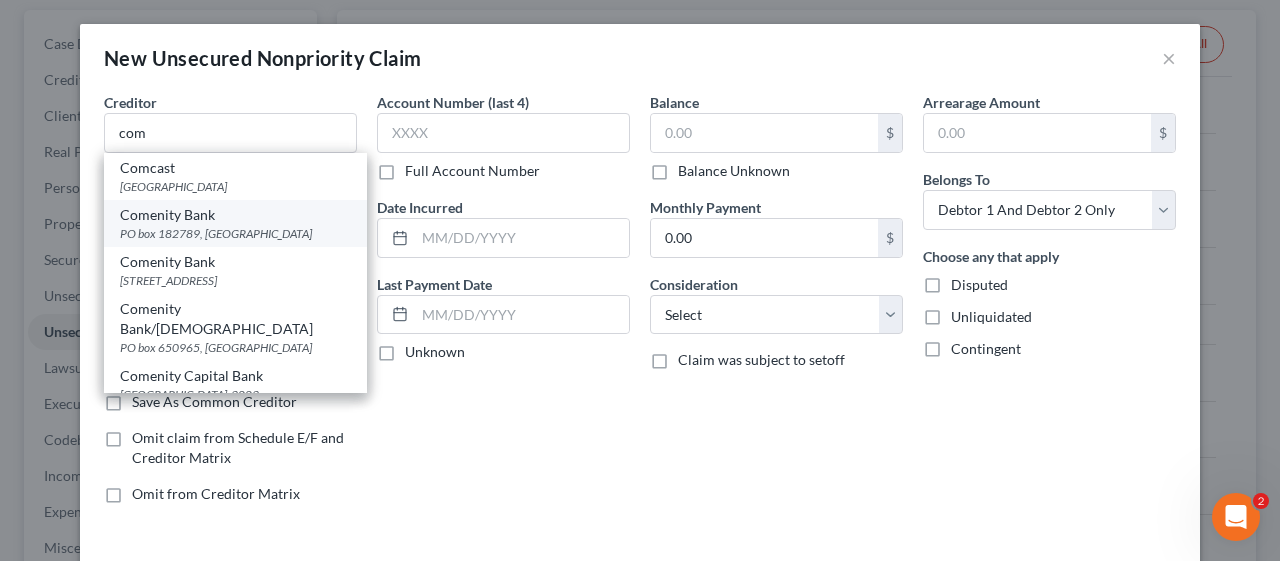click on "Comenity Bank" at bounding box center [235, 215] 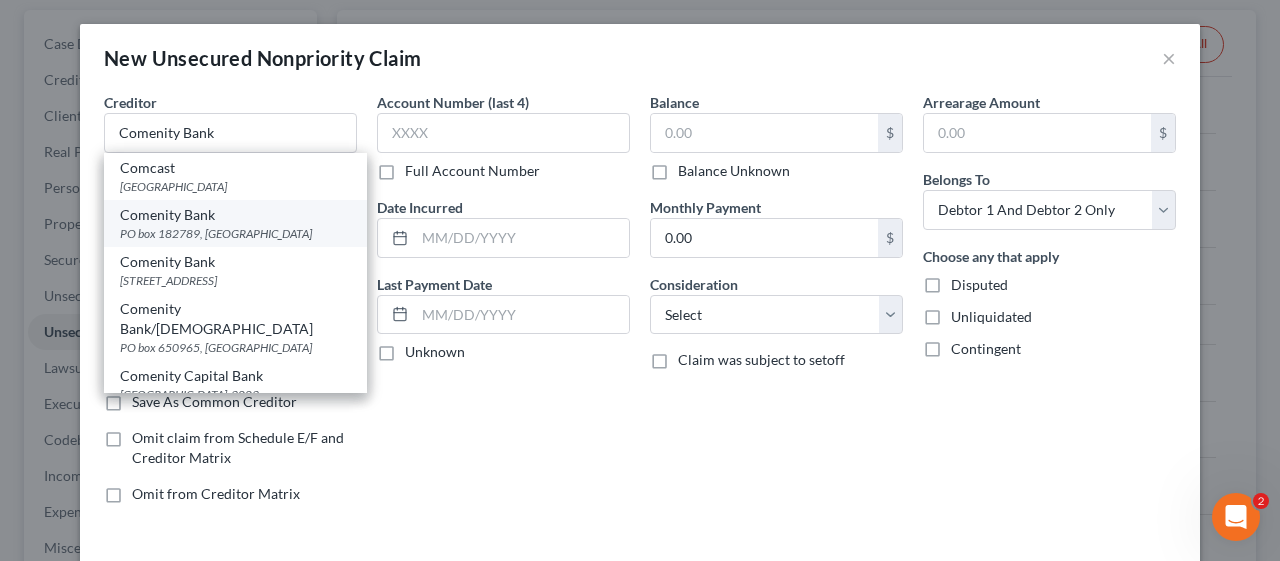 select on "36" 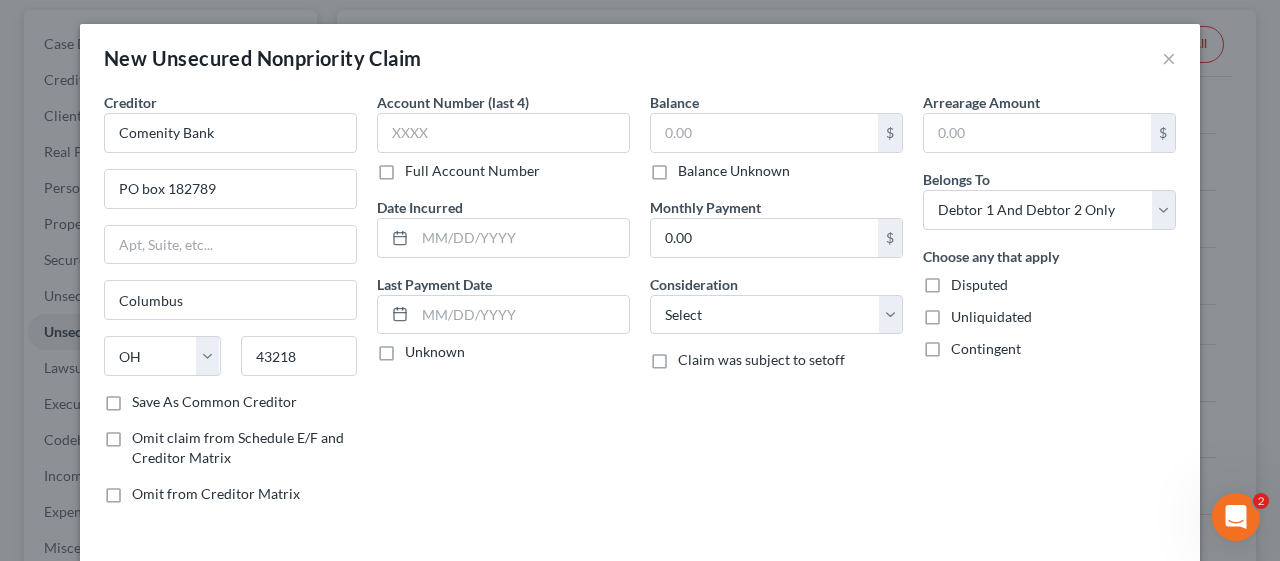 click on "Balance Unknown" at bounding box center [734, 171] 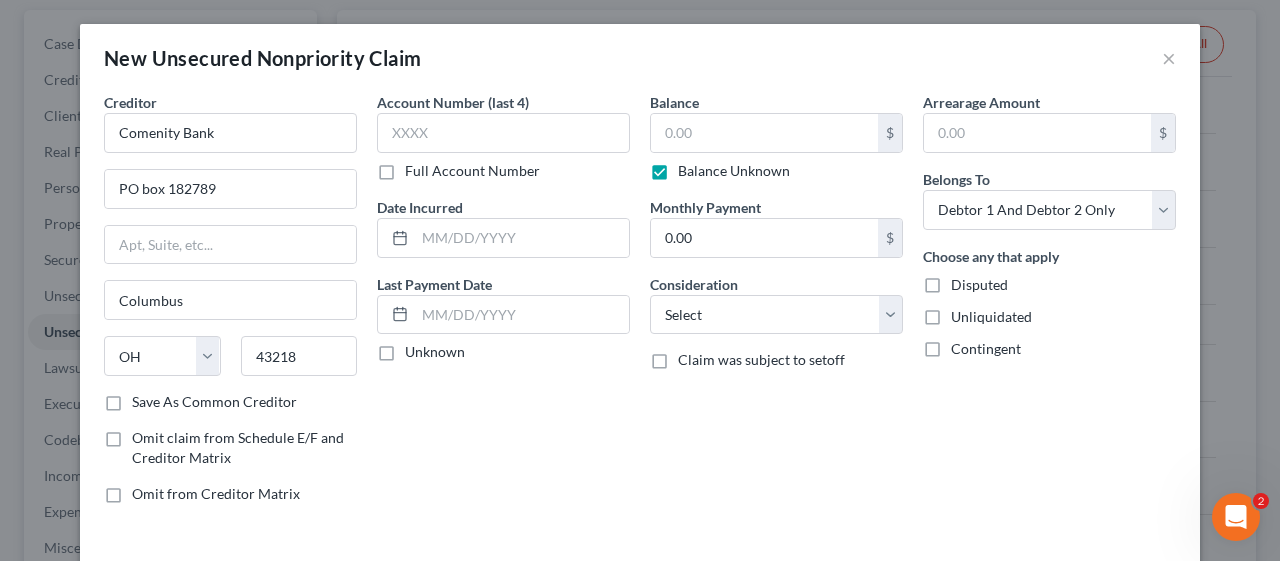 type on "0.00" 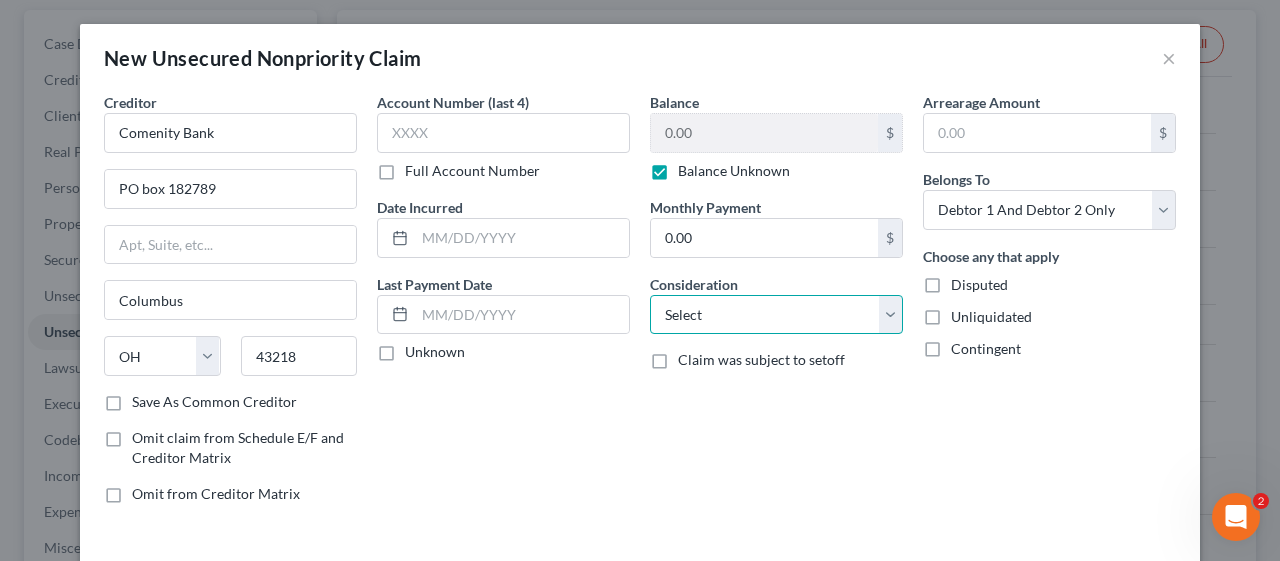 click on "Select Cable / Satellite Services Collection Agency Credit Card Debt Debt Counseling / Attorneys Deficiency Balance Domestic Support Obligations Home / Car Repairs Income Taxes Judgment Liens Medical Services Monies Loaned / Advanced Mortgage Obligation From Divorce Or Separation Obligation To Pensions Other Overdrawn Bank Account Promised To Help Pay Creditors Student Loans Suppliers And Vendors Telephone / Internet Services Utility Services" at bounding box center (776, 315) 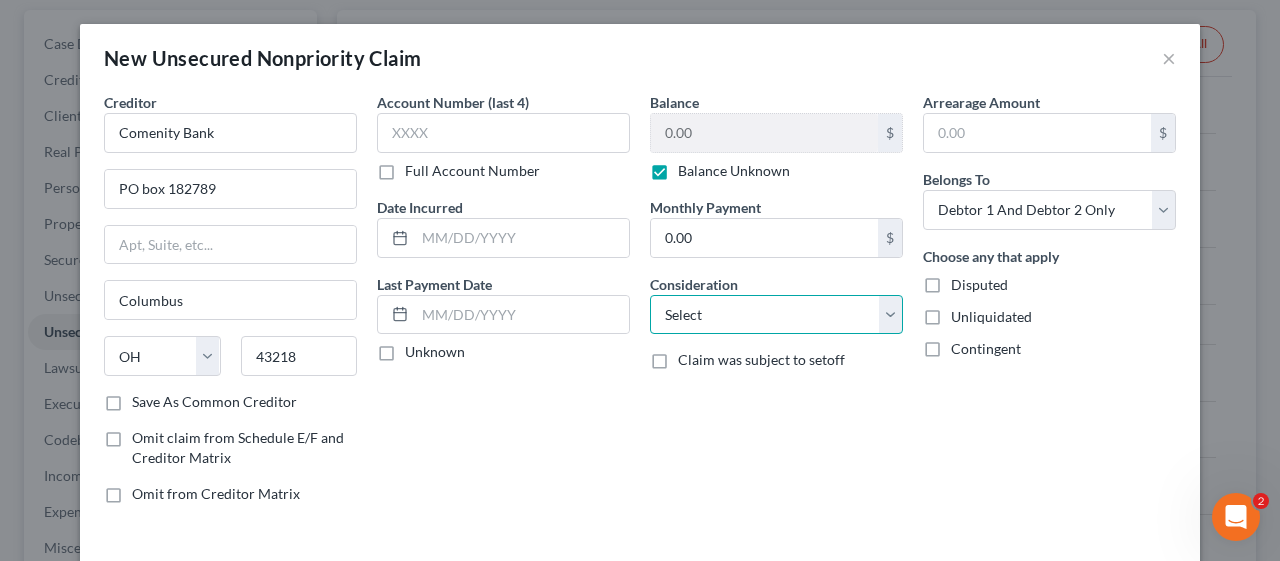 select on "2" 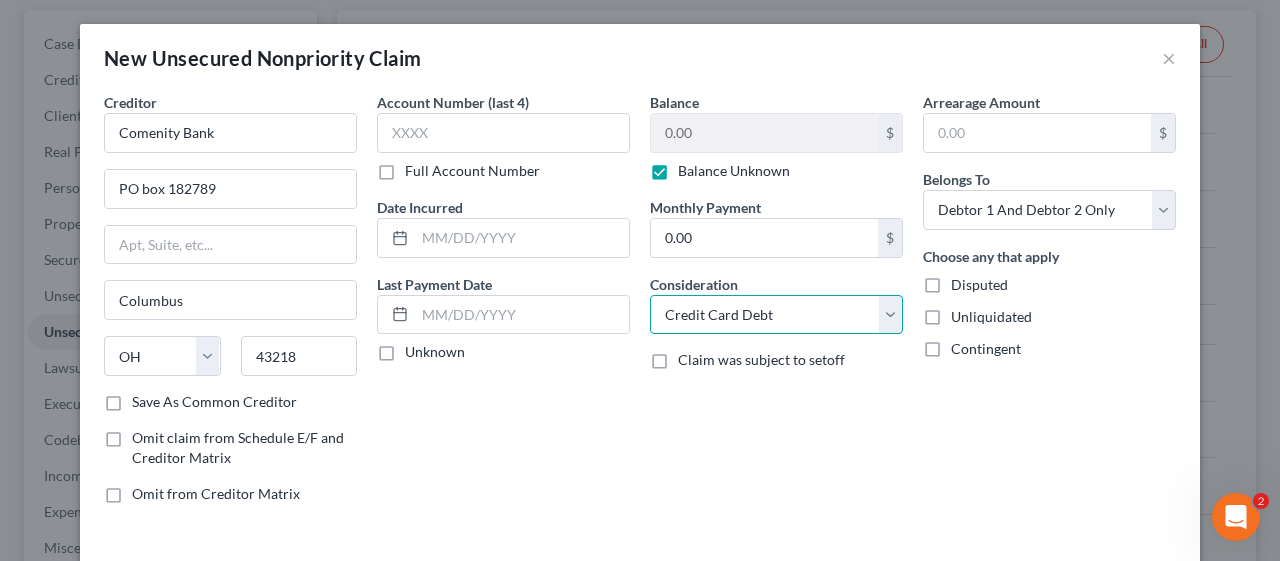 click on "Select Cable / Satellite Services Collection Agency Credit Card Debt Debt Counseling / Attorneys Deficiency Balance Domestic Support Obligations Home / Car Repairs Income Taxes Judgment Liens Medical Services Monies Loaned / Advanced Mortgage Obligation From Divorce Or Separation Obligation To Pensions Other Overdrawn Bank Account Promised To Help Pay Creditors Student Loans Suppliers And Vendors Telephone / Internet Services Utility Services" at bounding box center [776, 315] 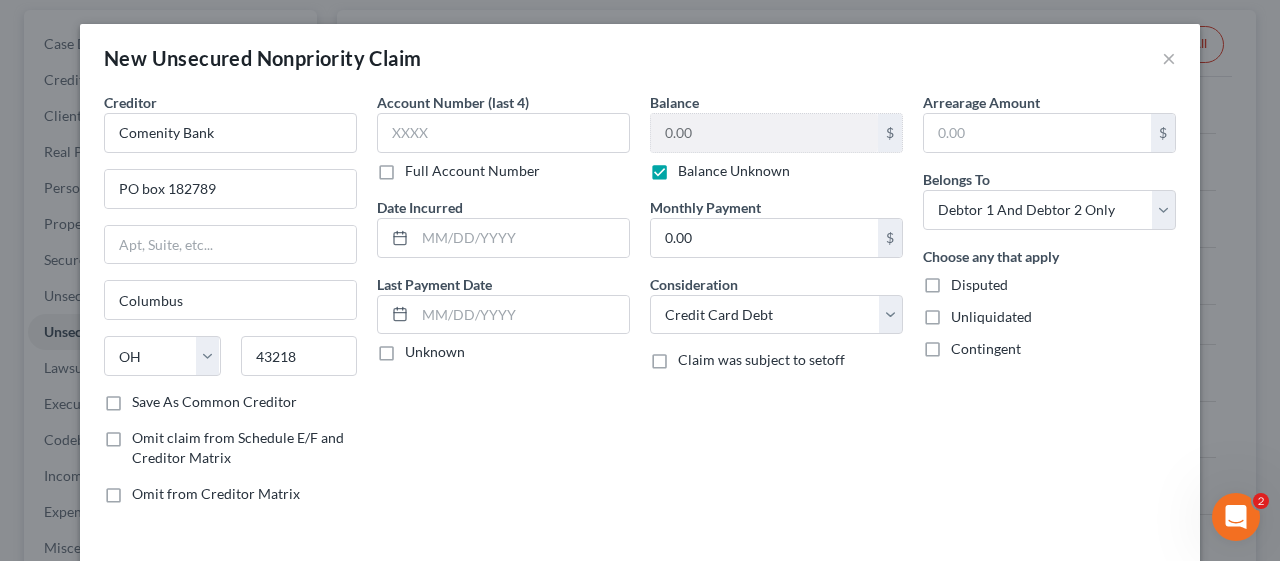 click on "Balance
0.00 $
Balance Unknown
Balance Undetermined
0.00 $
Balance Unknown
Monthly Payment 0.00 $ Consideration Select Cable / Satellite Services Collection Agency Credit Card Debt Debt Counseling / Attorneys Deficiency Balance Domestic Support Obligations Home / Car Repairs Income Taxes Judgment Liens Medical Services Monies Loaned / Advanced Mortgage Obligation From Divorce Or Separation Obligation To Pensions Other Overdrawn Bank Account Promised To Help Pay Creditors Student Loans Suppliers And Vendors Telephone / Internet Services Utility Services Claim was subject to setoff" at bounding box center (776, 306) 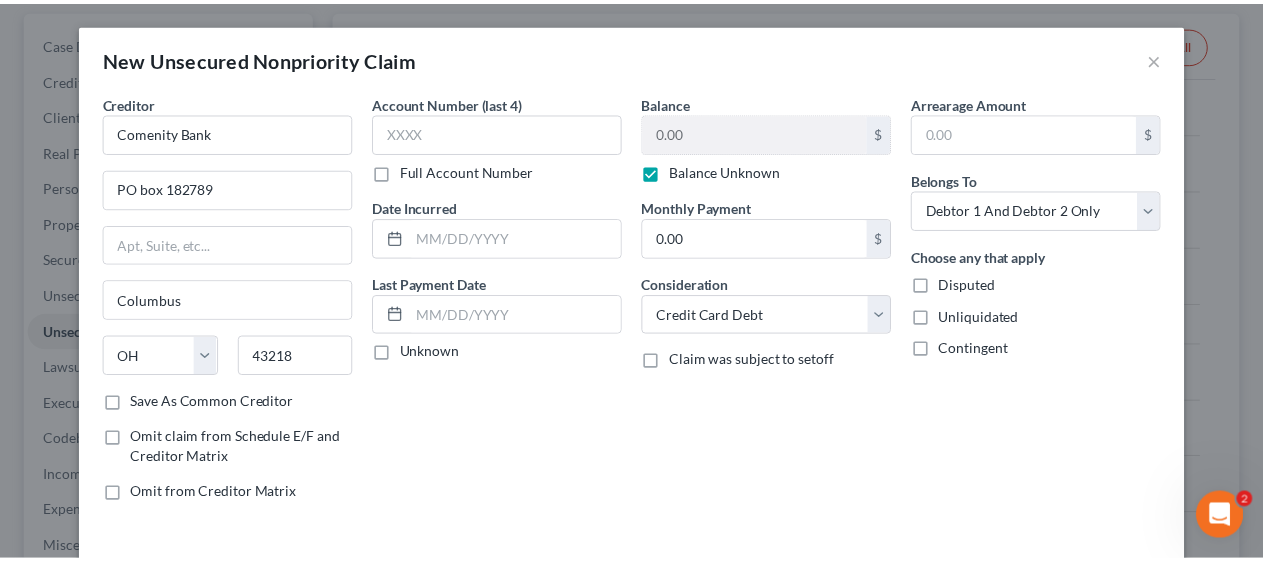 scroll, scrollTop: 80, scrollLeft: 0, axis: vertical 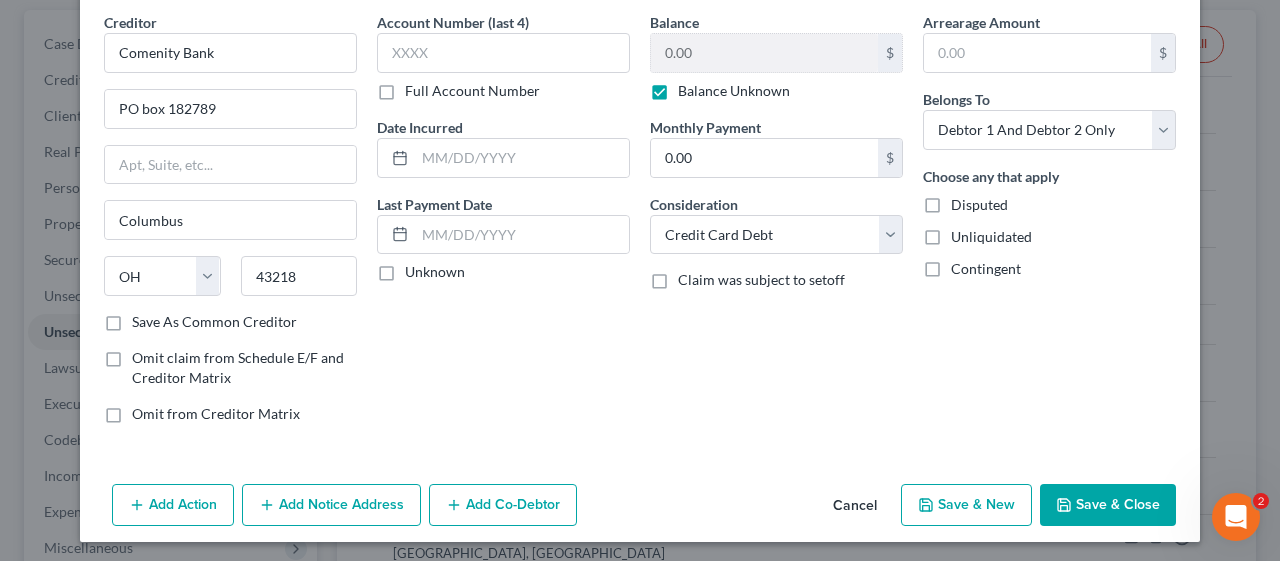 click on "Save & Close" at bounding box center [1108, 505] 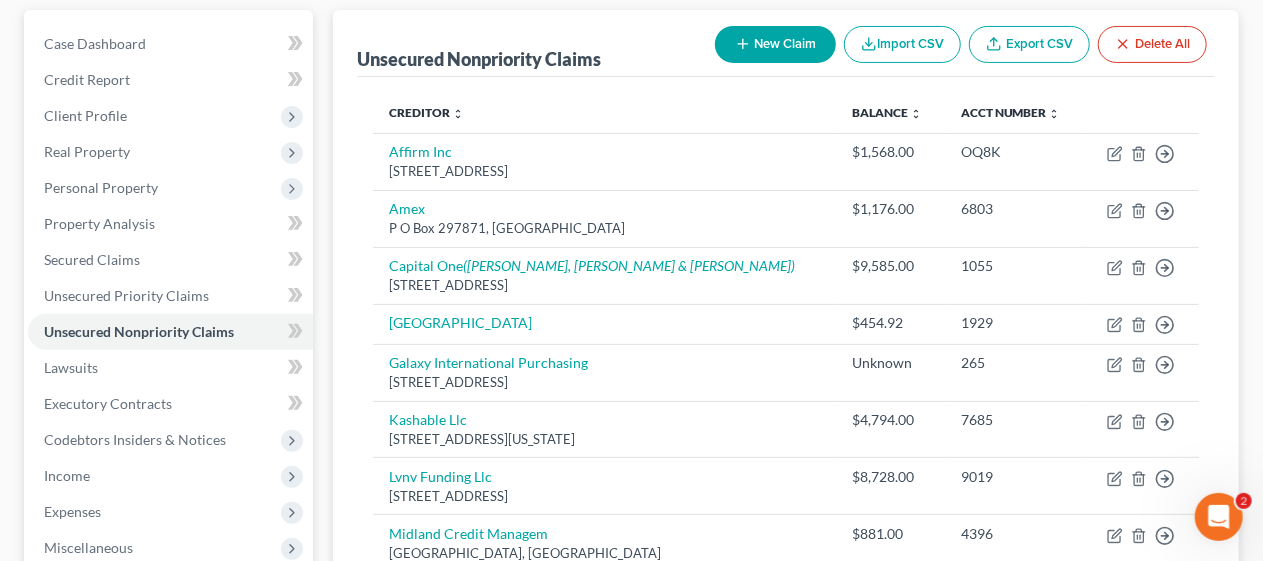 click on "Unsecured Nonpriority Claims New Claim
Import CSV
Export CSV Delete All
Creditor  expand_more   expand_less   unfold_more Balance  expand_more   expand_less   unfold_more Acct Number  expand_more   expand_less   unfold_more Affirm Inc [STREET_ADDRESS] $1,568.00 OQ8K Move to D Move to E Move to G Move to Notice Only Amex P O Box 297871, [GEOGRAPHIC_DATA] $1,176.00 6803 Move to D Move to E Move to G Move to Notice Only Capital One  ([PERSON_NAME], [PERSON_NAME] & [PERSON_NAME]) [STREET_ADDRESS][PERSON_NAME] $9,585.00 1055 Move to D Move to E Move to G Move to Notice Only [GEOGRAPHIC_DATA]   $454.92 1929 Move to D Move to E Move to G Move to Notice Only Galaxy International Purchasing [STREET_ADDRESS] Unknown 265 Move to D Move to E Move to G Move to Notice Only Kashable Llc [STREET_ADDRESS][US_STATE] $4,794.00 7685 Move to D Move to E Move to G Move to Notice Only Lvnv Funding [GEOGRAPHIC_DATA][STREET_ADDRESS]" at bounding box center (786, 625) 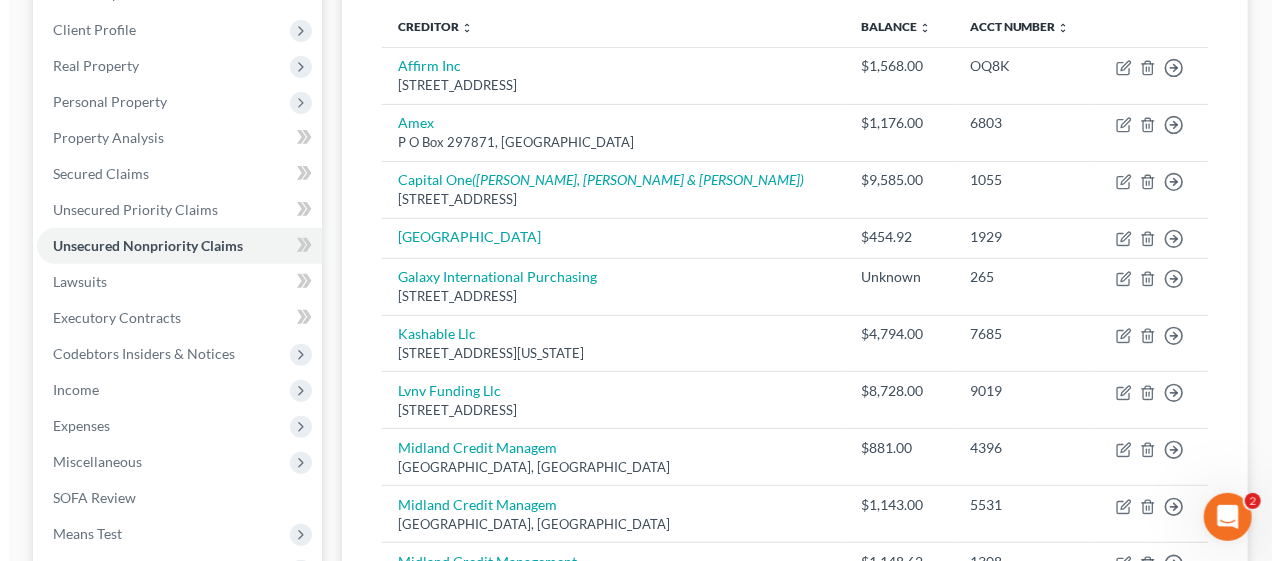 scroll, scrollTop: 0, scrollLeft: 0, axis: both 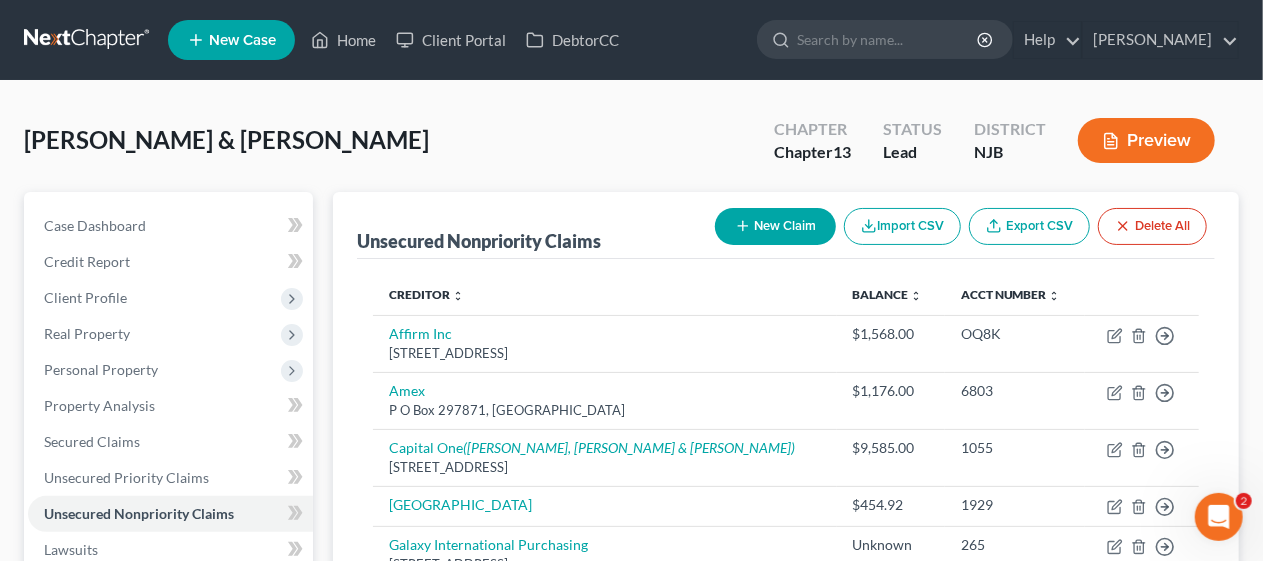 click on "New Claim" at bounding box center [775, 226] 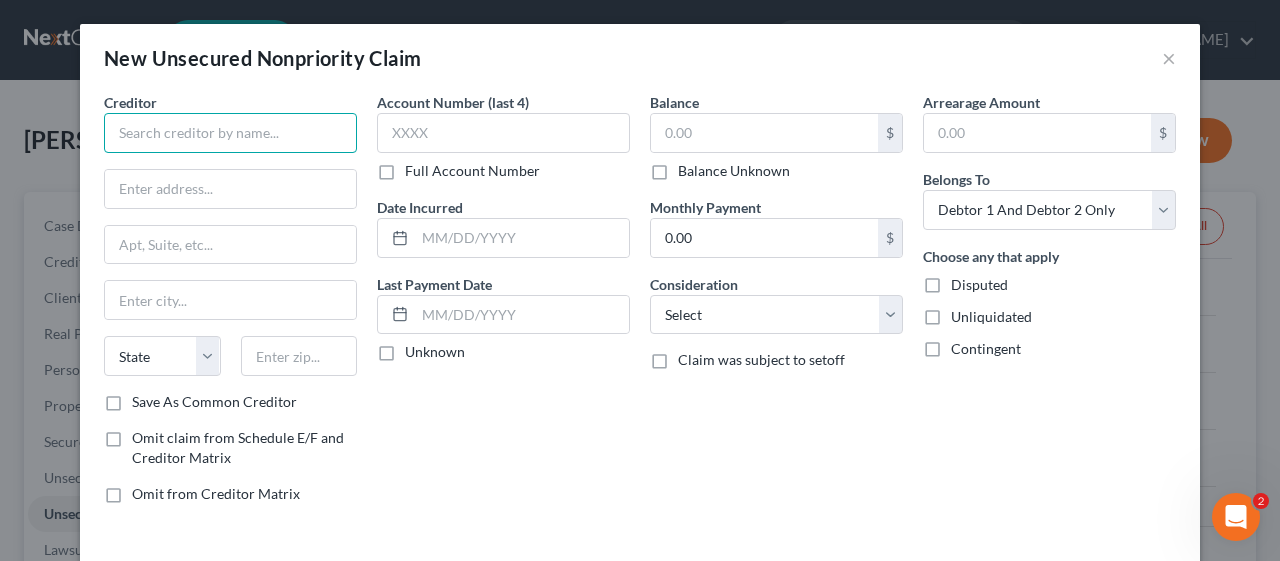 click at bounding box center [230, 133] 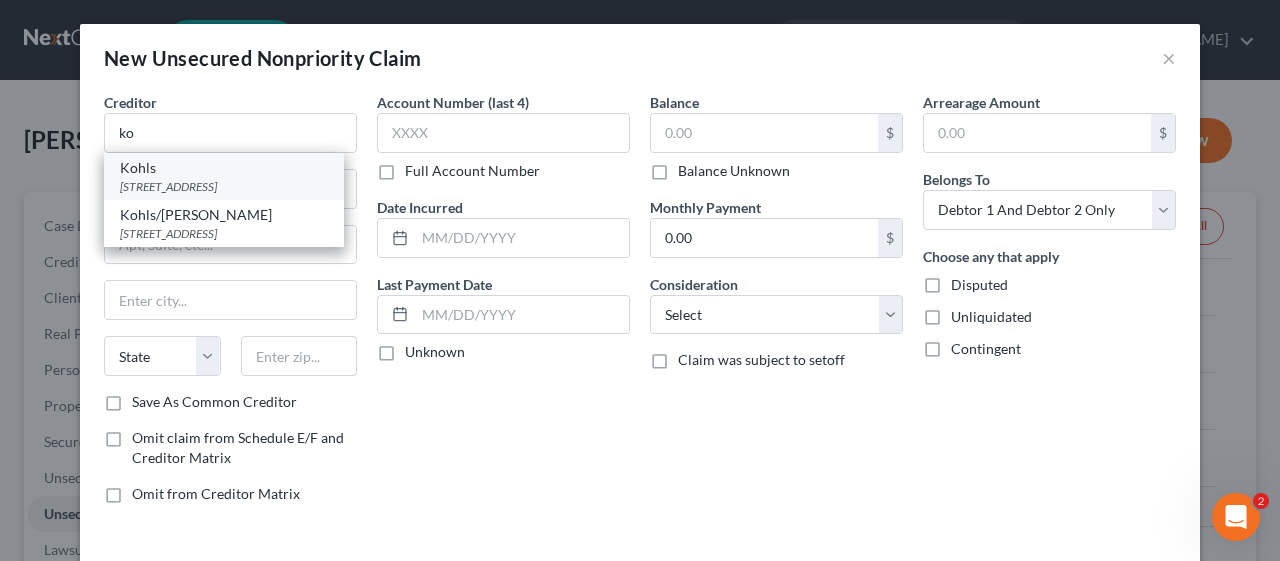click on "Kohls" at bounding box center [224, 168] 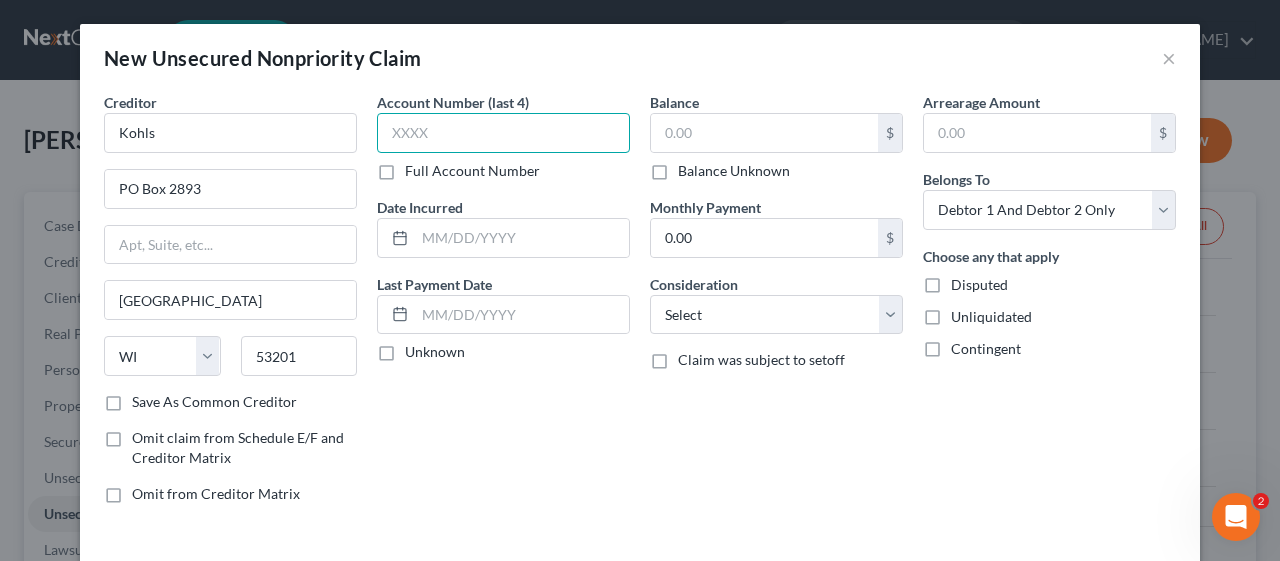 click at bounding box center (503, 133) 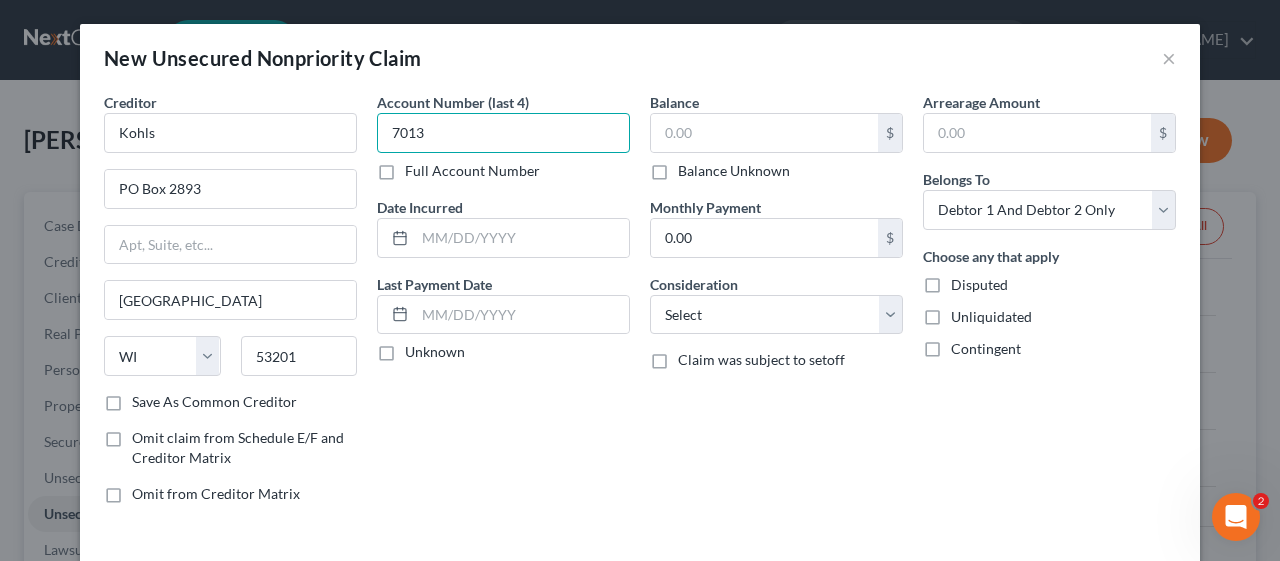 type on "7013" 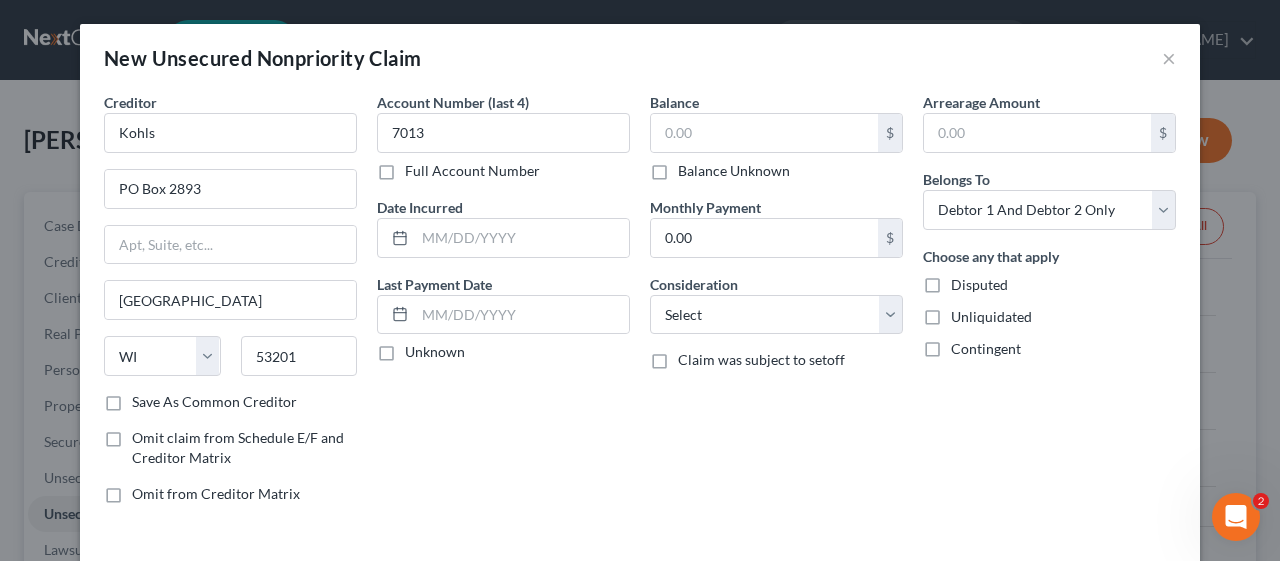 click on "Balance Unknown" at bounding box center [734, 171] 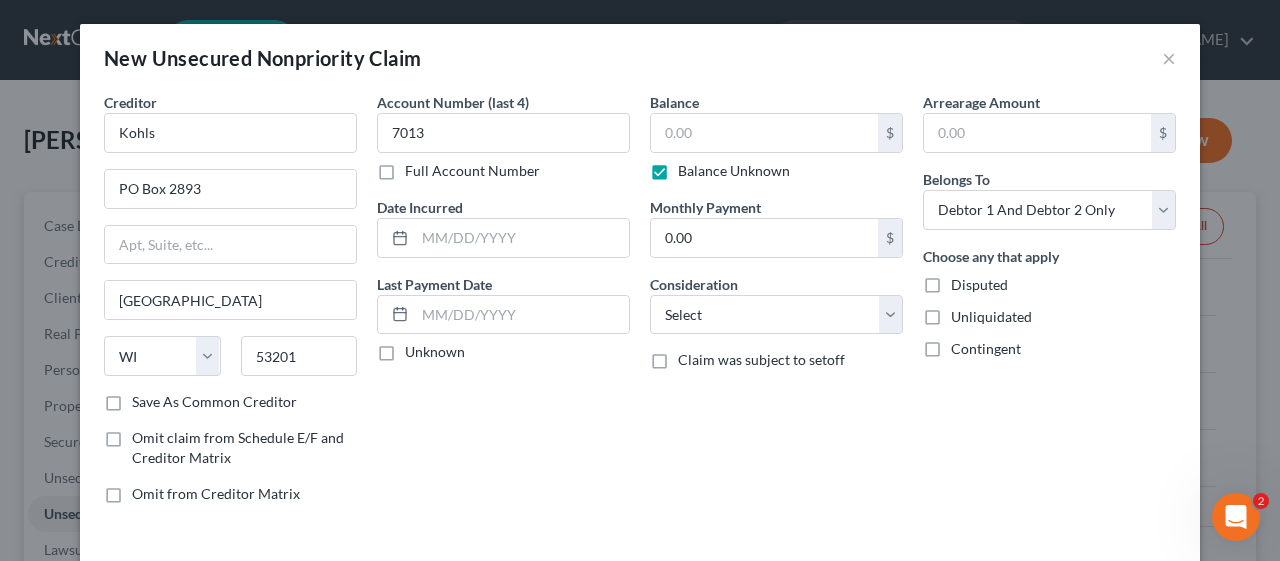 type on "0.00" 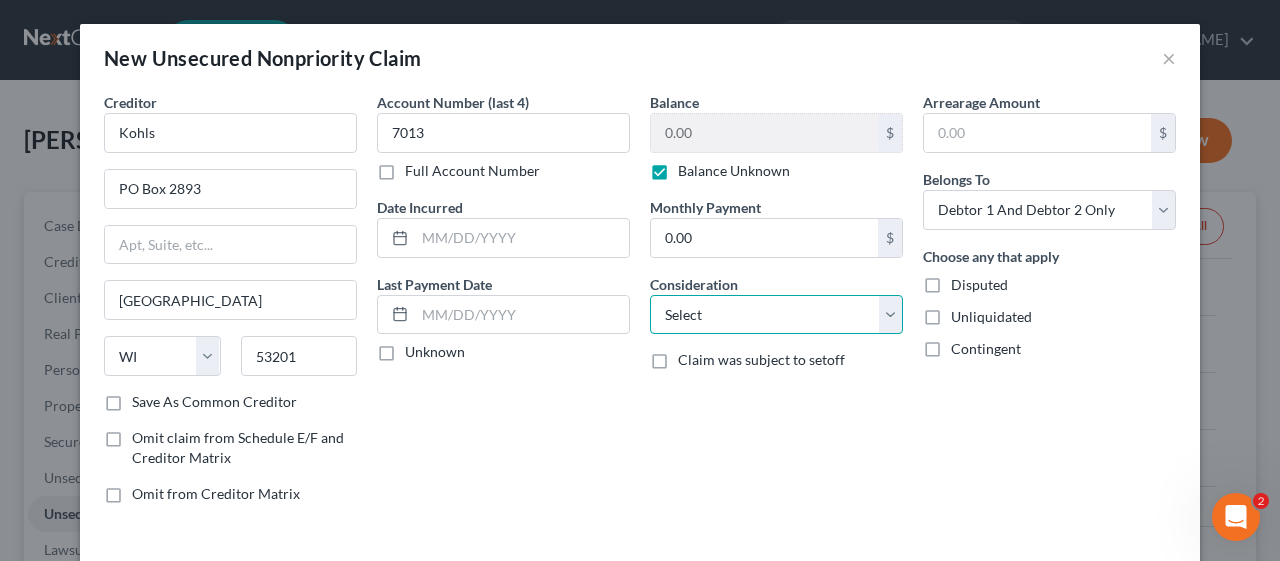 click on "Select Cable / Satellite Services Collection Agency Credit Card Debt Debt Counseling / Attorneys Deficiency Balance Domestic Support Obligations Home / Car Repairs Income Taxes Judgment Liens Medical Services Monies Loaned / Advanced Mortgage Obligation From Divorce Or Separation Obligation To Pensions Other Overdrawn Bank Account Promised To Help Pay Creditors Student Loans Suppliers And Vendors Telephone / Internet Services Utility Services" at bounding box center [776, 315] 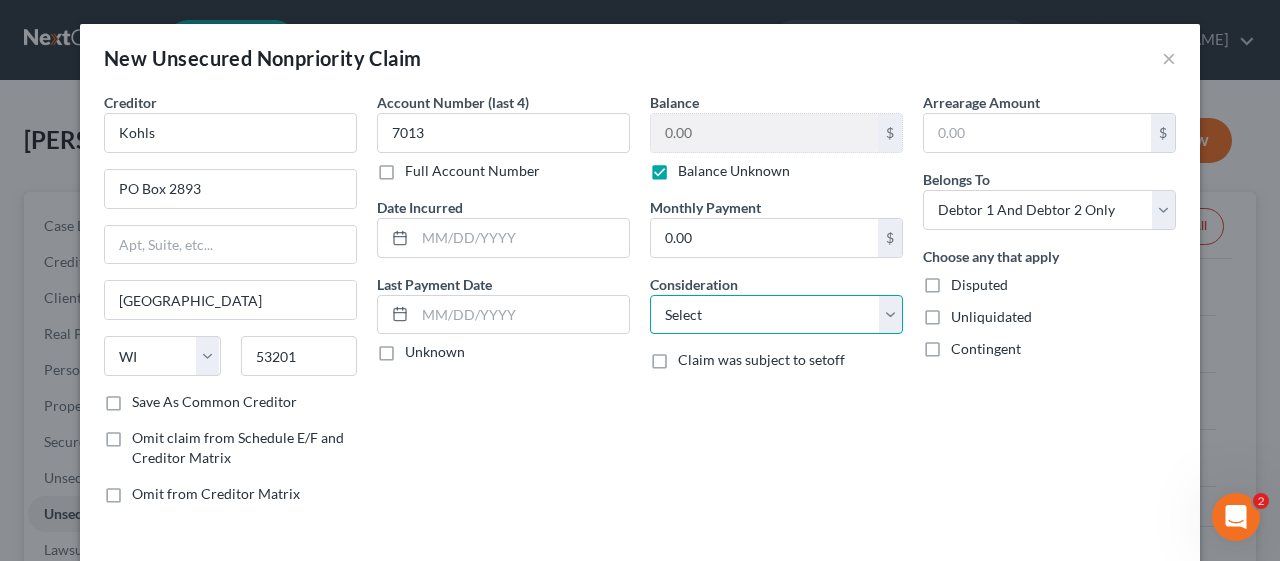 select on "2" 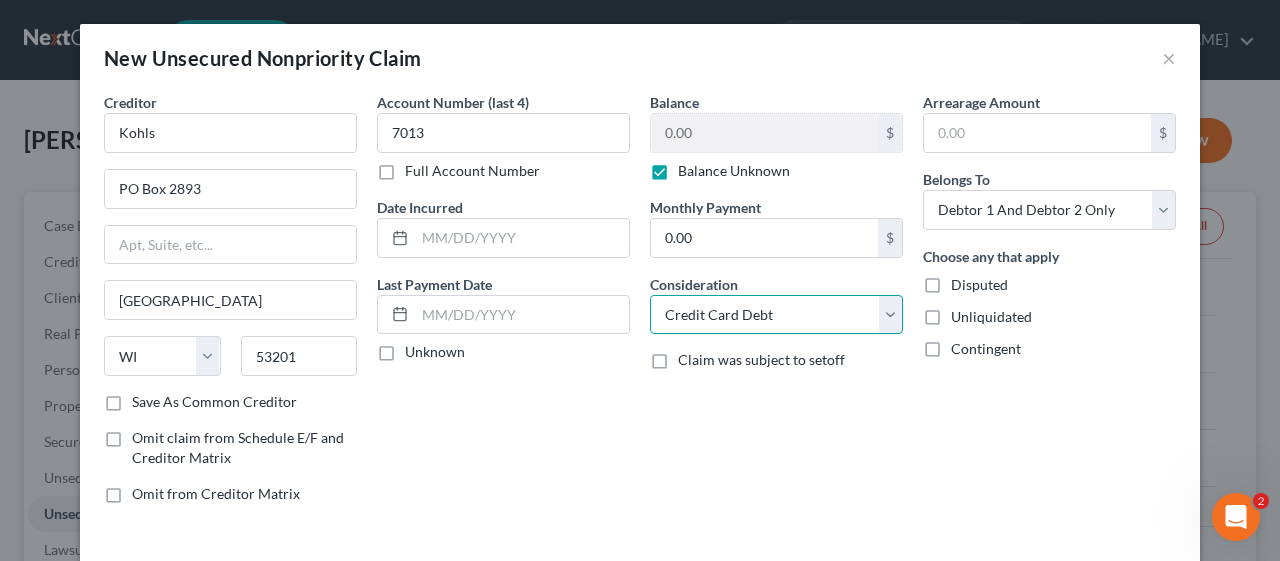 click on "Select Cable / Satellite Services Collection Agency Credit Card Debt Debt Counseling / Attorneys Deficiency Balance Domestic Support Obligations Home / Car Repairs Income Taxes Judgment Liens Medical Services Monies Loaned / Advanced Mortgage Obligation From Divorce Or Separation Obligation To Pensions Other Overdrawn Bank Account Promised To Help Pay Creditors Student Loans Suppliers And Vendors Telephone / Internet Services Utility Services" at bounding box center (776, 315) 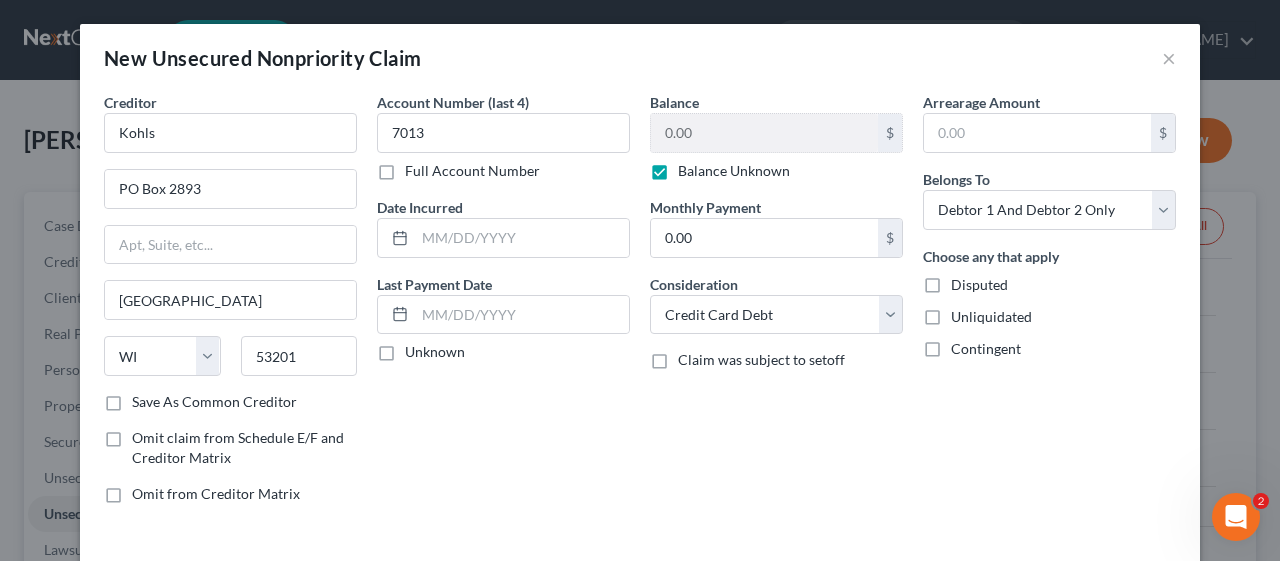 click on "Balance
0.00 $
Balance Unknown
Balance Undetermined
0.00 $
Balance Unknown
Monthly Payment 0.00 $ Consideration Select Cable / Satellite Services Collection Agency Credit Card Debt Debt Counseling / Attorneys Deficiency Balance Domestic Support Obligations Home / Car Repairs Income Taxes Judgment Liens Medical Services Monies Loaned / Advanced Mortgage Obligation From Divorce Or Separation Obligation To Pensions Other Overdrawn Bank Account Promised To Help Pay Creditors Student Loans Suppliers And Vendors Telephone / Internet Services Utility Services Claim was subject to setoff" at bounding box center [776, 306] 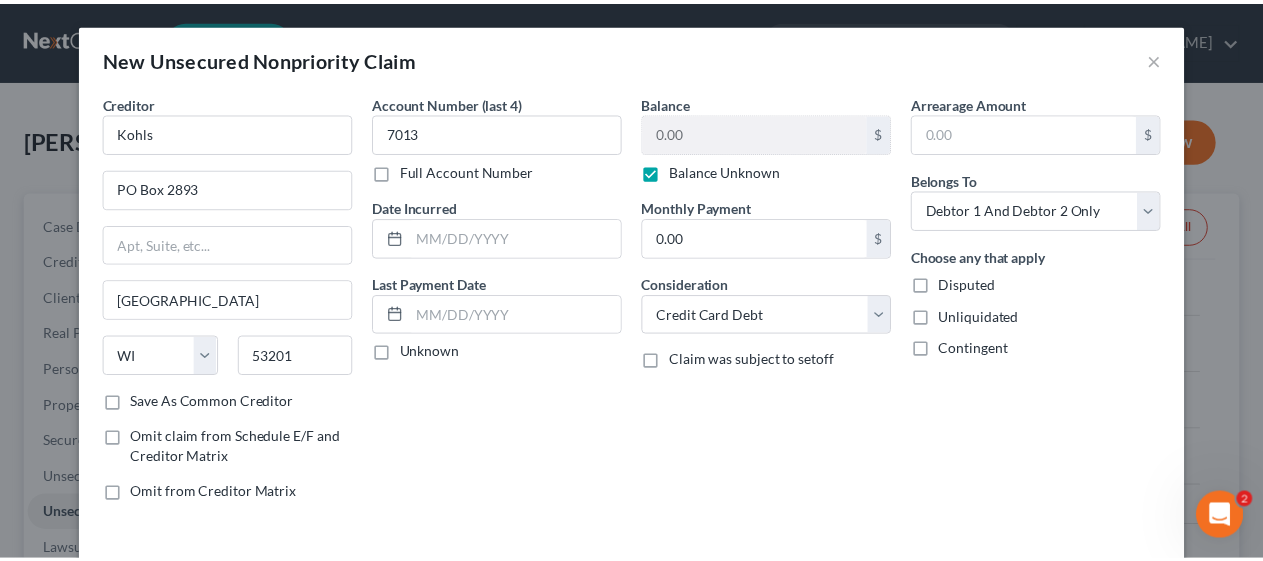 scroll, scrollTop: 80, scrollLeft: 0, axis: vertical 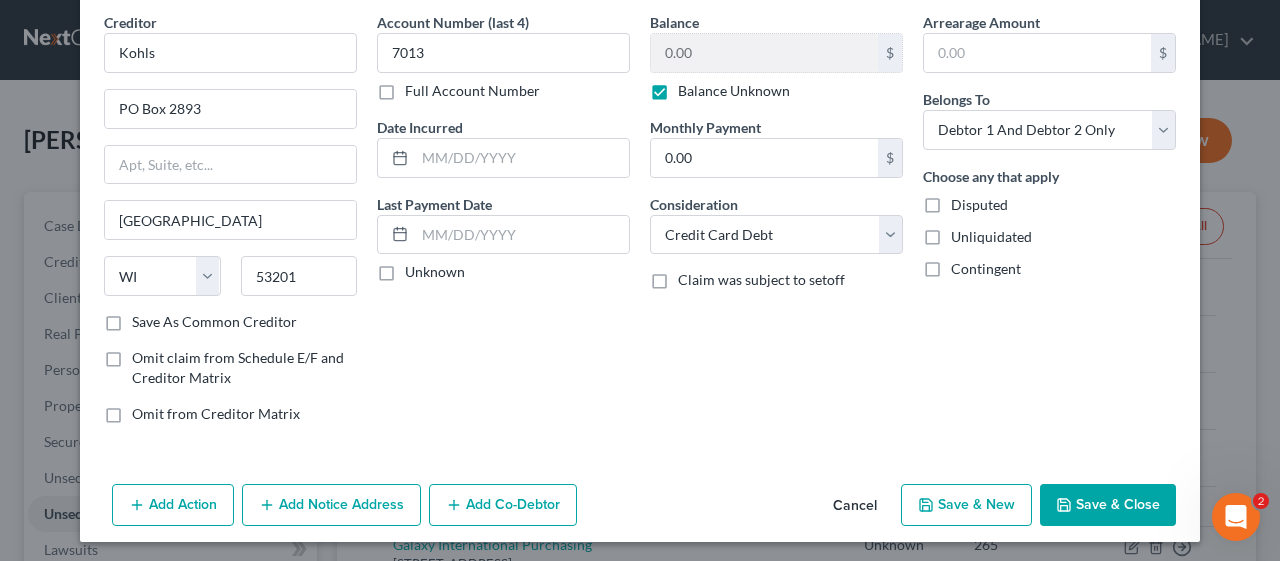 click on "Save & Close" at bounding box center (1108, 505) 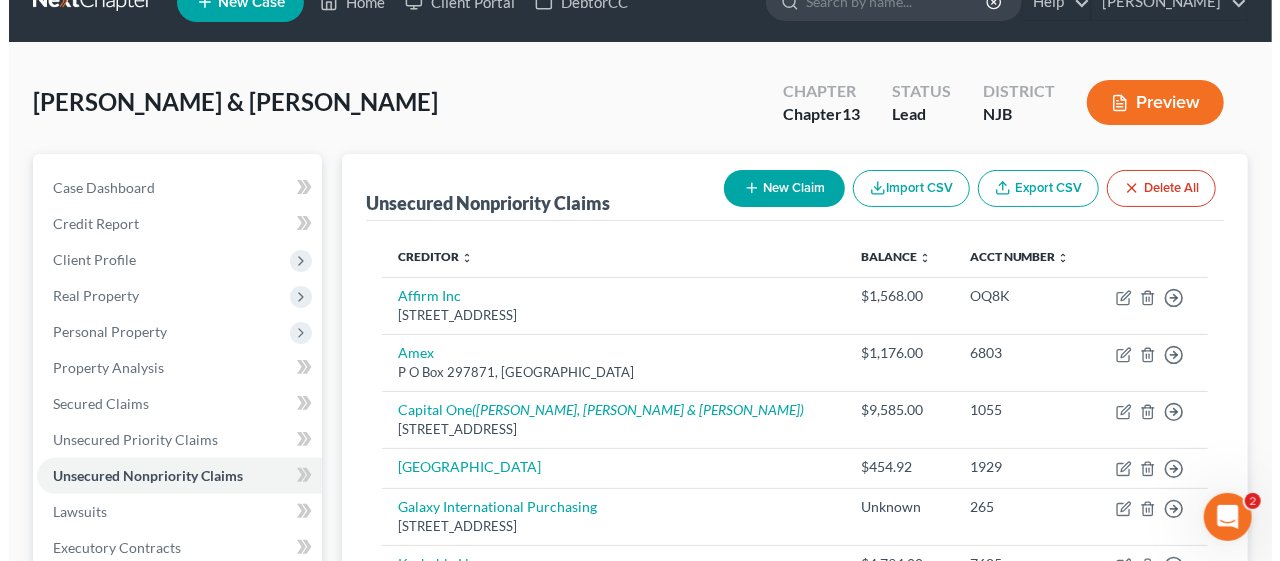scroll, scrollTop: 0, scrollLeft: 0, axis: both 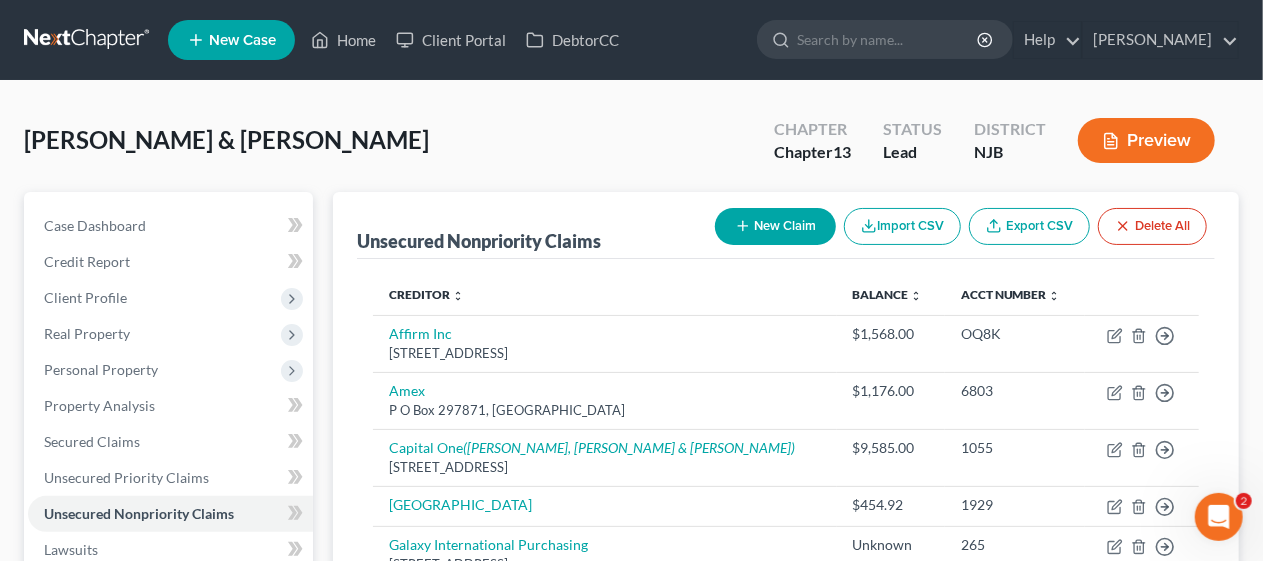 click on "New Claim" at bounding box center [775, 226] 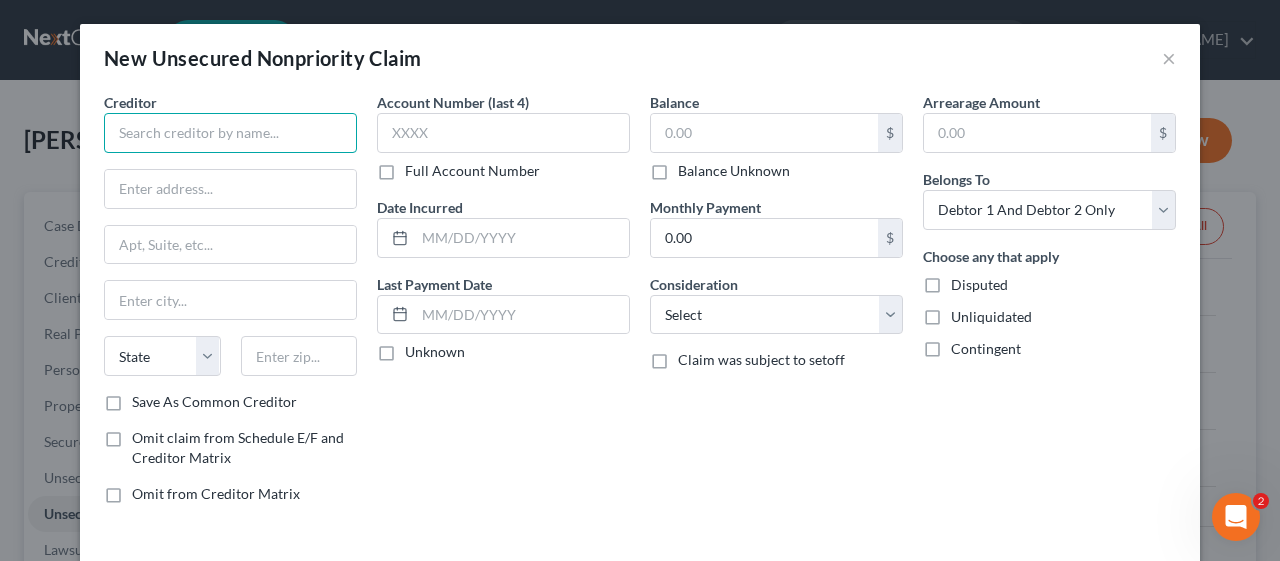 click at bounding box center [230, 133] 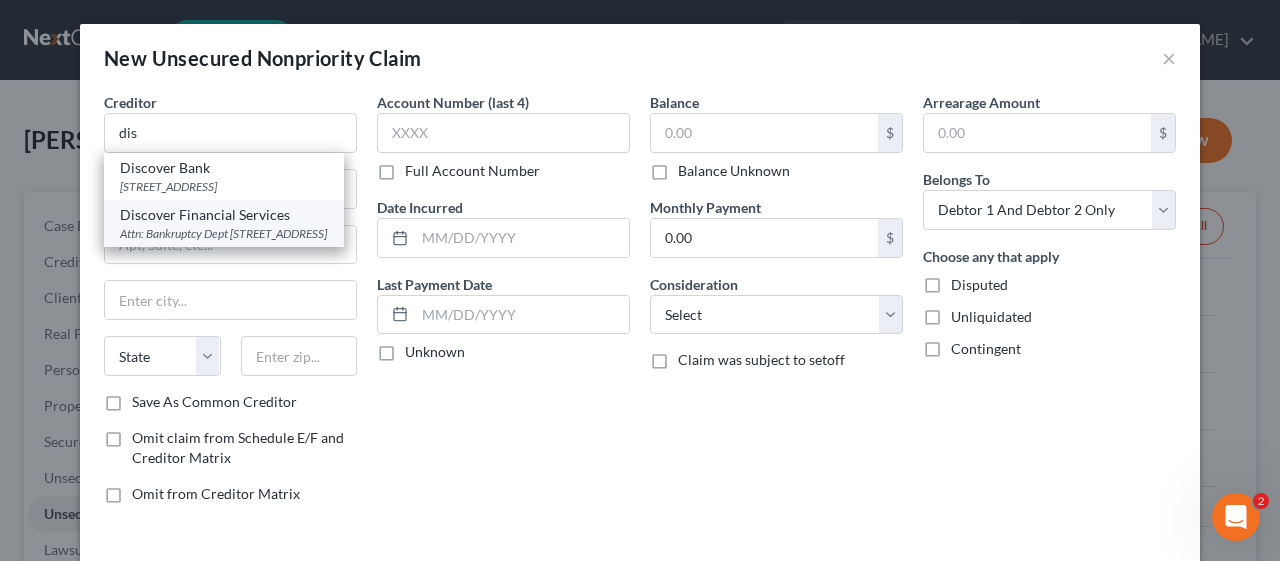 click on "Discover Financial Services" at bounding box center (224, 215) 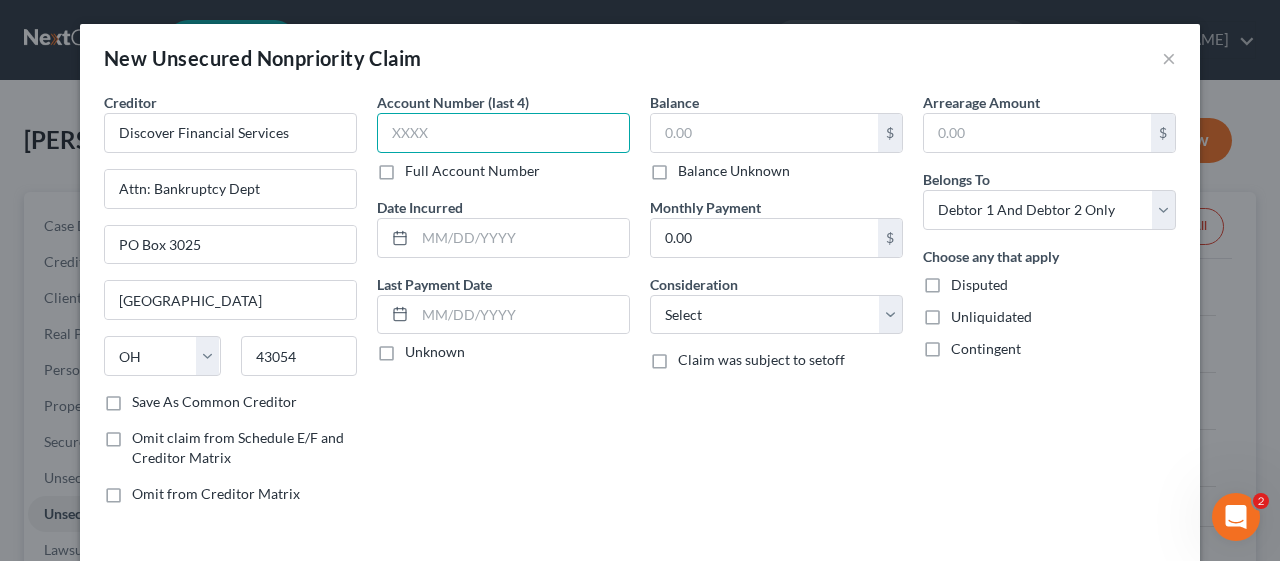 click at bounding box center [503, 133] 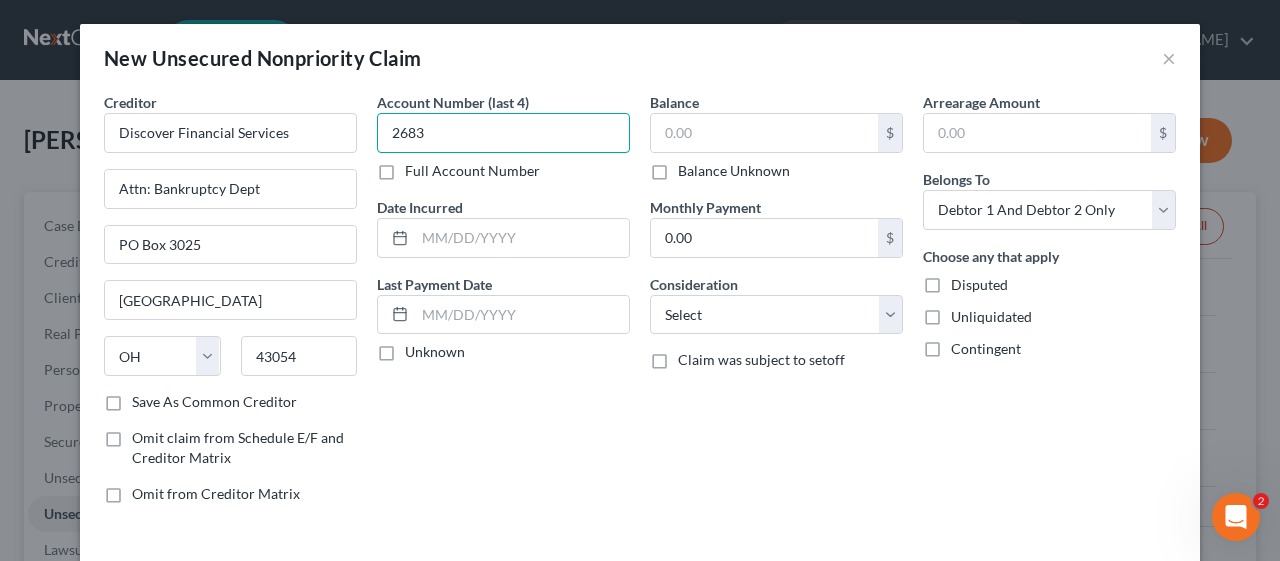 type on "2683" 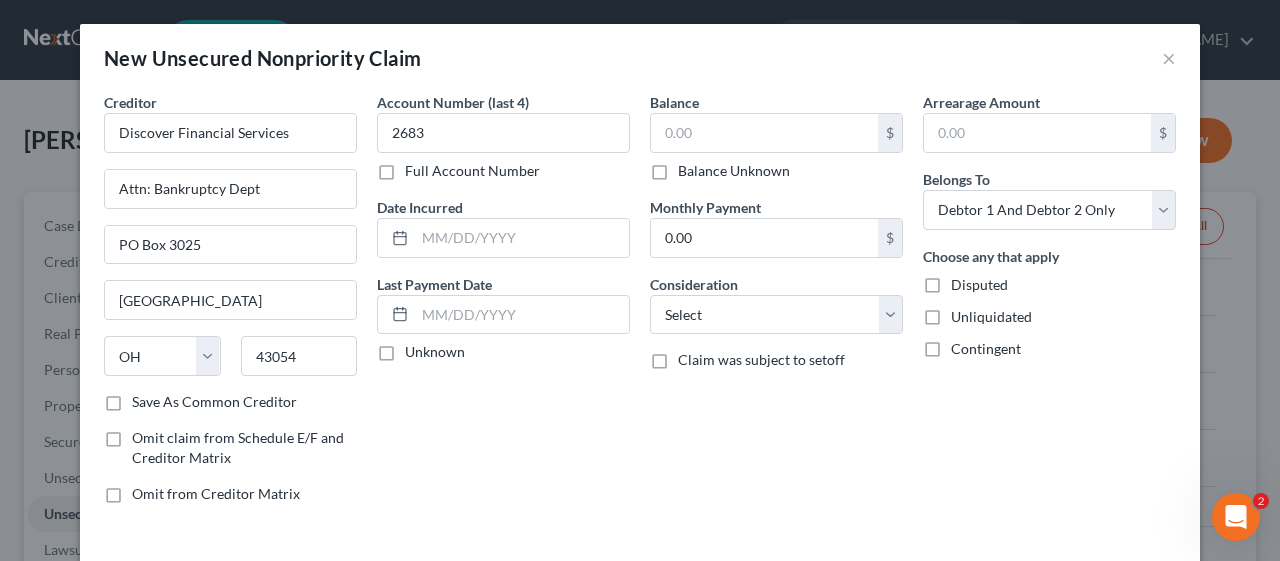 click on "Balance Unknown" at bounding box center (734, 171) 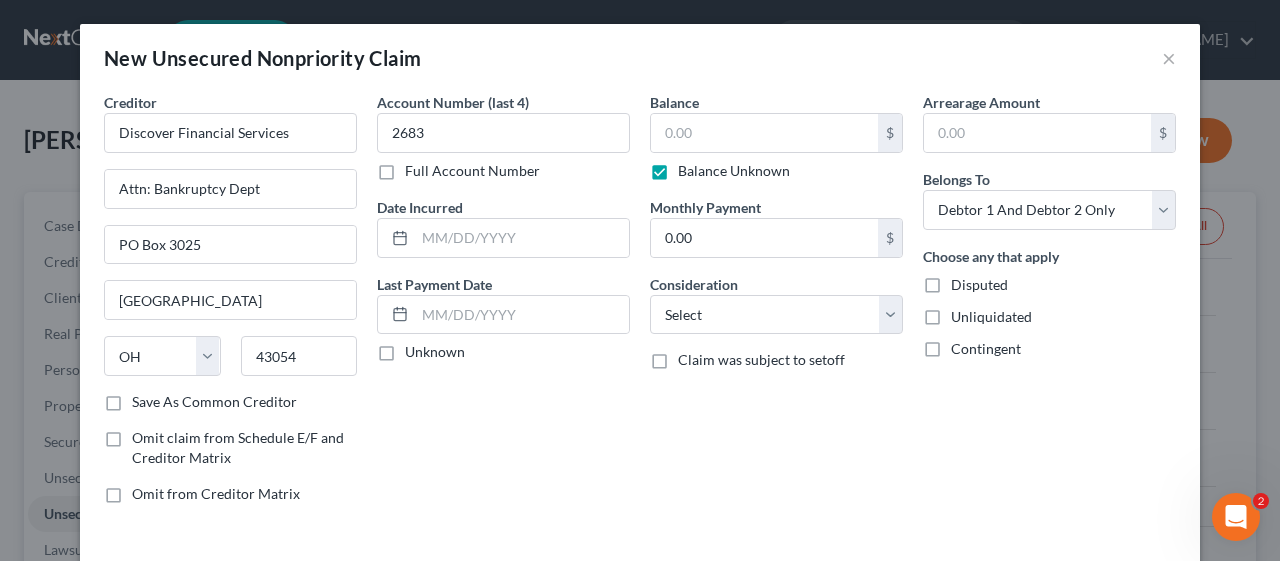 type on "0.00" 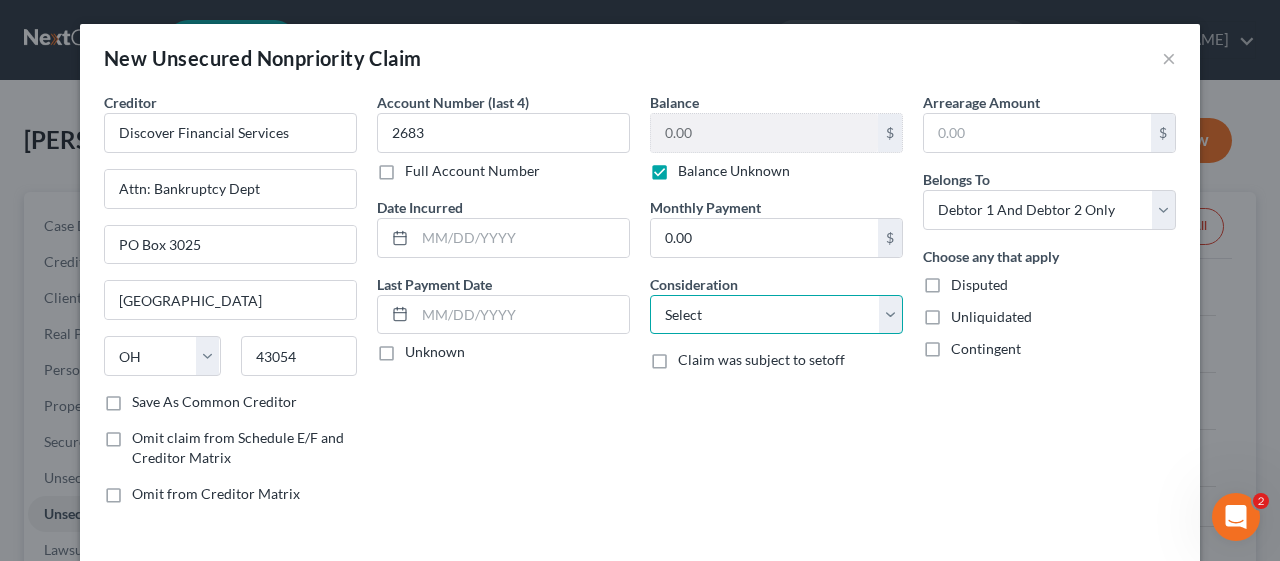 click on "Select Cable / Satellite Services Collection Agency Credit Card Debt Debt Counseling / Attorneys Deficiency Balance Domestic Support Obligations Home / Car Repairs Income Taxes Judgment Liens Medical Services Monies Loaned / Advanced Mortgage Obligation From Divorce Or Separation Obligation To Pensions Other Overdrawn Bank Account Promised To Help Pay Creditors Student Loans Suppliers And Vendors Telephone / Internet Services Utility Services" at bounding box center [776, 315] 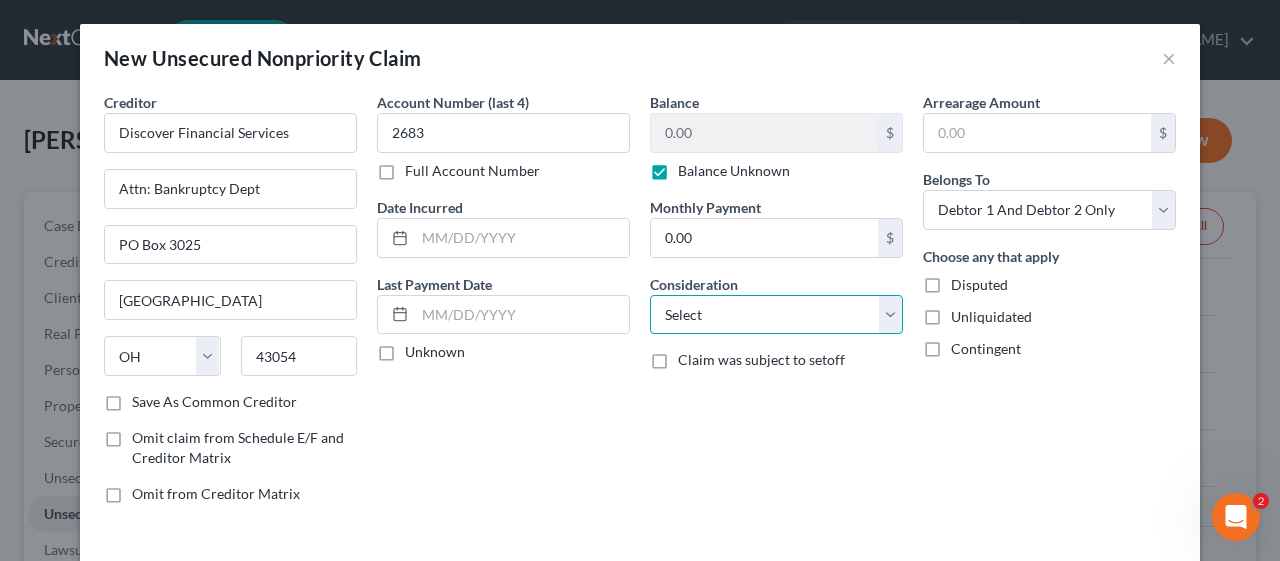 select on "2" 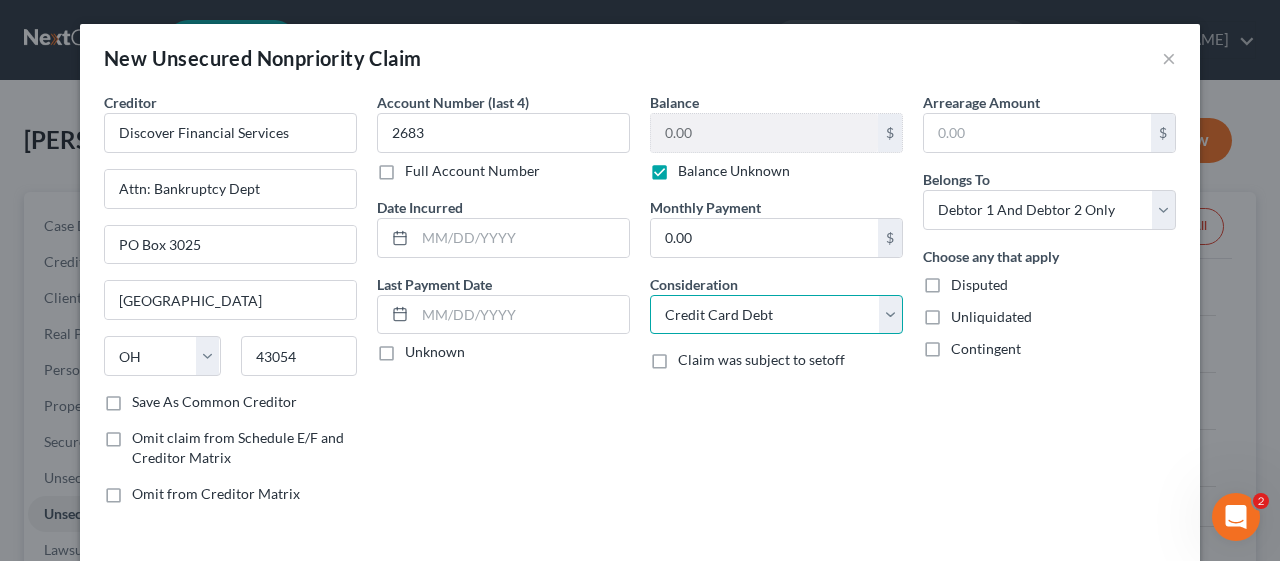 click on "Select Cable / Satellite Services Collection Agency Credit Card Debt Debt Counseling / Attorneys Deficiency Balance Domestic Support Obligations Home / Car Repairs Income Taxes Judgment Liens Medical Services Monies Loaned / Advanced Mortgage Obligation From Divorce Or Separation Obligation To Pensions Other Overdrawn Bank Account Promised To Help Pay Creditors Student Loans Suppliers And Vendors Telephone / Internet Services Utility Services" at bounding box center (776, 315) 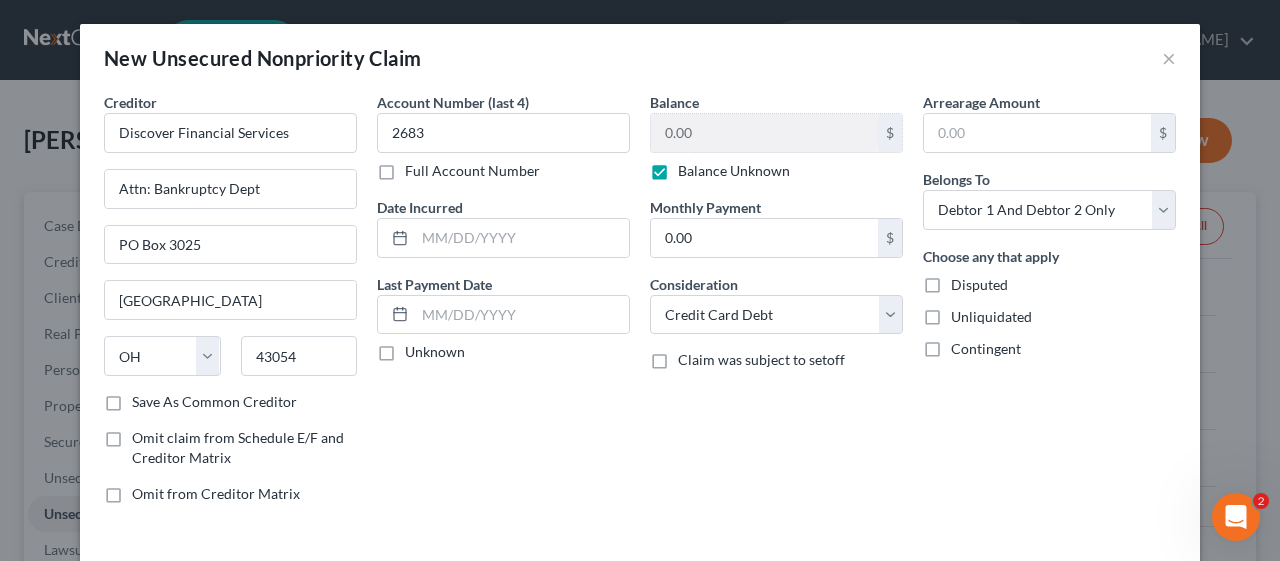 click on "Account Number (last 4)
2683
Full Account Number
Date Incurred         Last Payment Date         Unknown" at bounding box center (503, 306) 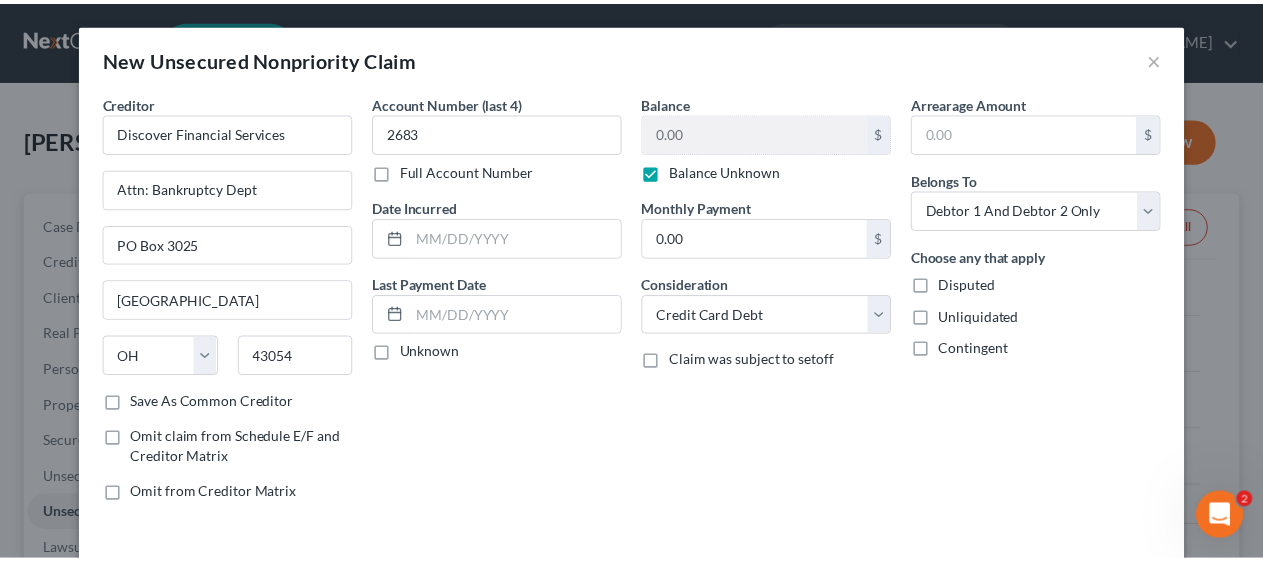 scroll, scrollTop: 80, scrollLeft: 0, axis: vertical 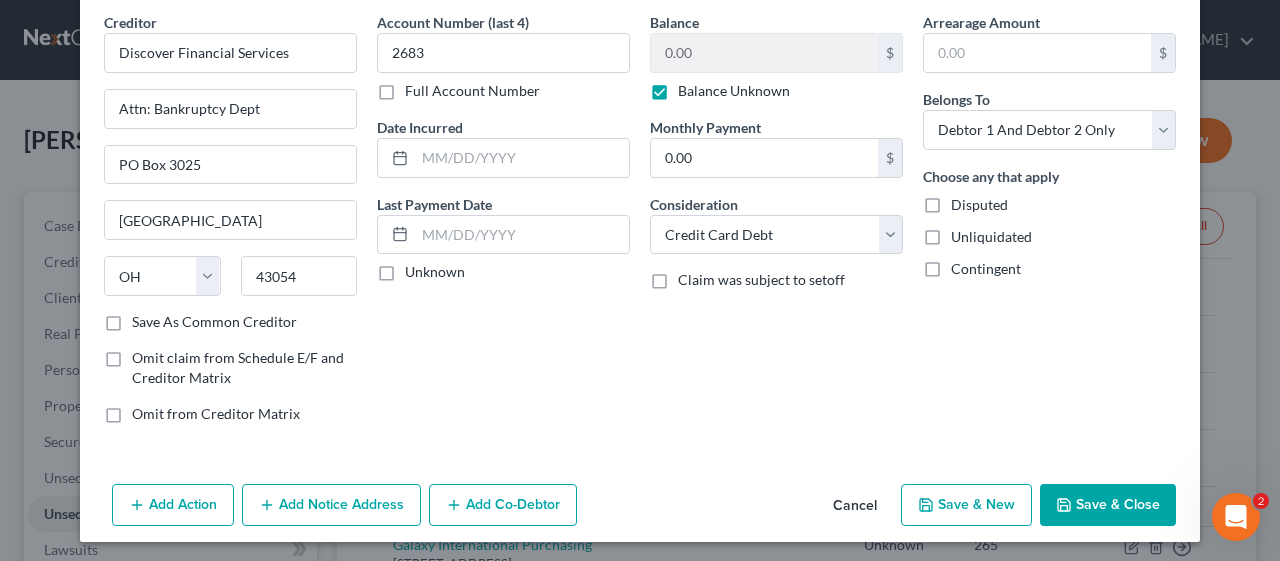 click on "Save & Close" at bounding box center (1108, 505) 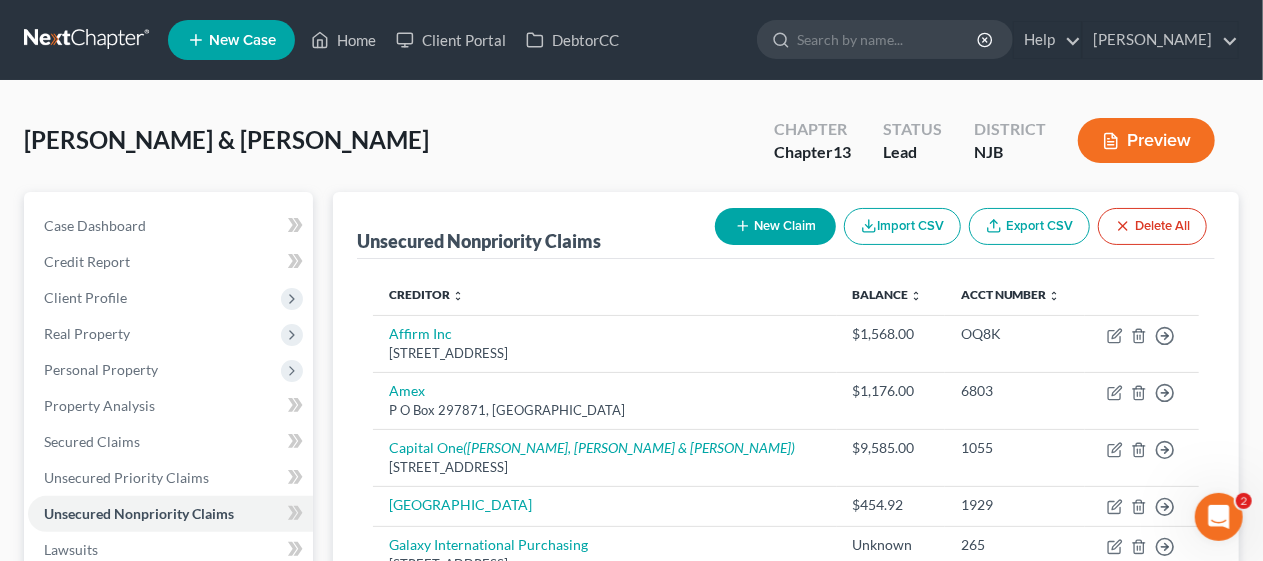 click on "[PERSON_NAME] & [PERSON_NAME] Upgraded Chapter Chapter  13 Status Lead District [GEOGRAPHIC_DATA] Preview" at bounding box center [631, 148] 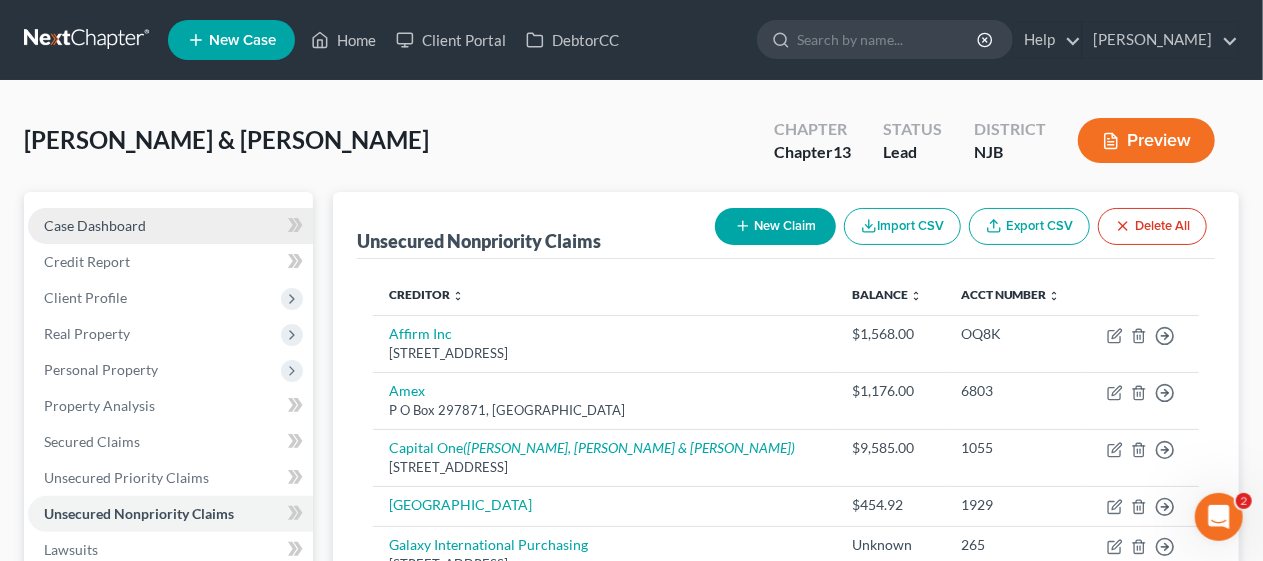 click on "Case Dashboard" at bounding box center (170, 226) 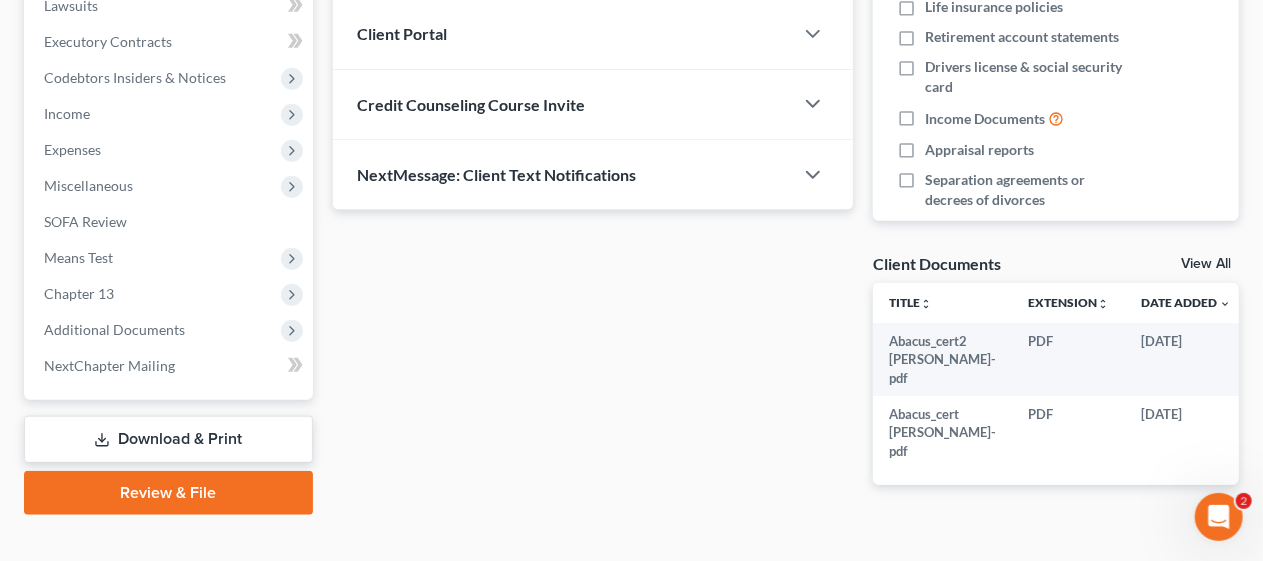 scroll, scrollTop: 573, scrollLeft: 0, axis: vertical 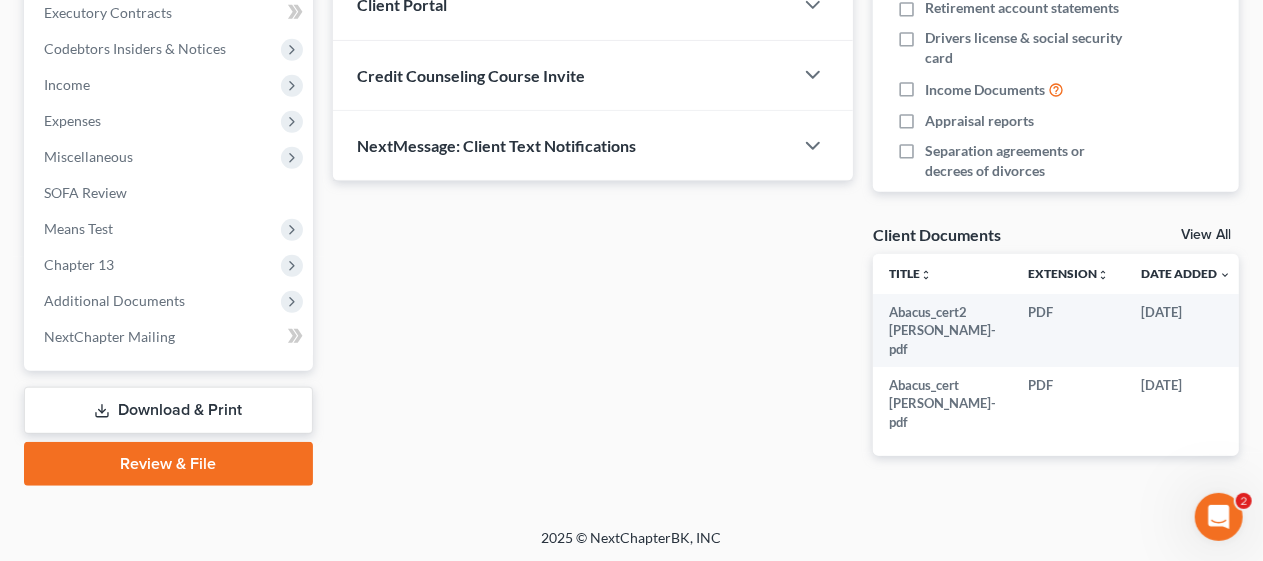 click on "Download & Print" at bounding box center [168, 410] 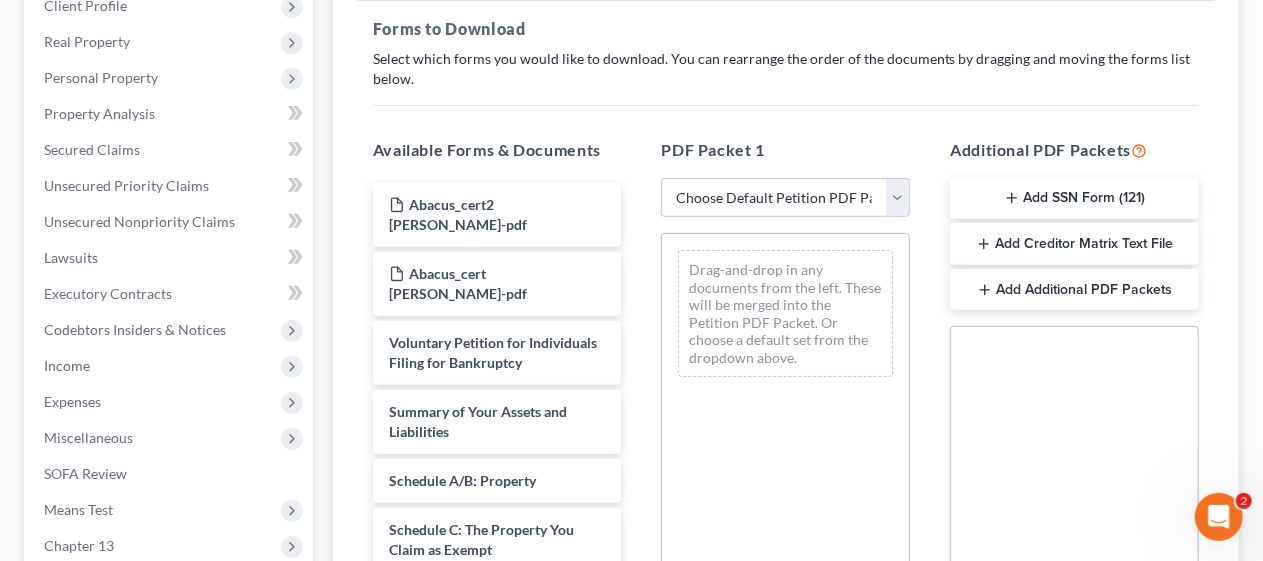 scroll, scrollTop: 300, scrollLeft: 0, axis: vertical 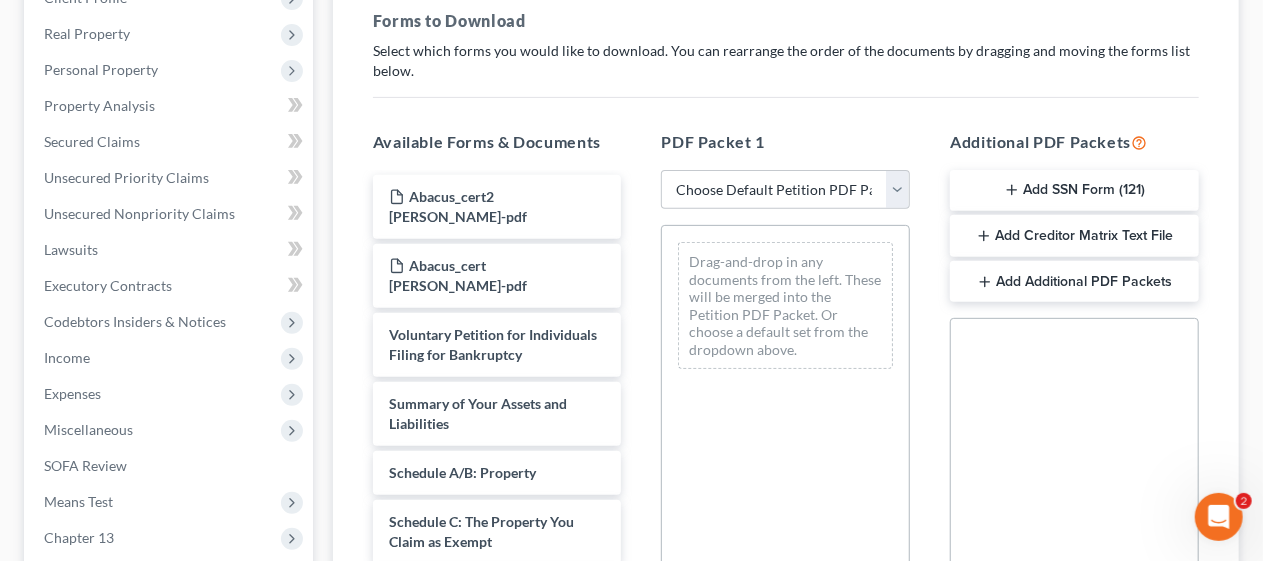 click 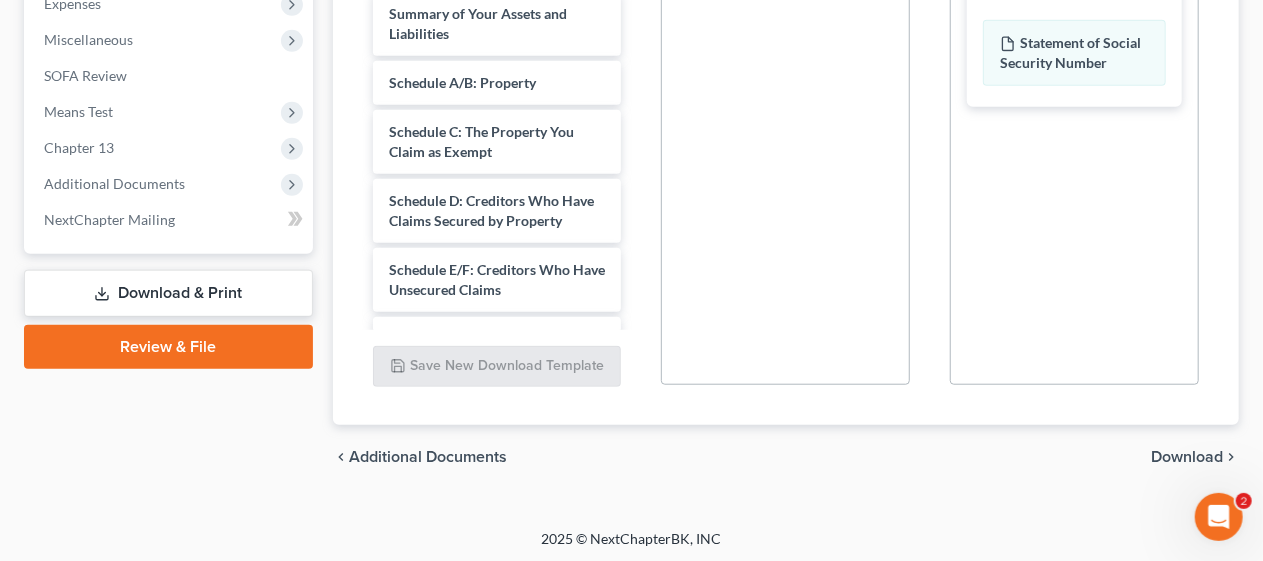 scroll, scrollTop: 692, scrollLeft: 0, axis: vertical 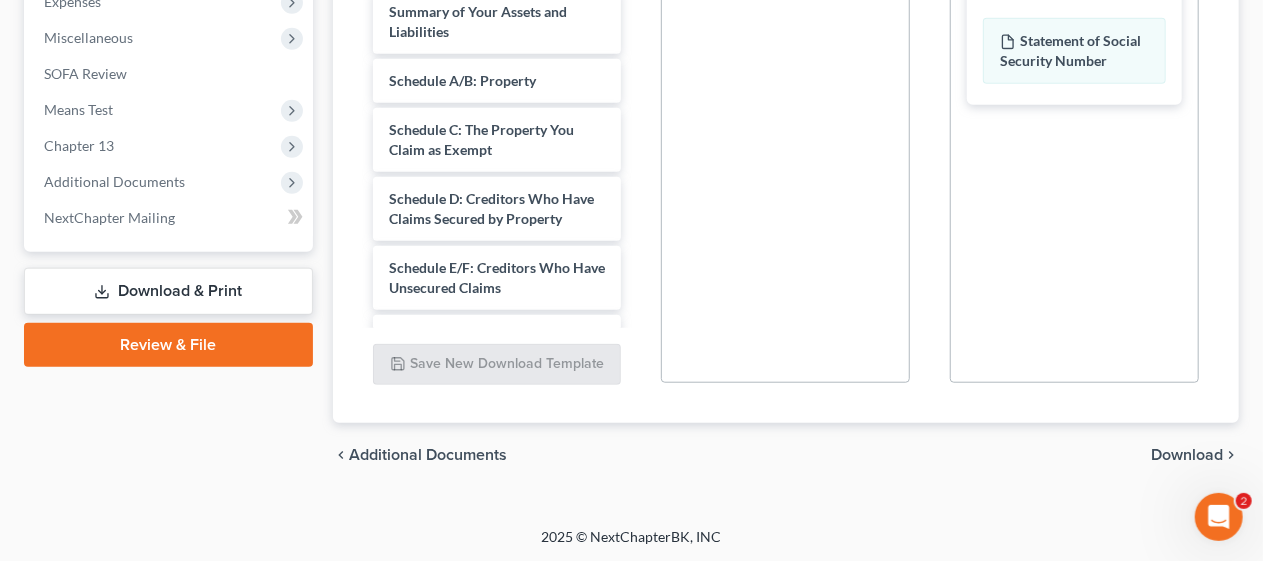 click on "Download" at bounding box center (1187, 455) 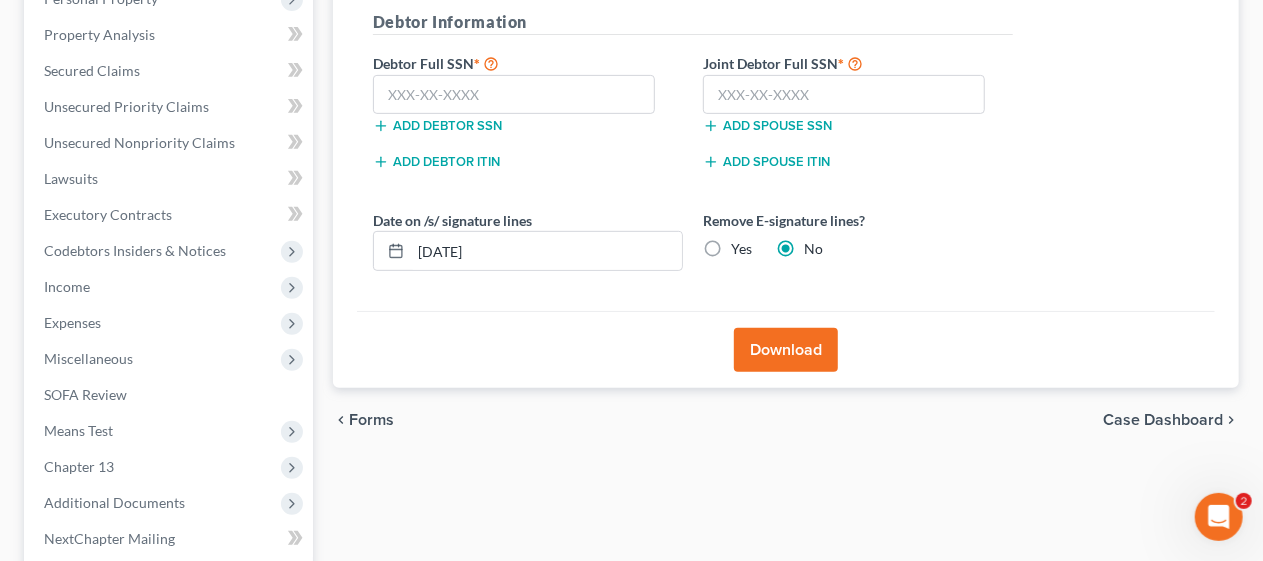 scroll, scrollTop: 271, scrollLeft: 0, axis: vertical 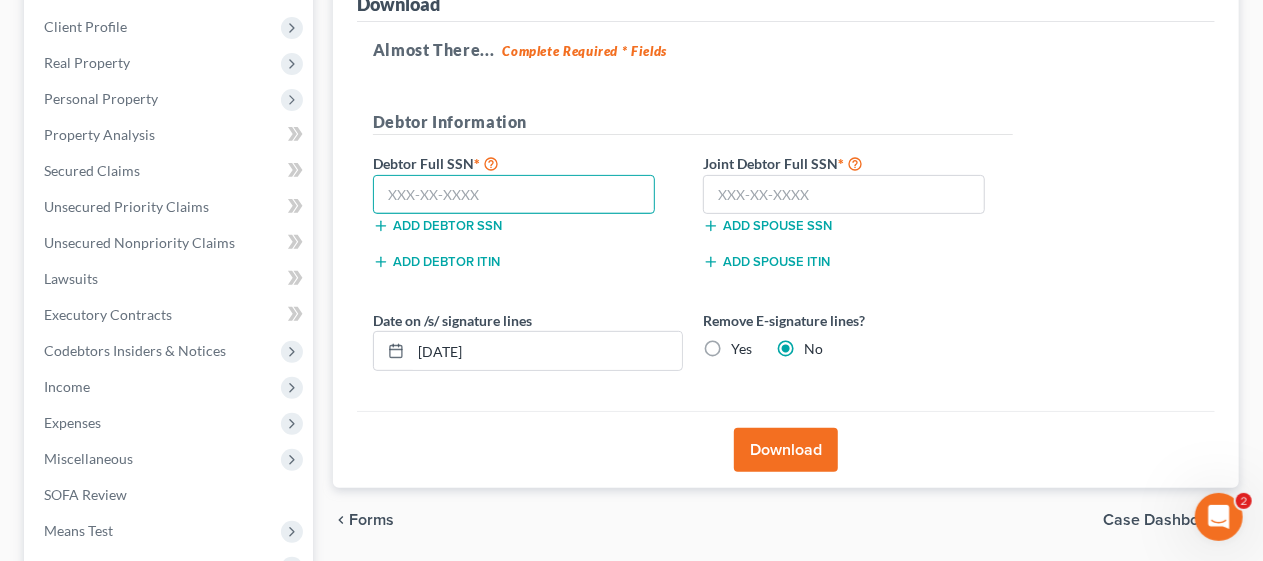 click at bounding box center (514, 195) 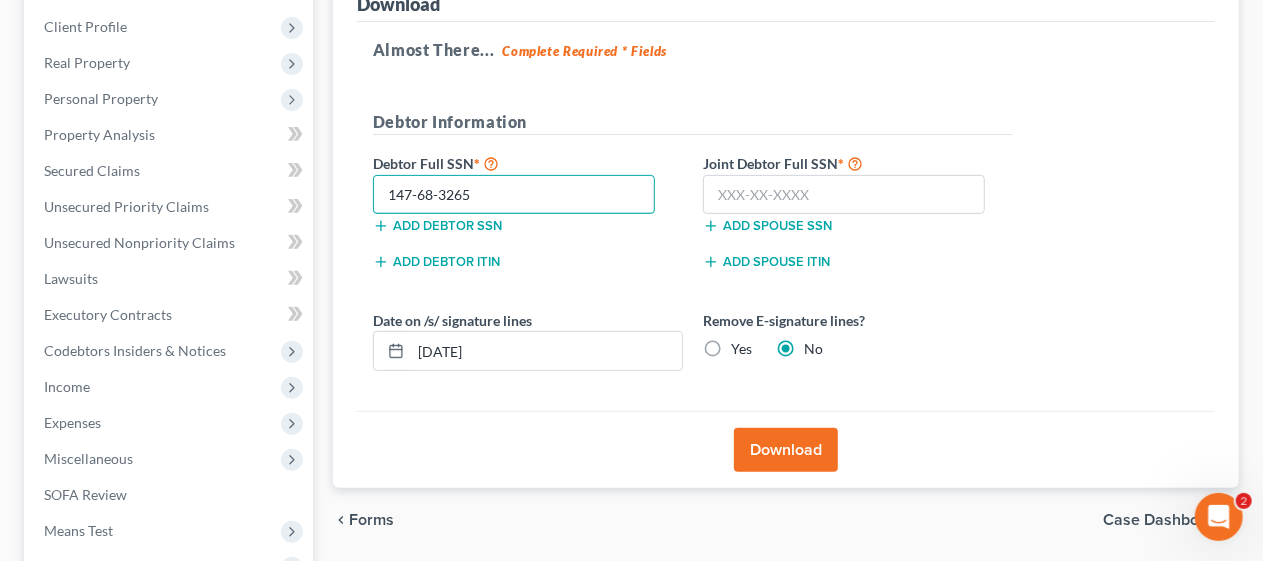 type on "147-68-3265" 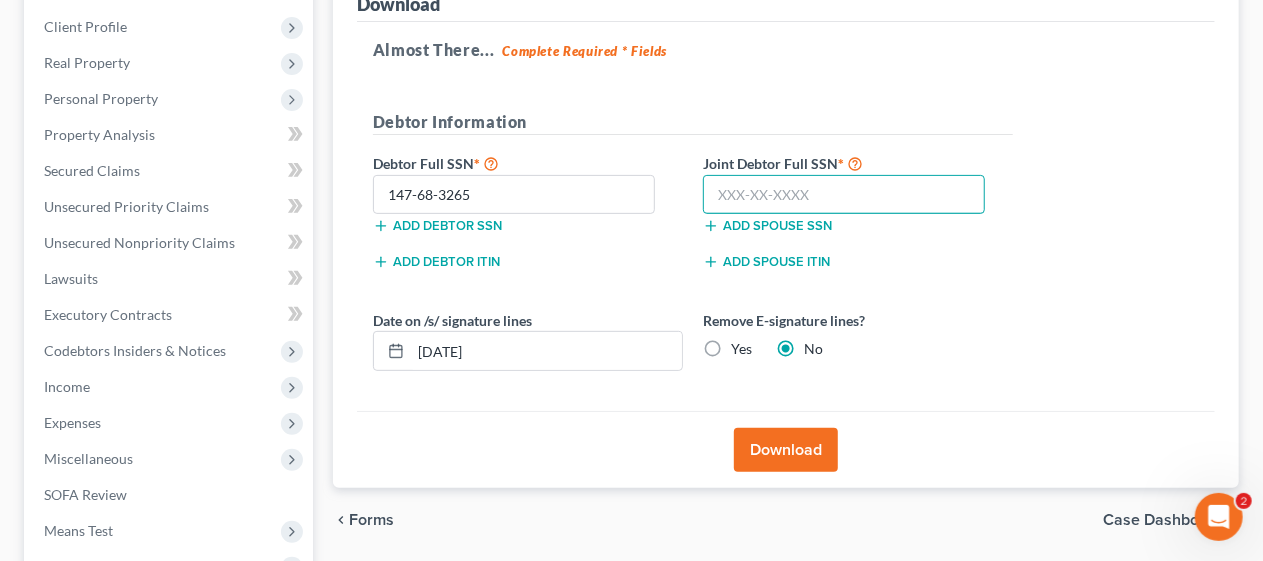 click at bounding box center [844, 195] 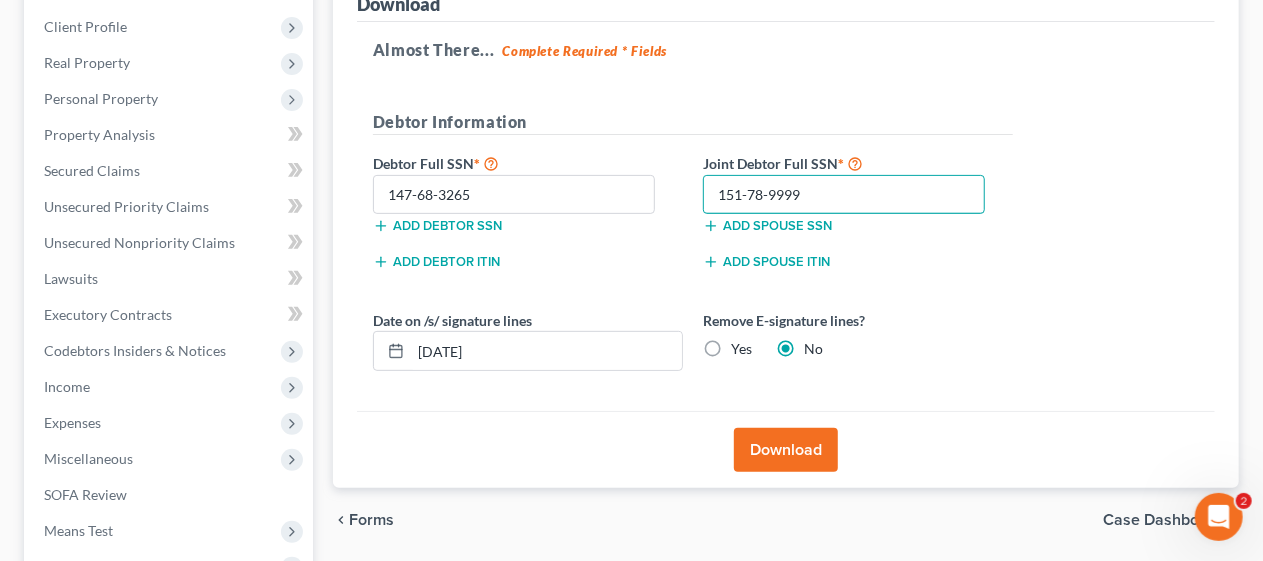 type on "151-78-9999" 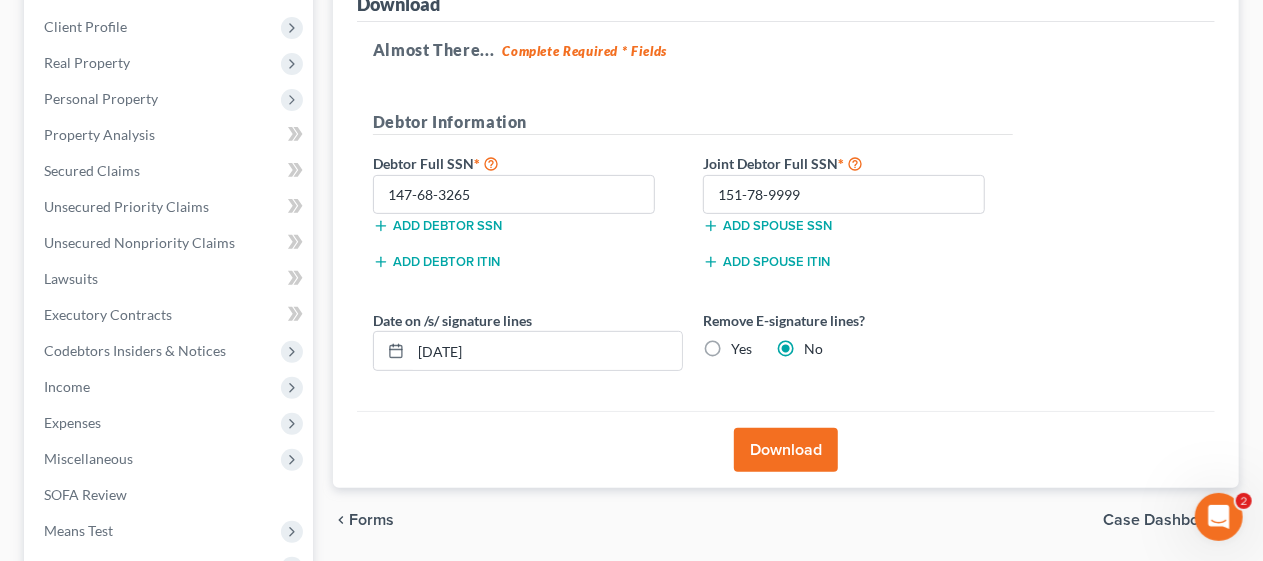 click on "Download" at bounding box center (786, 449) 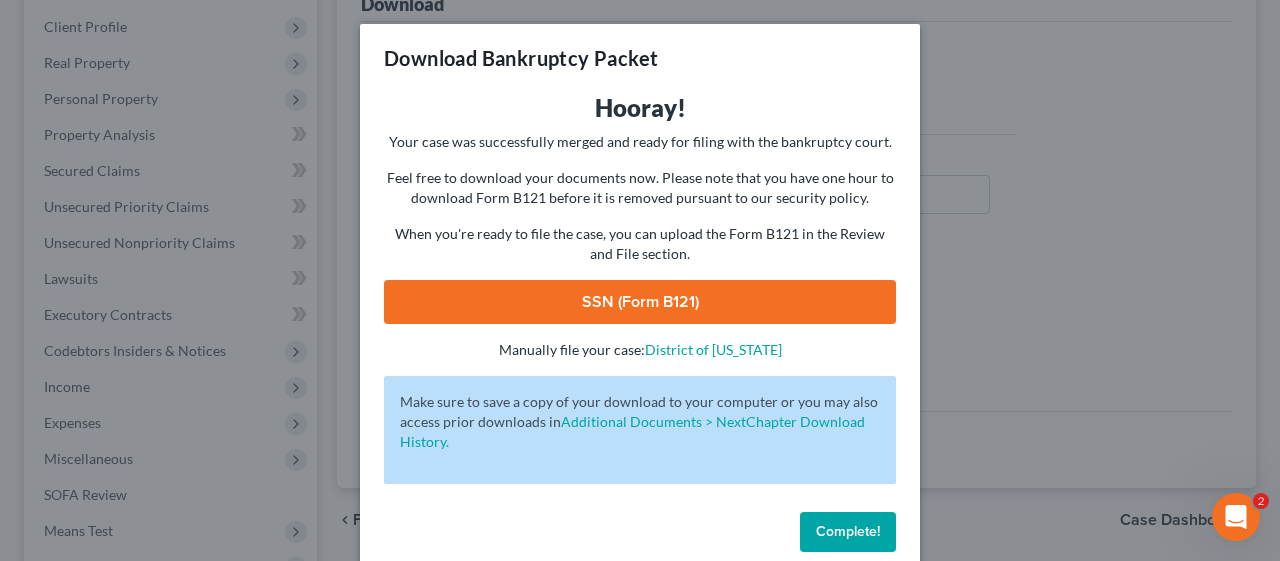 click on "SSN (Form B121)" at bounding box center [640, 302] 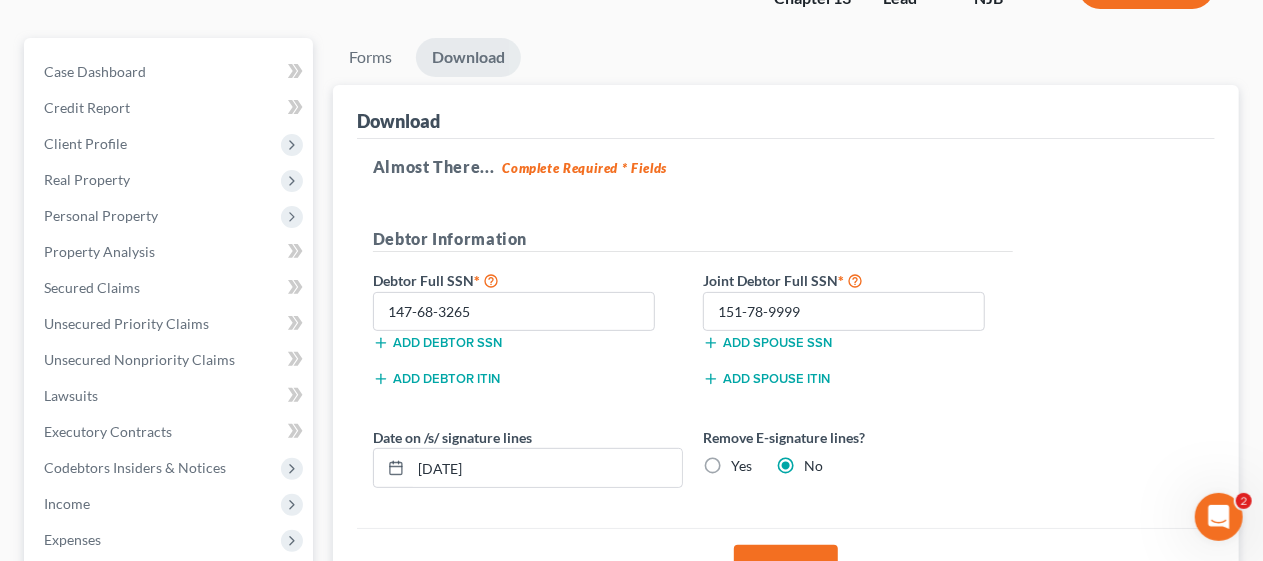 scroll, scrollTop: 0, scrollLeft: 0, axis: both 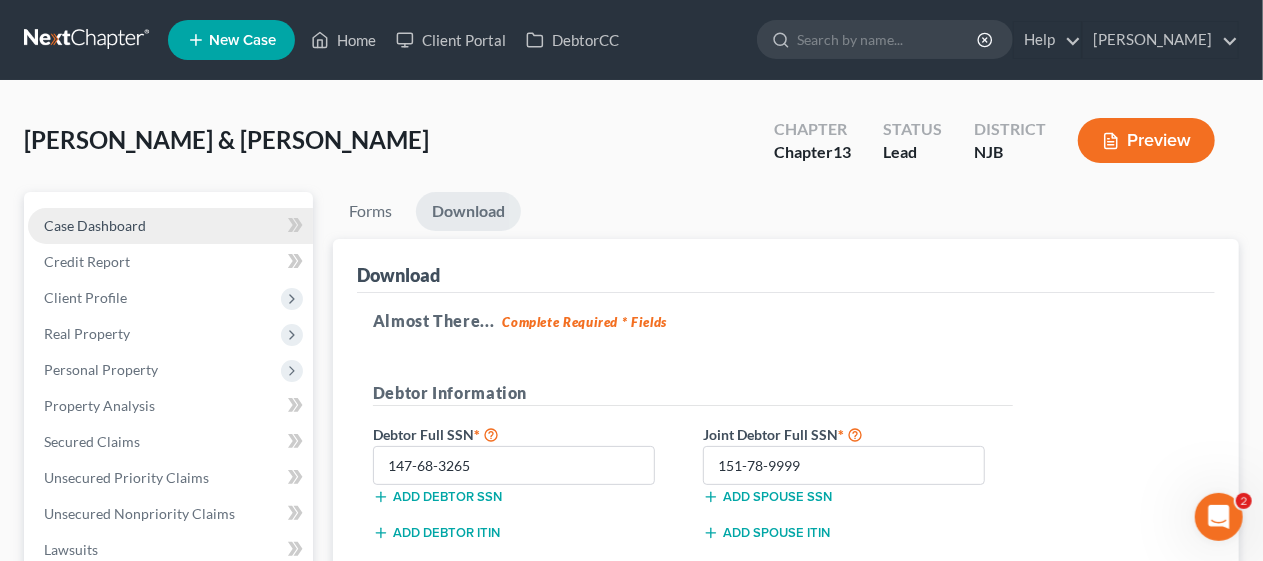 click on "Case Dashboard" at bounding box center (170, 226) 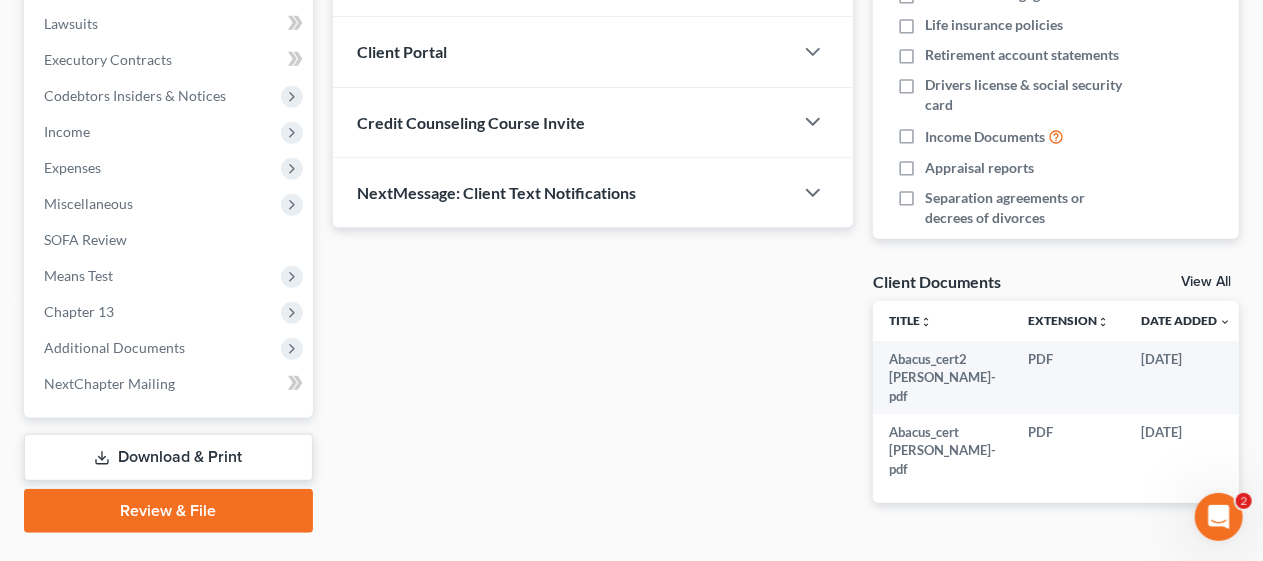 scroll, scrollTop: 573, scrollLeft: 0, axis: vertical 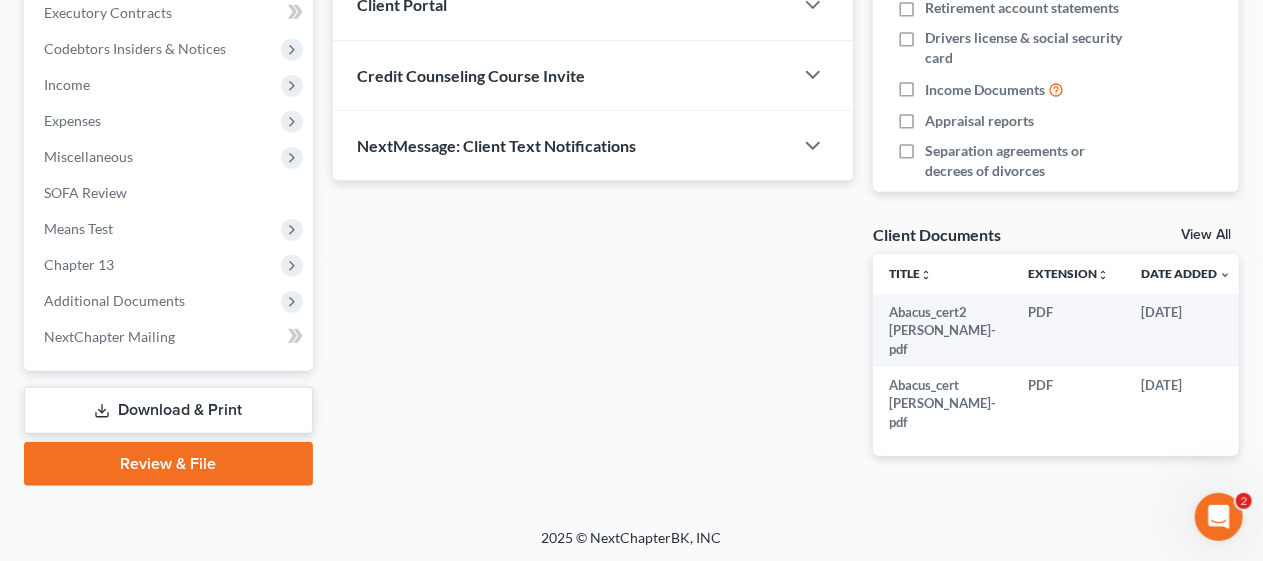 click on "Download & Print" at bounding box center (168, 410) 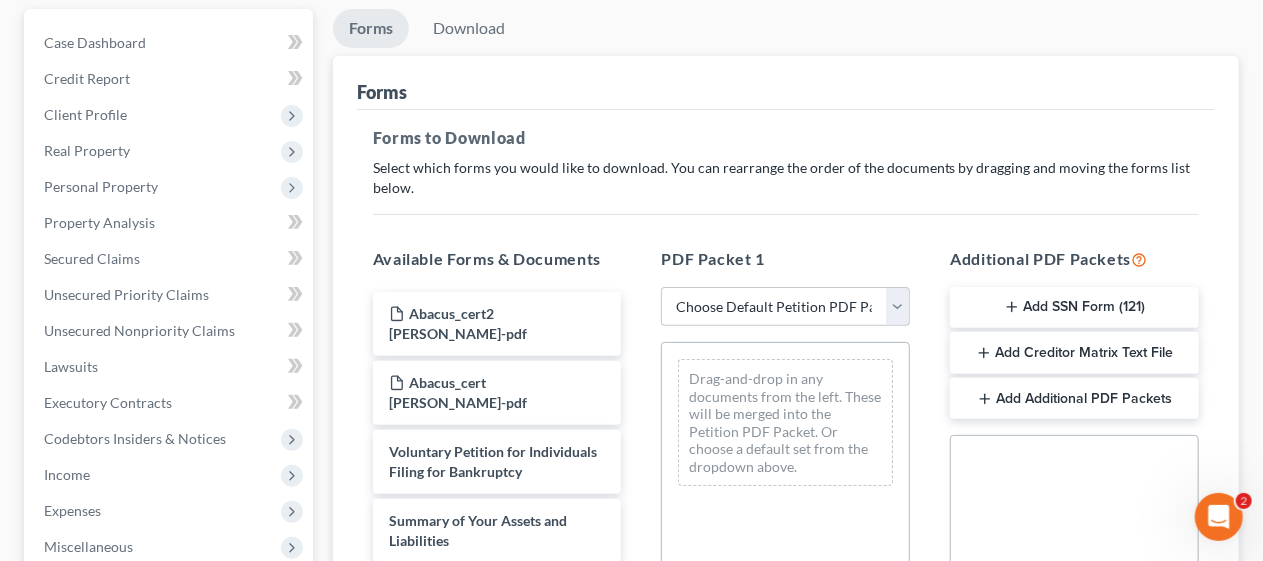 scroll, scrollTop: 300, scrollLeft: 0, axis: vertical 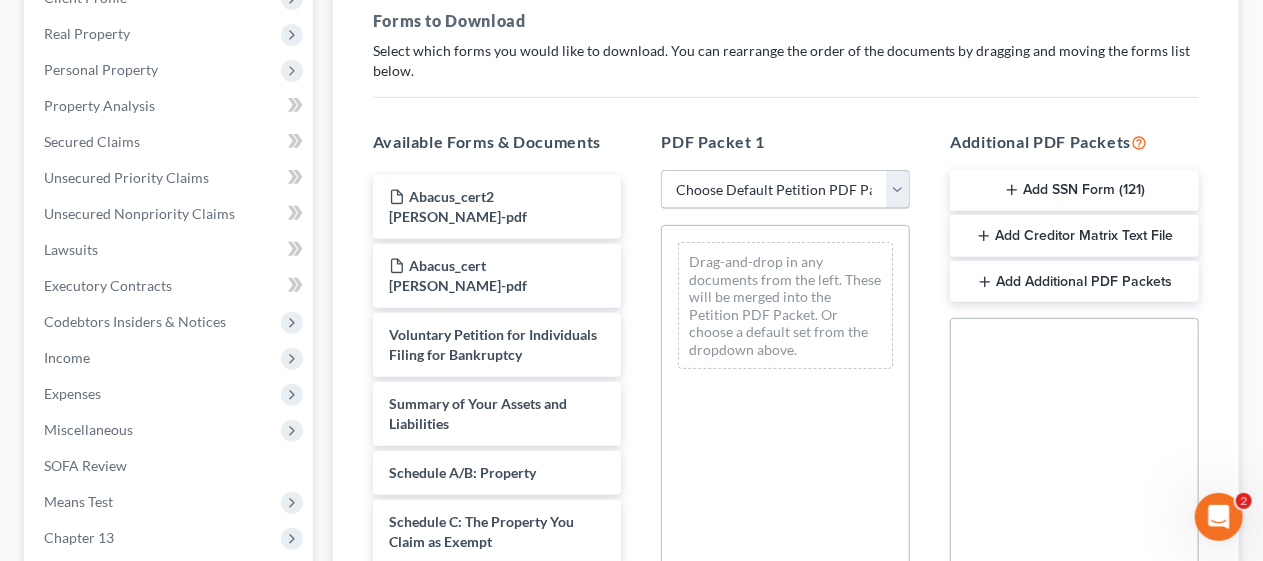 click on "Choose Default Petition PDF Packet Complete Bankruptcy Petition (all forms and schedules) Emergency Filing Forms (Petition and Creditor List Only) Amended Forms Signature Pages Only Supplemental Post Petition (Sch. I & J) Supplemental Post Petition (Sch. I) Supplemental Post Petition (Sch. J) Amended Schedules E/F" at bounding box center [785, 190] 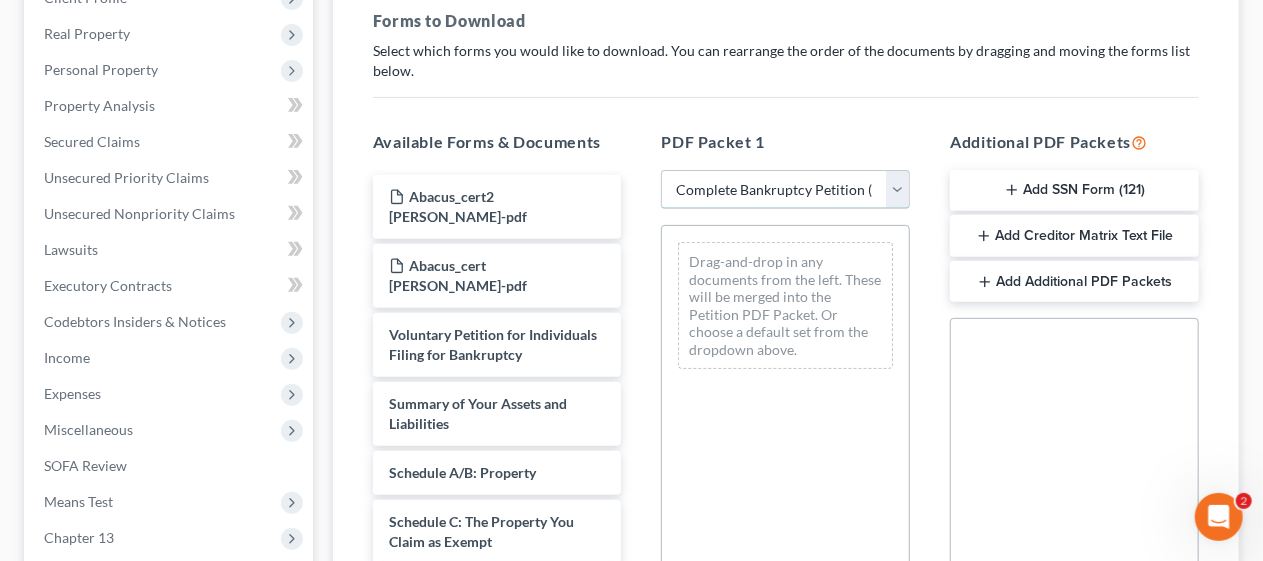 click on "Choose Default Petition PDF Packet Complete Bankruptcy Petition (all forms and schedules) Emergency Filing Forms (Petition and Creditor List Only) Amended Forms Signature Pages Only Supplemental Post Petition (Sch. I & J) Supplemental Post Petition (Sch. I) Supplemental Post Petition (Sch. J) Amended Schedules E/F" at bounding box center (785, 190) 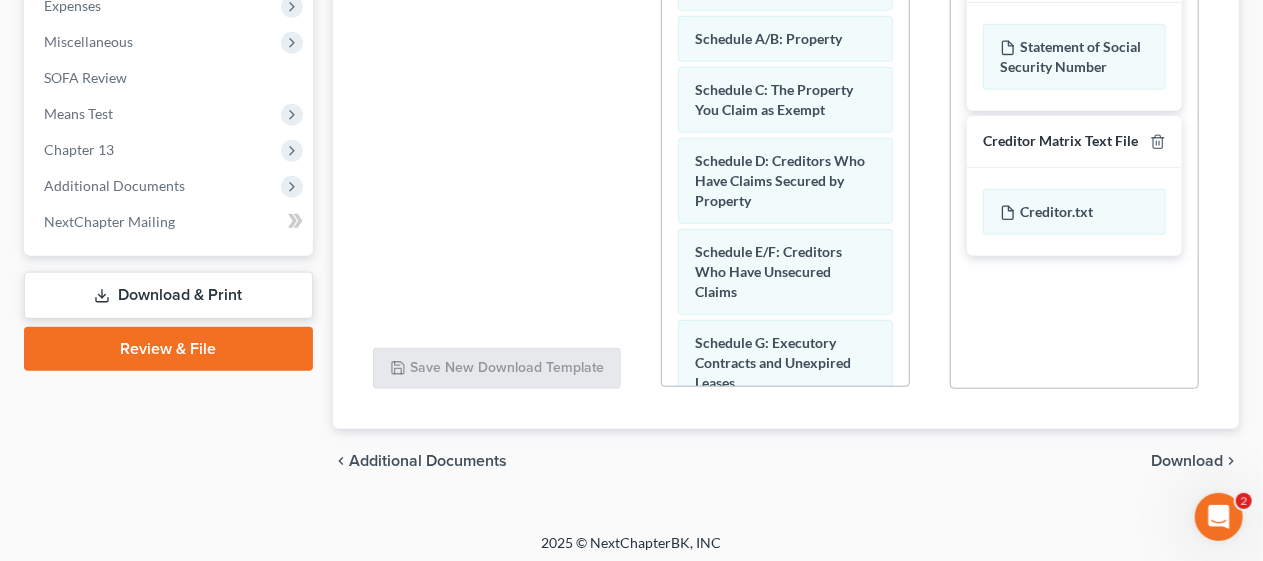 scroll, scrollTop: 693, scrollLeft: 0, axis: vertical 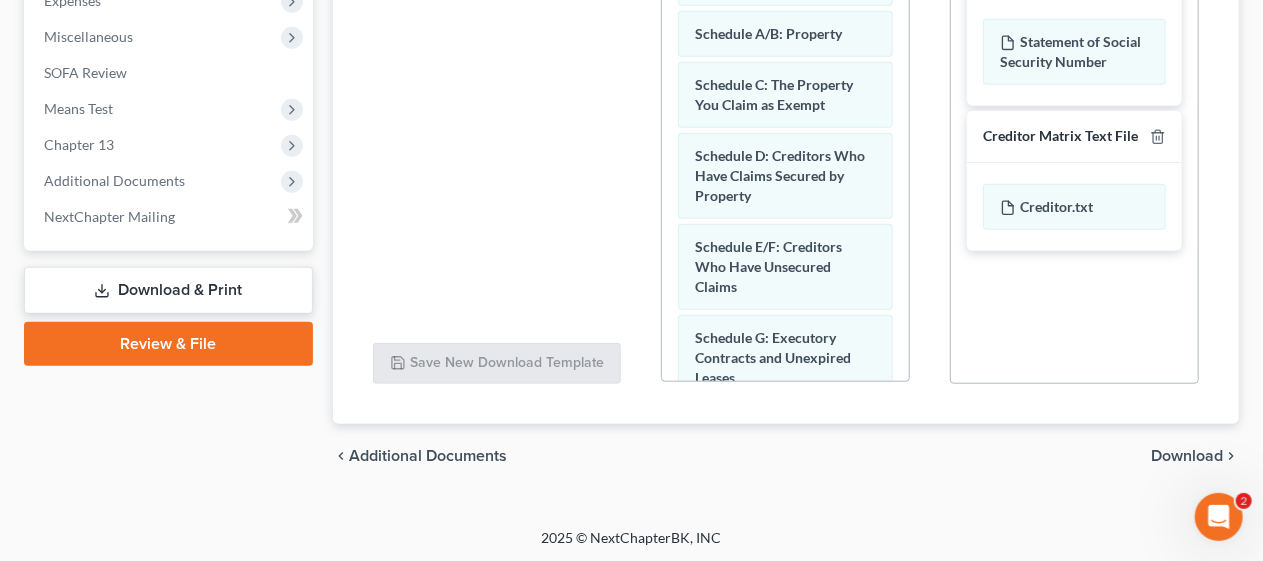 click on "Download" at bounding box center [1187, 456] 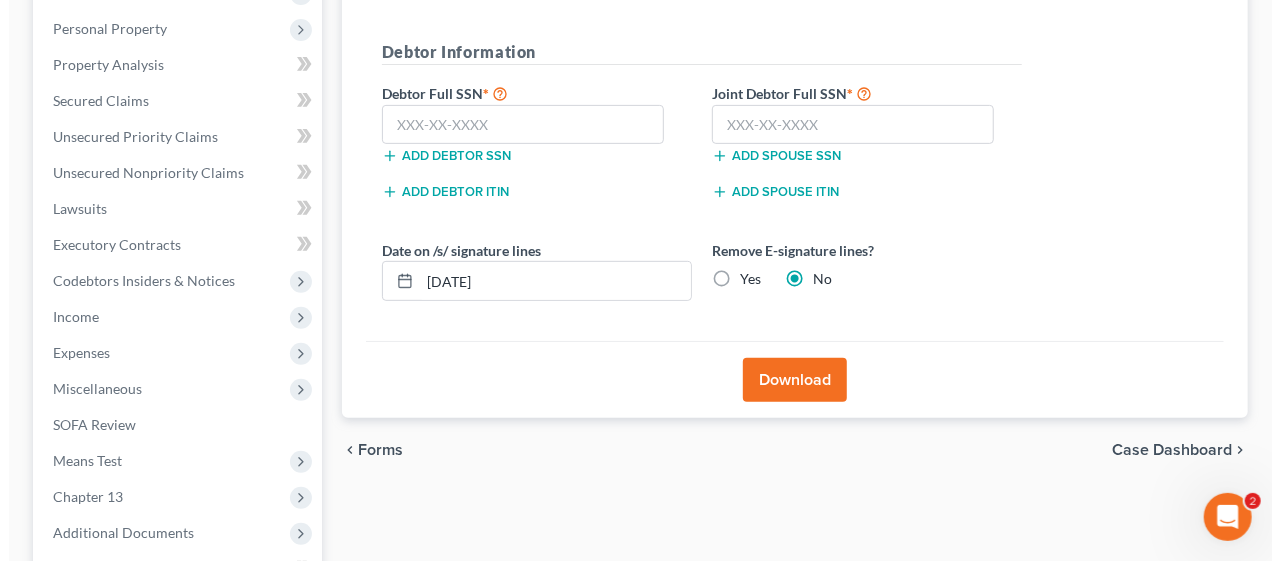 scroll, scrollTop: 271, scrollLeft: 0, axis: vertical 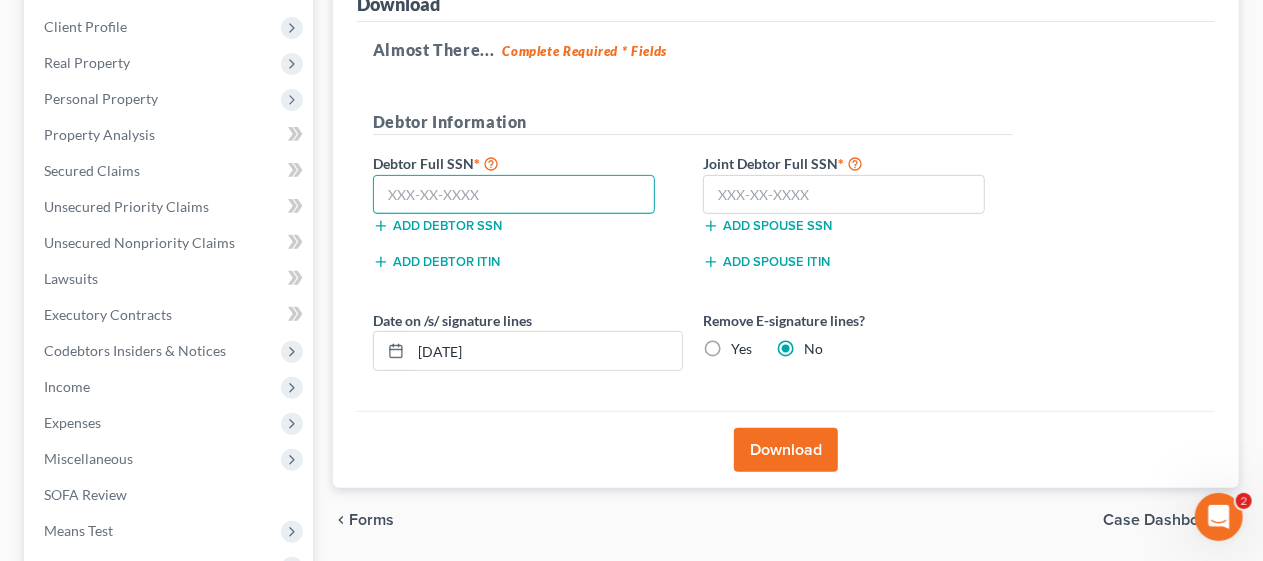 click at bounding box center [514, 195] 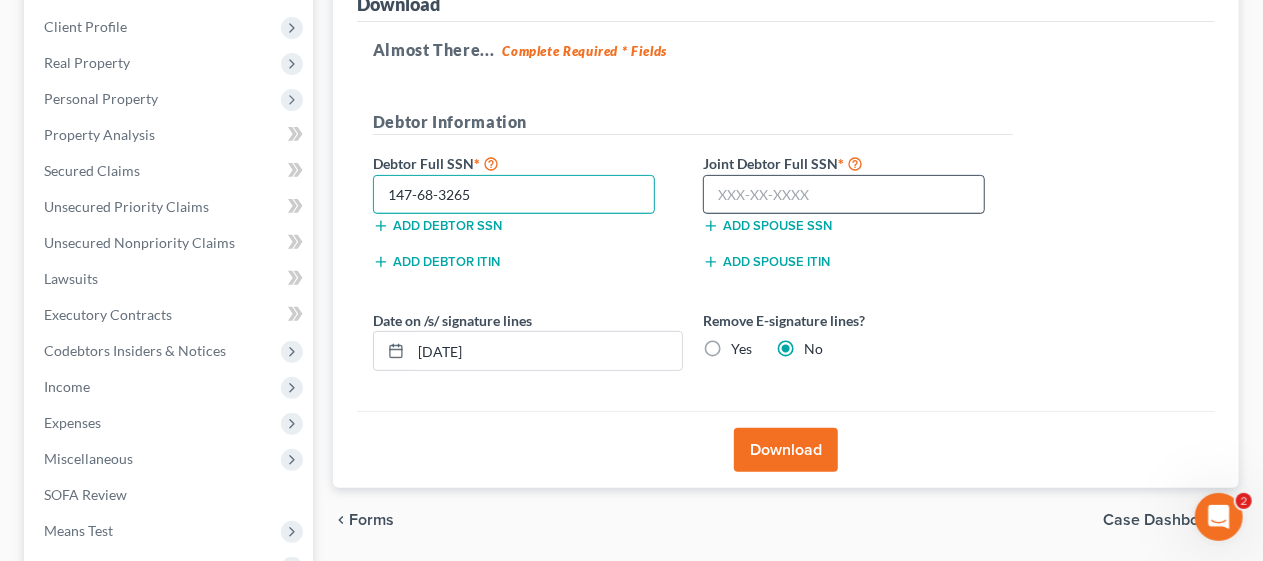 type on "147-68-3265" 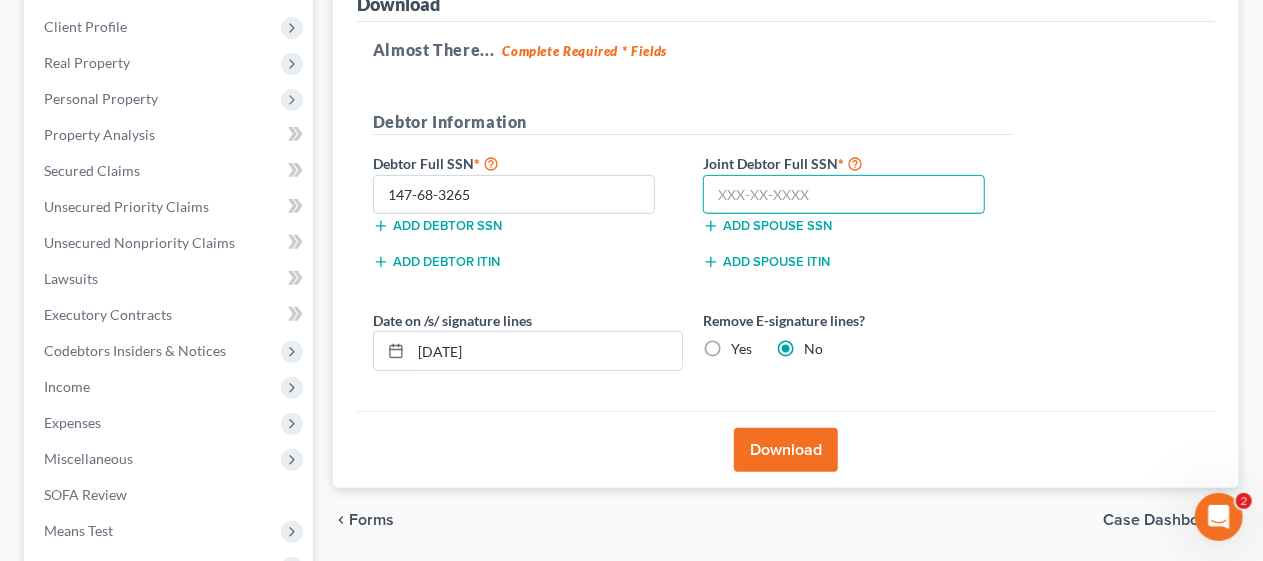 click at bounding box center (844, 195) 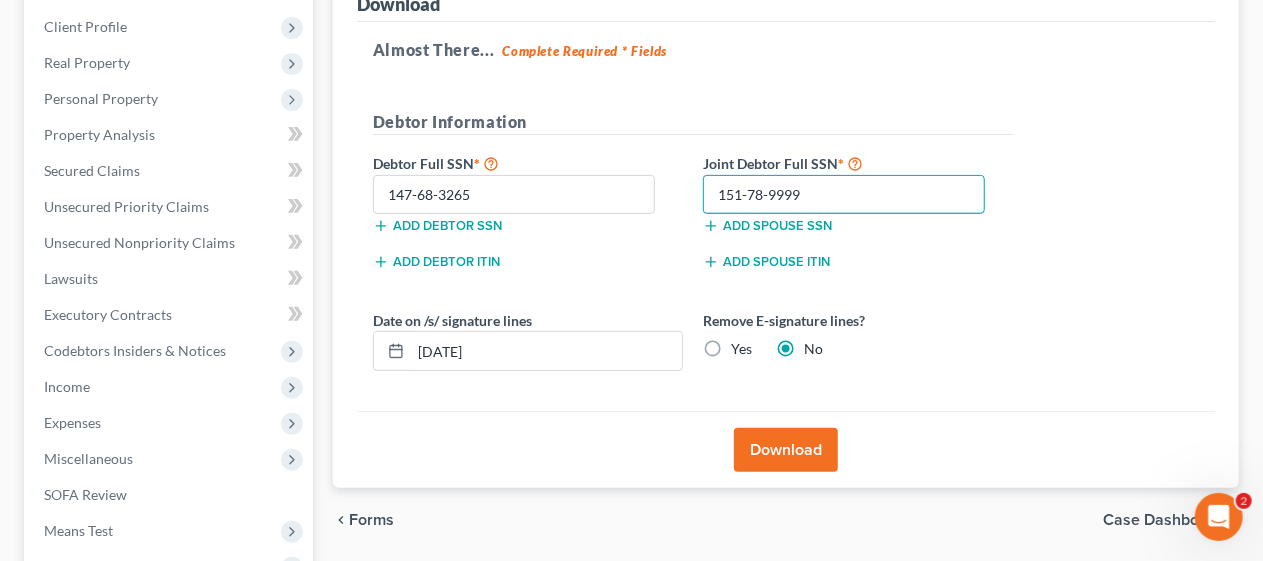 type on "151-78-9999" 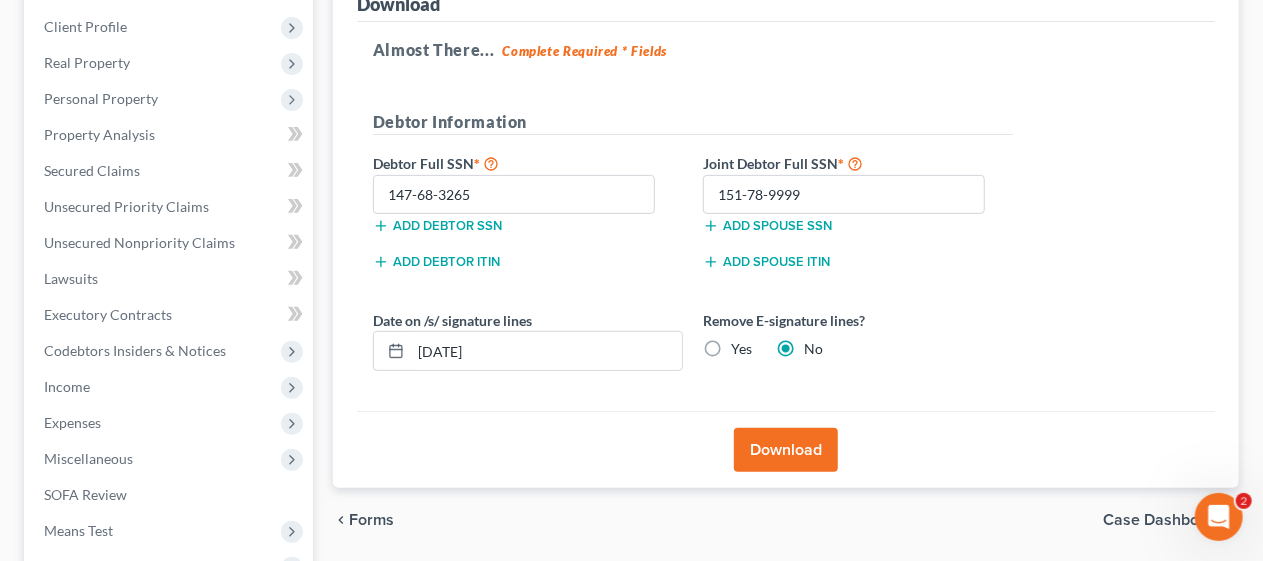 click on "Download" at bounding box center (786, 449) 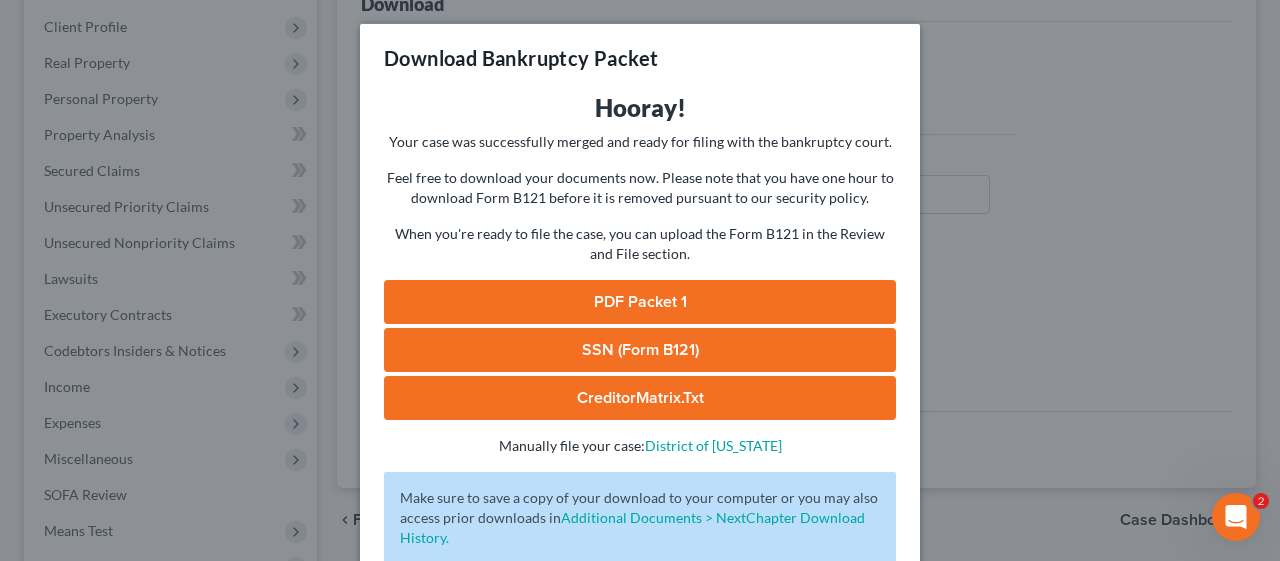click on "PDF Packet 1" at bounding box center (640, 302) 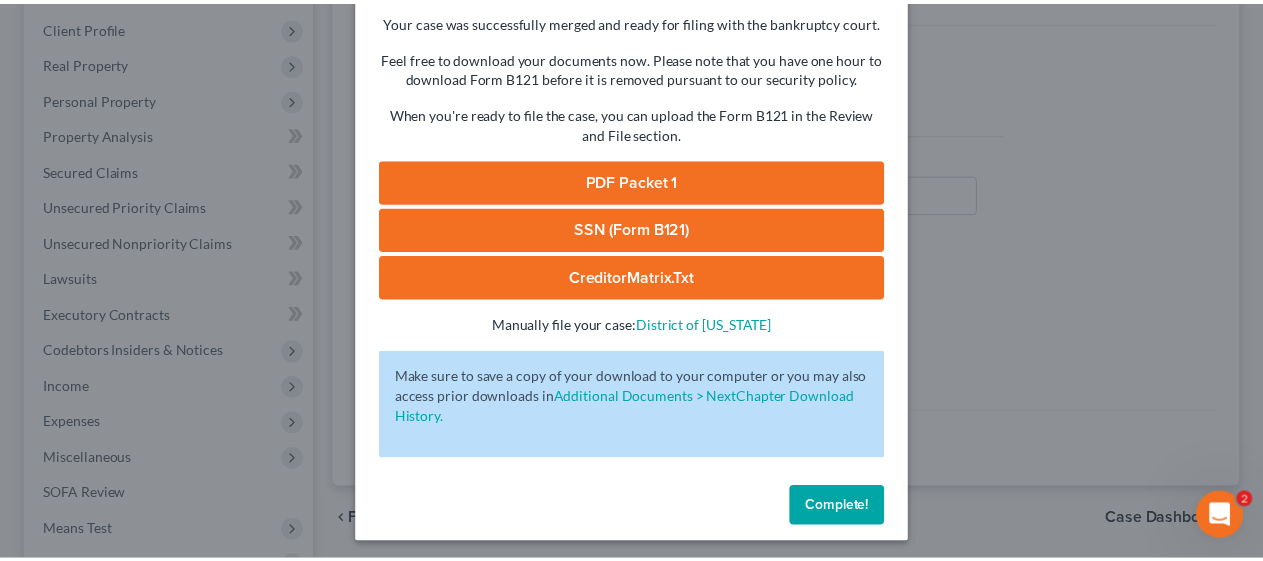 scroll, scrollTop: 126, scrollLeft: 0, axis: vertical 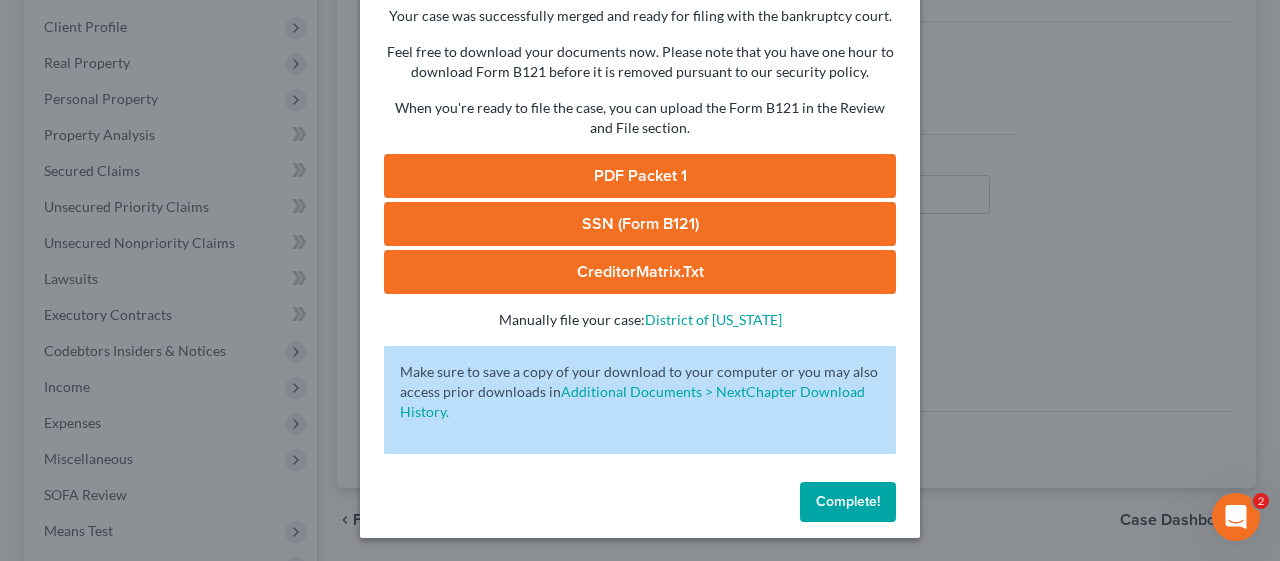 click on "Complete!" at bounding box center [848, 501] 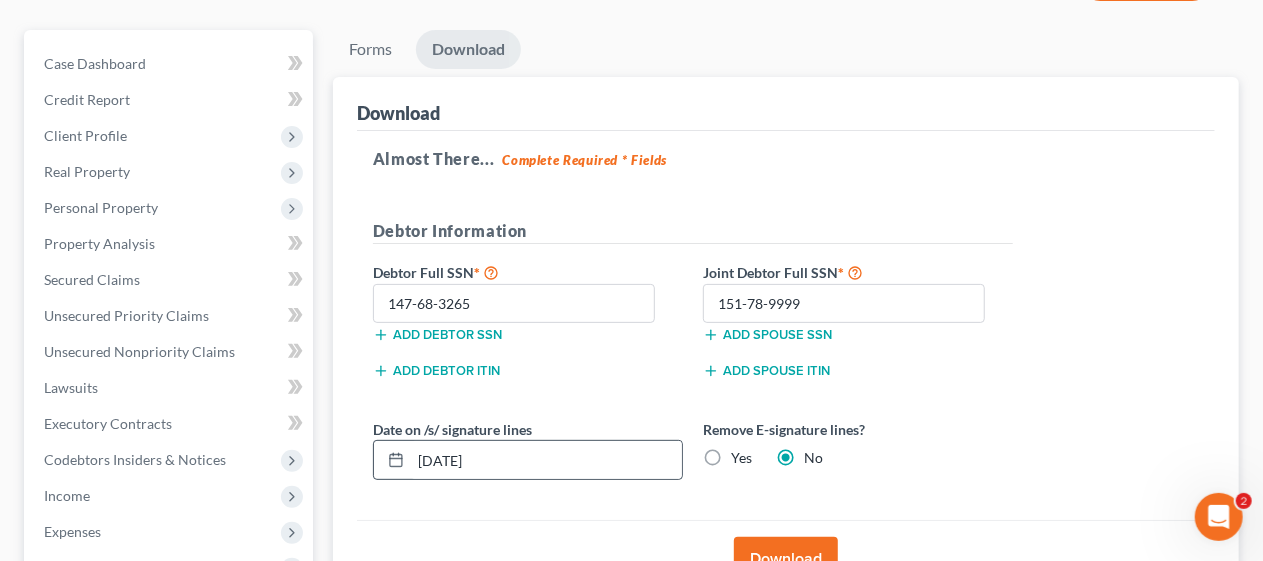scroll, scrollTop: 0, scrollLeft: 0, axis: both 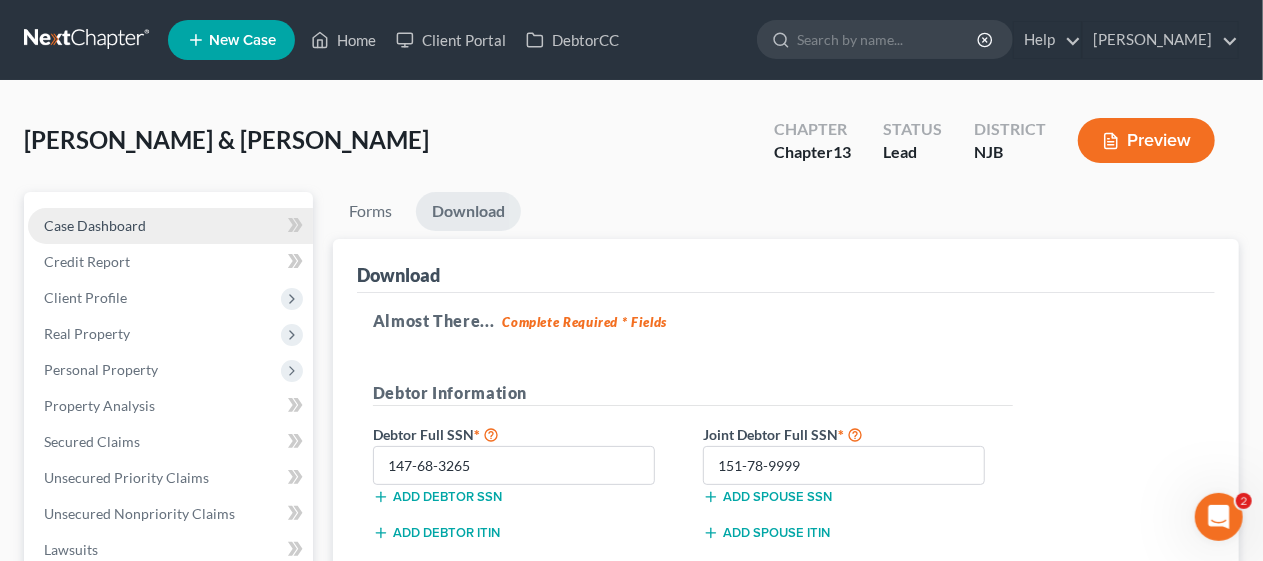 click on "Case Dashboard" at bounding box center [170, 226] 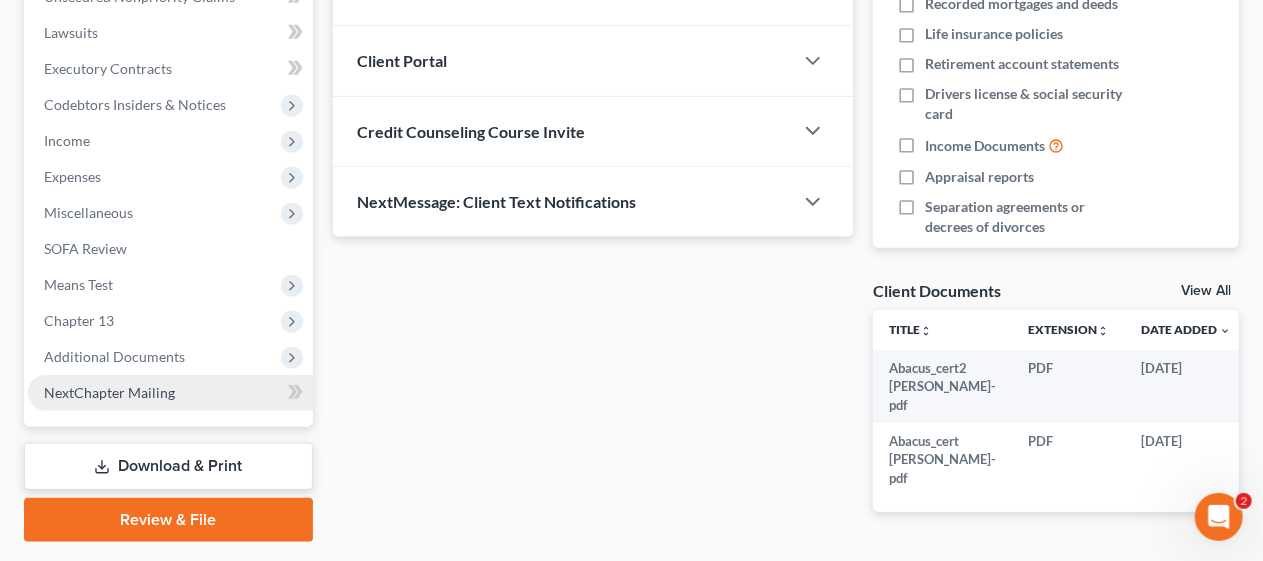 scroll, scrollTop: 573, scrollLeft: 0, axis: vertical 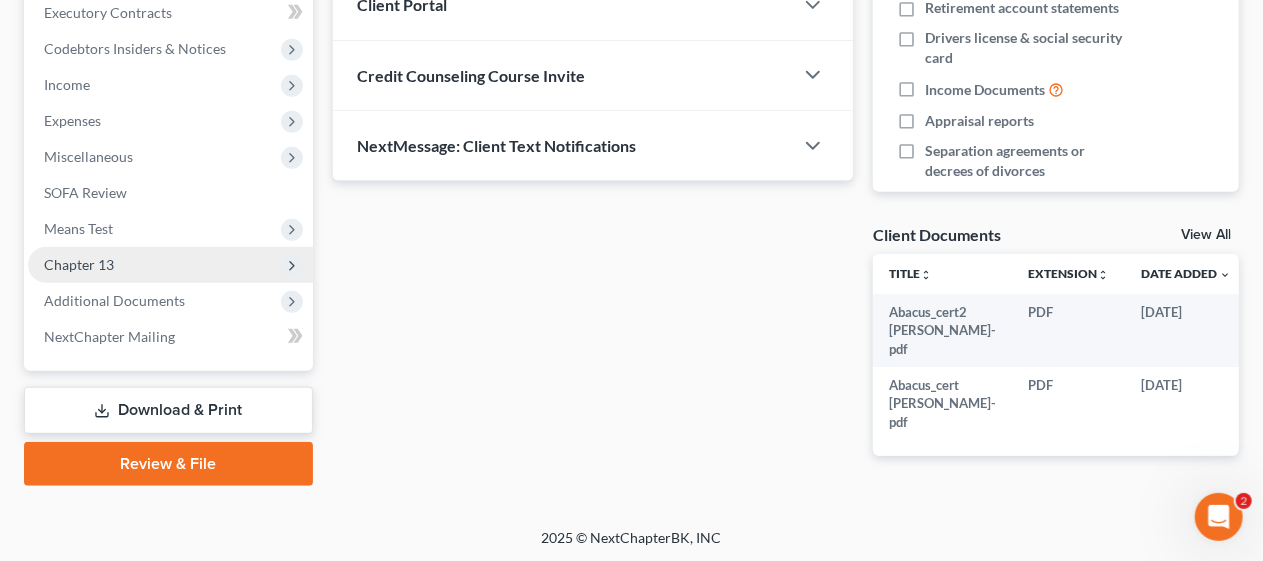 click on "Chapter 13" at bounding box center (170, 265) 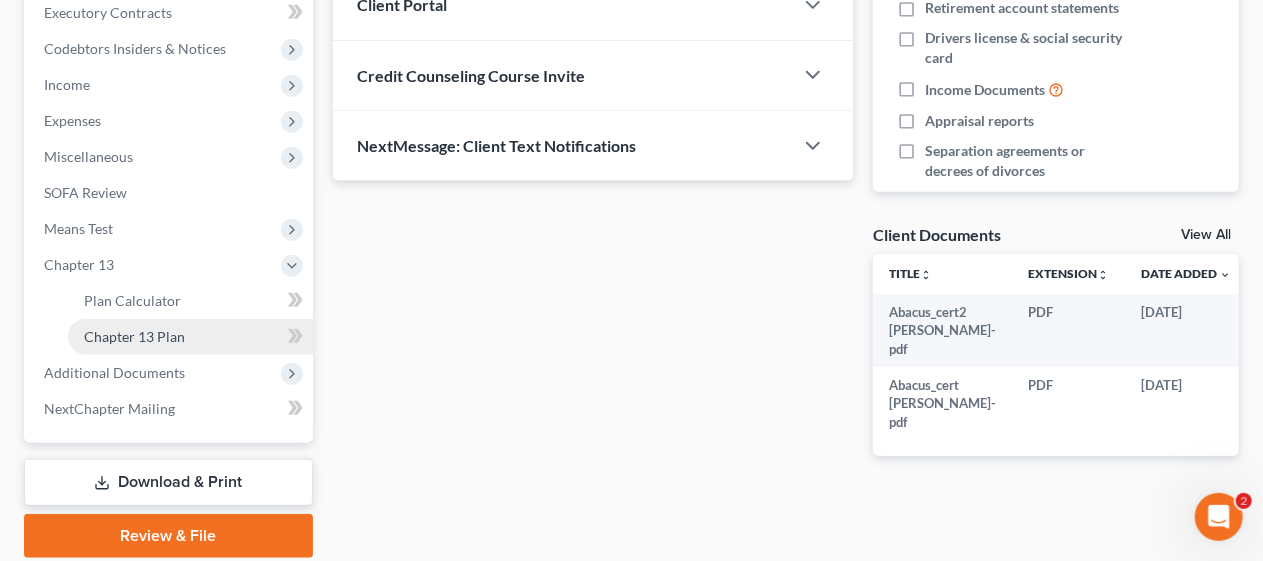 click on "Chapter 13 Plan" at bounding box center [190, 337] 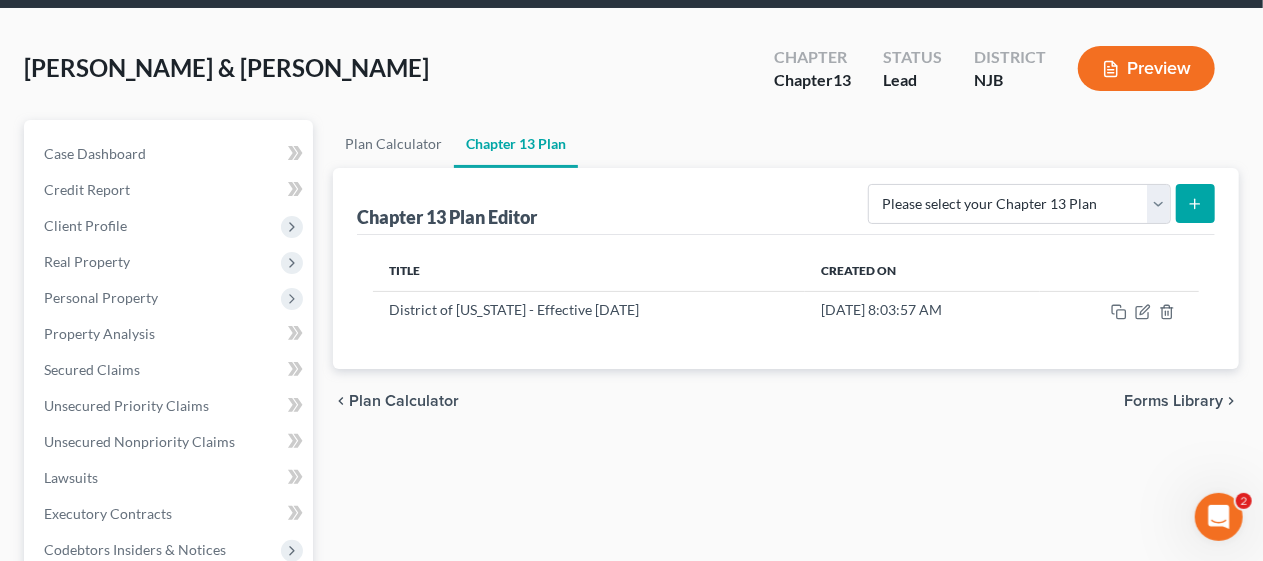 scroll, scrollTop: 0, scrollLeft: 0, axis: both 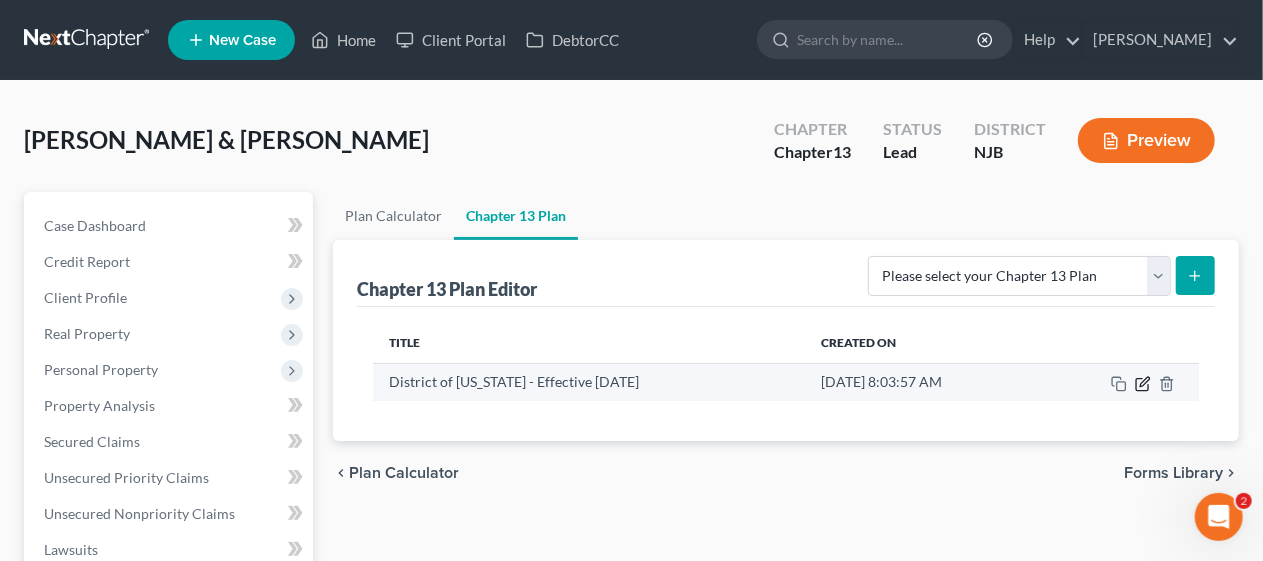 click 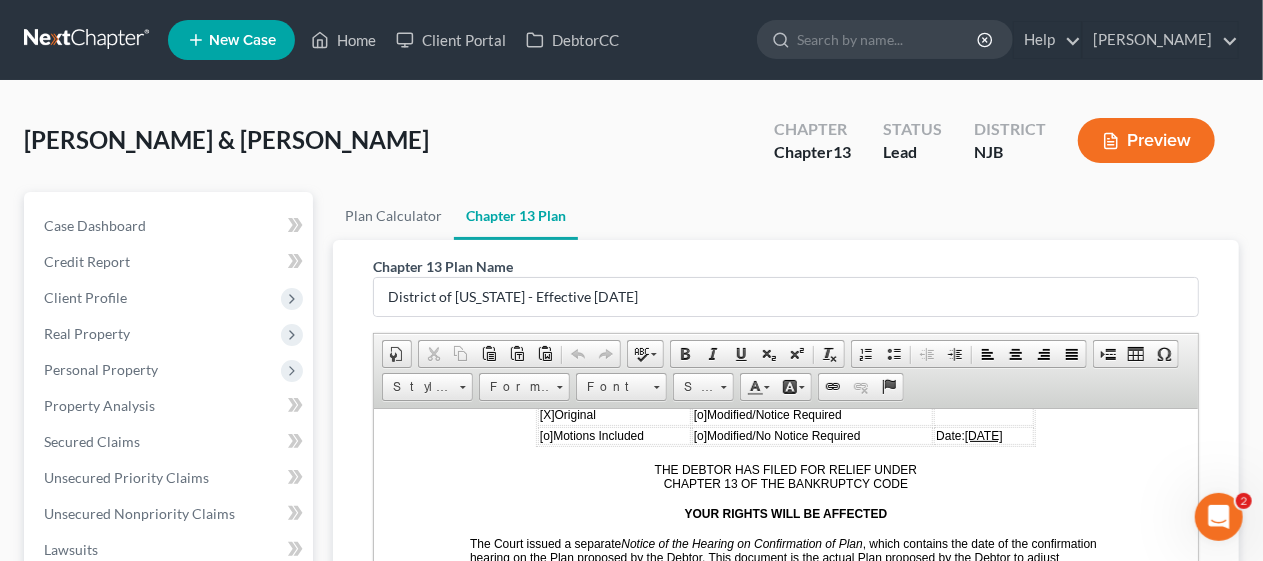scroll, scrollTop: 500, scrollLeft: 0, axis: vertical 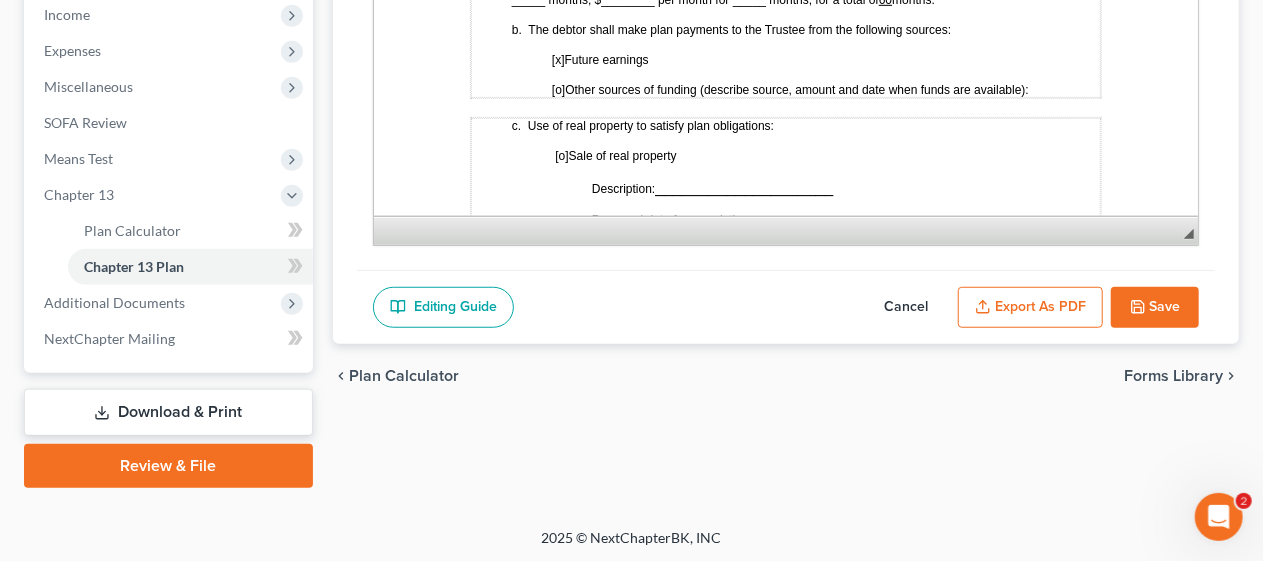 click on "Export as PDF" at bounding box center (1030, 308) 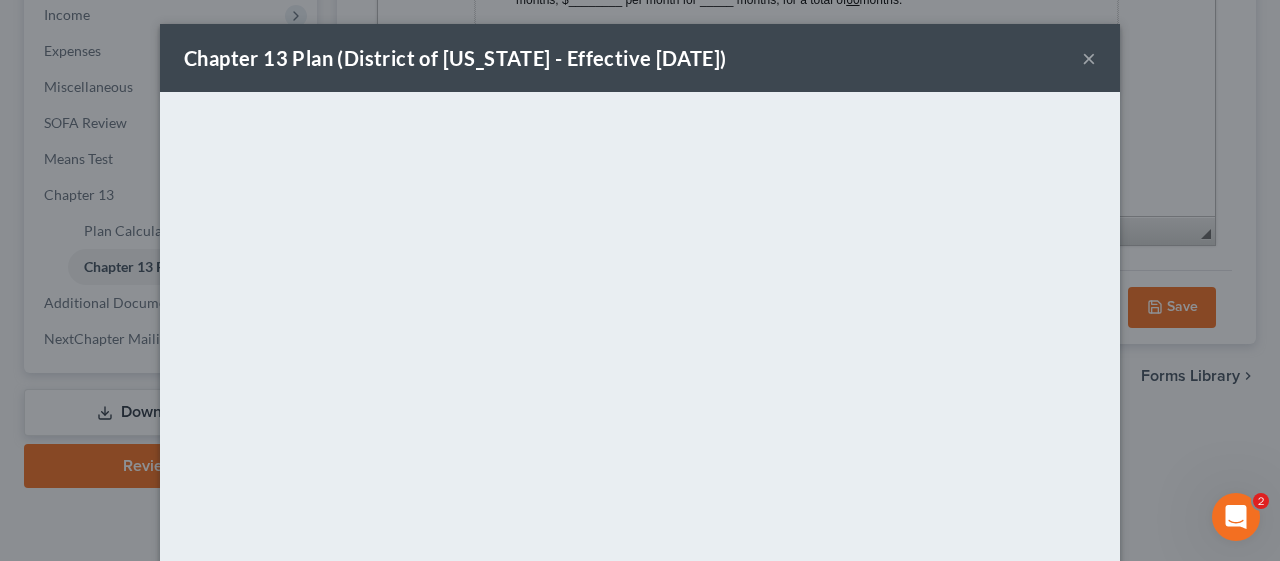 click on "×" at bounding box center [1089, 58] 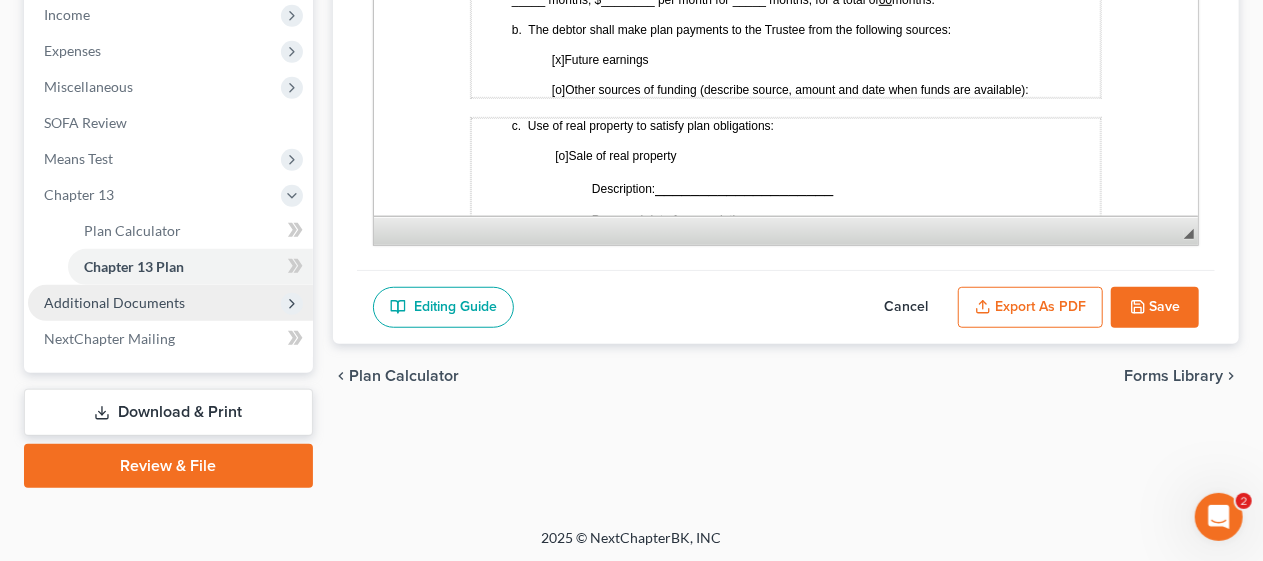 click on "Additional Documents" at bounding box center [170, 303] 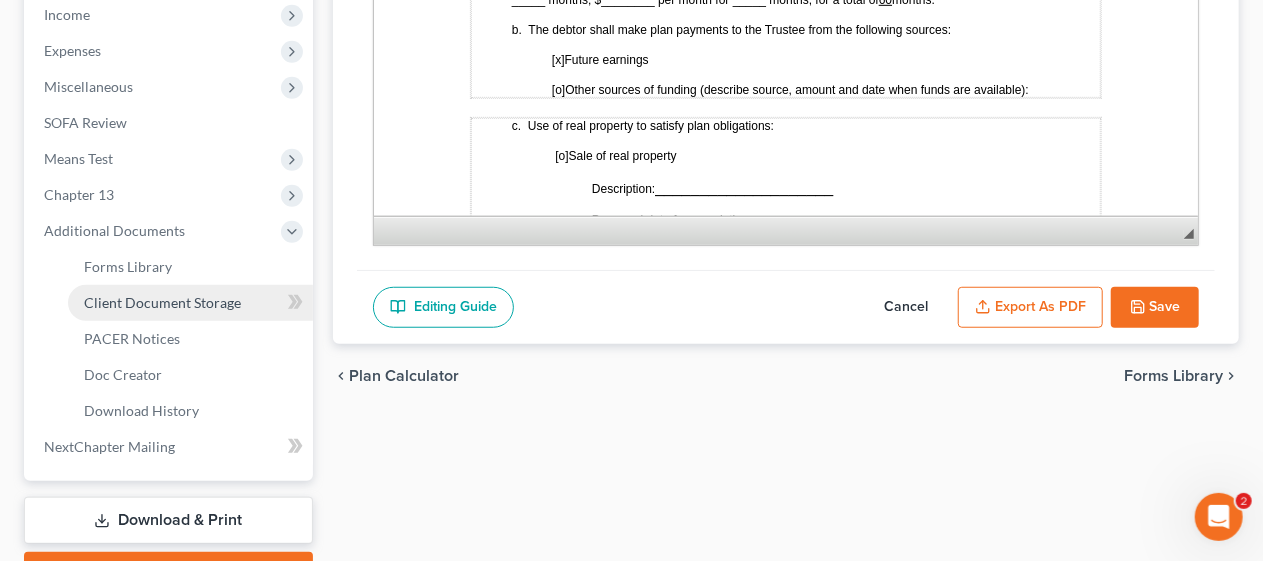 click on "Client Document Storage" at bounding box center [162, 302] 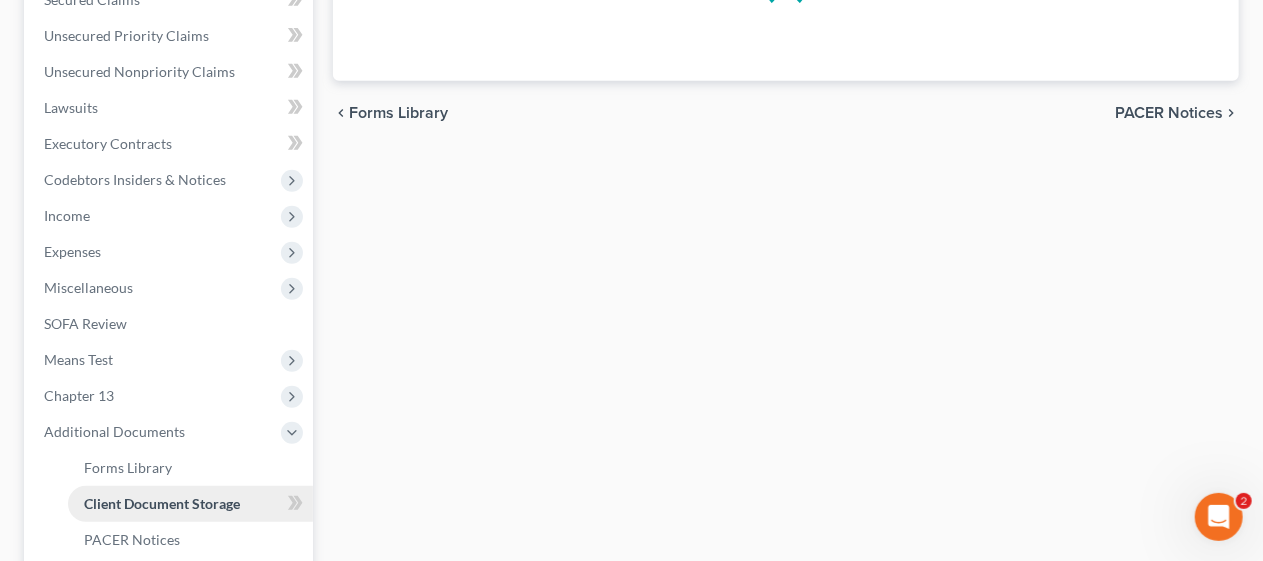 select on "9" 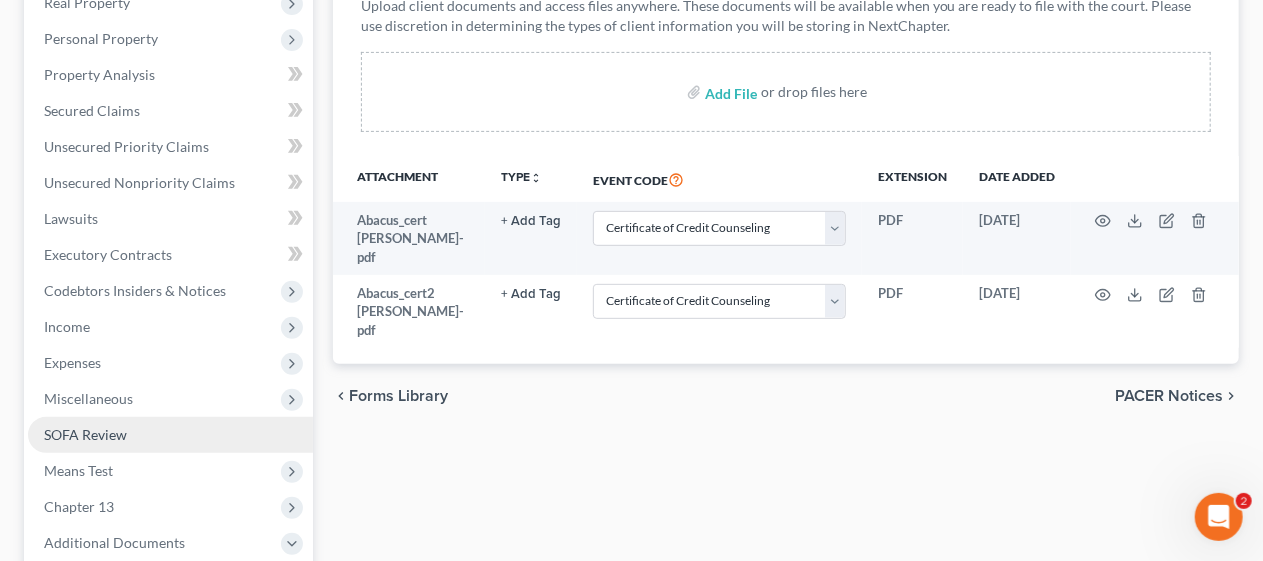 scroll, scrollTop: 300, scrollLeft: 0, axis: vertical 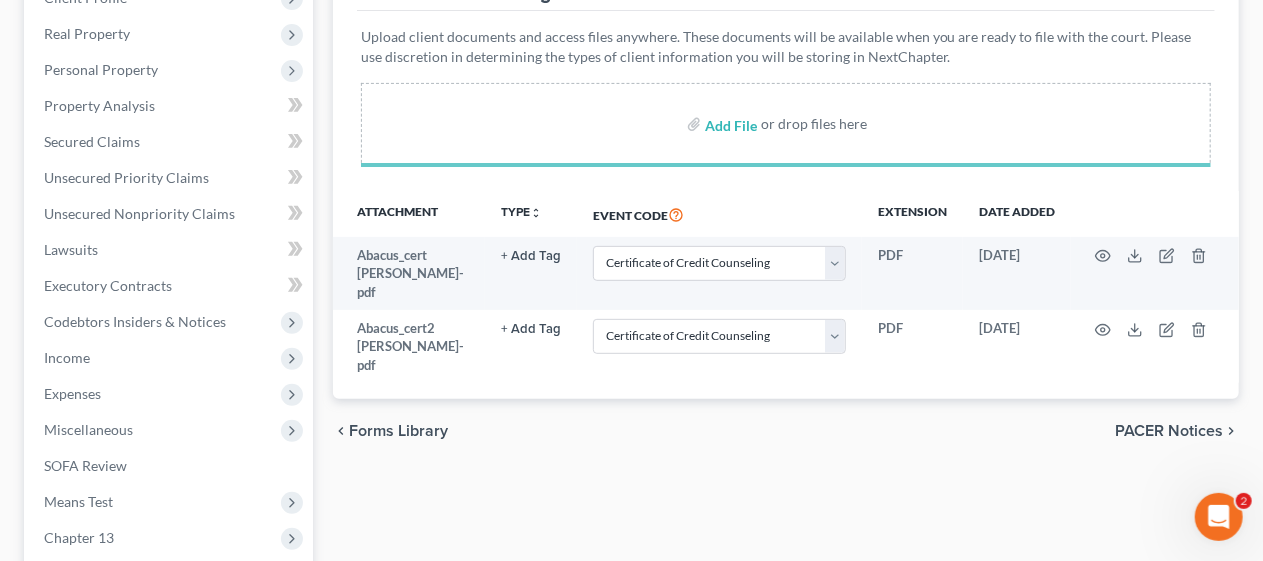 select on "9" 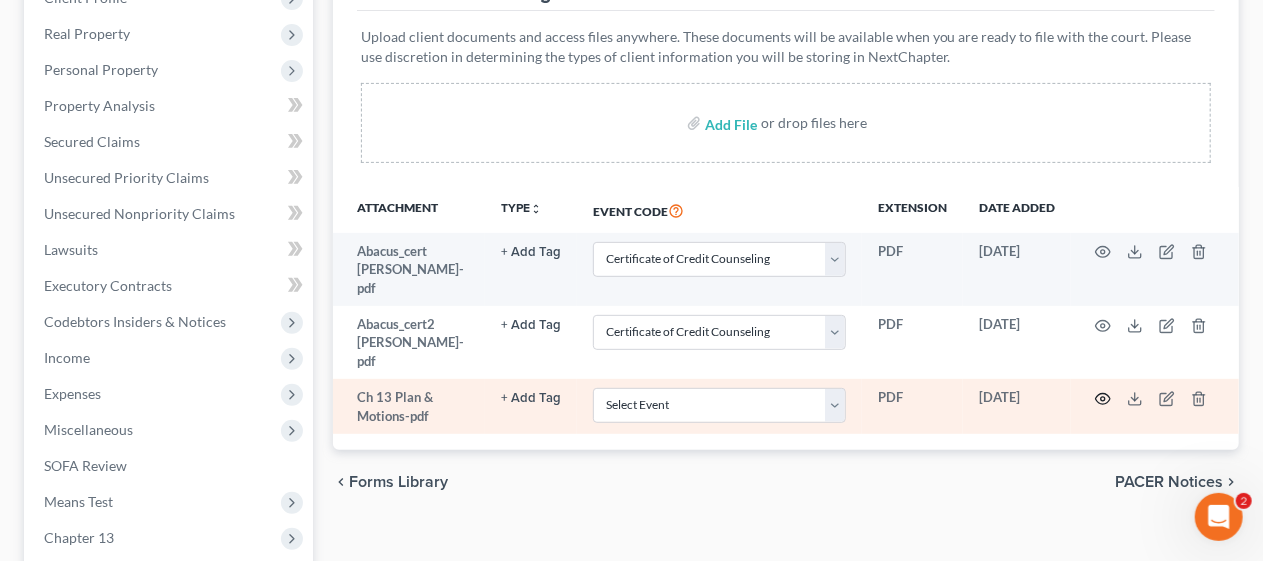click 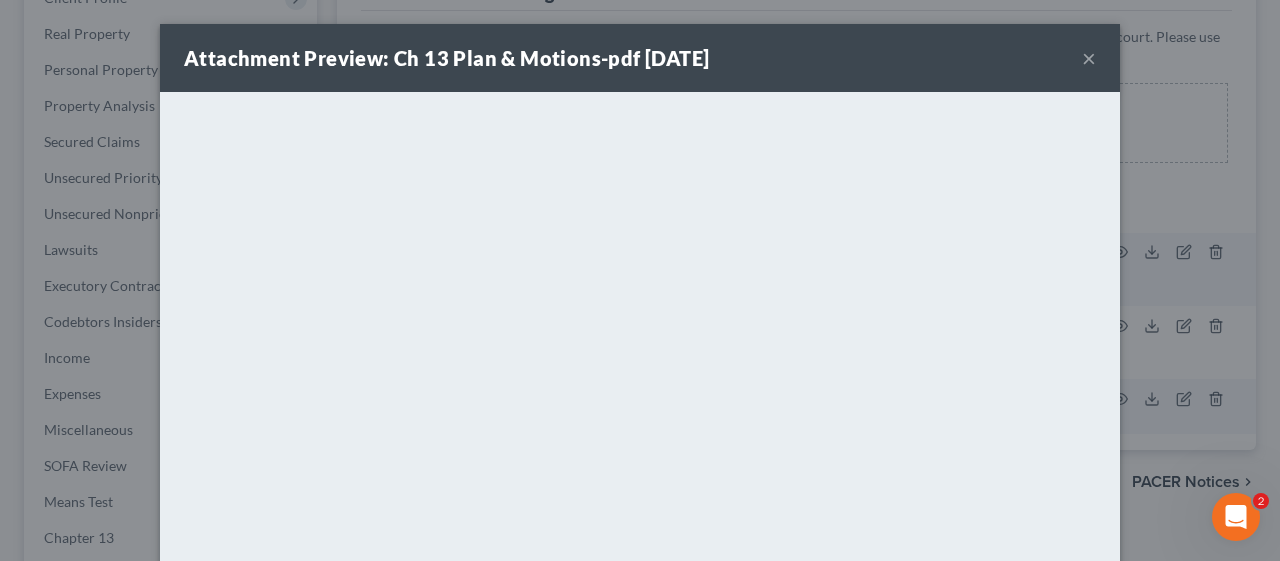 click on "×" at bounding box center [1089, 58] 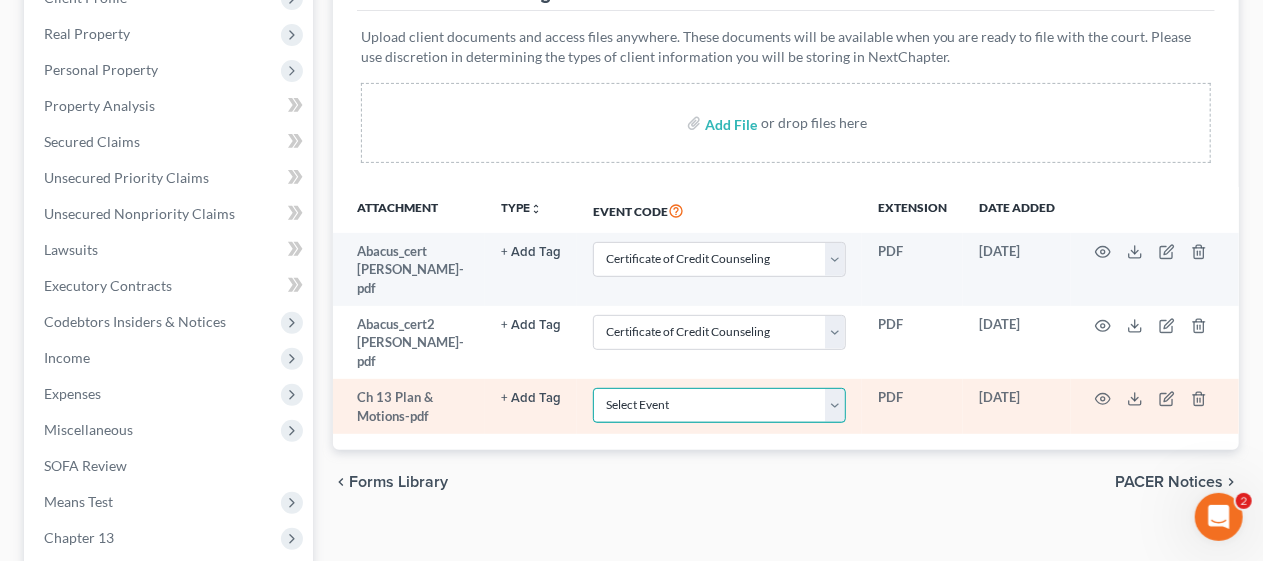 click on "Select Event 20 Largest Unsecured Creditors Amended Attorney Compensation Statement Amended List of Creditors (Fee) Amended Schedules (Fee) - Use for All Amended Schedules Answer (Involuntary) Application to Have the Filing Fee Waived Appraisal Balance Sheet Cash Flow Statement Certificate of Credit Counseling Certificate of Service of Tax Information to Requestor Certification Concerning Order to be Submitted Certification and Agreement to Pay Filing Fee Certification in Support of Discharge Certification of Completion of Plan Payments Certification of No Objection (Chapter 11) Certification of Partial Objection (Chapter 11) Ch 11 Post Confirmation Quarterly Summary Report Ch. 11 Small Business Statement of No Documents Chapter 13 Plan and Motions Final Installment Payment - Ch. 11 Final Installment Payment - Ch. 13 Final Installment Payment - Ch. 7 Financial Management Course (Official Form 423) Missing Document(s) Filed Notice of Voluntary Conversion to Chapter 7 (Fee) Pay Filing Fee in Installments" at bounding box center (719, 405) 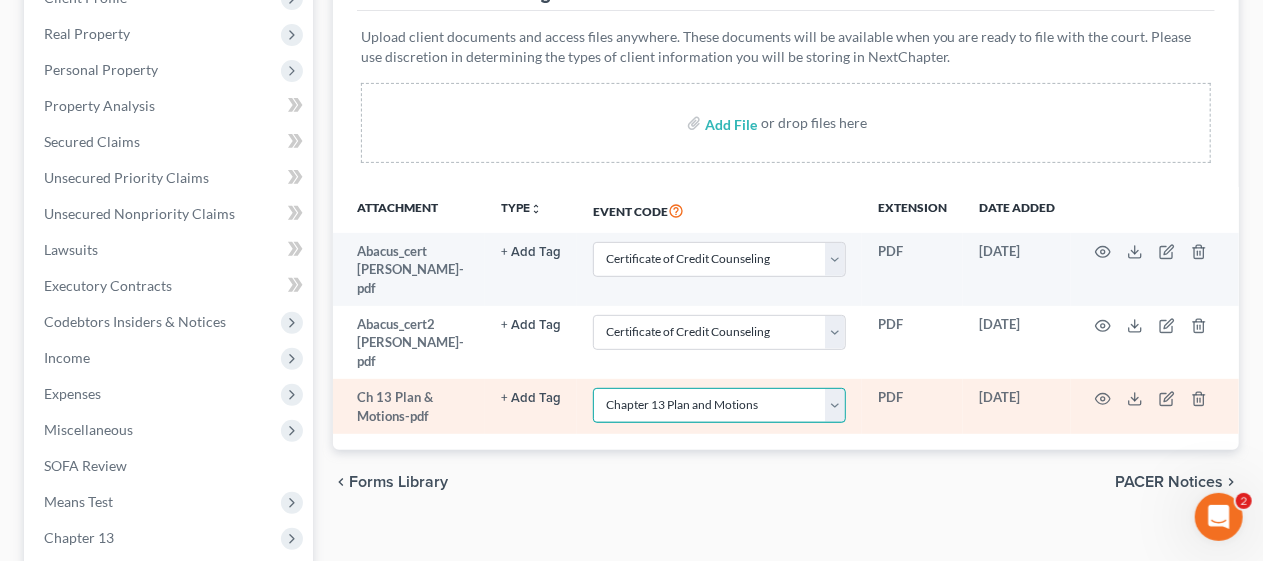 click on "Select Event 20 Largest Unsecured Creditors Amended Attorney Compensation Statement Amended List of Creditors (Fee) Amended Schedules (Fee) - Use for All Amended Schedules Answer (Involuntary) Application to Have the Filing Fee Waived Appraisal Balance Sheet Cash Flow Statement Certificate of Credit Counseling Certificate of Service of Tax Information to Requestor Certification Concerning Order to be Submitted Certification and Agreement to Pay Filing Fee Certification in Support of Discharge Certification of Completion of Plan Payments Certification of No Objection (Chapter 11) Certification of Partial Objection (Chapter 11) Ch 11 Post Confirmation Quarterly Summary Report Ch. 11 Small Business Statement of No Documents Chapter 13 Plan and Motions Final Installment Payment - Ch. 11 Final Installment Payment - Ch. 13 Final Installment Payment - Ch. 7 Financial Management Course (Official Form 423) Missing Document(s) Filed Notice of Voluntary Conversion to Chapter 7 (Fee) Pay Filing Fee in Installments" at bounding box center (719, 405) 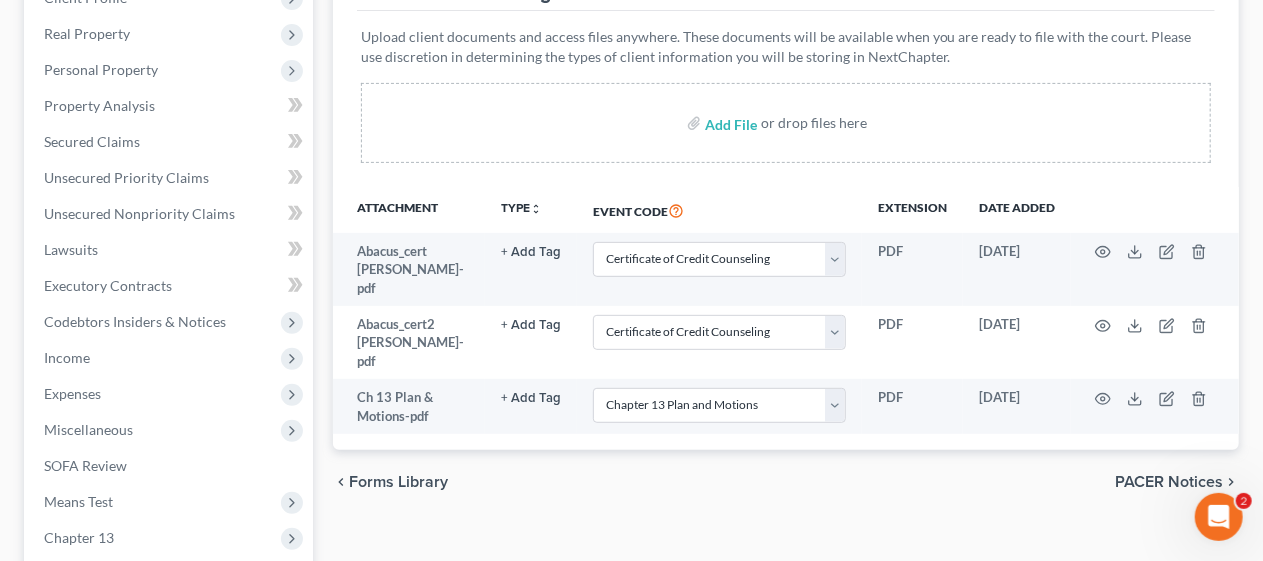 click on "Forms Library
Client Document Storage
PACER Notices
Doc Creator
Download History
Client Document Storage
Batch Download
Upload client documents and access files anywhere. These documents will be available when you are ready to file with the court. Please use discretion in determining the types of client information you will be storing in NextChapter.
Add File
or drop files here
Attachment TYPE unfold_more NONE Hearing Insurance Notice Proof of Claim Event Code  Extension Date added Abacus_cert [PERSON_NAME]-pdf + Add Tag Select an option or create one Hearing Insurance Notice Proof of Claim Select Event 20 Largest Unsecured Creditors Amended Attorney Compensation Statement Amended List of Creditors (Fee) Amended Schedules (Fee) - Use for All Amended Schedules Answer (Involuntary) Application to Have the Filing Fee Waived Appraisal Balance Sheet Cash Flow Statement Chapter 13 Plan and Motions" at bounding box center (786, 415) 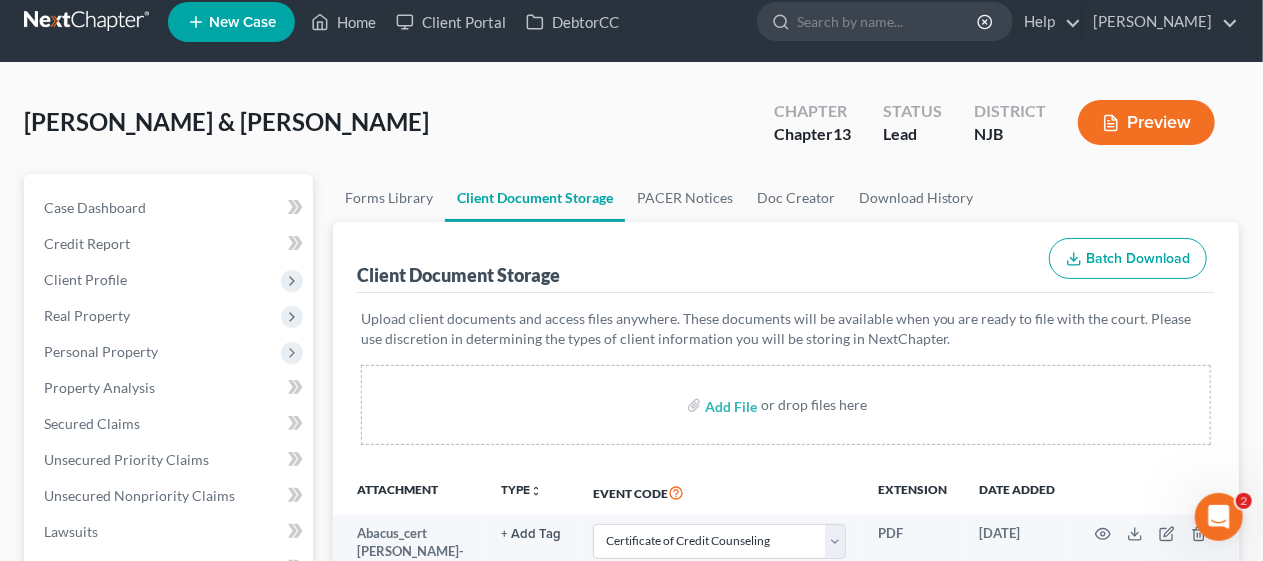 scroll, scrollTop: 0, scrollLeft: 0, axis: both 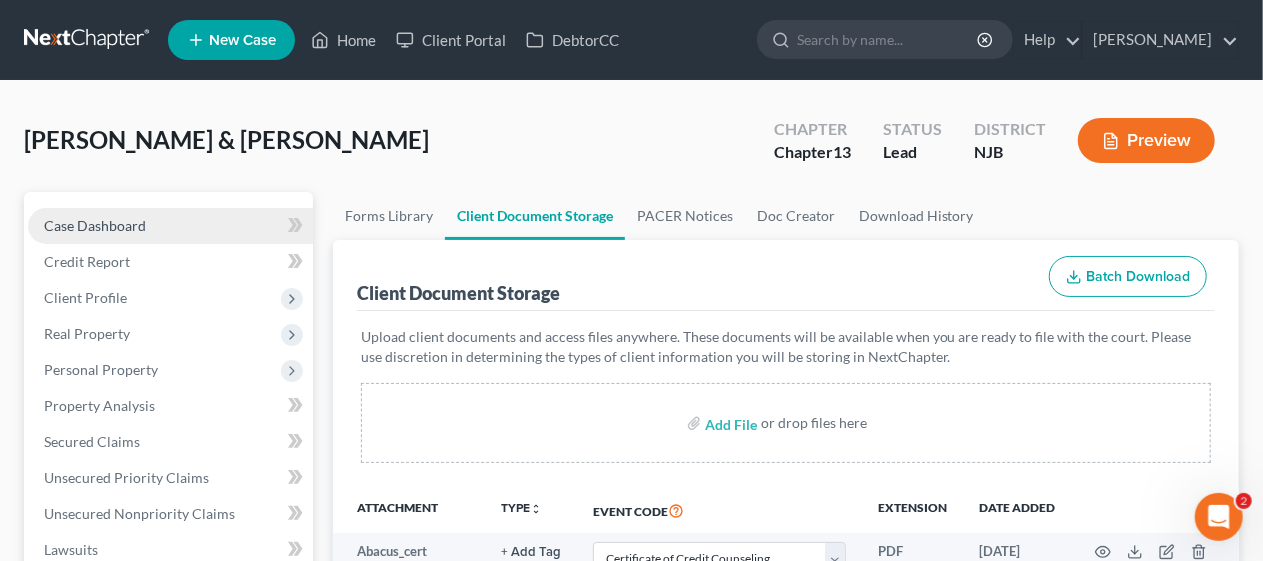 click on "Case Dashboard" at bounding box center [170, 226] 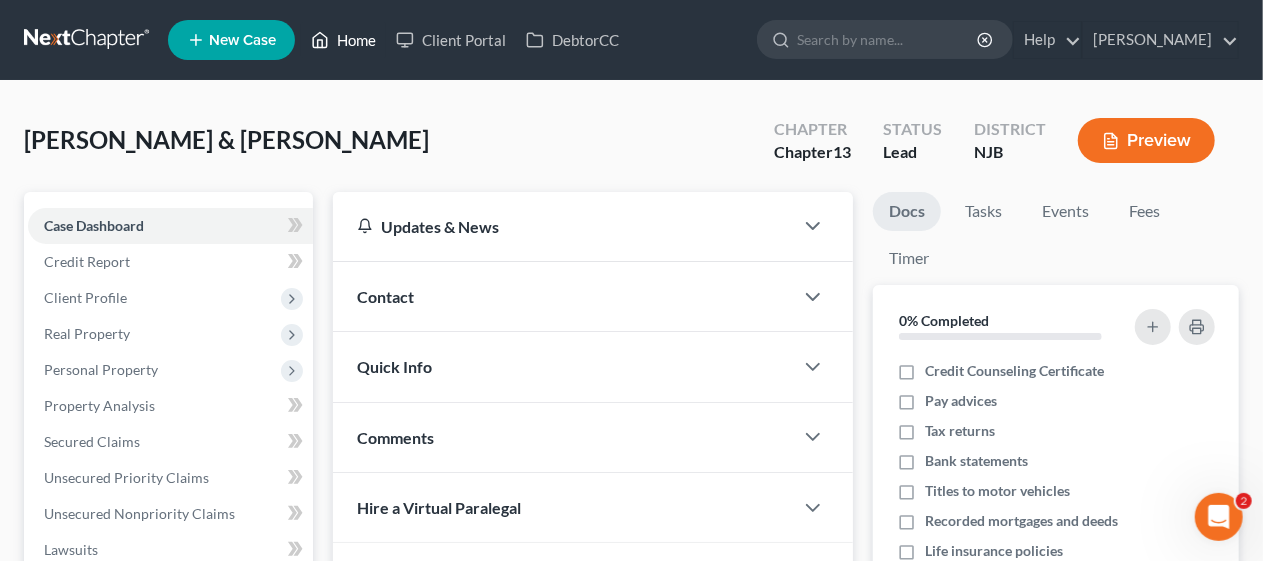 click on "Home" at bounding box center [343, 40] 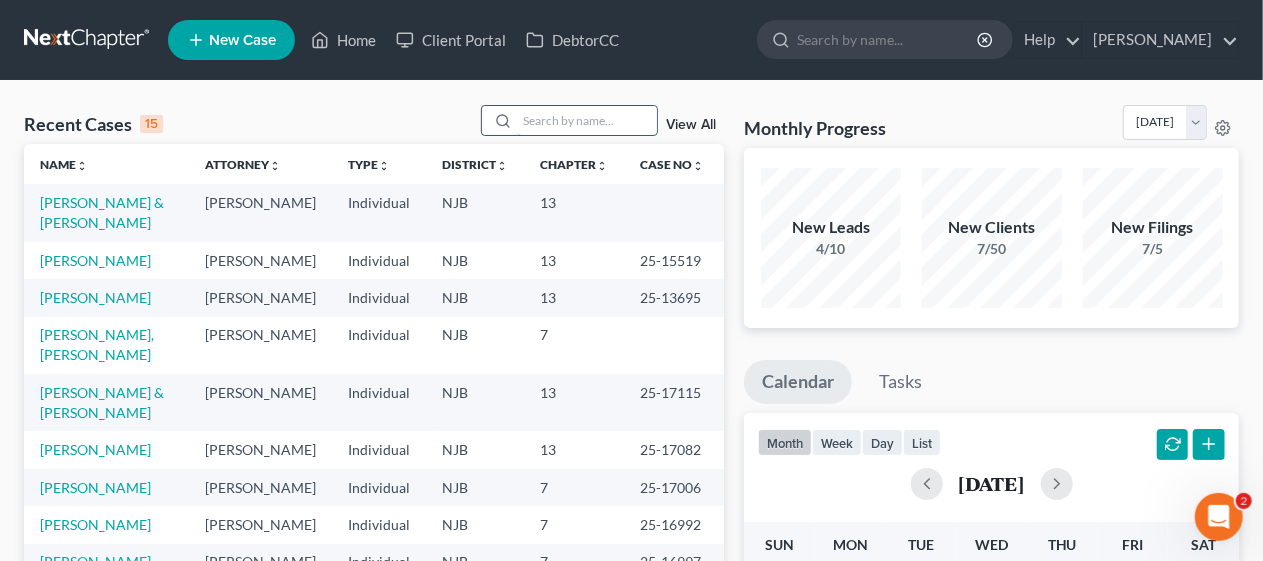 click at bounding box center (587, 120) 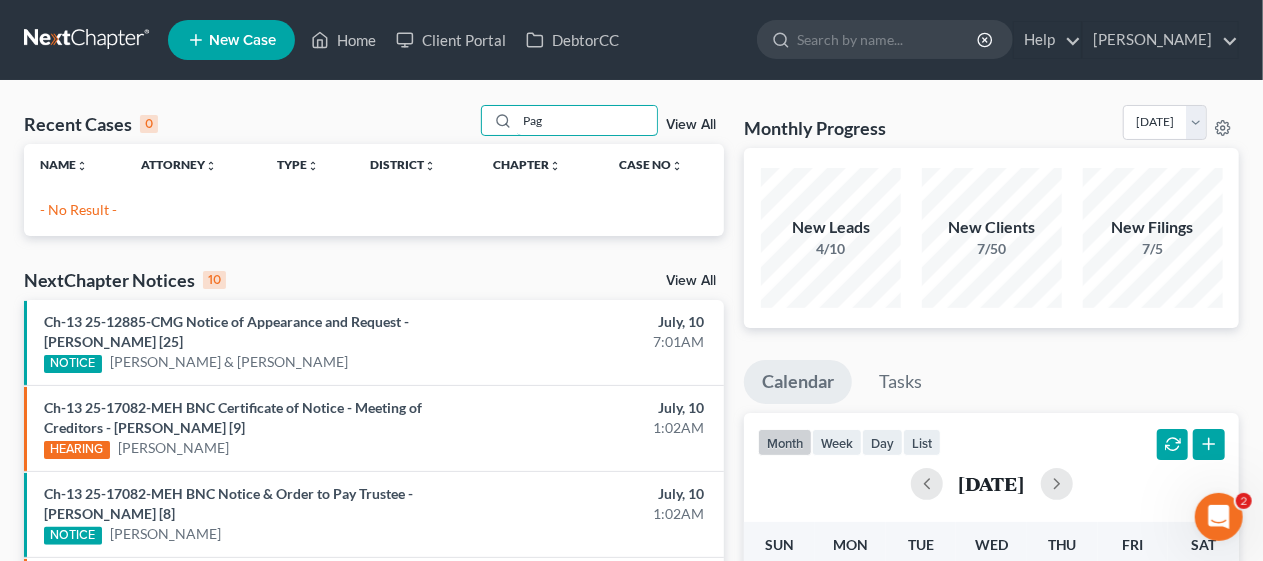 type on "Pag" 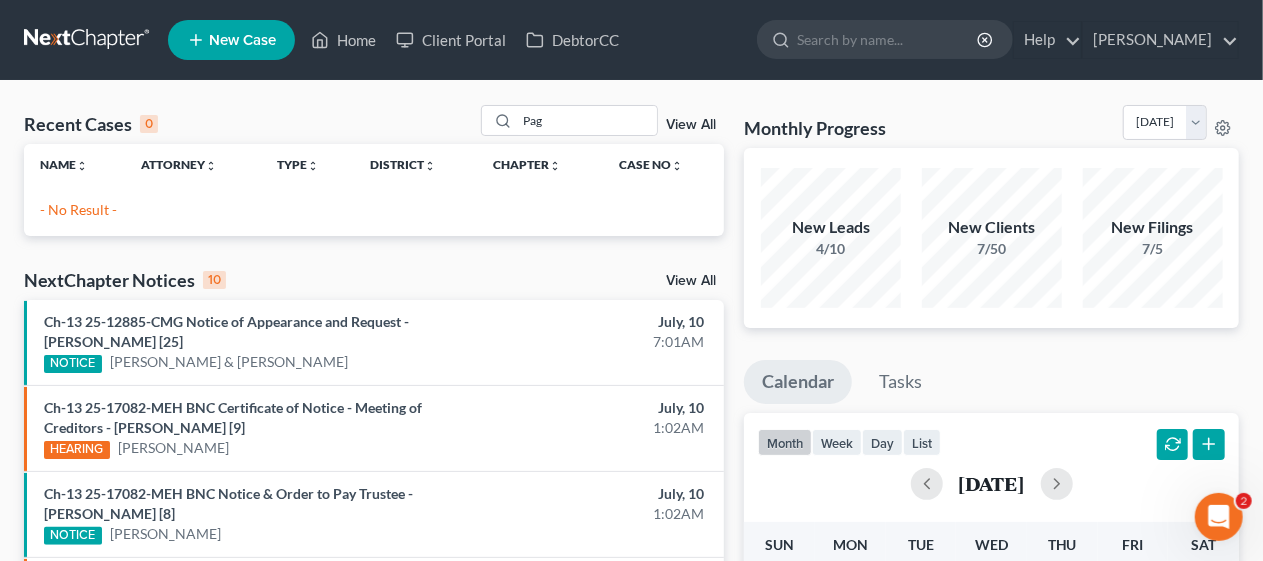 click on "Recent Cases 0         Pag View All" at bounding box center [374, 124] 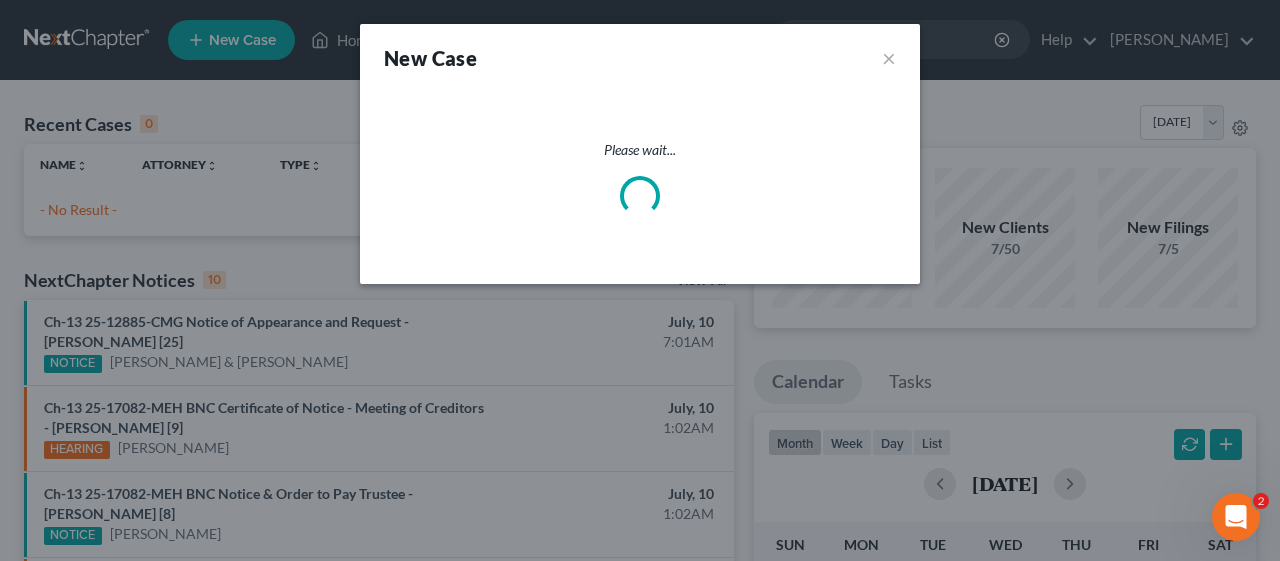 select on "51" 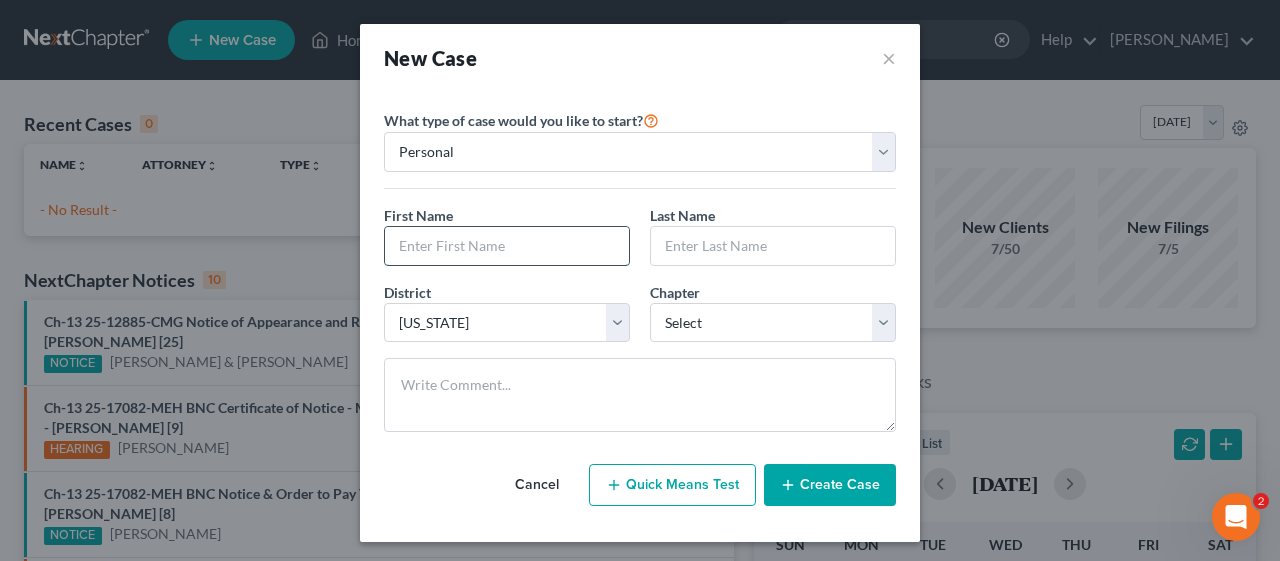 click at bounding box center [507, 246] 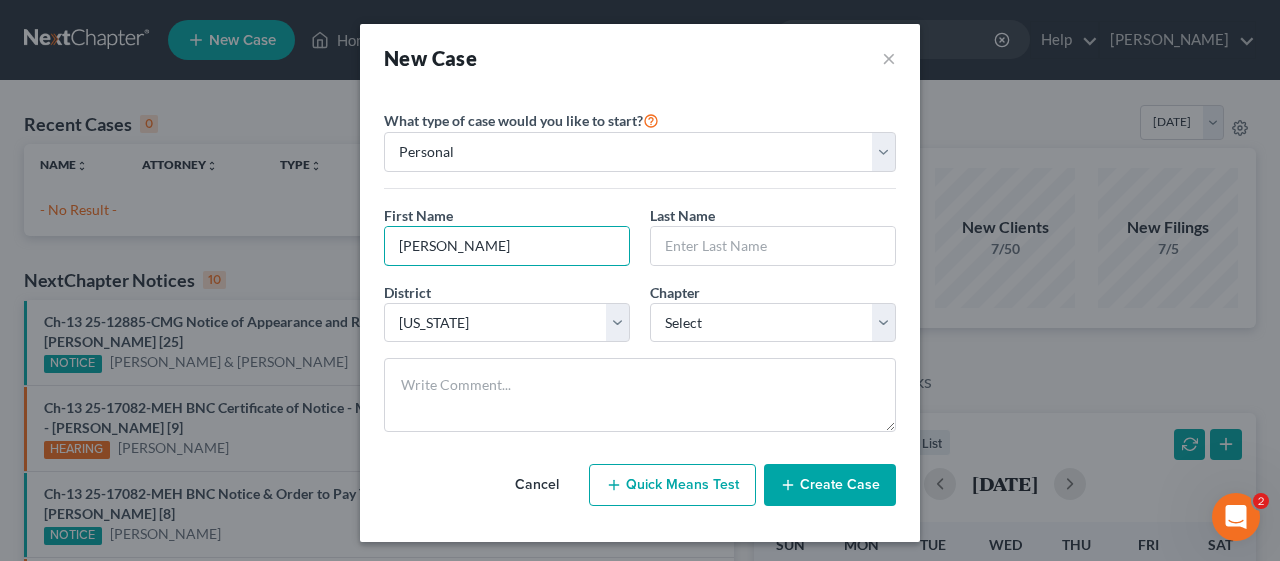 type on "[PERSON_NAME]" 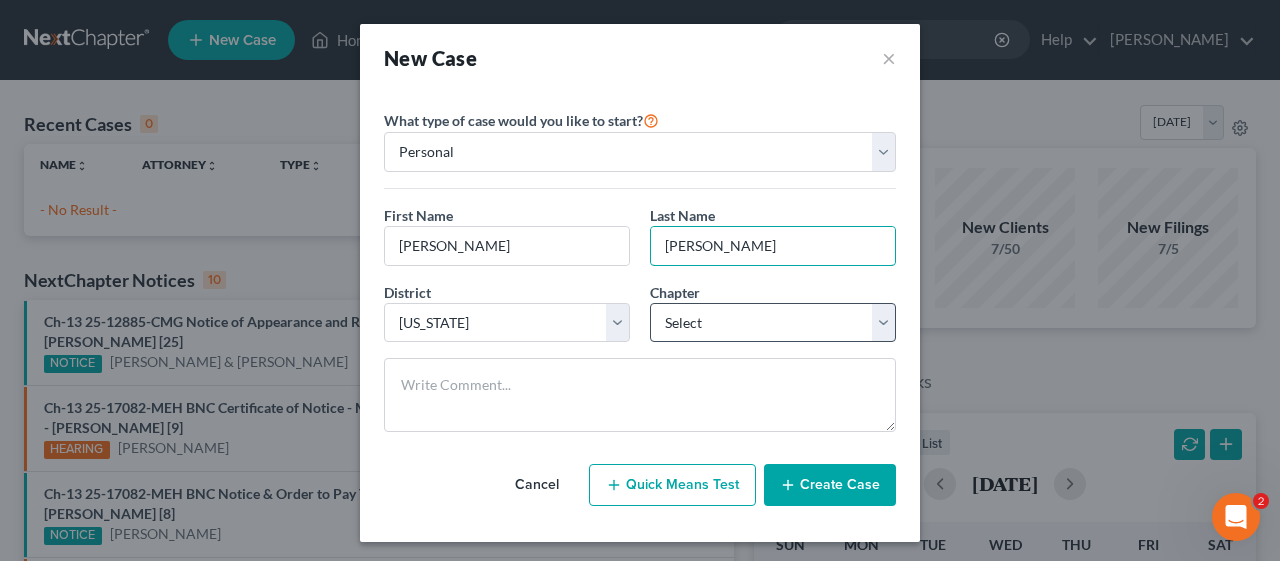 type on "[PERSON_NAME]" 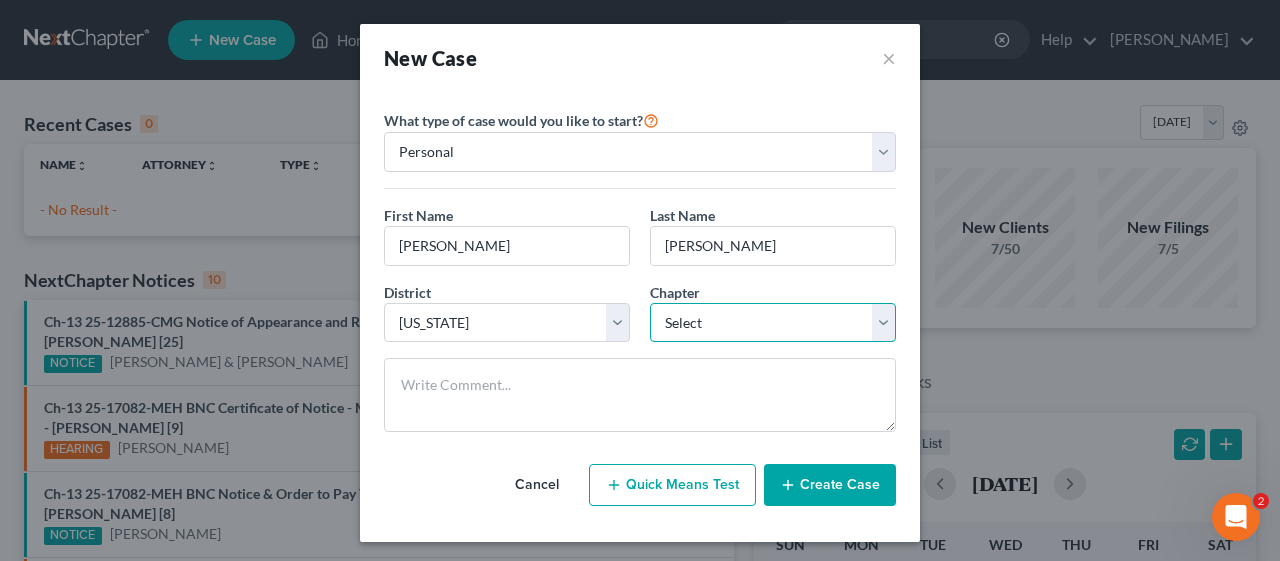click on "Select 7 11 12 13" at bounding box center [773, 323] 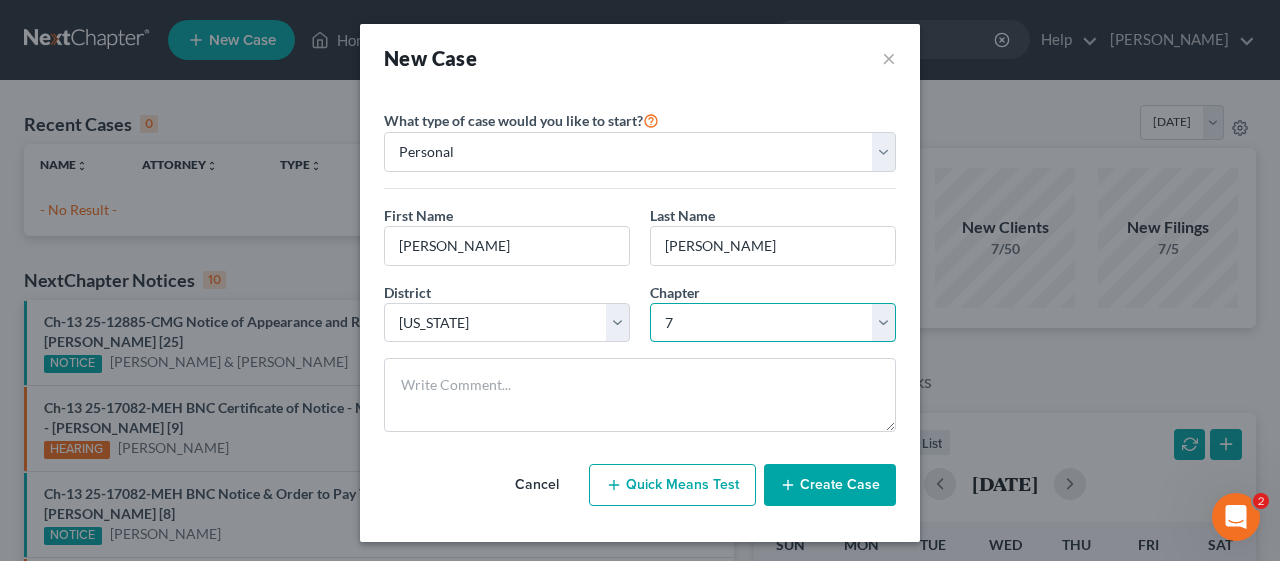 click on "Select 7 11 12 13" at bounding box center [773, 323] 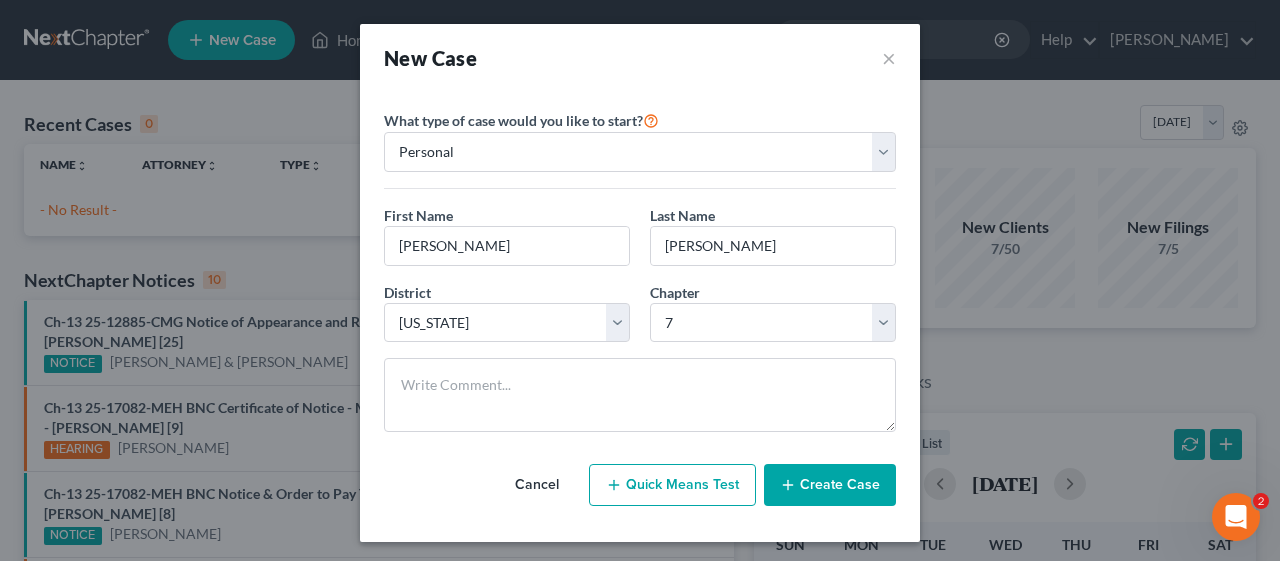 click on "Cancel Quick Means Test Create Case" at bounding box center (640, 485) 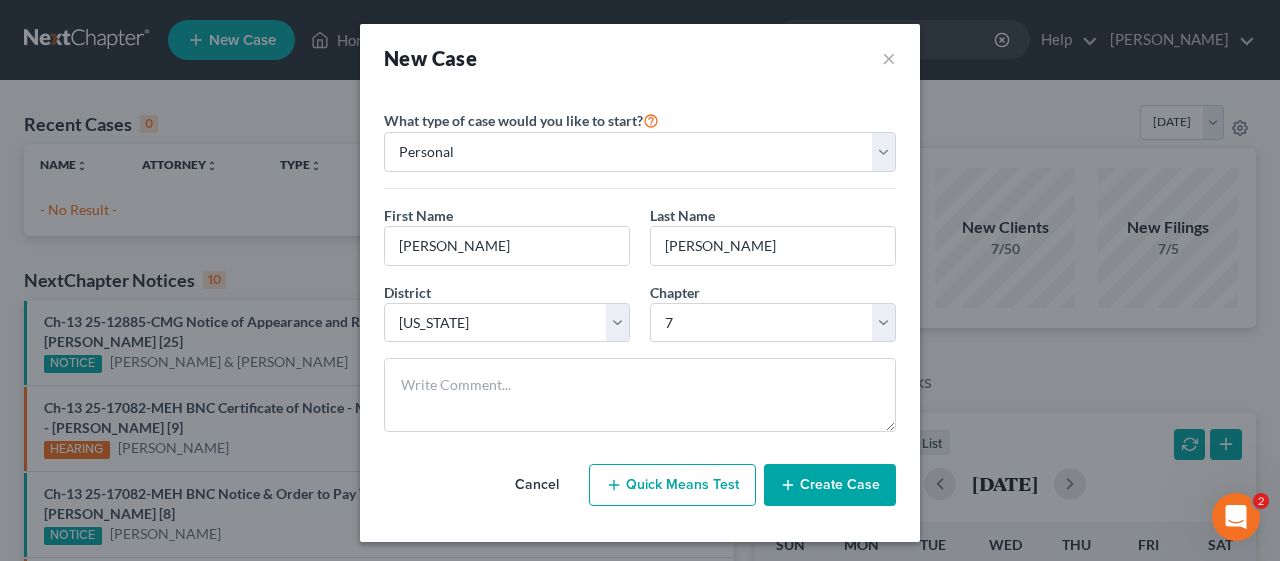 click on "Create Case" at bounding box center (830, 485) 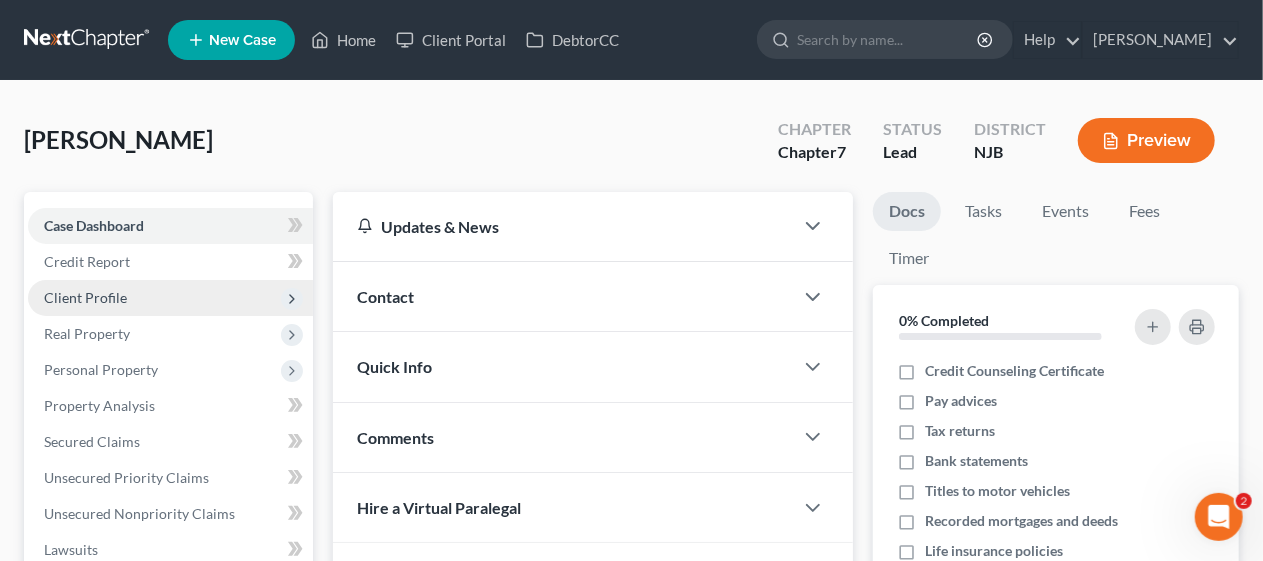click on "Client Profile" at bounding box center (170, 298) 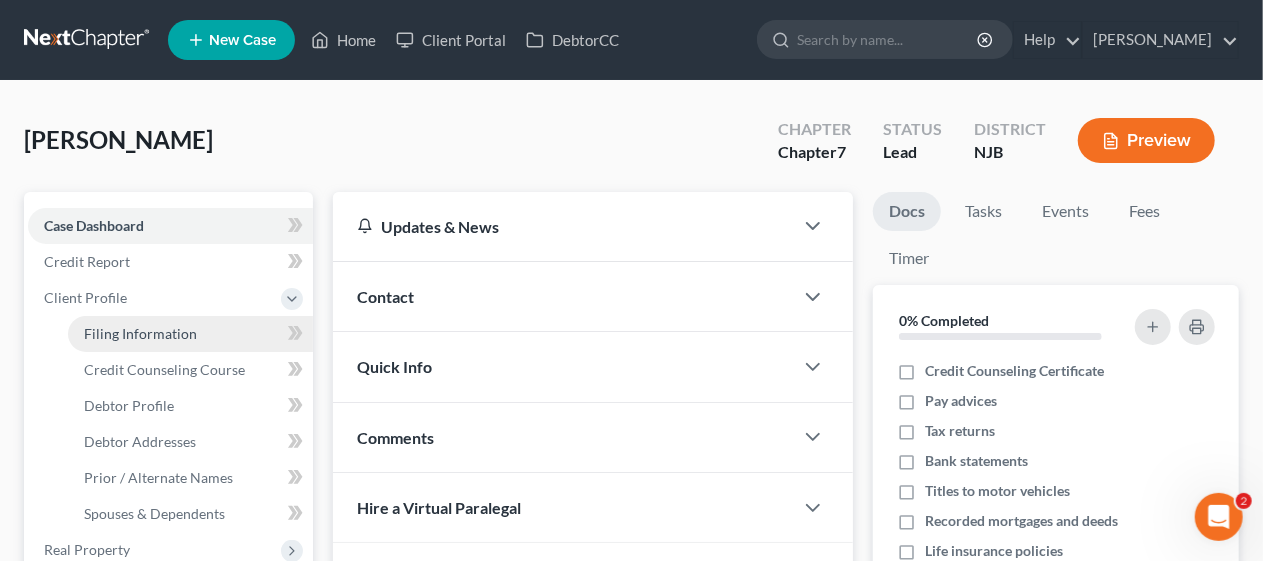click on "Filing Information" at bounding box center [190, 334] 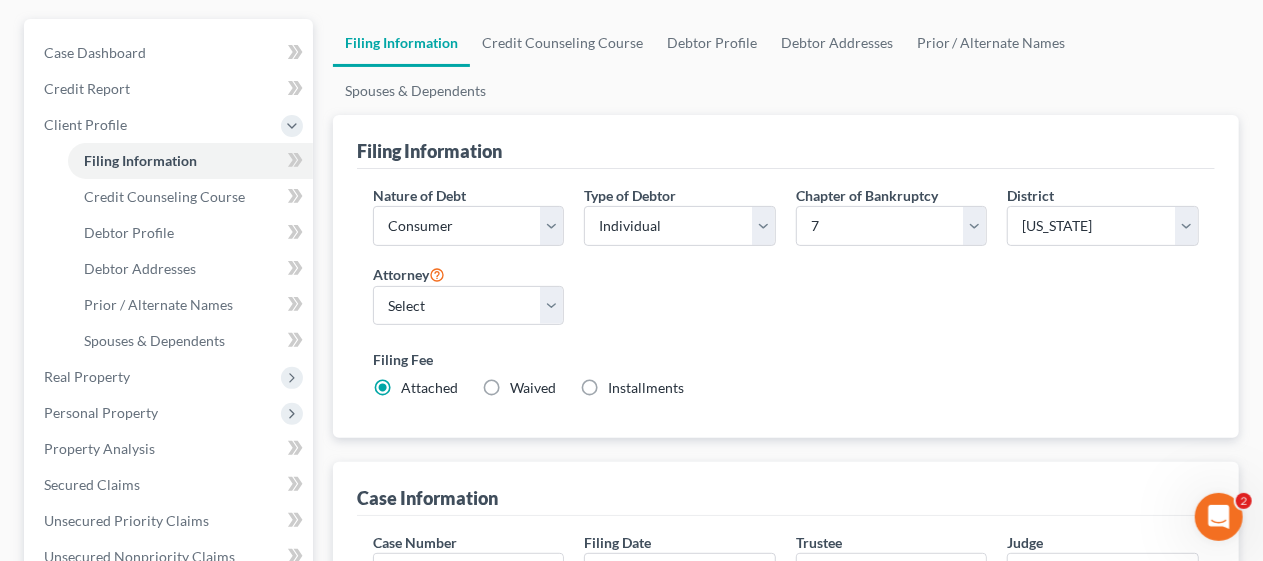 scroll, scrollTop: 200, scrollLeft: 0, axis: vertical 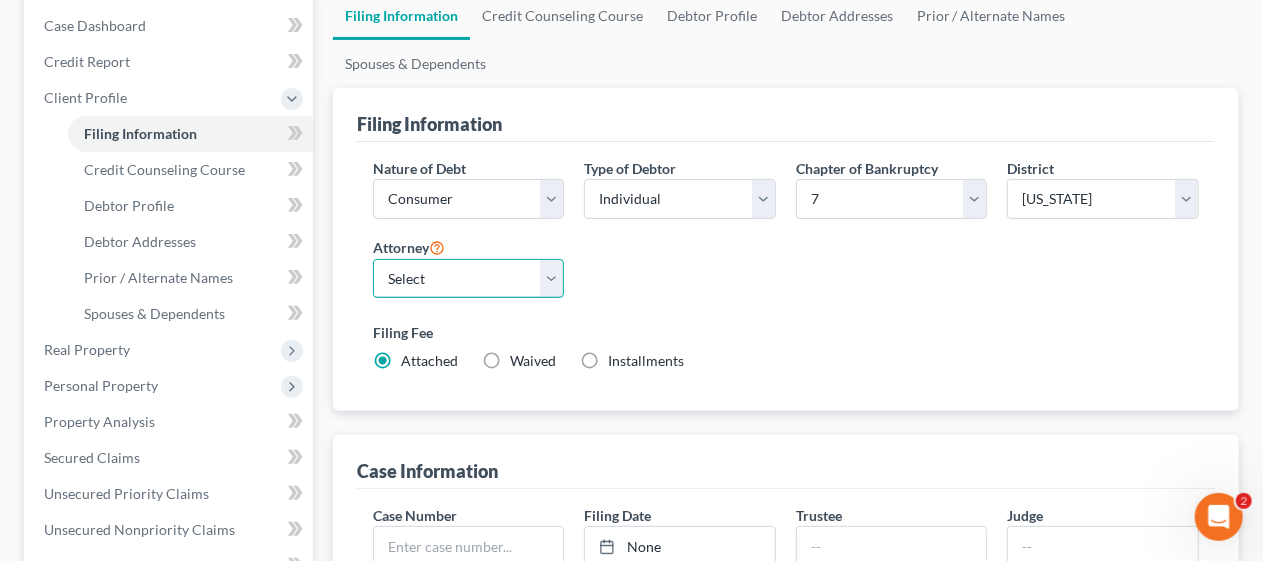 click on "Select [PERSON_NAME] - [GEOGRAPHIC_DATA]" at bounding box center [469, 279] 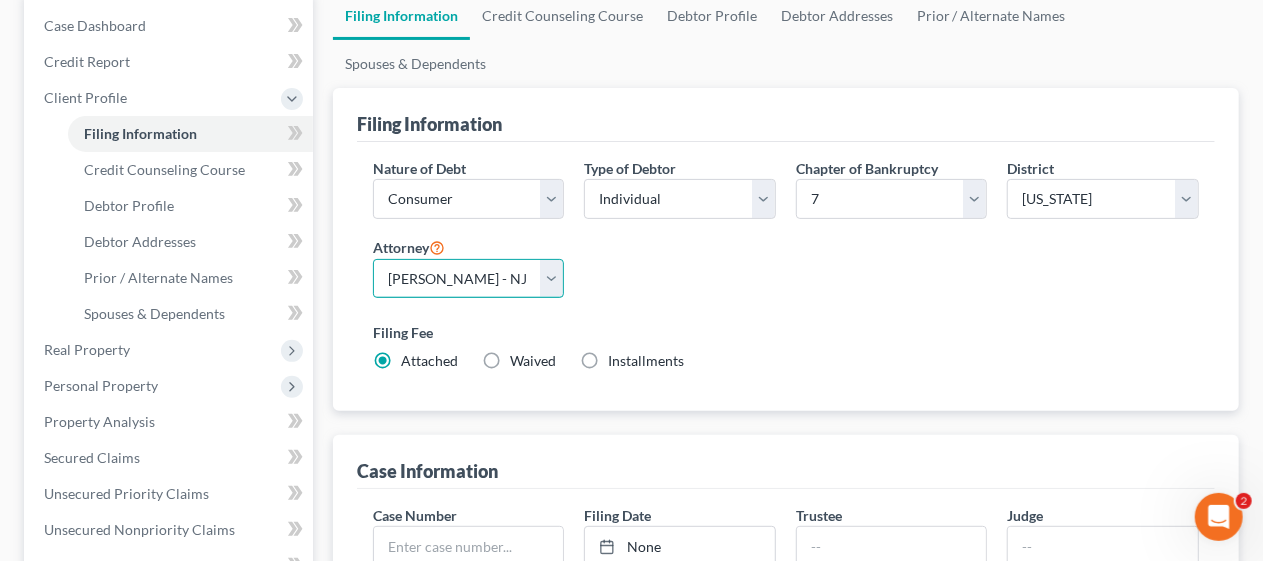 click on "Select [PERSON_NAME] - [GEOGRAPHIC_DATA]" at bounding box center [469, 279] 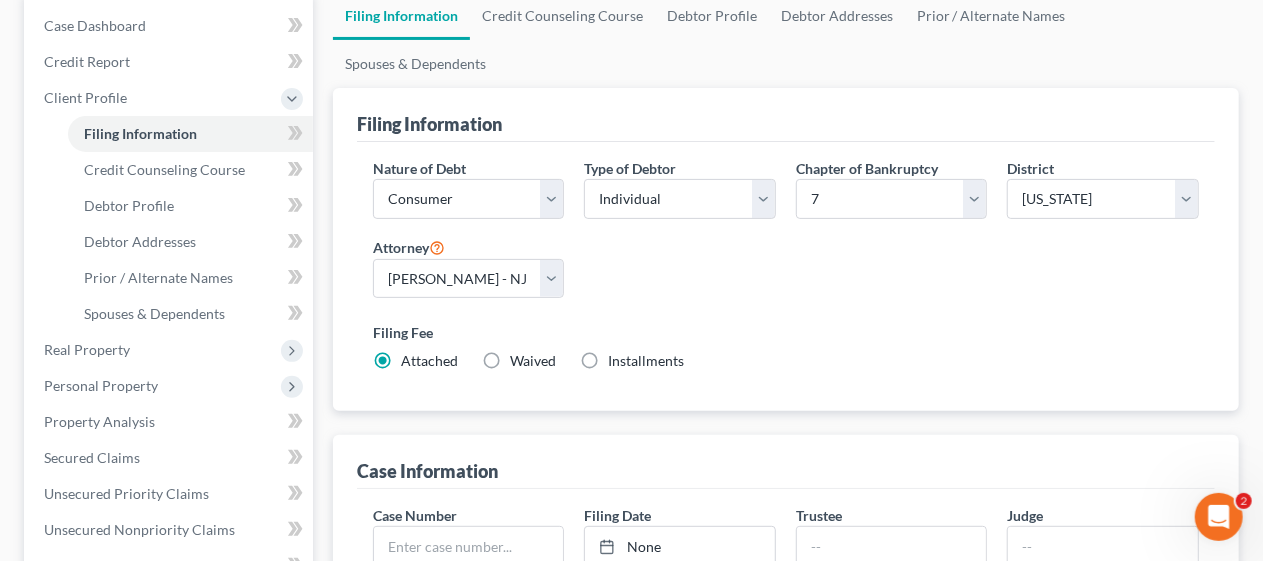 click on "Filing Fee" at bounding box center [786, 332] 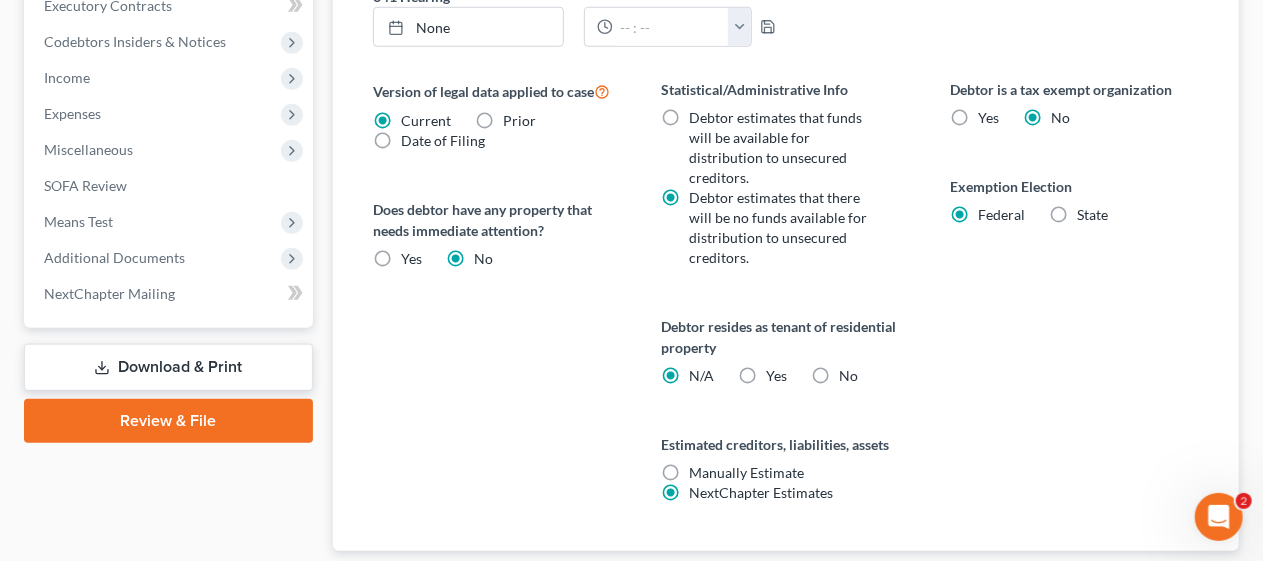 scroll, scrollTop: 853, scrollLeft: 0, axis: vertical 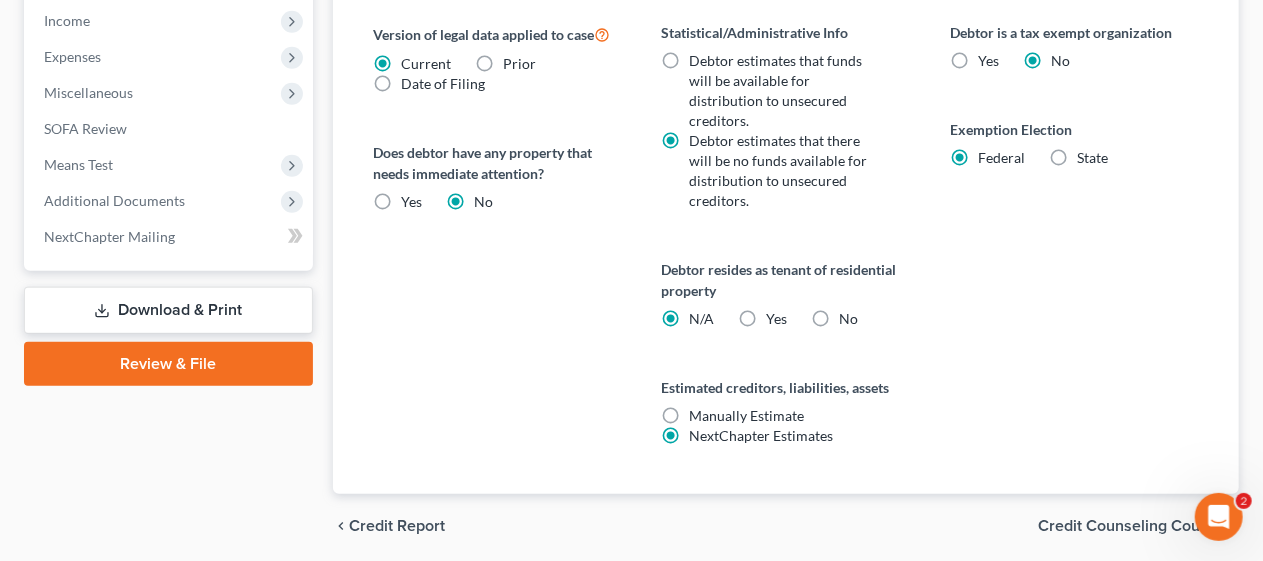 click on "Credit Counseling Course" at bounding box center [1130, 526] 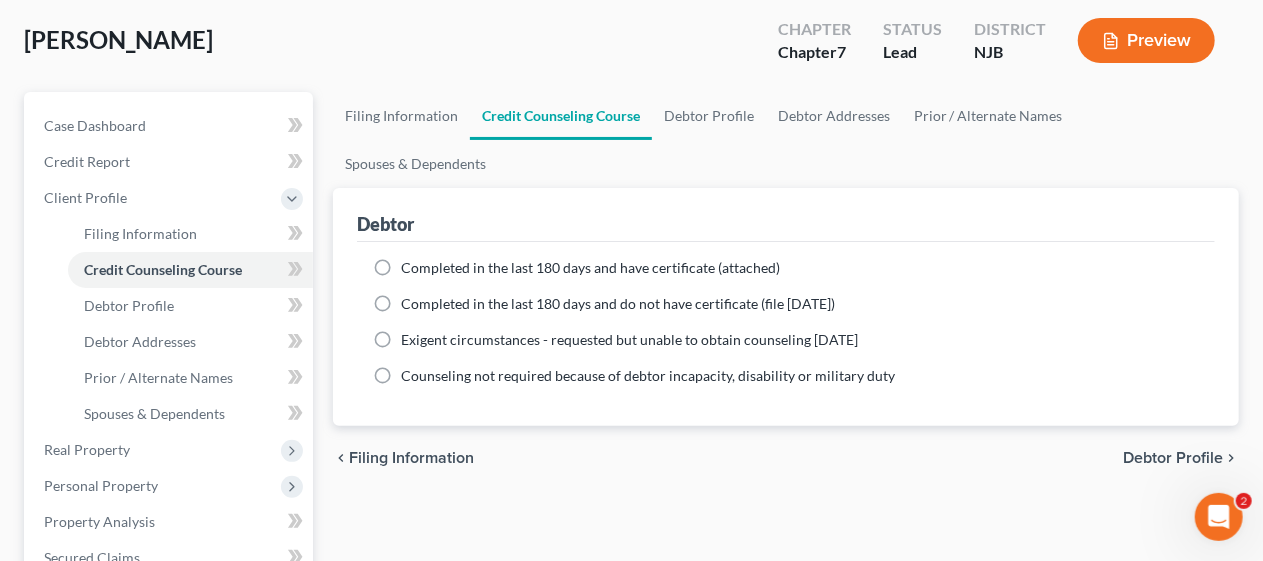 scroll, scrollTop: 0, scrollLeft: 0, axis: both 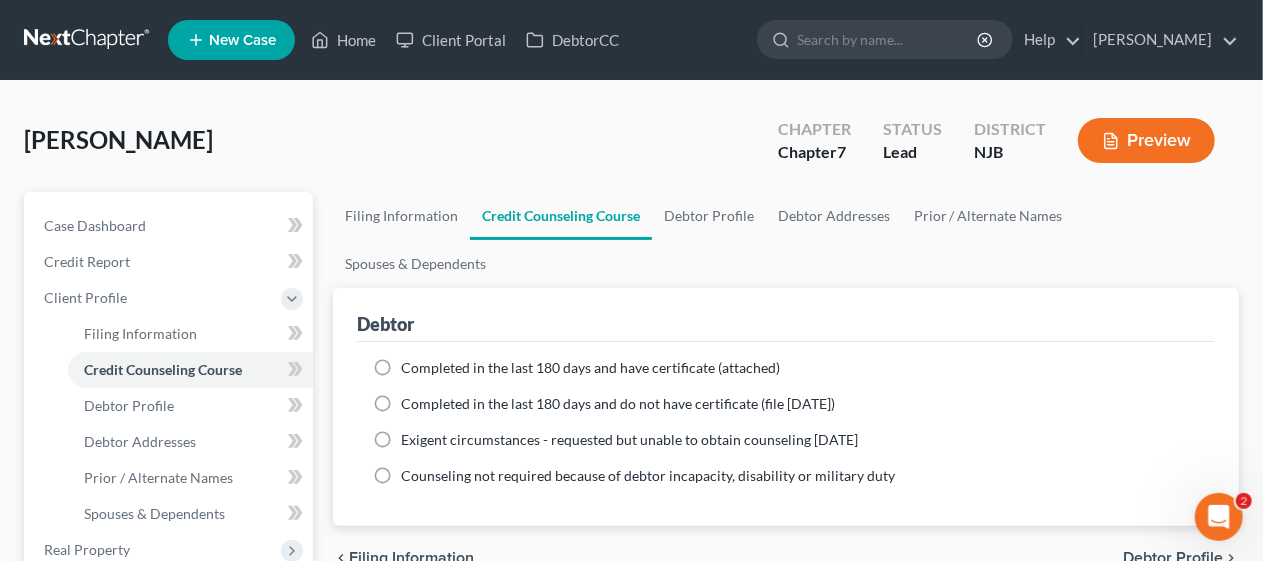 click on "Completed in the last 180 days and have certificate (attached)" at bounding box center (590, 368) 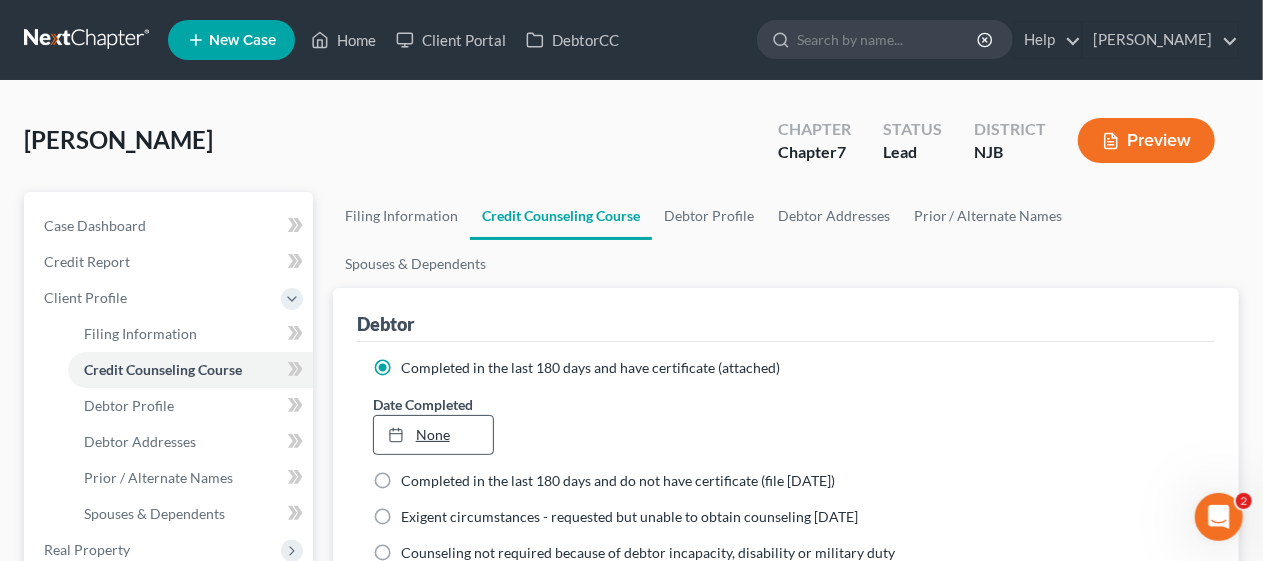 click on "None" at bounding box center [433, 435] 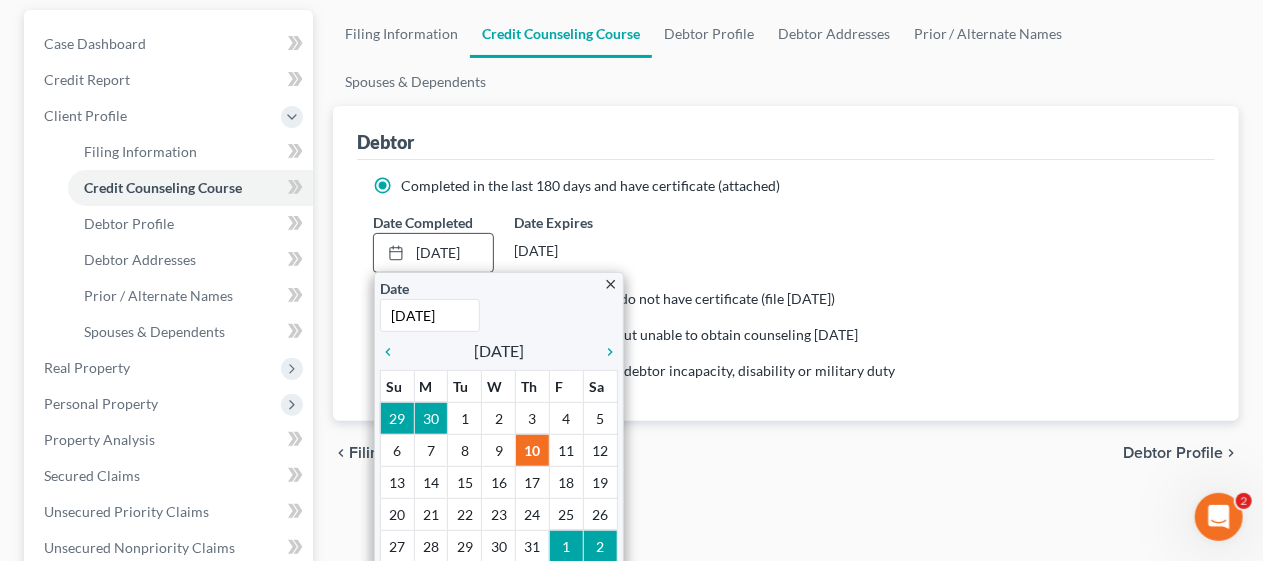 scroll, scrollTop: 200, scrollLeft: 0, axis: vertical 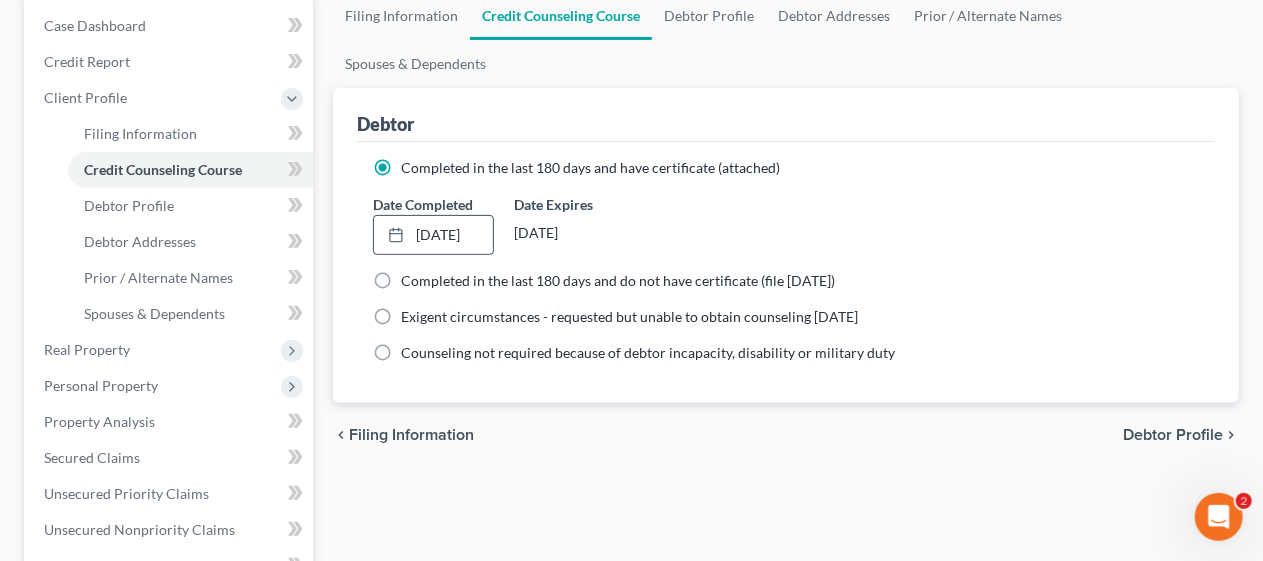 click on "Filing Information
Credit Counseling Course
Debtor Profile
Debtor Addresses
Prior / Alternate Names
Spouses & Dependents
Debtor
Completed in the last 180 days and have certificate (attached) Date Completed
[DATE]
close
Date
[DATE]
Time
12:00 AM
chevron_left
[DATE]
chevron_right
Su M Tu W Th F Sa
29 30 1 2 3 4 5
6 7 8 9 10 11 12
13 14 15 16 17 18 19
20 21 22 23 24 25 26
27 28 29 30 31 1 2
Clear
Date Expires [DATE] Completed in the last 180 days and do not have certificate (file [DATE]) Date Completed
[DATE]
close
Date
Time" at bounding box center [786, 515] 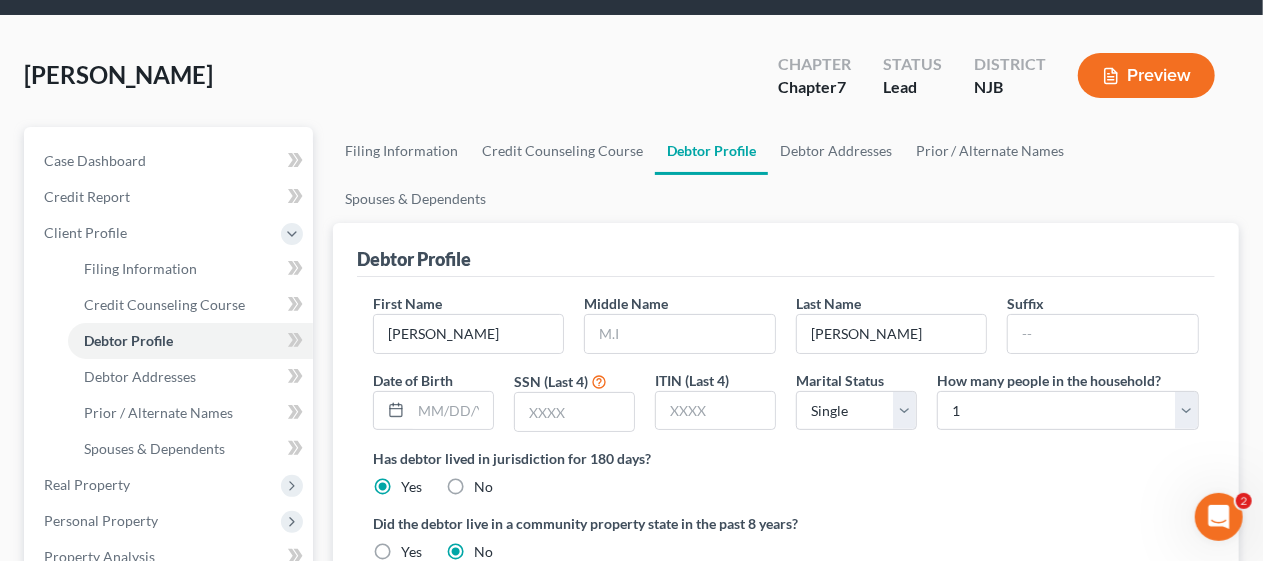 scroll, scrollTop: 0, scrollLeft: 0, axis: both 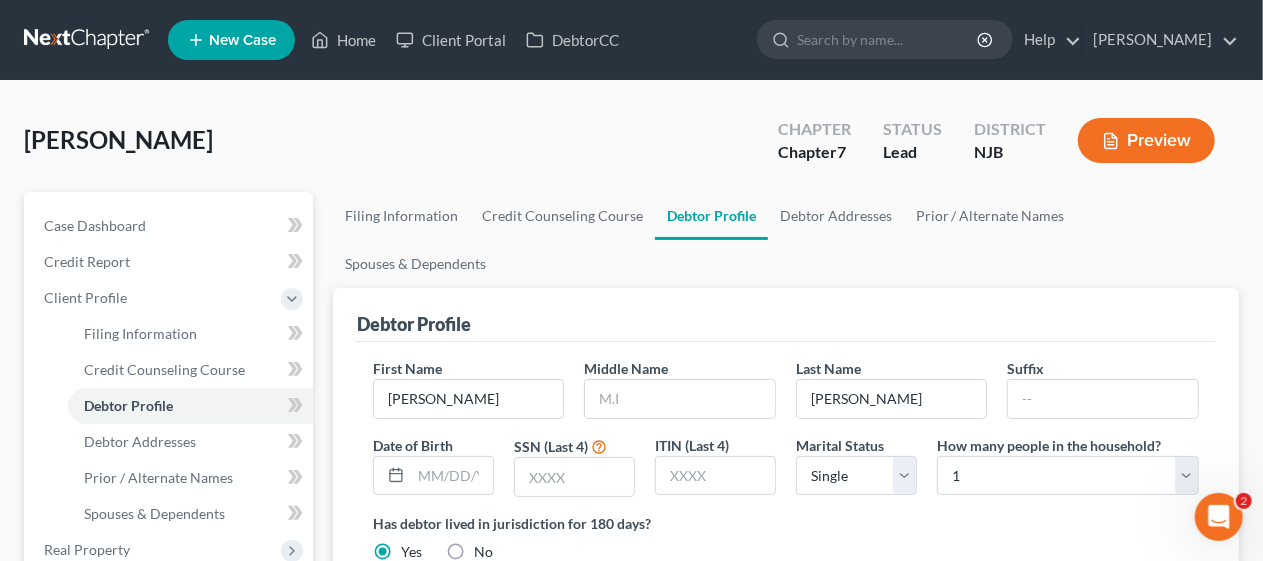click on "Has debtor lived in jurisdiction for 180 days? Yes No Debtor must reside in jurisdiction for 180 prior to filing bankruptcy pursuant to U.S.C. 11 28 USC § 1408.   More Info" at bounding box center (786, 537) 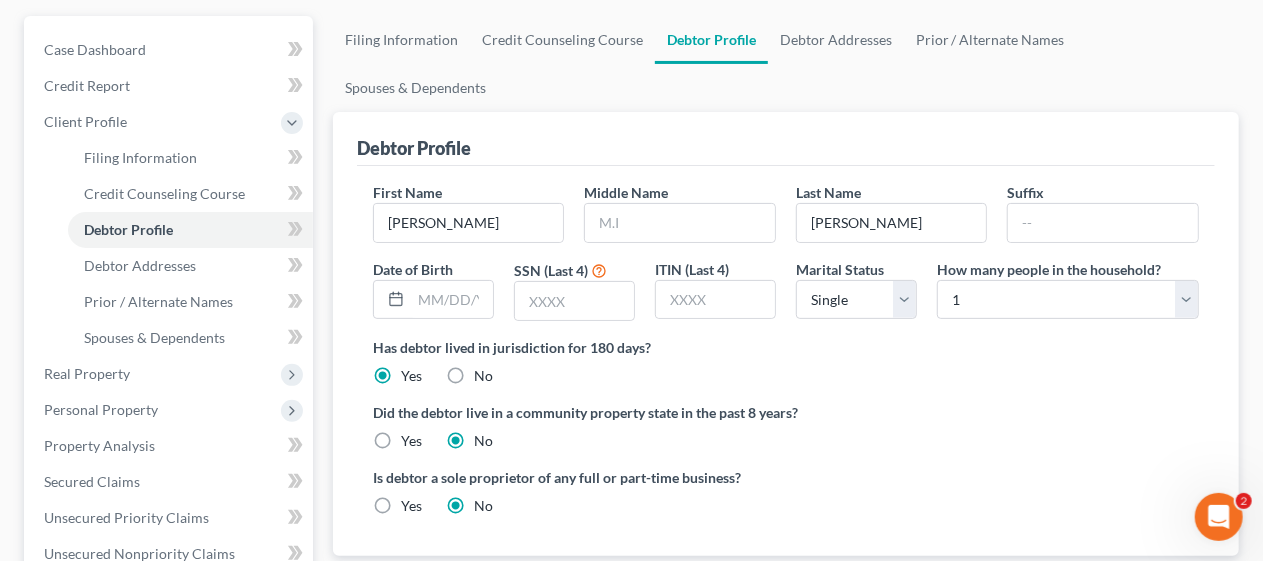 scroll, scrollTop: 200, scrollLeft: 0, axis: vertical 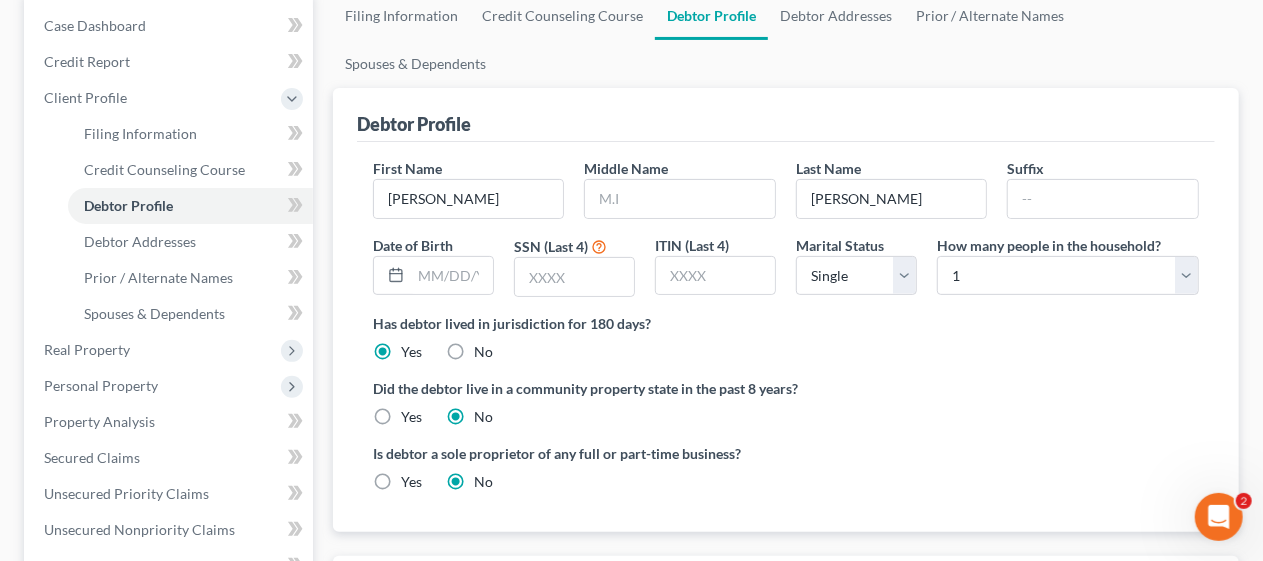 click on "First Name [PERSON_NAME] Middle Name Last Name [PERSON_NAME] Date of Birth         SSN (Last 4)   ITIN (Last 4) Marital Status Select [DEMOGRAPHIC_DATA] Married [DEMOGRAPHIC_DATA] Divorced Widowed How many people in the household? Select 1 2 3 4 5 6 7 8 9 10 11 12 13 14 15 16 17 18 19 20 Is debtor deceased? Yes No Has debtor lived in jurisdiction for 180 days? Yes No Debtor must reside in jurisdiction for 180 prior to filing bankruptcy pursuant to U.S.C. 11 28 USC § 1408.   More Info Explain: Did the debtor live in a community property state in the past 8 years? Yes No Is debtor a sole proprietor of any full or part-time business? Yes No" at bounding box center (786, 333) 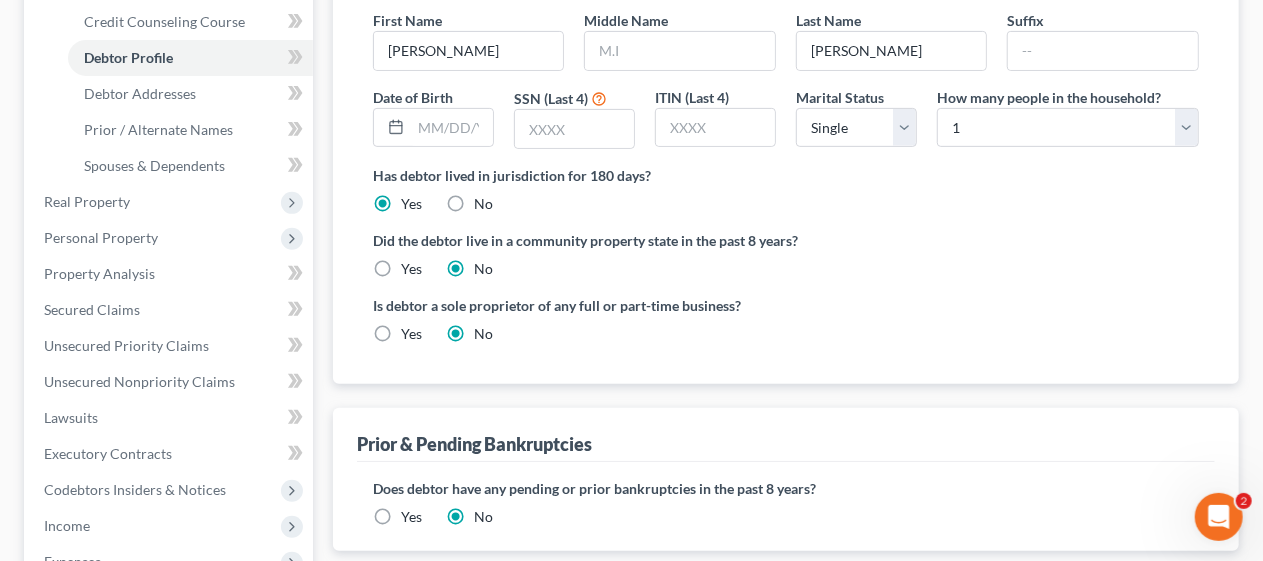 scroll, scrollTop: 400, scrollLeft: 0, axis: vertical 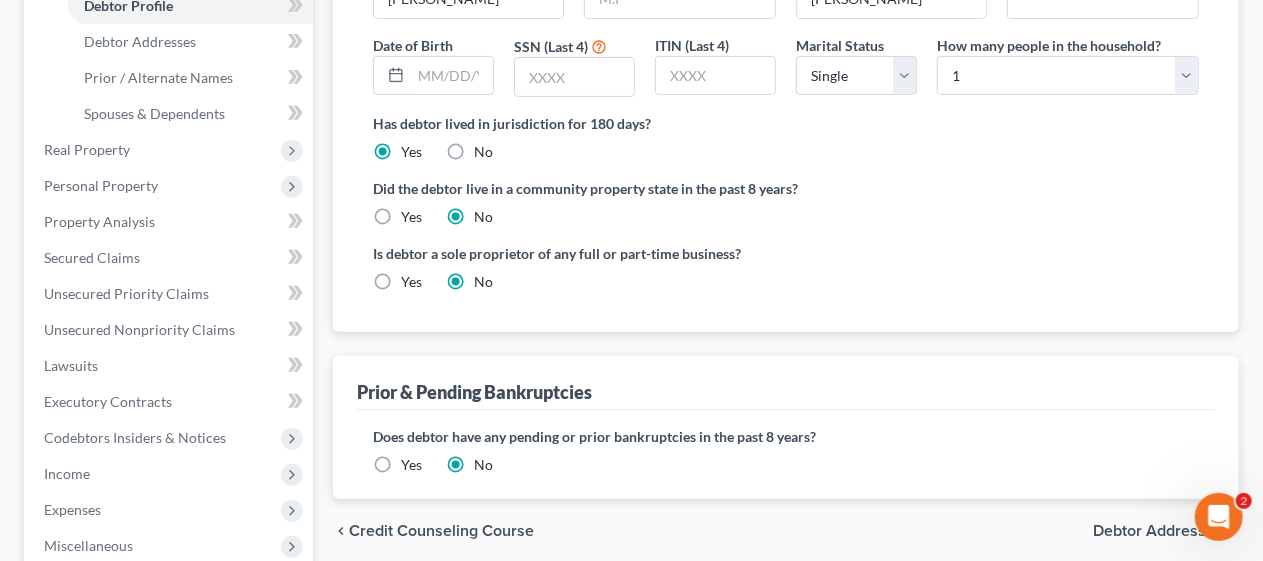 click on "Debtor Addresses" at bounding box center (1158, 531) 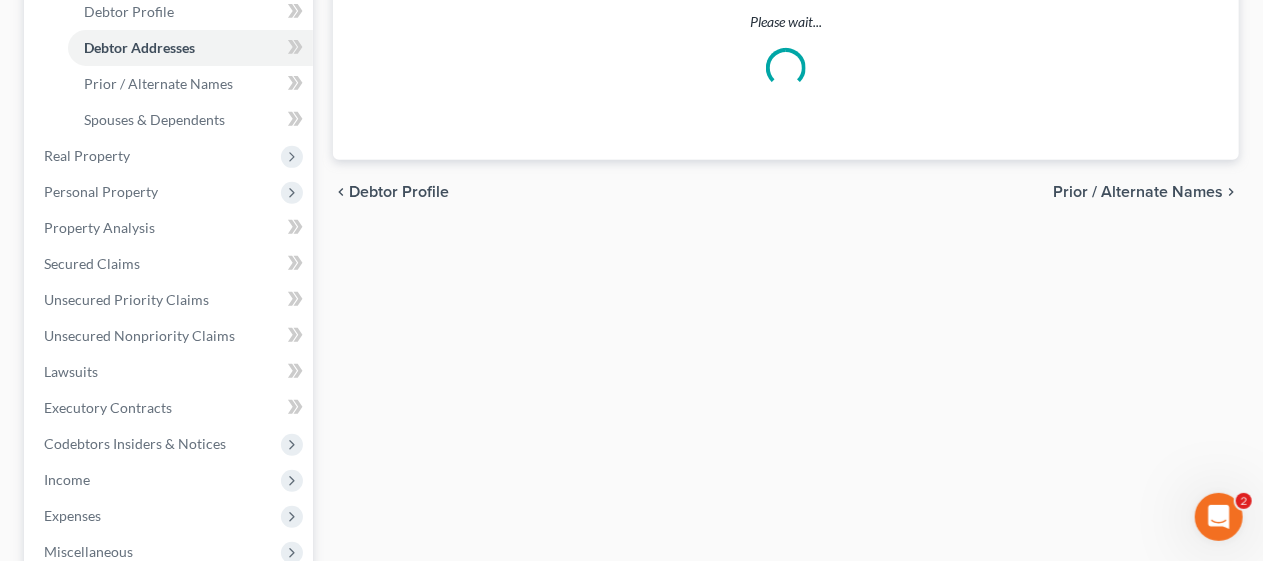 select on "0" 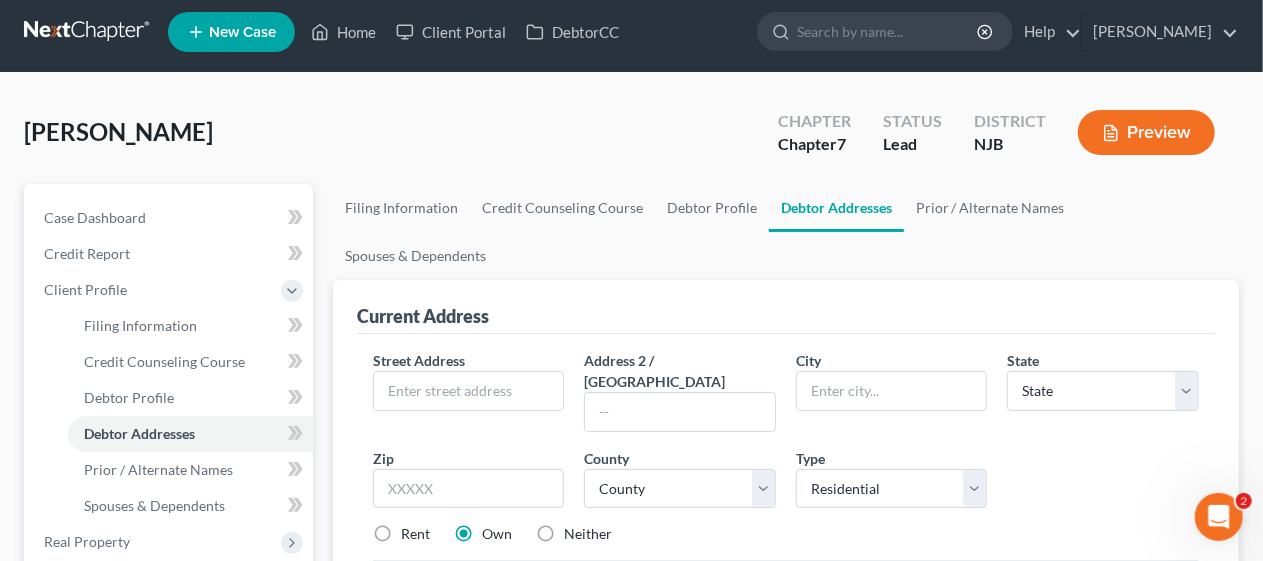 scroll, scrollTop: 0, scrollLeft: 0, axis: both 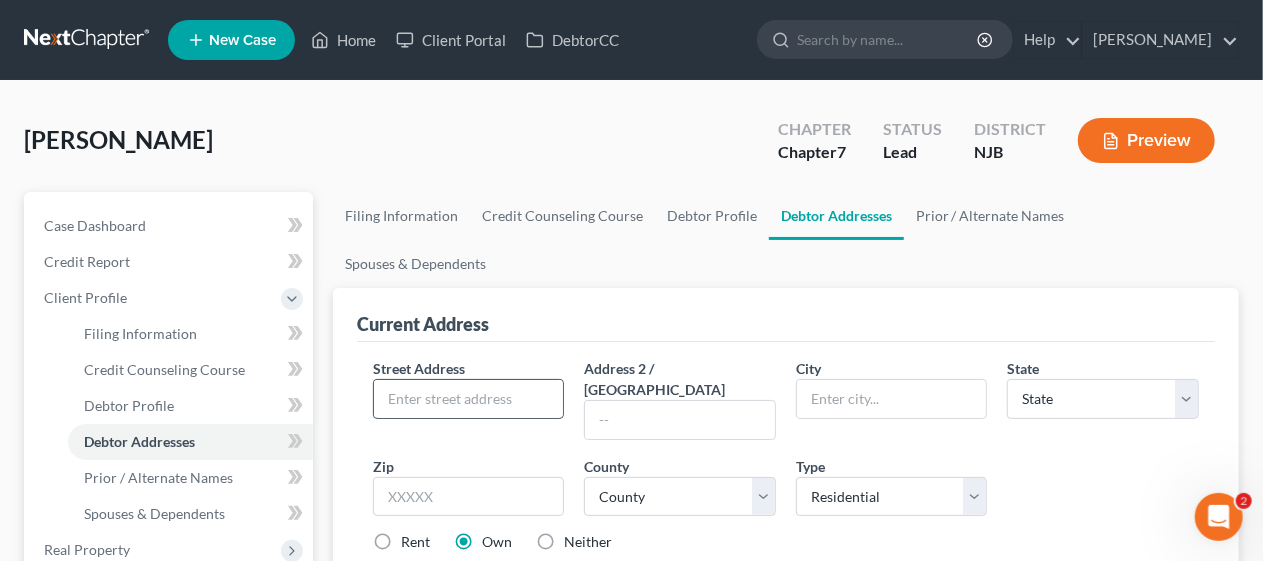click at bounding box center (469, 399) 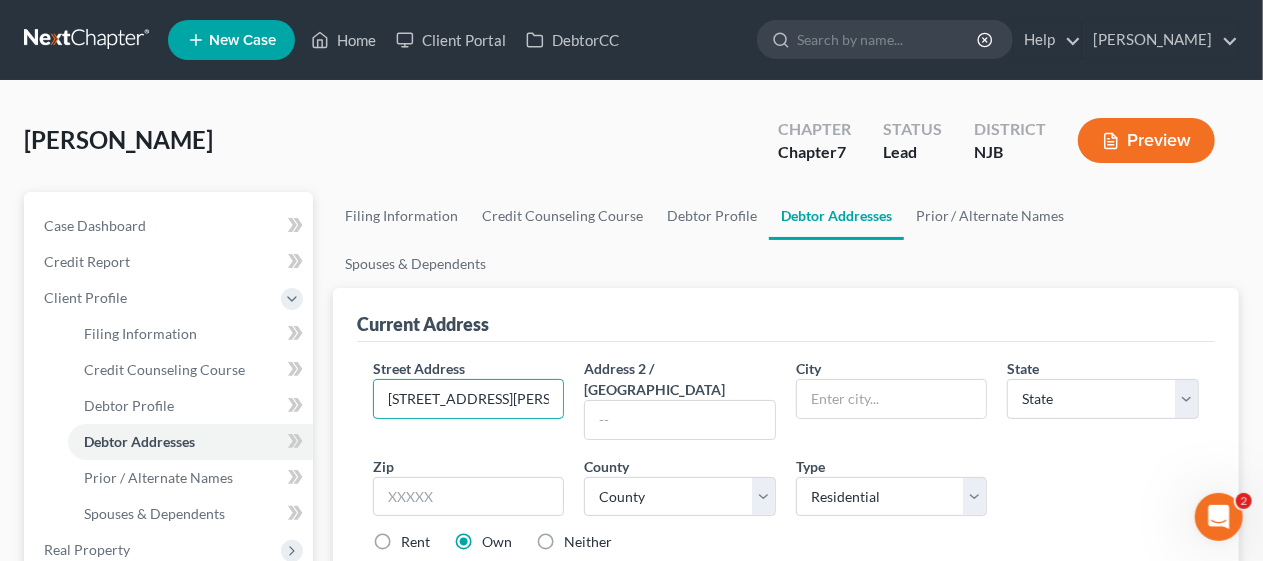 type on "[STREET_ADDRESS][PERSON_NAME]" 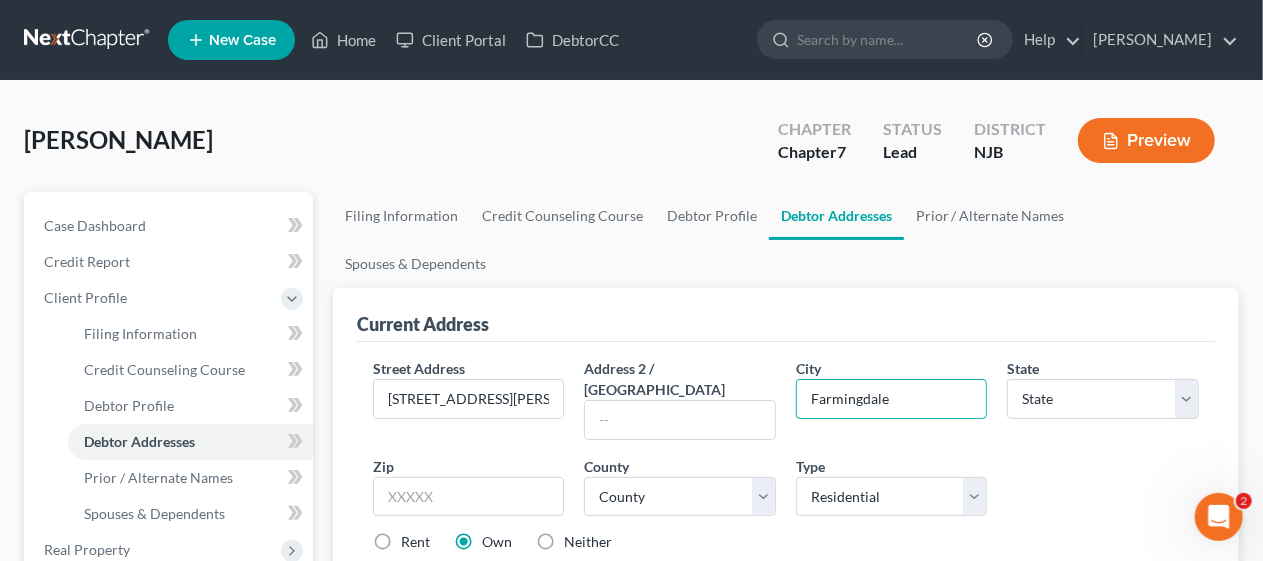 type on "Farmingdale" 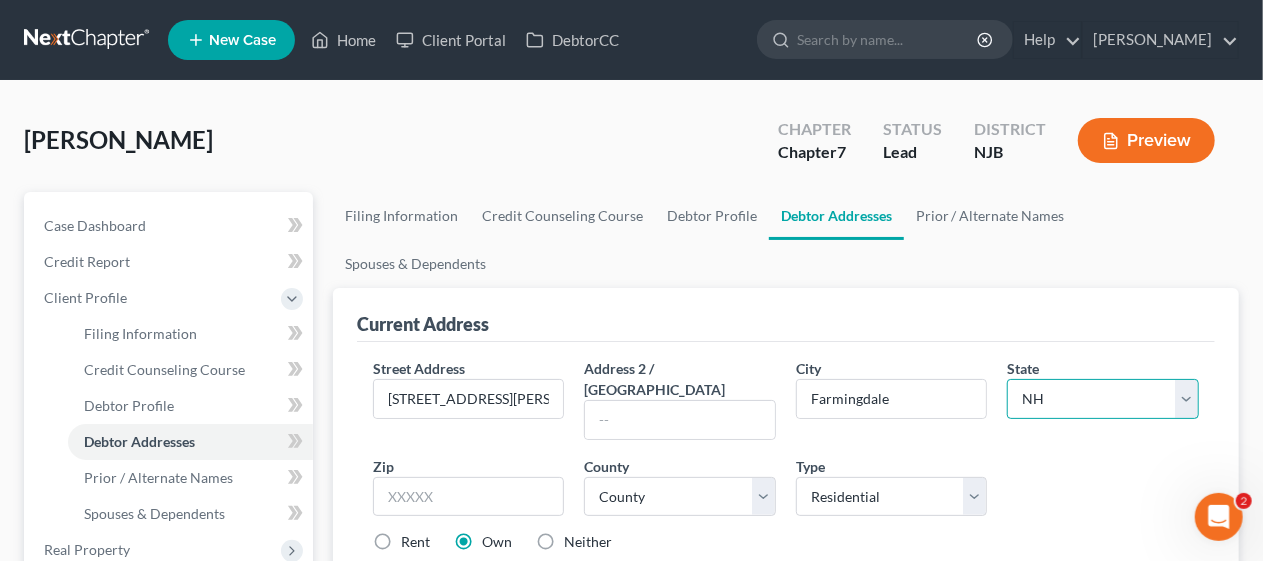 select on "33" 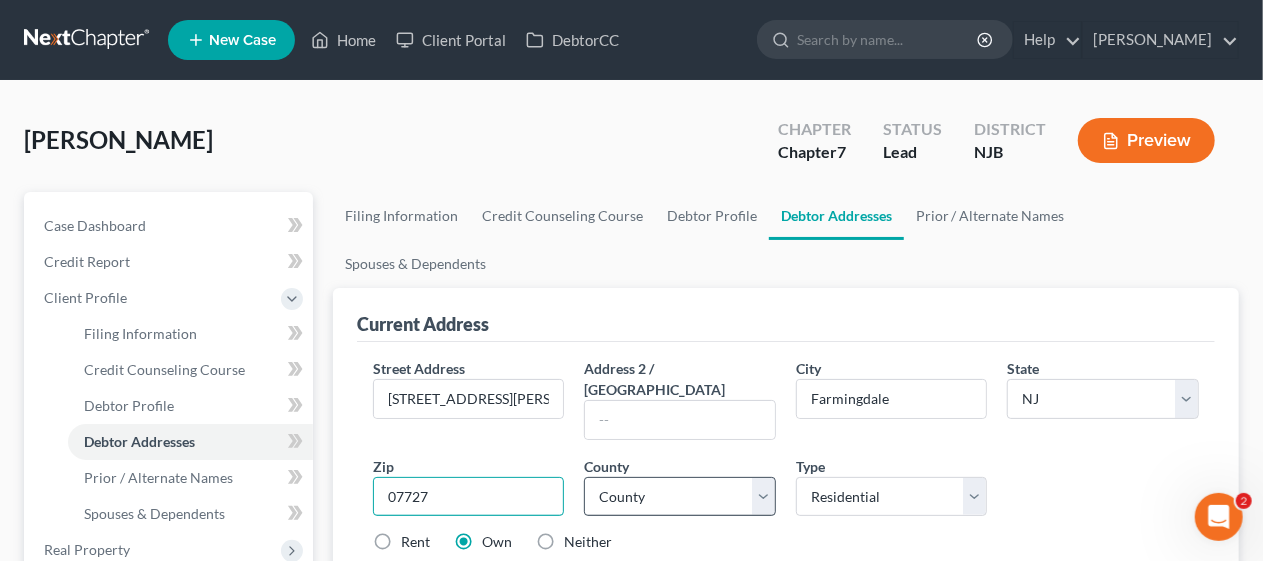 type on "07727" 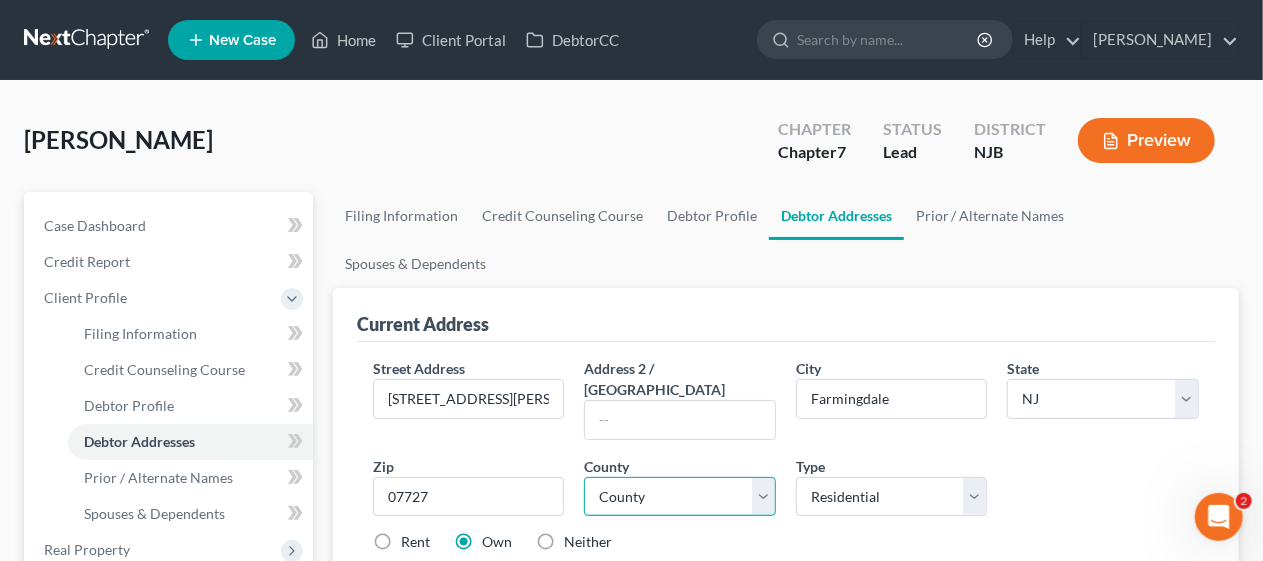 click on "County [GEOGRAPHIC_DATA] [GEOGRAPHIC_DATA] [GEOGRAPHIC_DATA] [GEOGRAPHIC_DATA] [GEOGRAPHIC_DATA] [GEOGRAPHIC_DATA] [GEOGRAPHIC_DATA] [GEOGRAPHIC_DATA] [GEOGRAPHIC_DATA] [GEOGRAPHIC_DATA] [GEOGRAPHIC_DATA] [GEOGRAPHIC_DATA] [GEOGRAPHIC_DATA] [GEOGRAPHIC_DATA] [GEOGRAPHIC_DATA] [GEOGRAPHIC_DATA] [GEOGRAPHIC_DATA] [GEOGRAPHIC_DATA] [GEOGRAPHIC_DATA] [GEOGRAPHIC_DATA] [GEOGRAPHIC_DATA]" at bounding box center (680, 497) 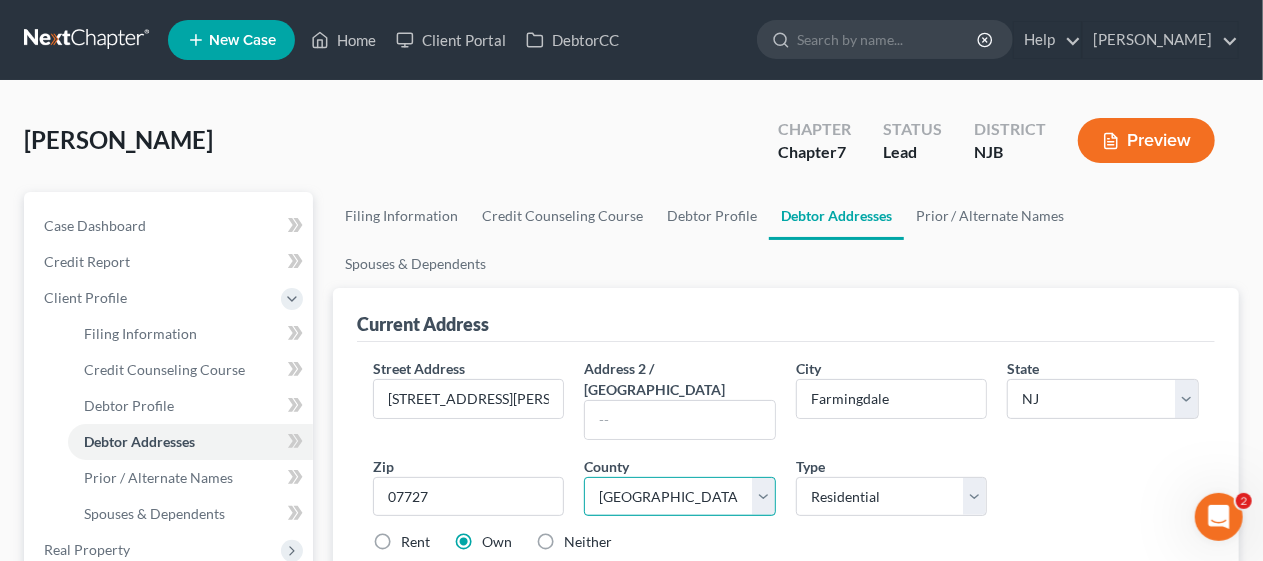 click on "County [GEOGRAPHIC_DATA] [GEOGRAPHIC_DATA] [GEOGRAPHIC_DATA] [GEOGRAPHIC_DATA] [GEOGRAPHIC_DATA] [GEOGRAPHIC_DATA] [GEOGRAPHIC_DATA] [GEOGRAPHIC_DATA] [GEOGRAPHIC_DATA] [GEOGRAPHIC_DATA] [GEOGRAPHIC_DATA] [GEOGRAPHIC_DATA] [GEOGRAPHIC_DATA] [GEOGRAPHIC_DATA] [GEOGRAPHIC_DATA] [GEOGRAPHIC_DATA] [GEOGRAPHIC_DATA] [GEOGRAPHIC_DATA] [GEOGRAPHIC_DATA] [GEOGRAPHIC_DATA] [GEOGRAPHIC_DATA]" at bounding box center [680, 497] 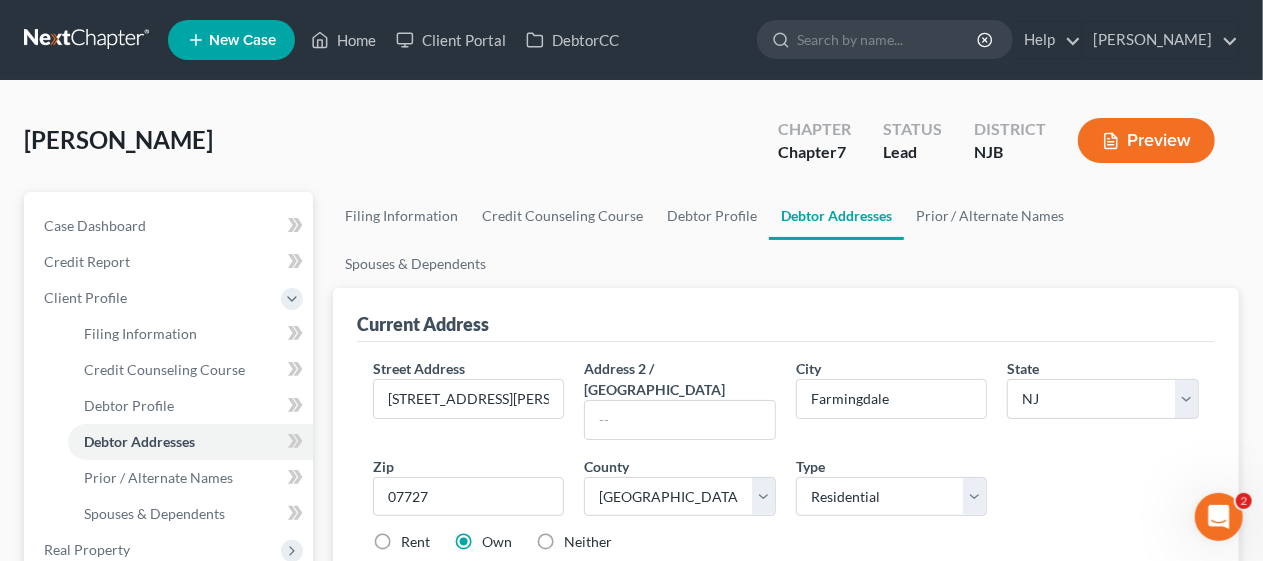 click on "Rent Own Neither" at bounding box center [786, 542] 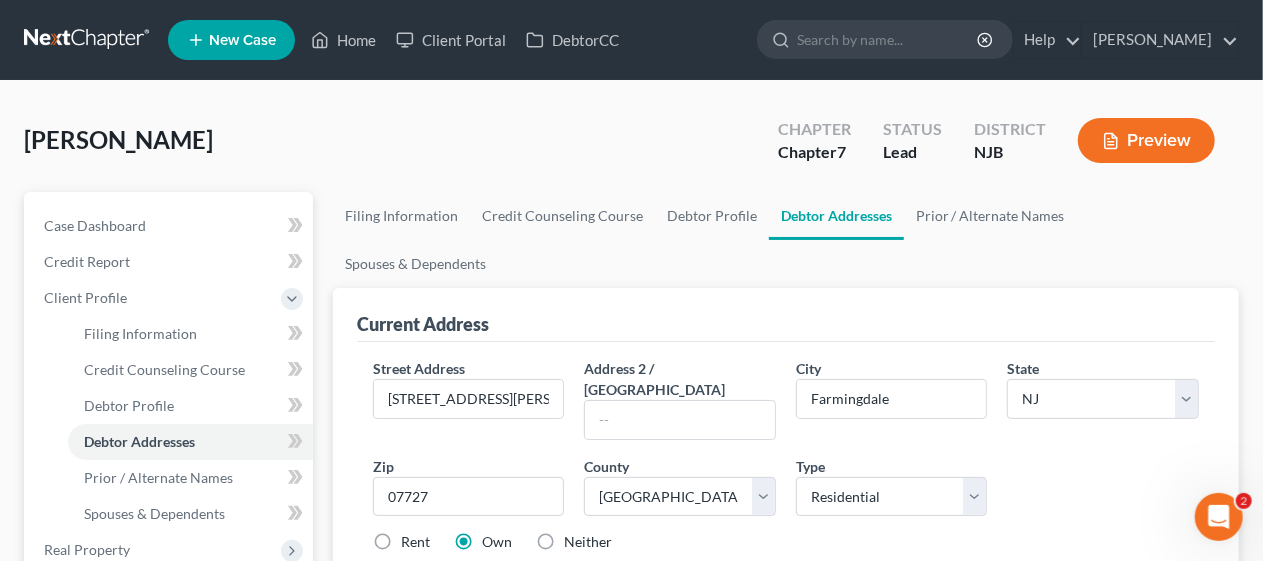 click on "Rent" at bounding box center (415, 542) 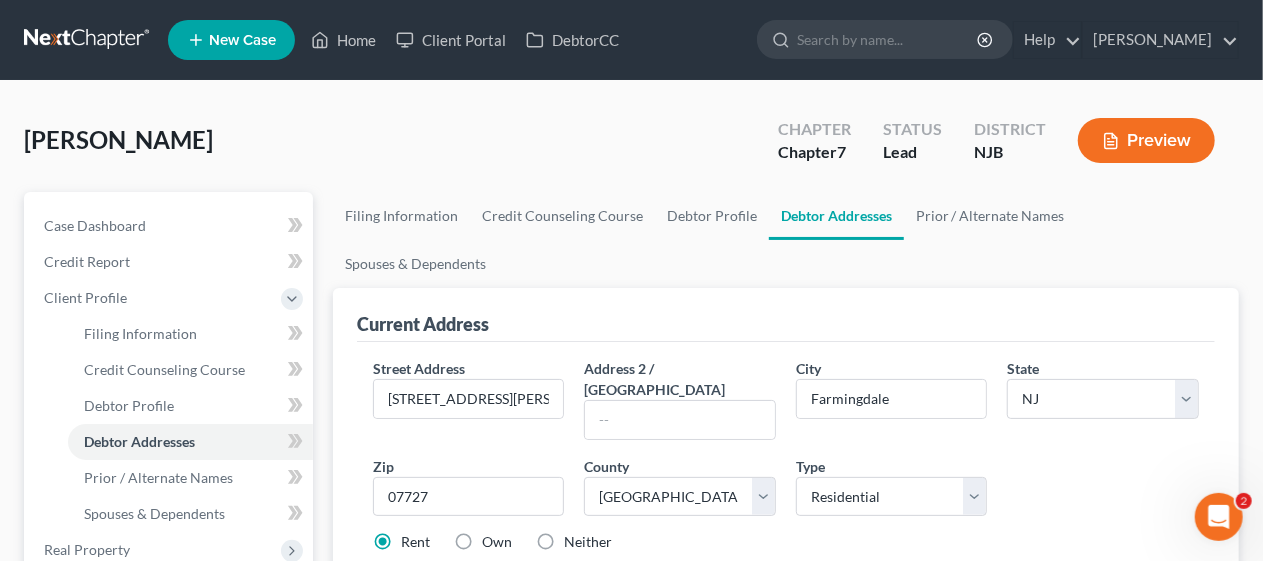 click on "Rent Own Neither" at bounding box center (786, 542) 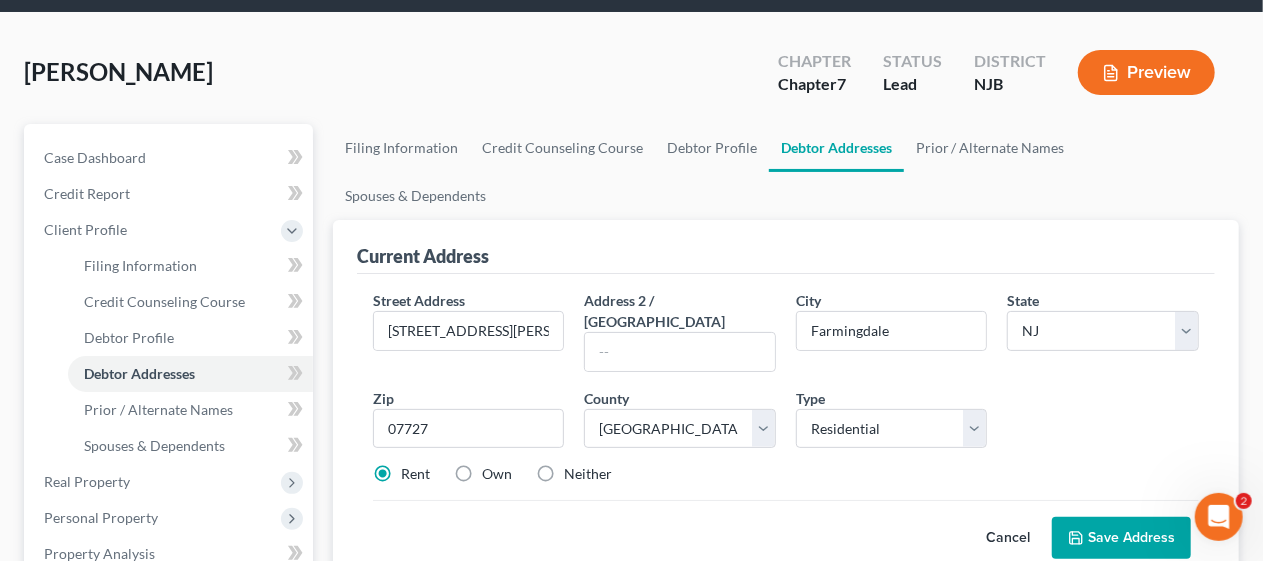 scroll, scrollTop: 200, scrollLeft: 0, axis: vertical 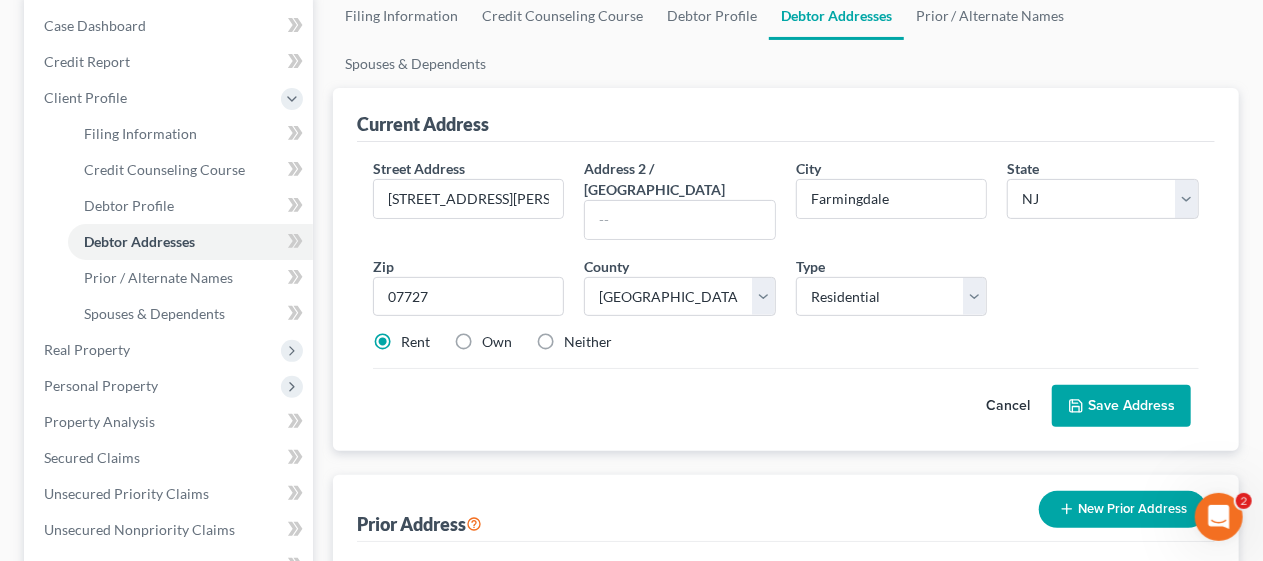 click on "Save Address" at bounding box center (1121, 406) 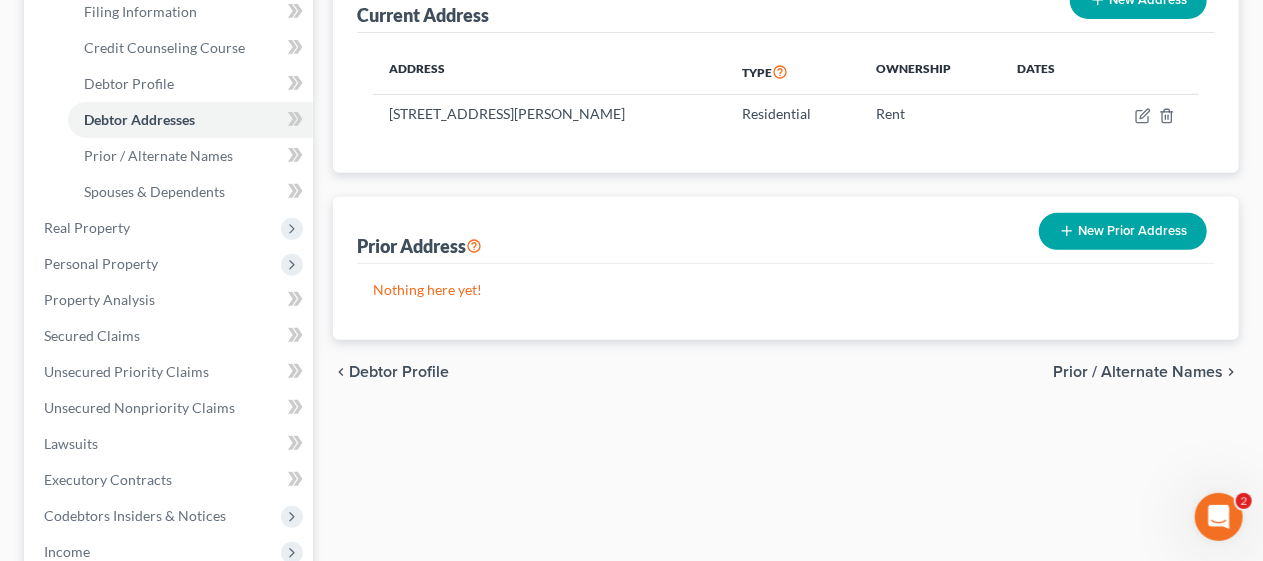 scroll, scrollTop: 400, scrollLeft: 0, axis: vertical 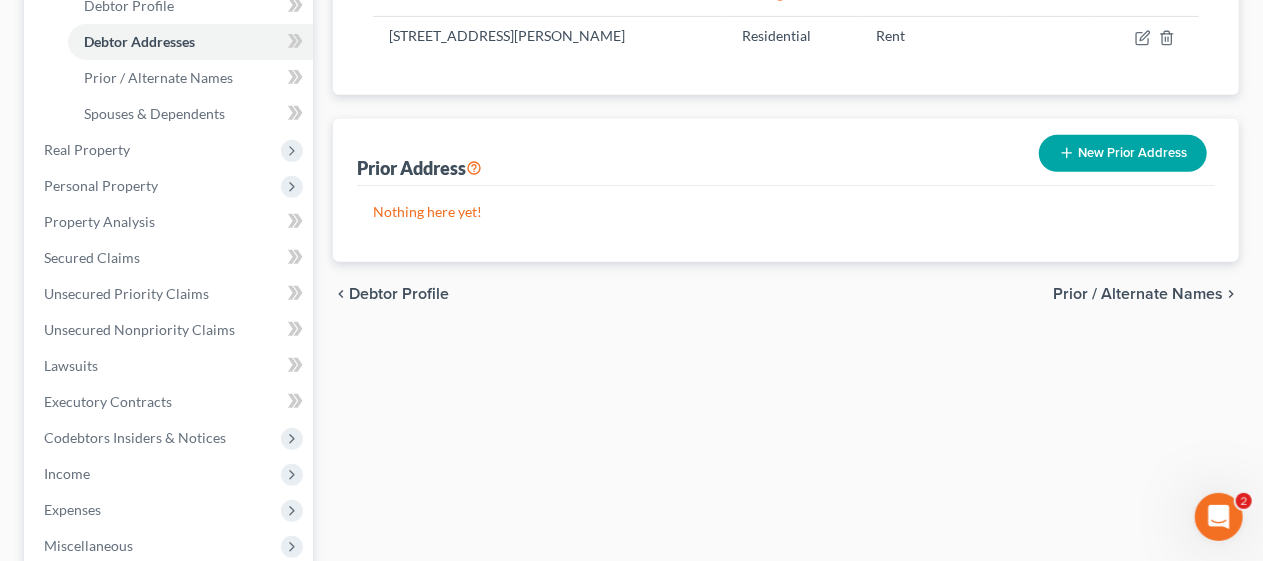 click on "Filing Information
Credit Counseling Course
Debtor Profile
Debtor Addresses
Prior / Alternate Names
Spouses & Dependents
Current Address New Address
Address Type  Ownership Dates [STREET_ADDRESS][PERSON_NAME] Residential Rent
Prior Address  New Prior Address Nothing here yet!
chevron_left
Debtor Profile
Prior / Alternate Names
chevron_right" at bounding box center (786, 315) 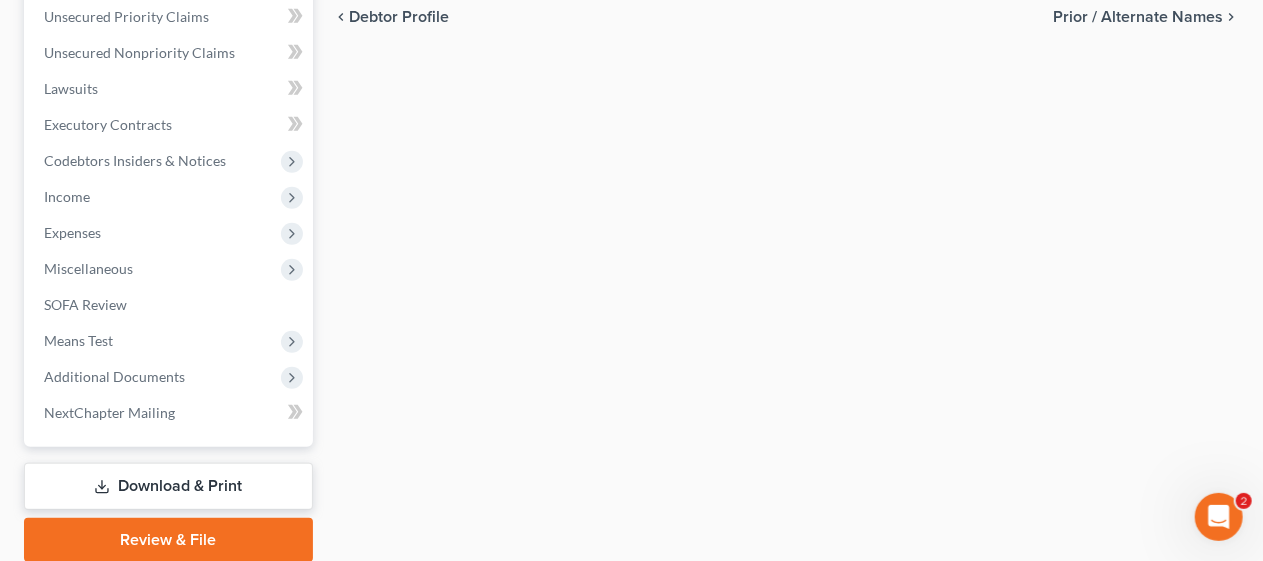 scroll, scrollTop: 751, scrollLeft: 0, axis: vertical 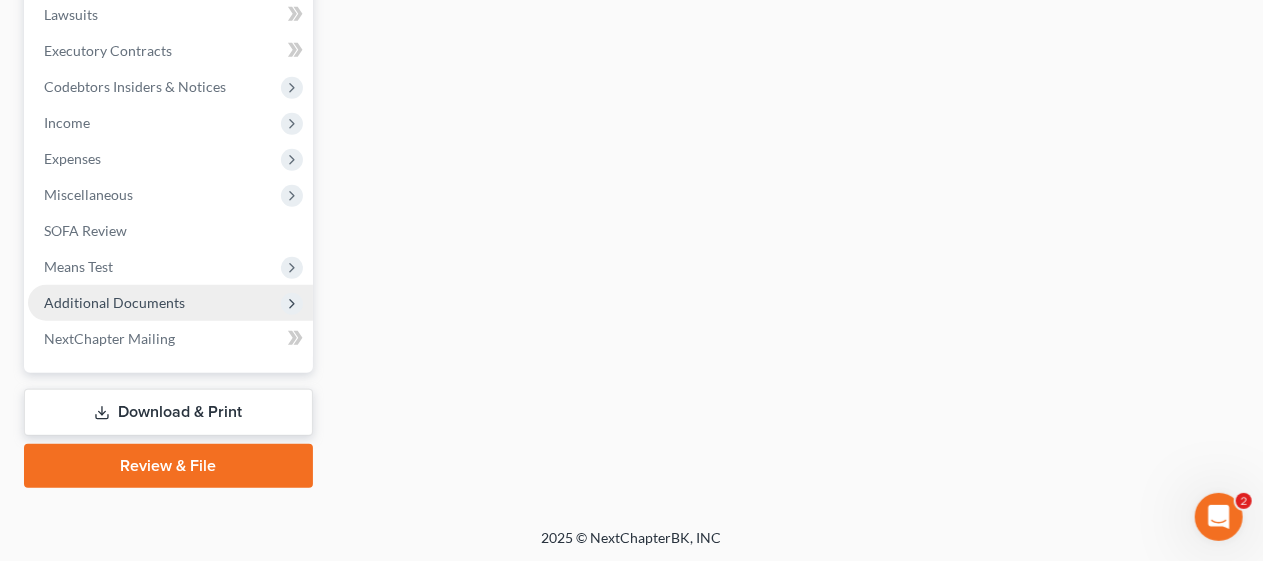 click on "Additional Documents" at bounding box center [114, 302] 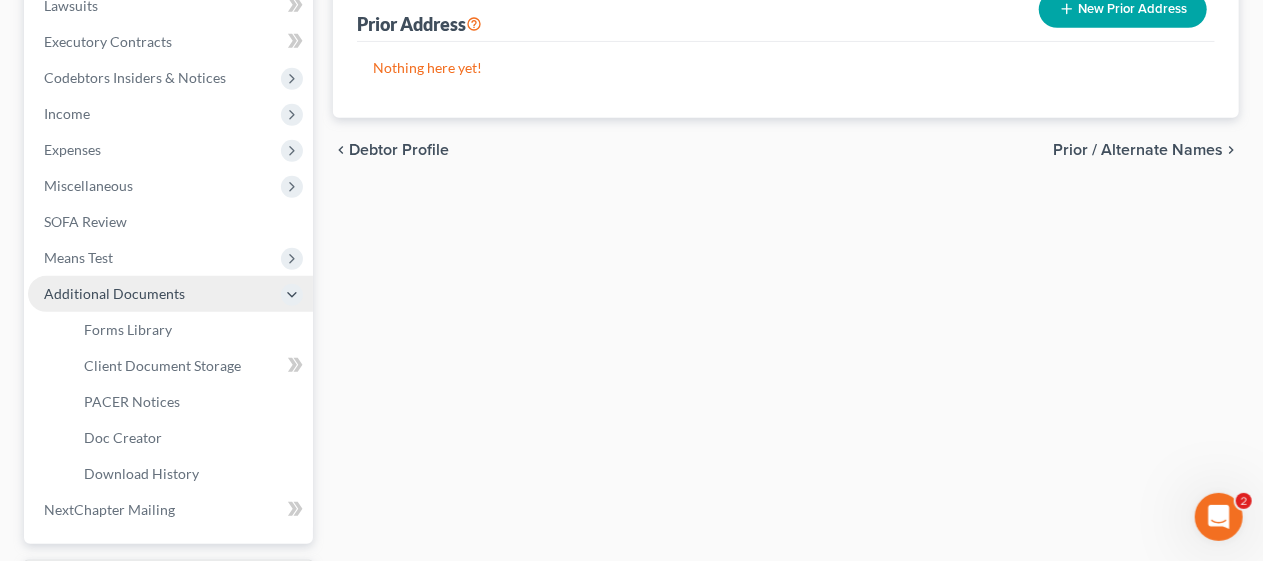 scroll, scrollTop: 535, scrollLeft: 0, axis: vertical 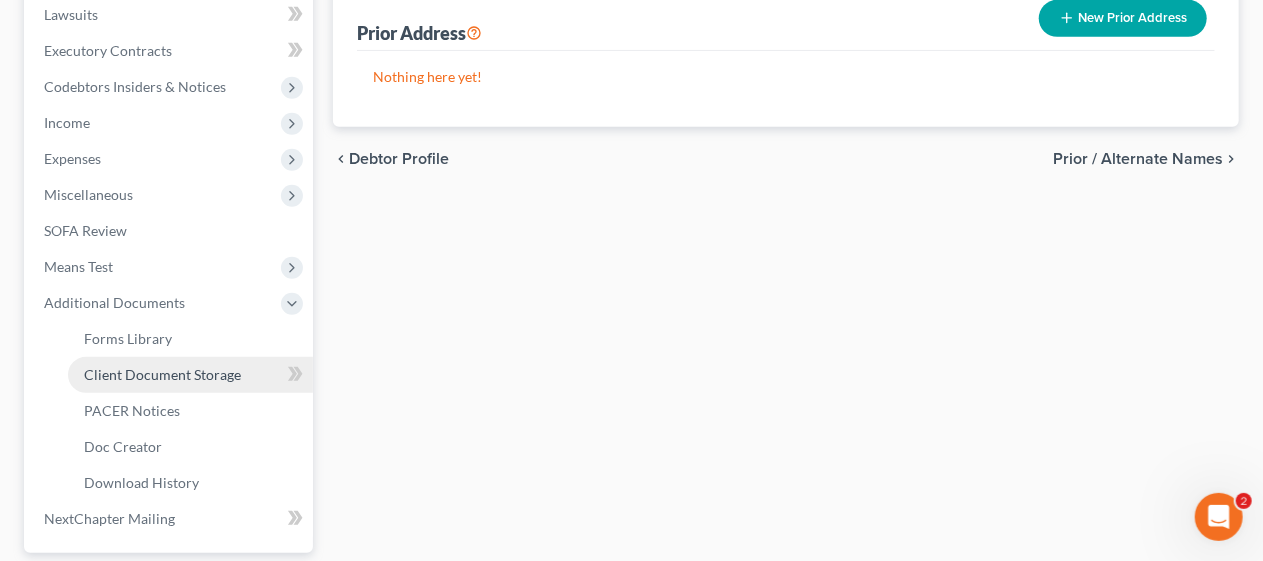 click on "Client Document Storage" at bounding box center [162, 374] 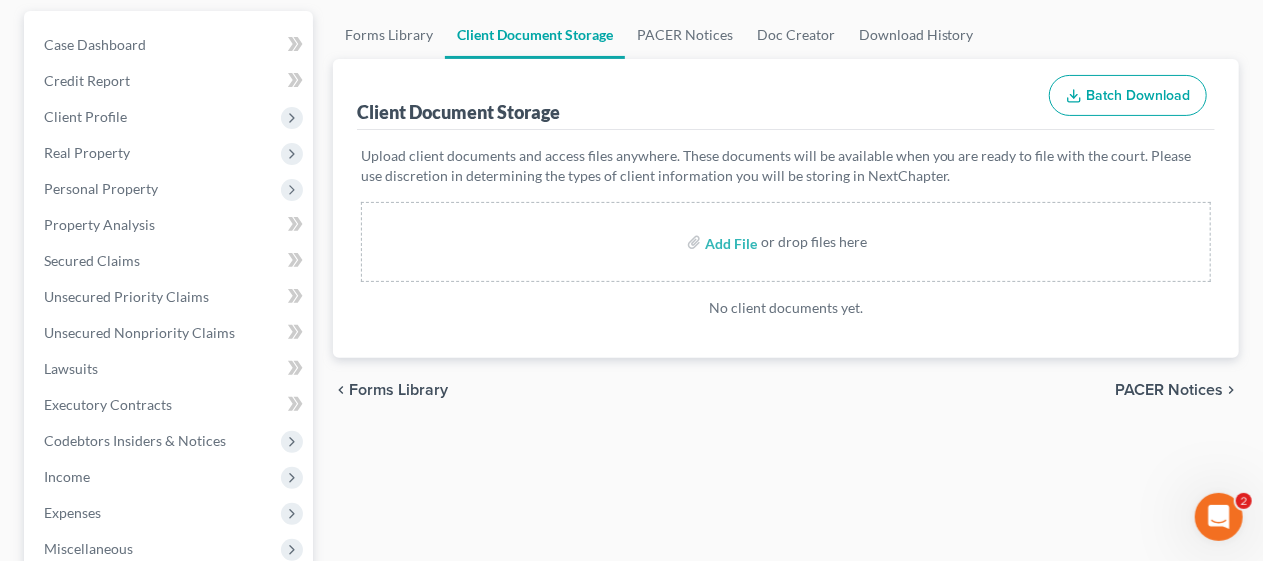 scroll, scrollTop: 200, scrollLeft: 0, axis: vertical 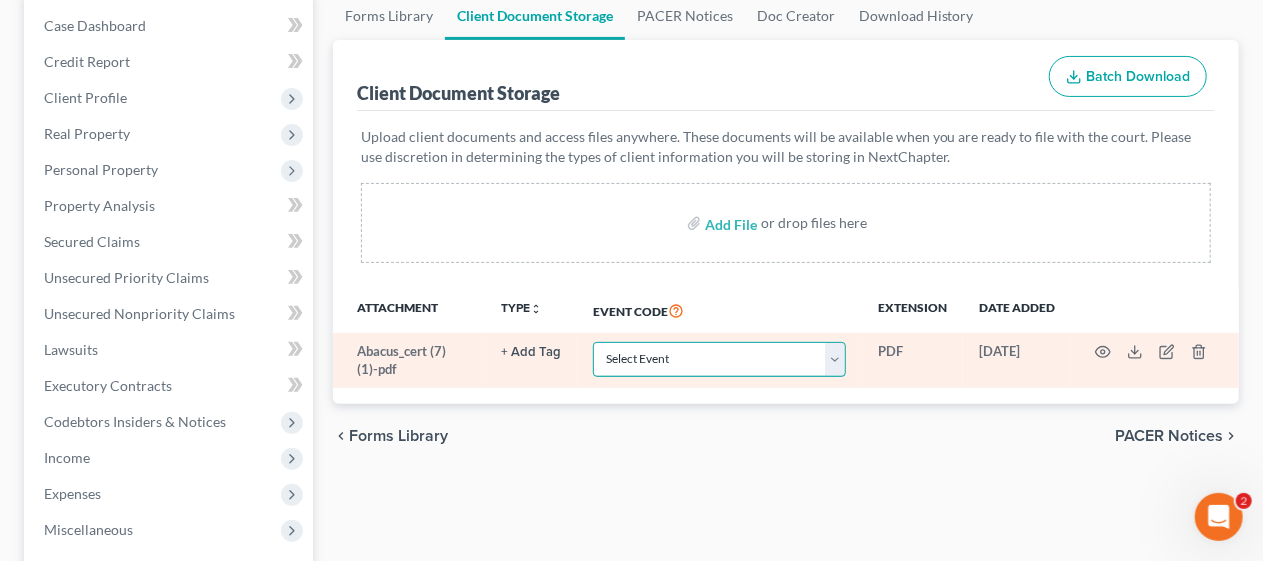 click on "Select Event 20 Largest Unsecured Creditors Amended Attorney Compensation Statement Amended List of Creditors (Fee) Amended Schedules (Fee) - Use for All Amended Schedules Answer (Involuntary) Application to Have the Filing Fee Waived Appraisal Balance Sheet Cash Flow Statement Certificate of Credit Counseling Certificate of Service of Tax Information to Requestor Certification Concerning Order to be Submitted Certification and Agreement to Pay Filing Fee Certification in Support of Discharge Certification of Completion of Plan Payments Certification of No Objection (Chapter 11) Certification of Partial Objection (Chapter 11) Ch 11 Post Confirmation Quarterly Summary Report Ch. 11 Small Business Statement of No Documents Chapter 13 Plan and Motions Final Installment Payment - Ch. 11 Final Installment Payment - Ch. 13 Final Installment Payment - Ch. 7 Financial Management Course (Official Form 423) Missing Document(s) Filed Notice of Voluntary Conversion to Chapter 7 (Fee) Pay Filing Fee in Installments" at bounding box center [719, 359] 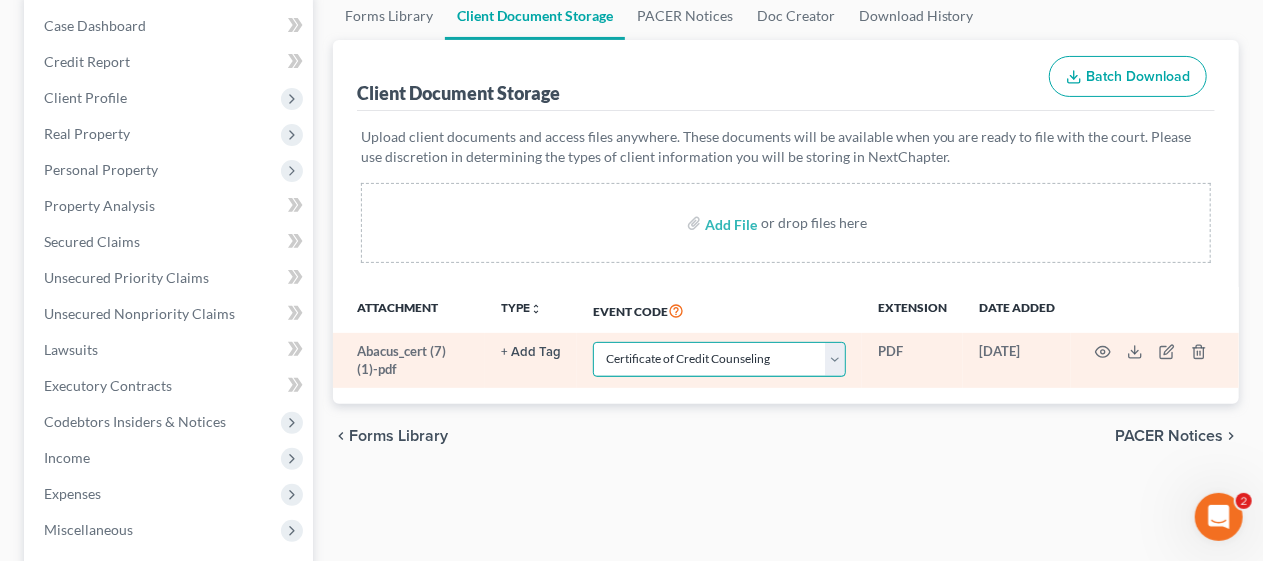 click on "Select Event 20 Largest Unsecured Creditors Amended Attorney Compensation Statement Amended List of Creditors (Fee) Amended Schedules (Fee) - Use for All Amended Schedules Answer (Involuntary) Application to Have the Filing Fee Waived Appraisal Balance Sheet Cash Flow Statement Certificate of Credit Counseling Certificate of Service of Tax Information to Requestor Certification Concerning Order to be Submitted Certification and Agreement to Pay Filing Fee Certification in Support of Discharge Certification of Completion of Plan Payments Certification of No Objection (Chapter 11) Certification of Partial Objection (Chapter 11) Ch 11 Post Confirmation Quarterly Summary Report Ch. 11 Small Business Statement of No Documents Chapter 13 Plan and Motions Final Installment Payment - Ch. 11 Final Installment Payment - Ch. 13 Final Installment Payment - Ch. 7 Financial Management Course (Official Form 423) Missing Document(s) Filed Notice of Voluntary Conversion to Chapter 7 (Fee) Pay Filing Fee in Installments" at bounding box center (719, 359) 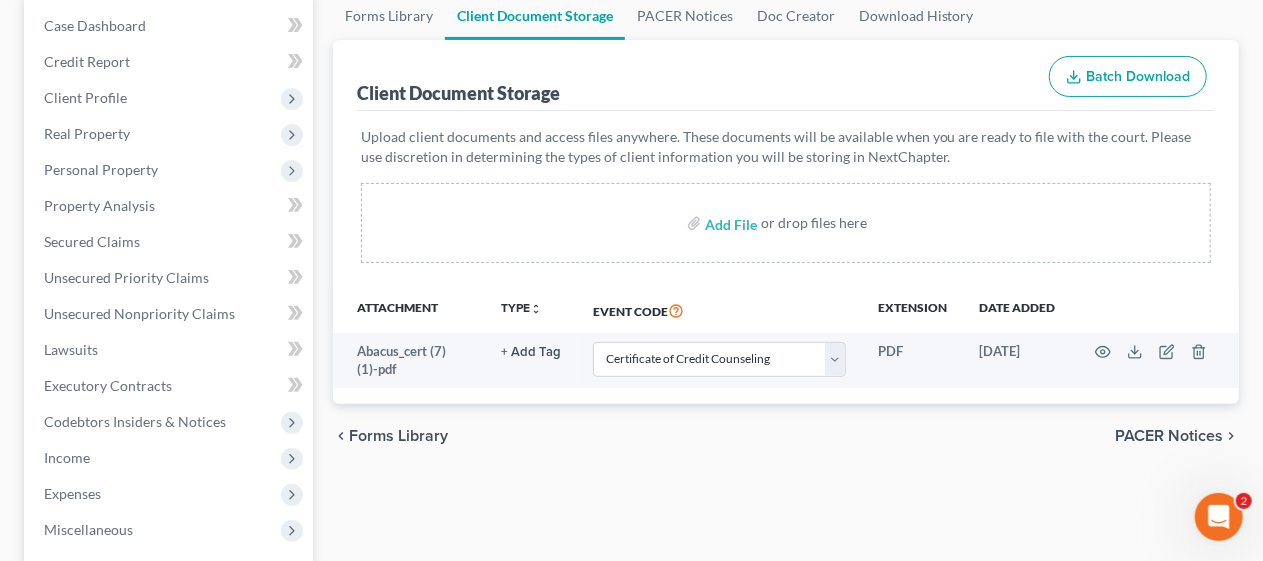 click on "Forms Library
Client Document Storage
PACER Notices
Doc Creator
Download History
Client Document Storage
Batch Download
Upload client documents and access files anywhere. These documents will be available when you are ready to file with the court. Please use discretion in determining the types of client information you will be storing in NextChapter.
Add File
or drop files here
Attachment TYPE unfold_more NONE Hearing Insurance Notice Proof of Claim Event Code  Extension Date added Abacus_cert (7) (1)-pdf + Add Tag Select an option or create one Hearing Insurance Notice Proof of Claim Select Event 20 Largest Unsecured Creditors Amended Attorney Compensation Statement Amended List of Creditors (Fee) Amended Schedules (Fee) - Use for All Amended Schedules Answer (Involuntary) Application to Have the Filing Fee Waived Appraisal Balance Sheet Cash Flow Statement Chapter 13 Plan and Motions" at bounding box center (786, 497) 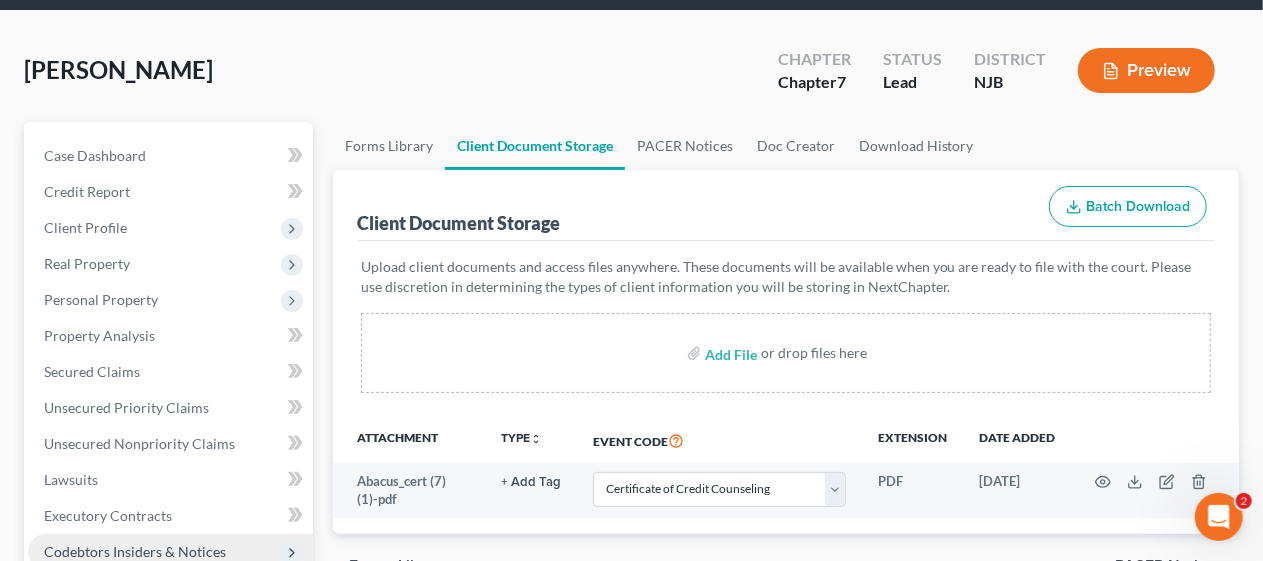 scroll, scrollTop: 0, scrollLeft: 0, axis: both 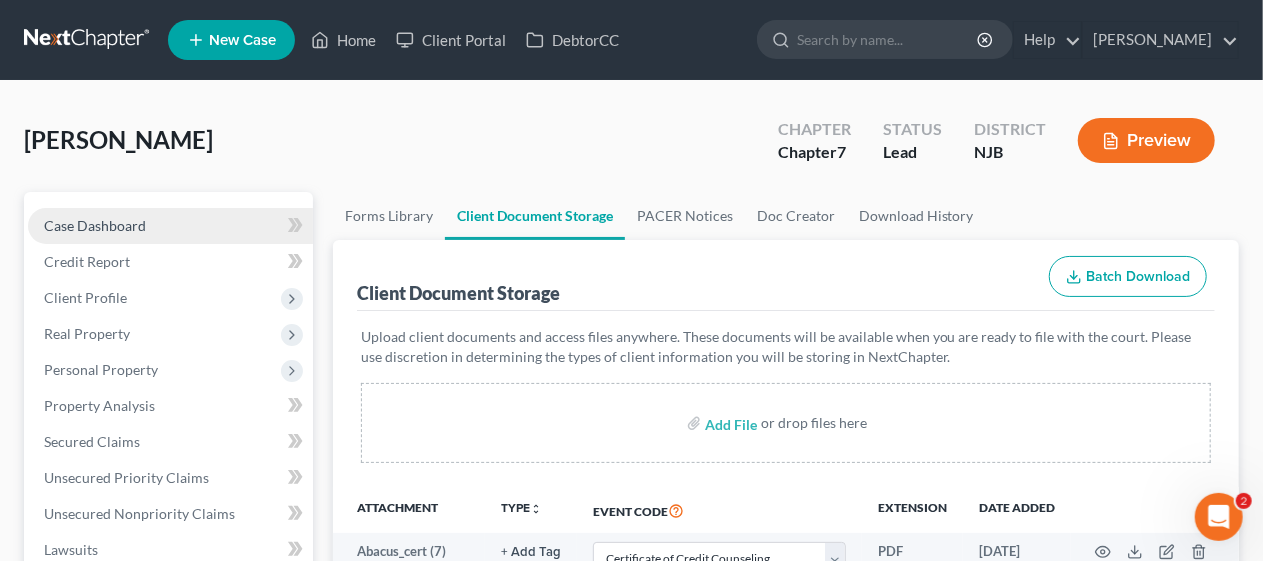 click on "Case Dashboard" at bounding box center [170, 226] 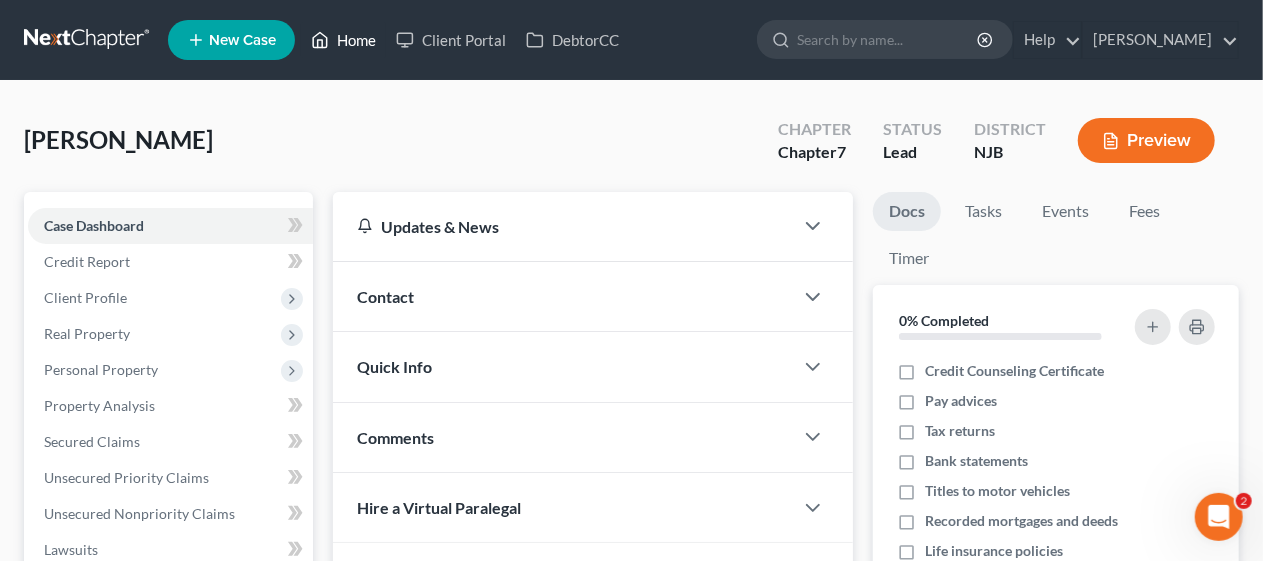 click on "Home" at bounding box center (343, 40) 